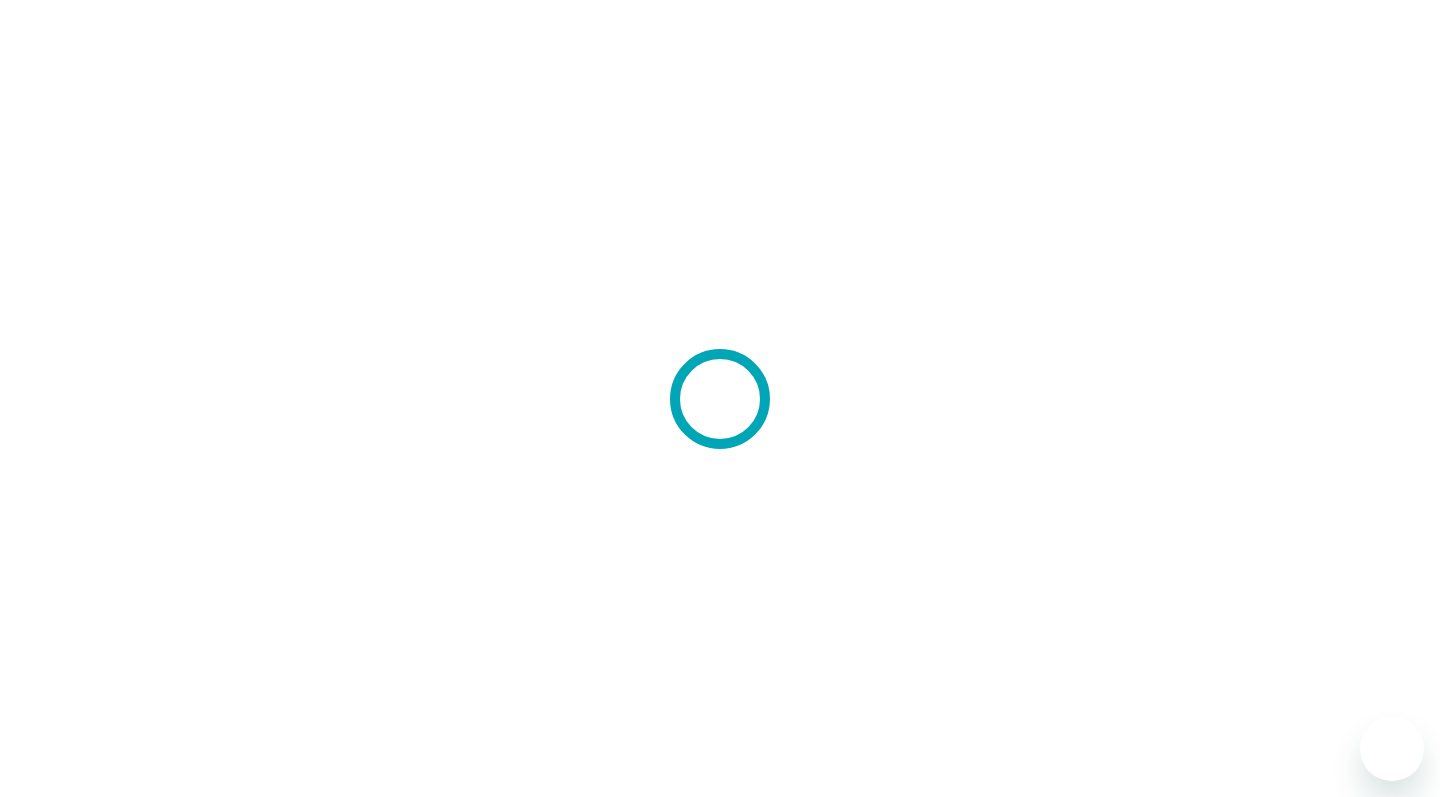 scroll, scrollTop: 0, scrollLeft: 0, axis: both 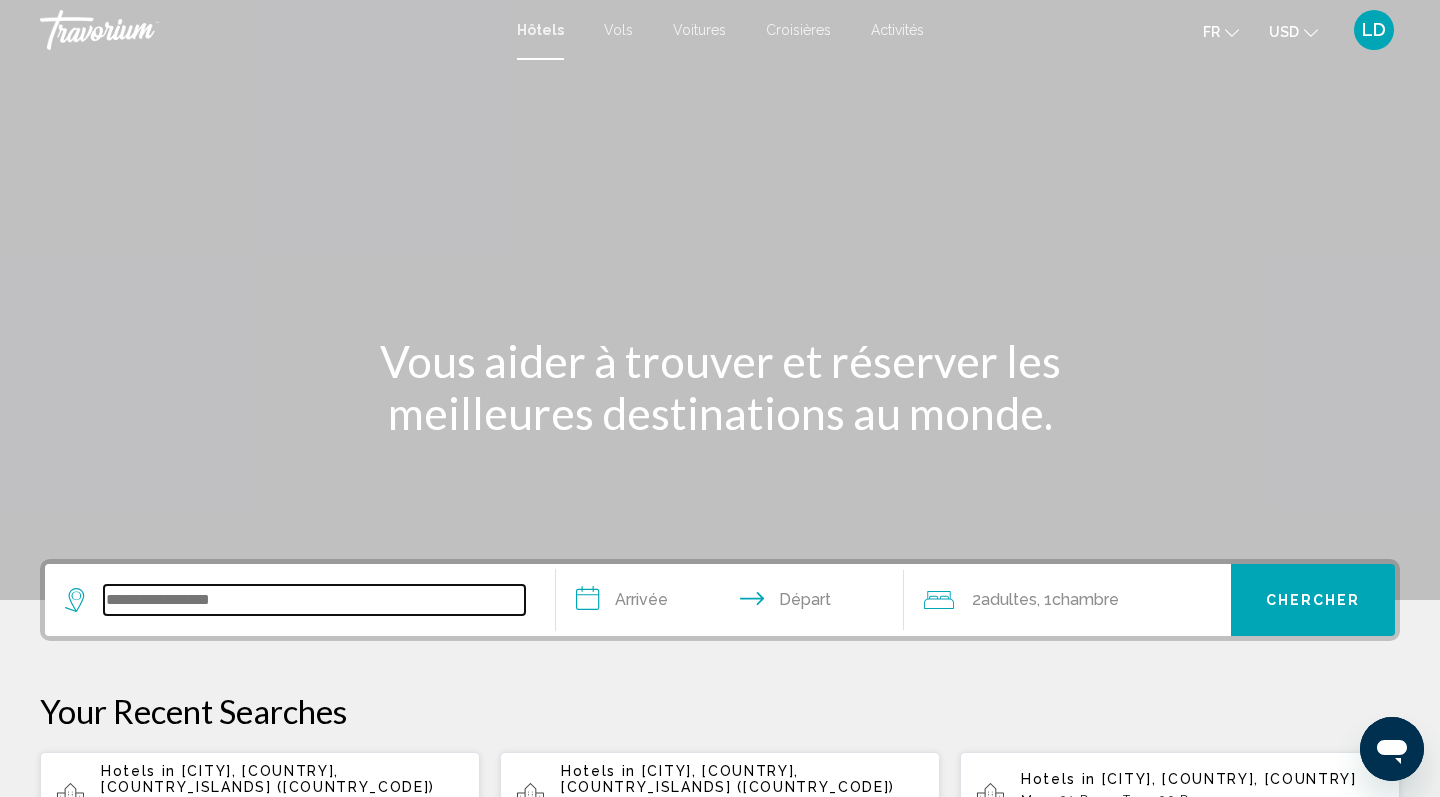 click at bounding box center [314, 600] 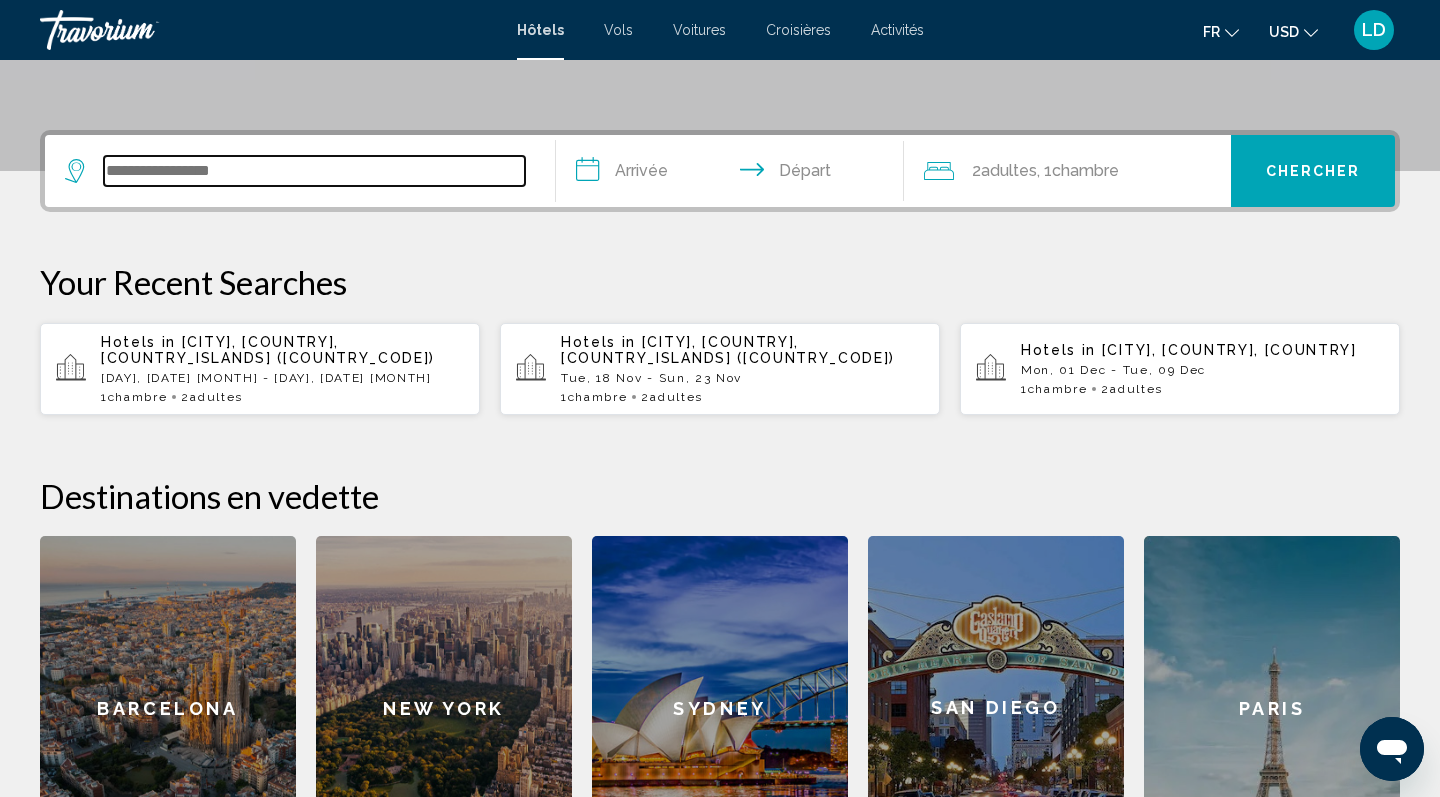 scroll, scrollTop: 494, scrollLeft: 0, axis: vertical 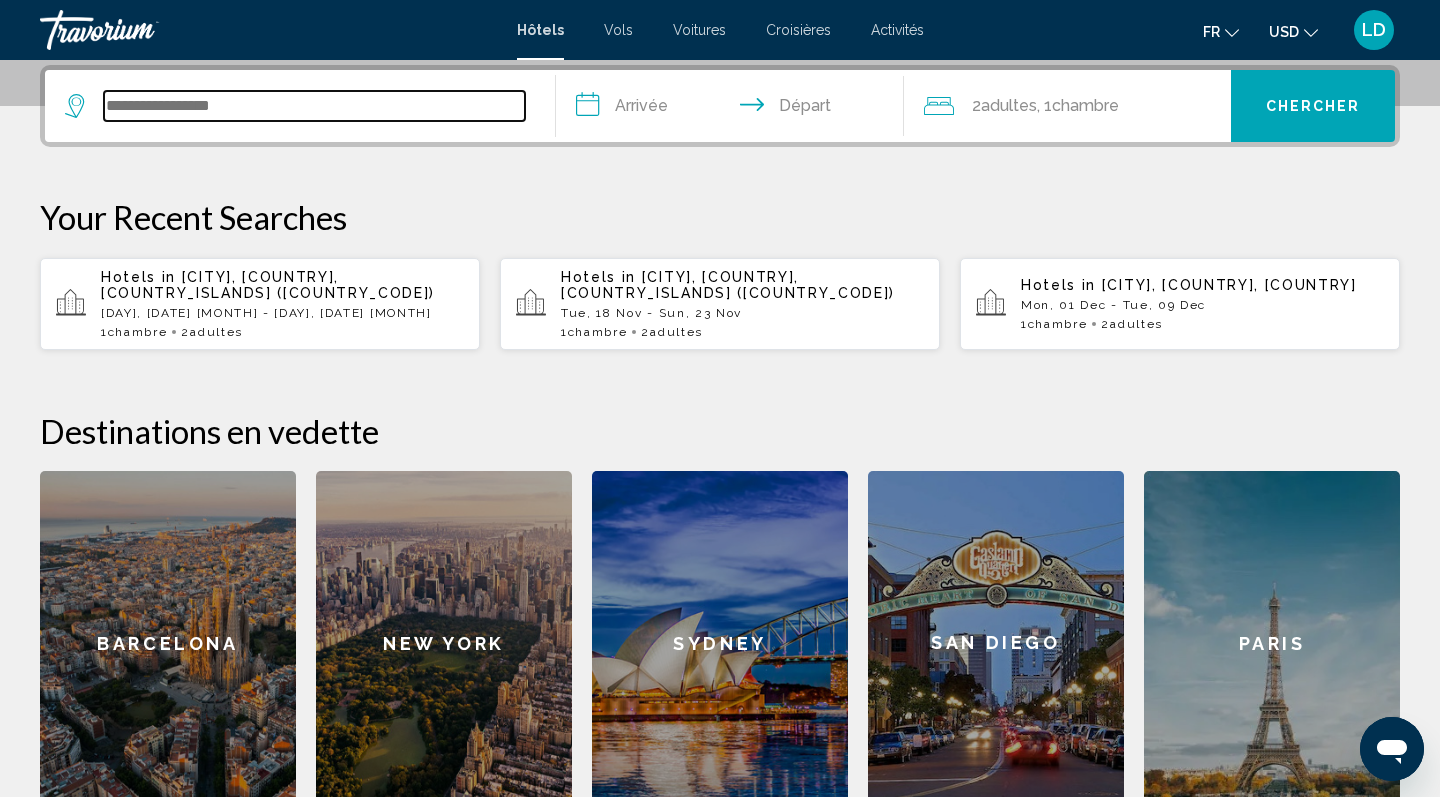 type on "*" 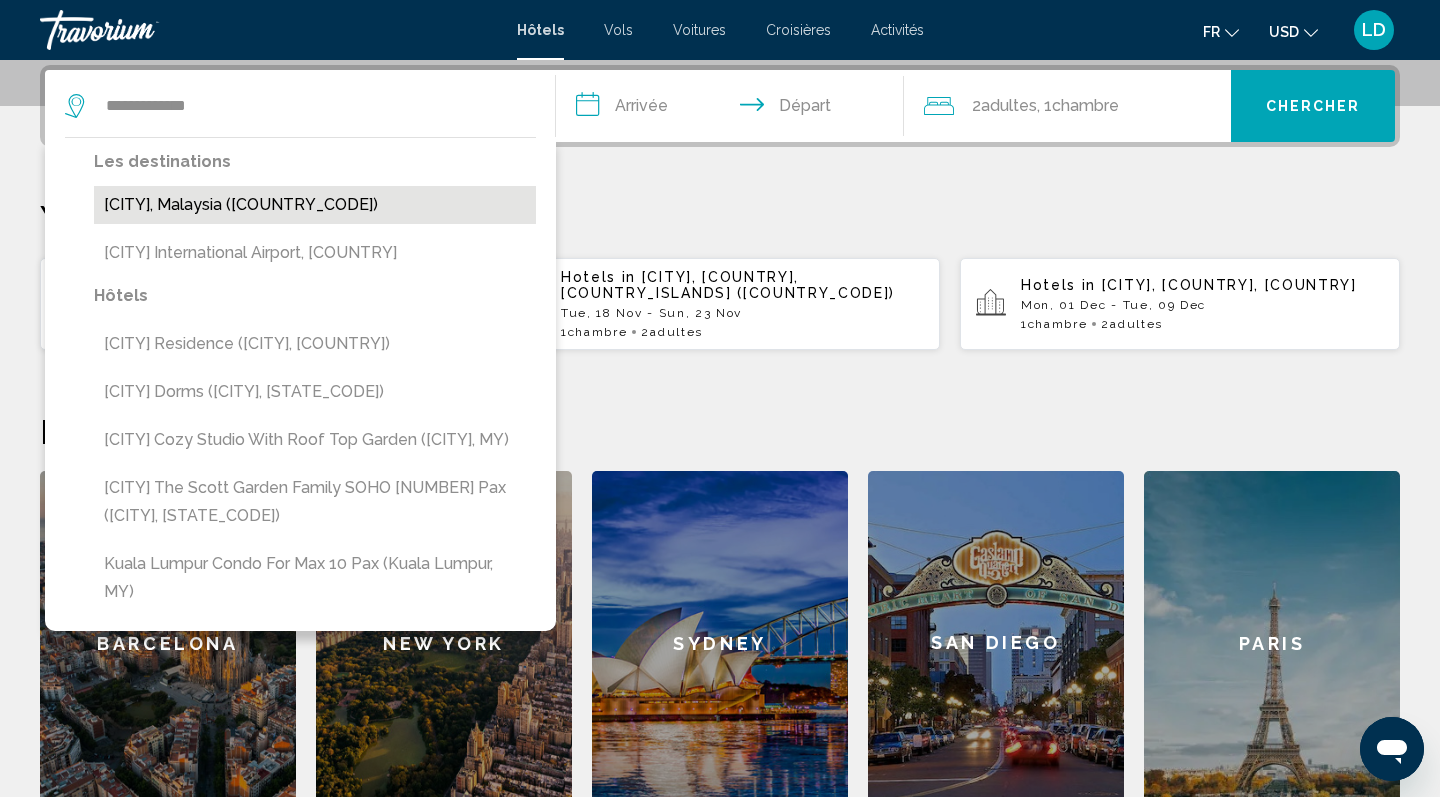 click on "[CITY], Malaysia ([COUNTRY_CODE])" at bounding box center [315, 205] 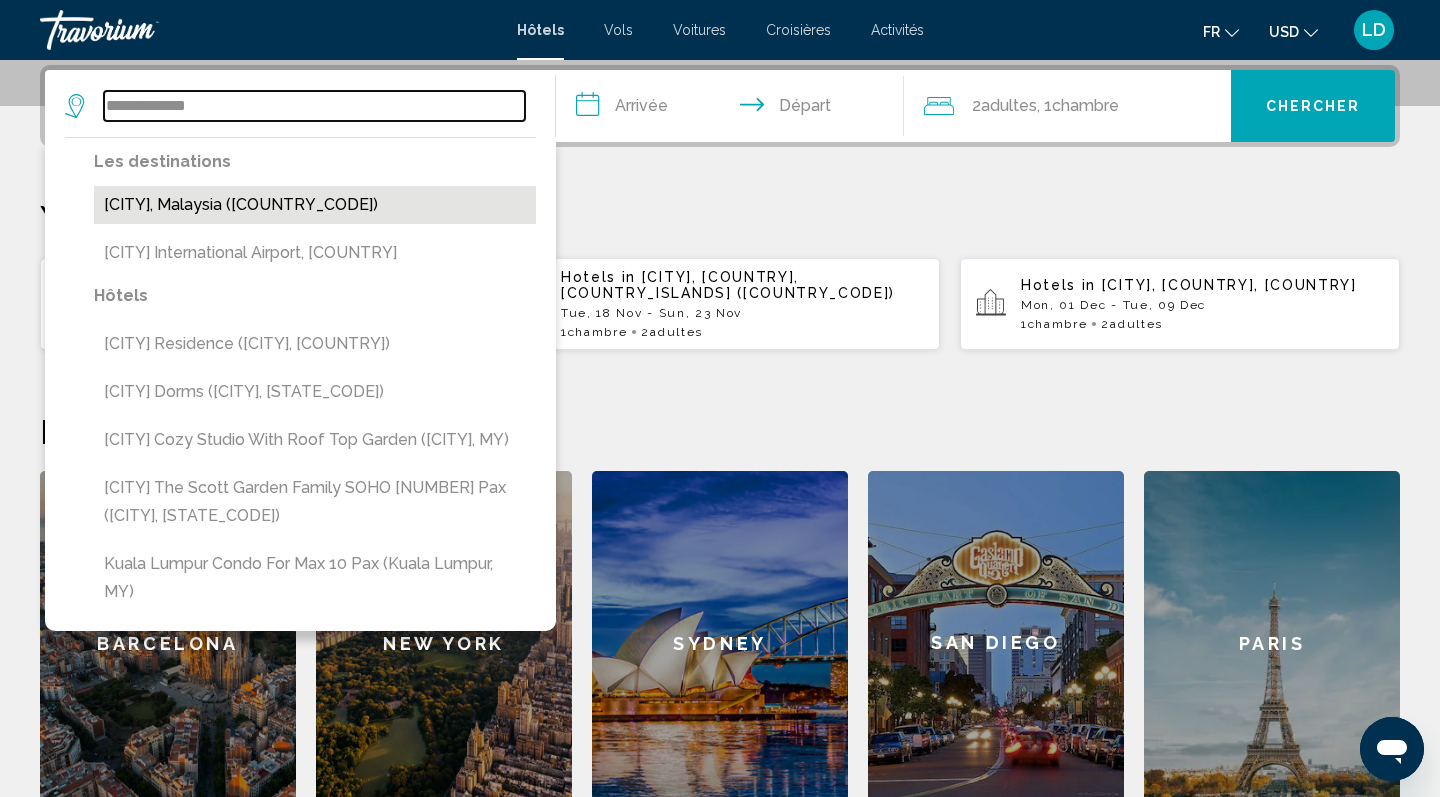 type on "**********" 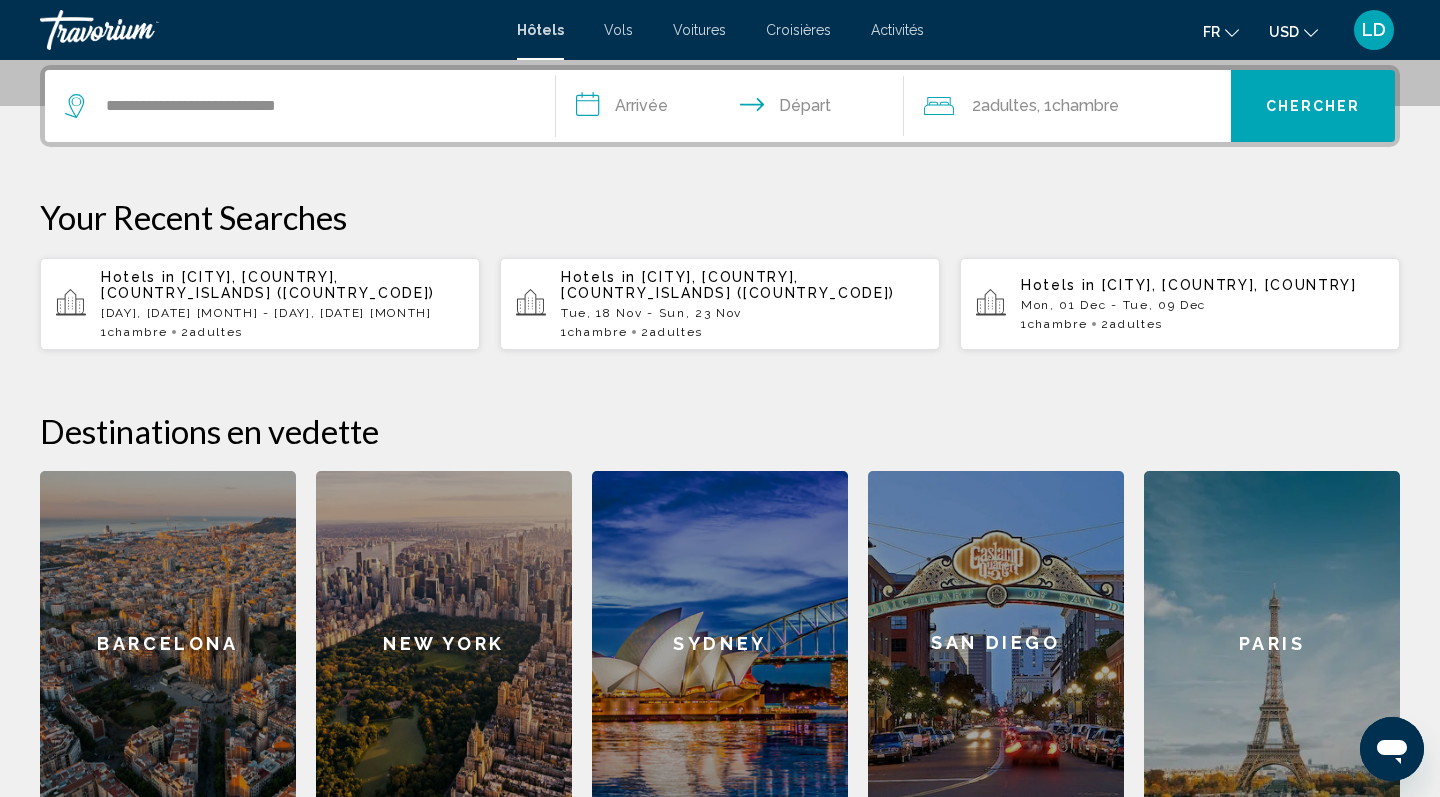 click on "**********" at bounding box center (734, 109) 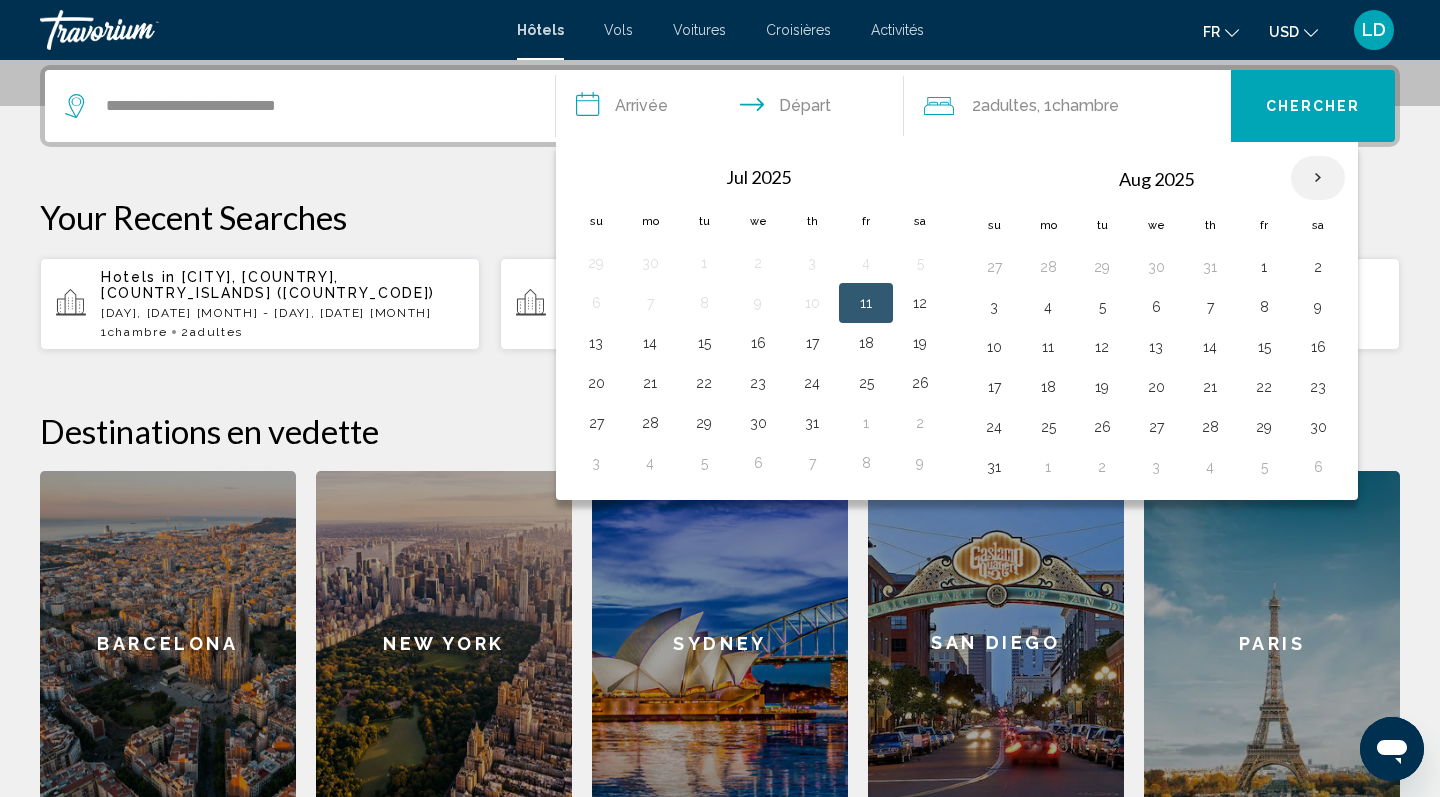click at bounding box center [1318, 178] 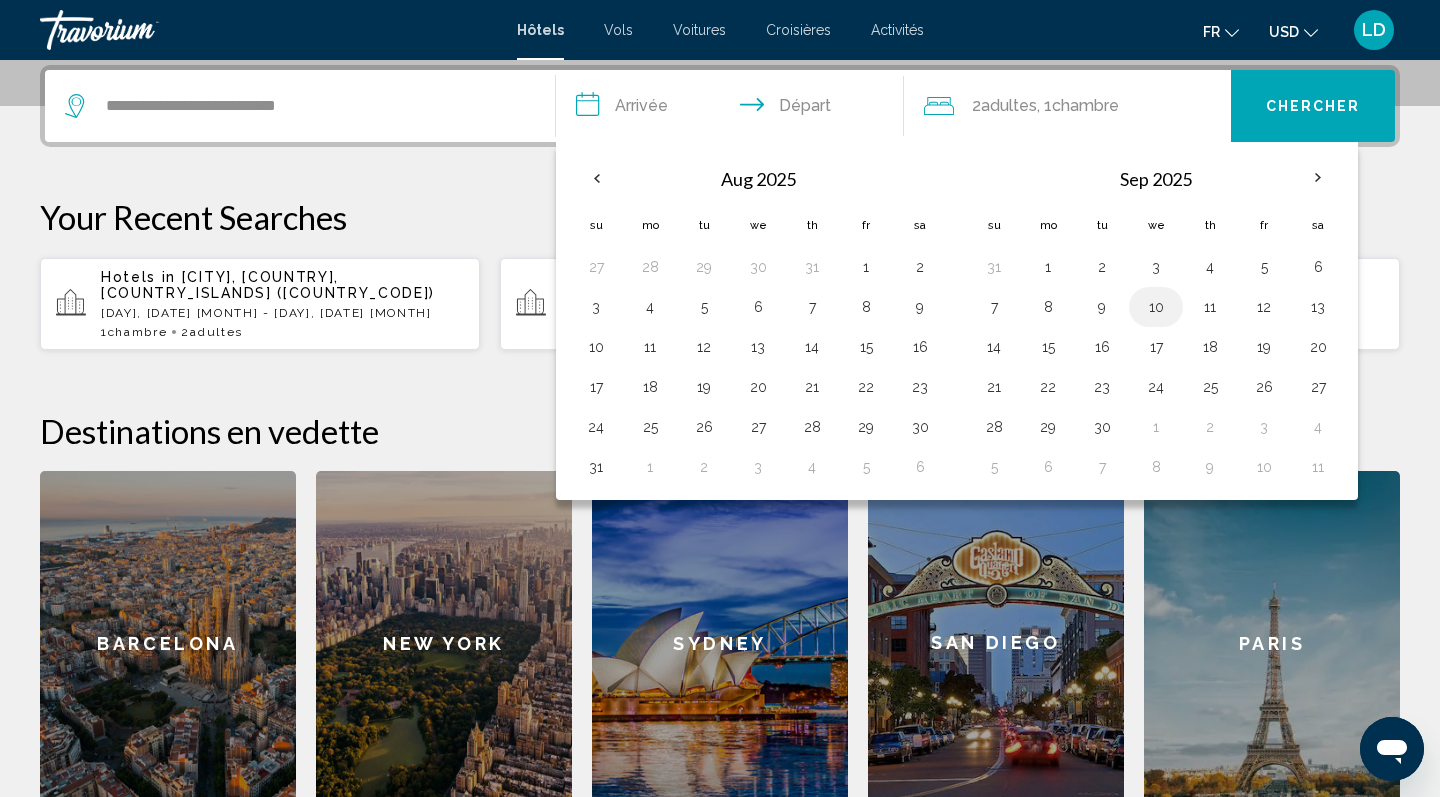 click on "10" at bounding box center [1156, 307] 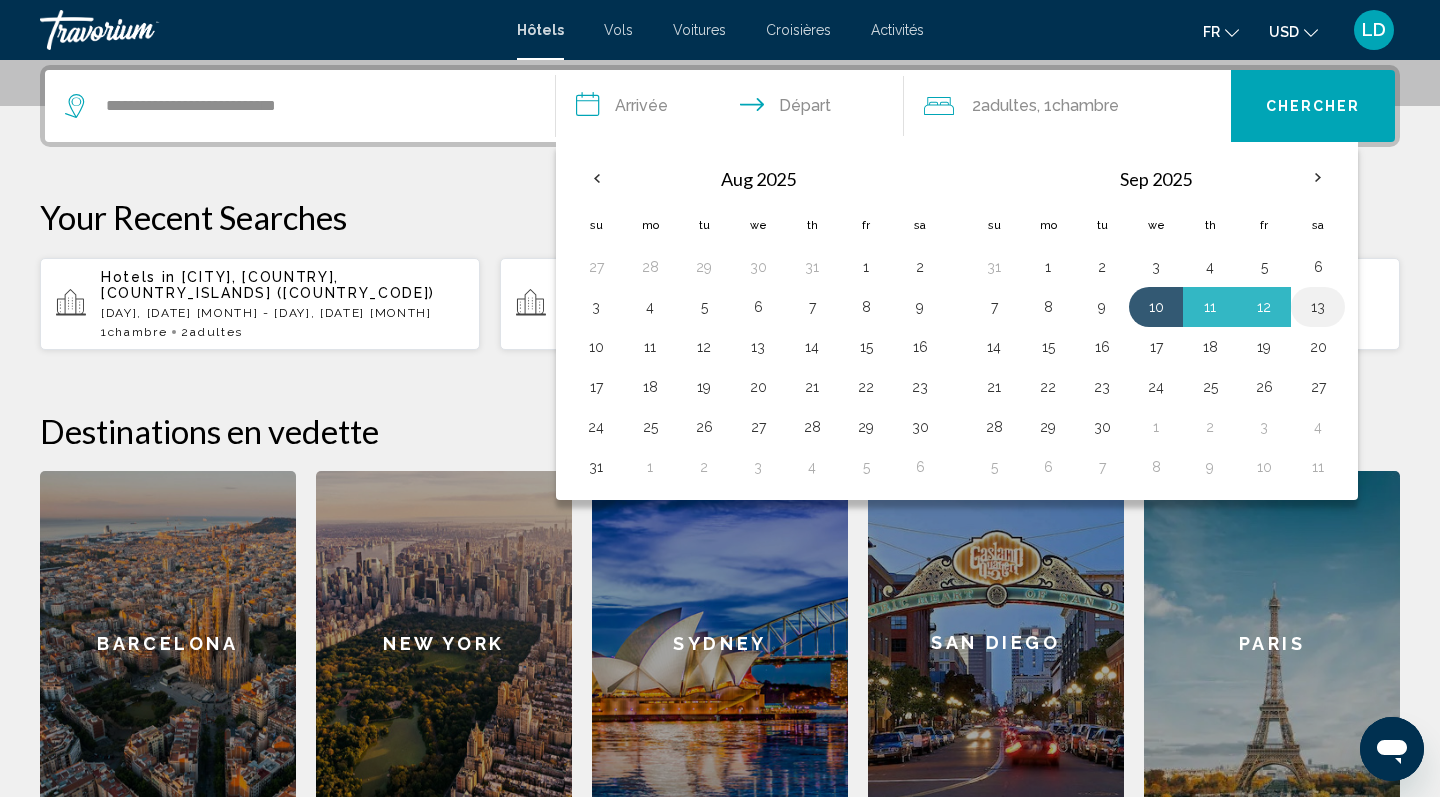 click on "13" at bounding box center [1318, 307] 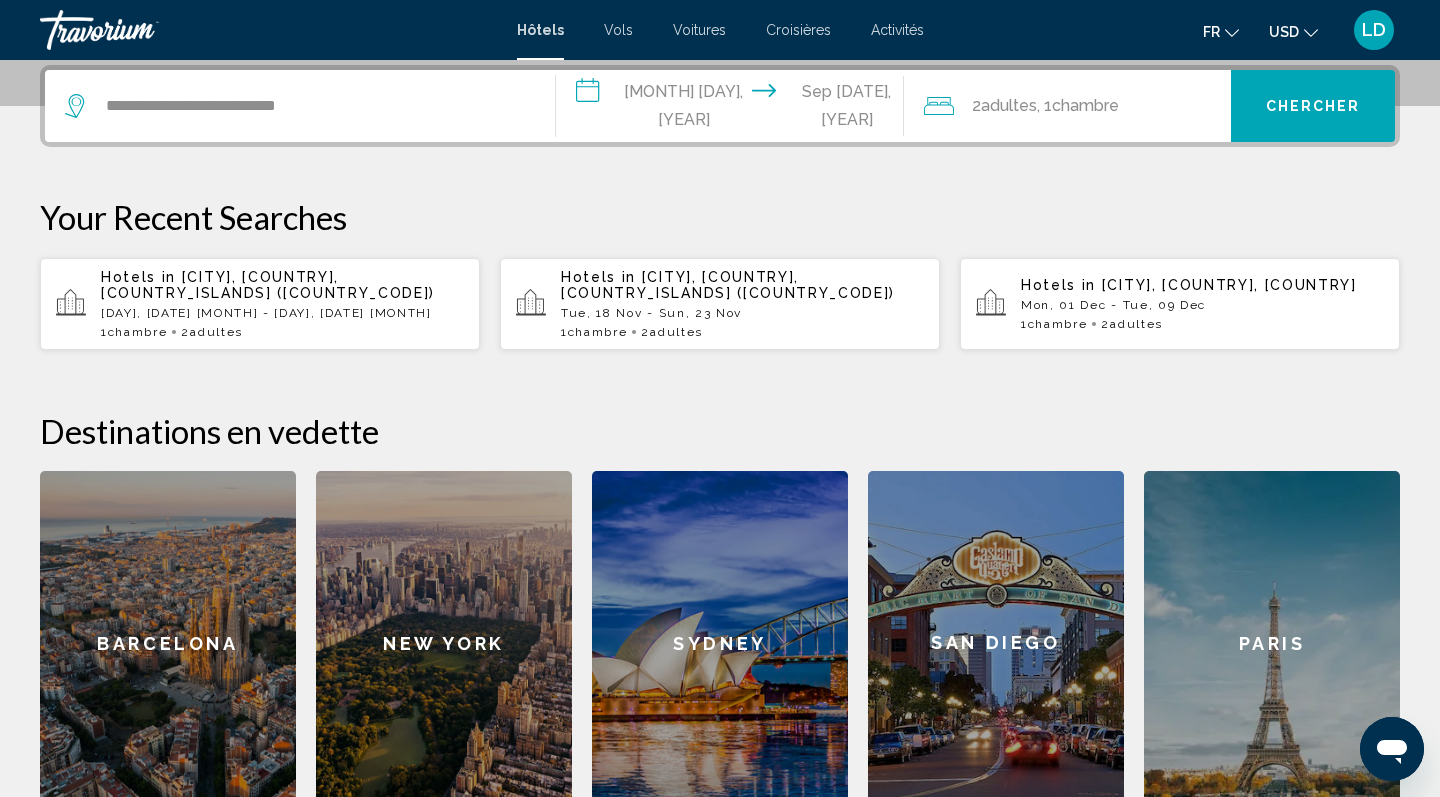 click on "Chercher" at bounding box center [1313, 107] 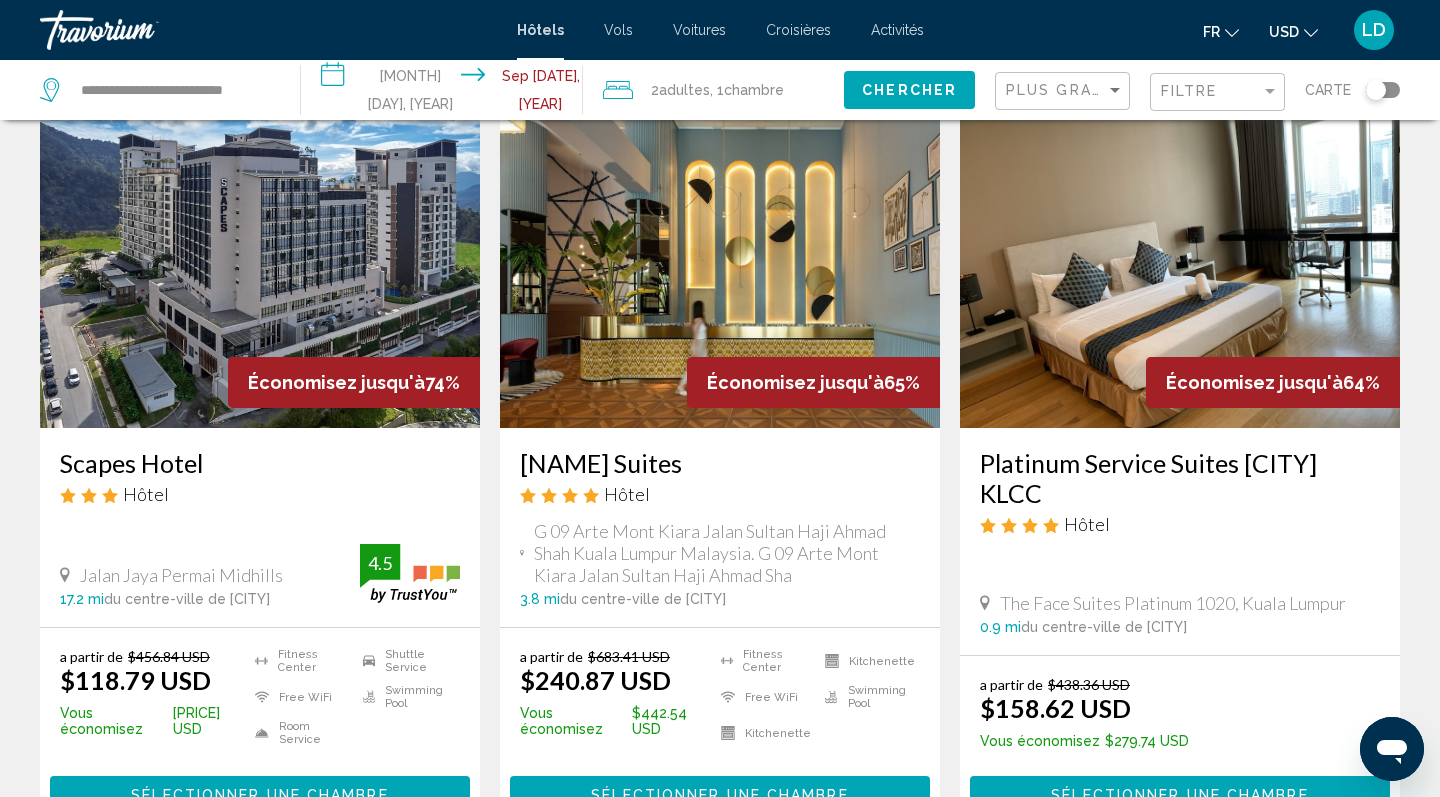 scroll, scrollTop: 84, scrollLeft: 0, axis: vertical 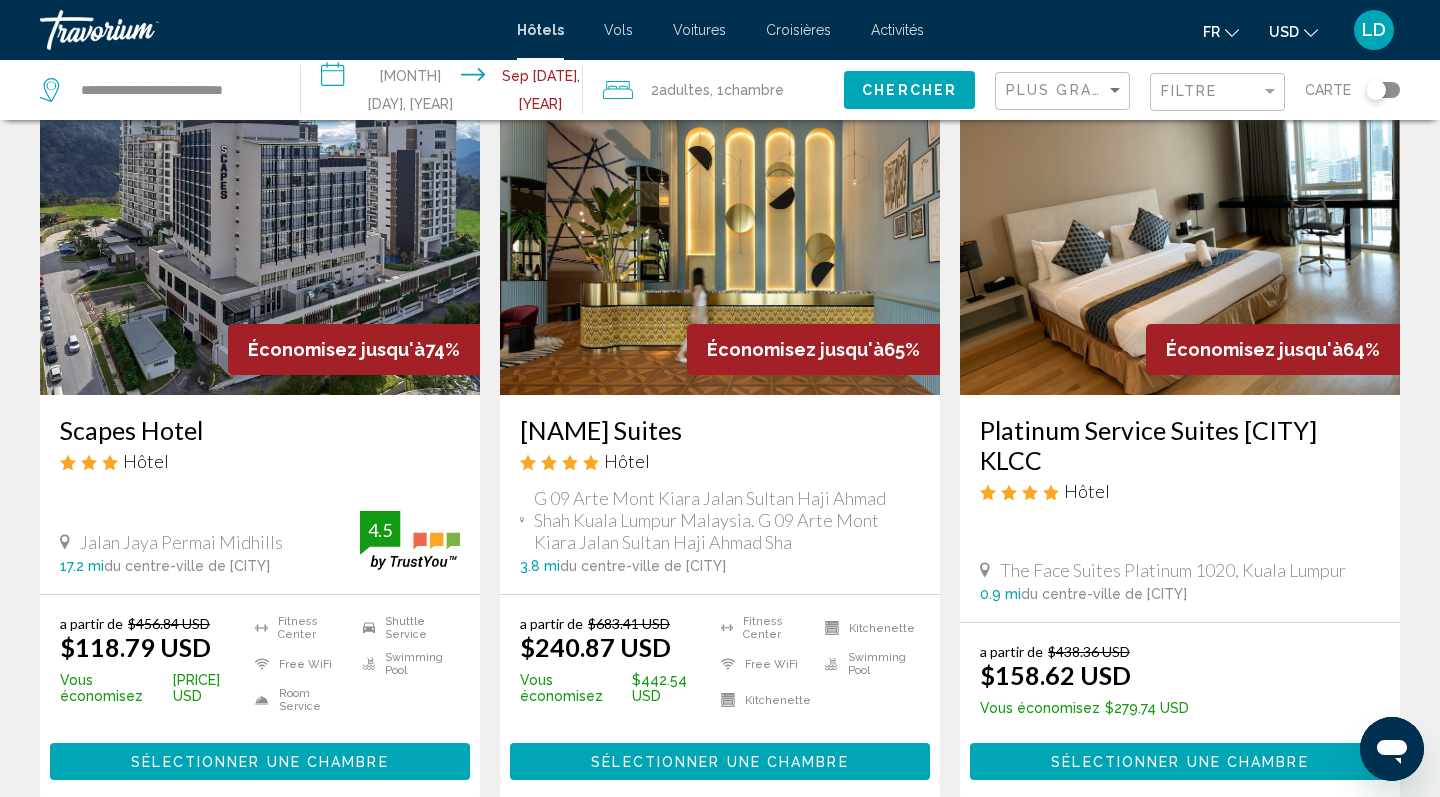 click on "USD
USD ($) MXN (Mex$) CAD (Can$) GBP (£) EUR (€) AUD (A$) NZD (NZ$) CNY (CN¥)" 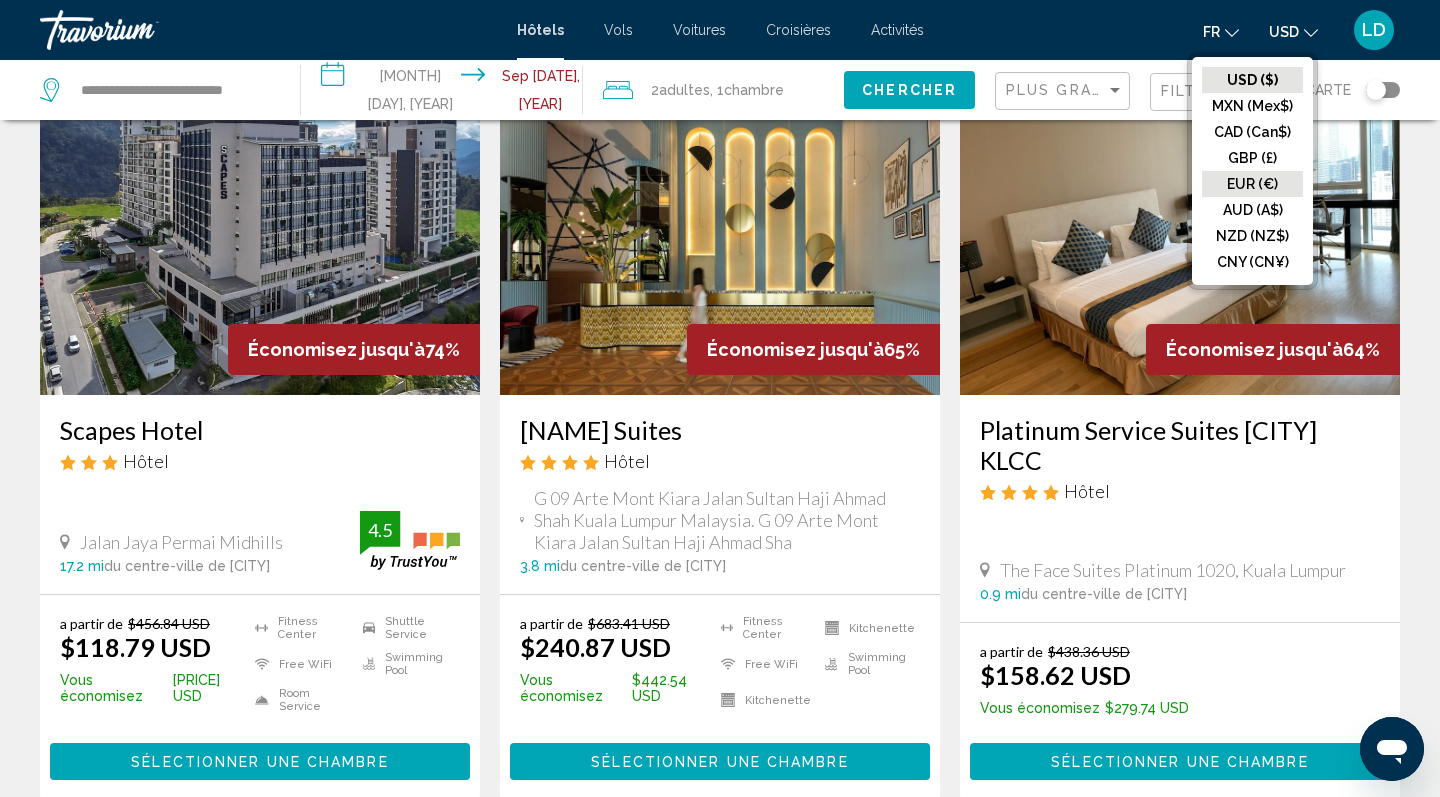 click on "EUR (€)" 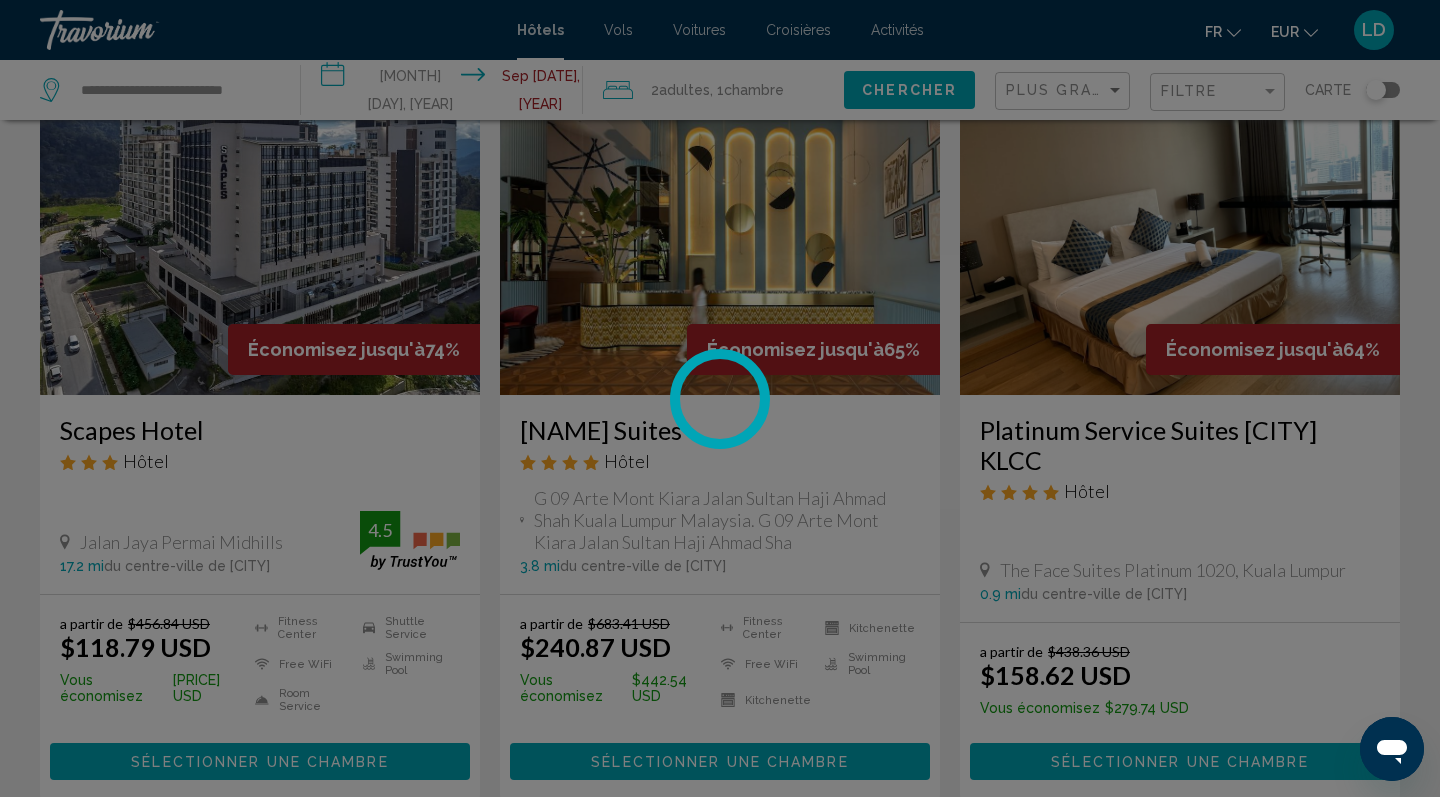 scroll, scrollTop: 0, scrollLeft: 0, axis: both 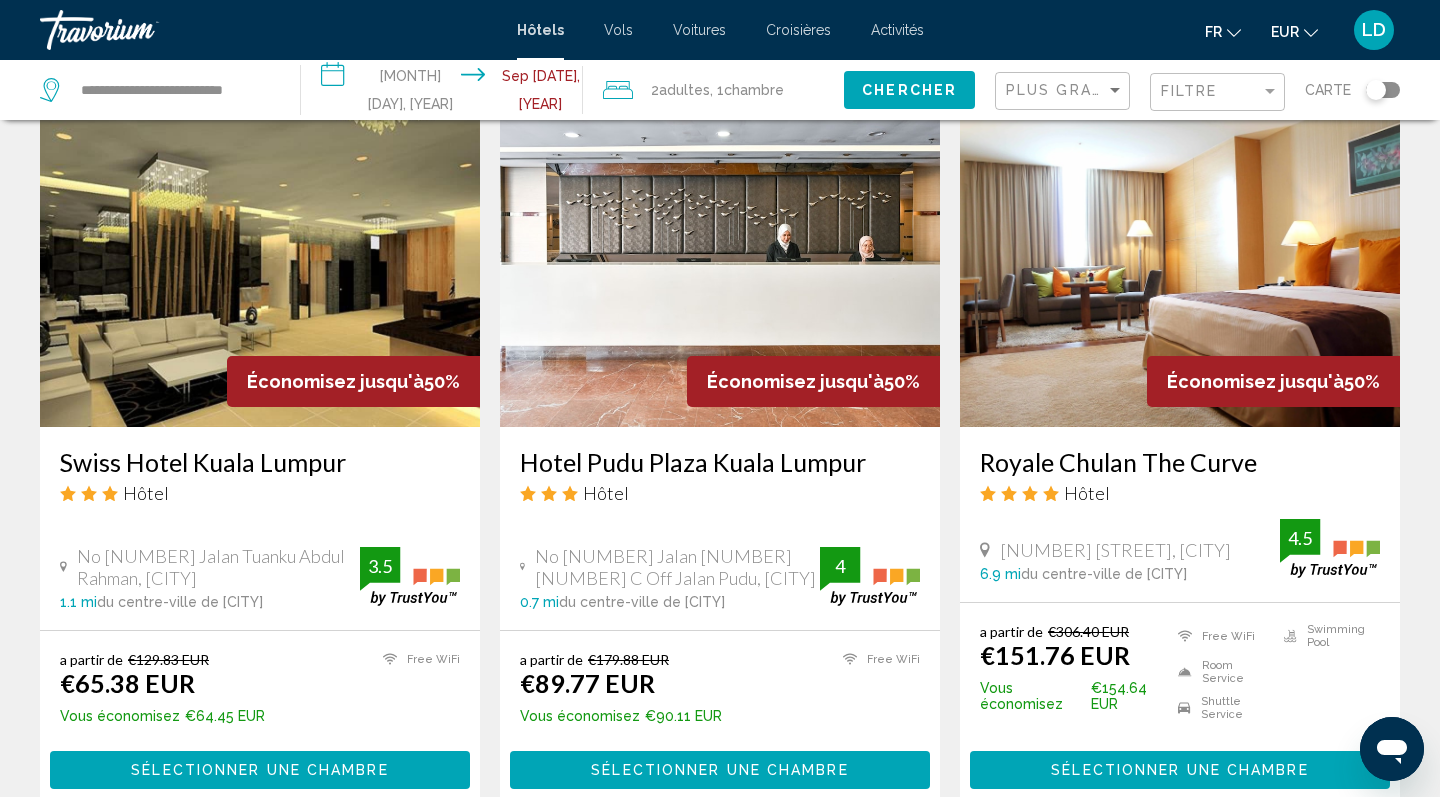 click on "Hotel Pudu Plaza Kuala Lumpur" at bounding box center [720, 462] 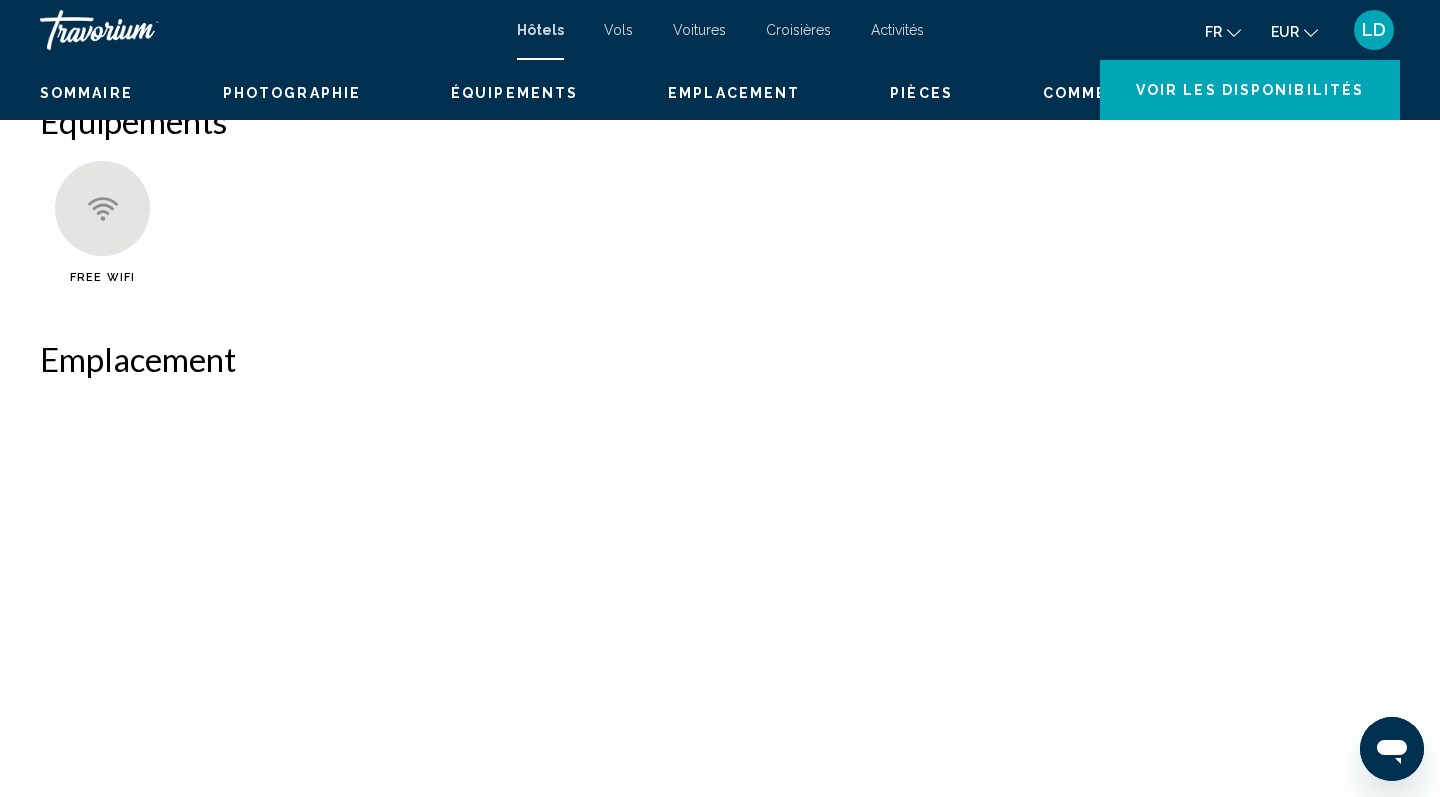 scroll, scrollTop: 0, scrollLeft: 0, axis: both 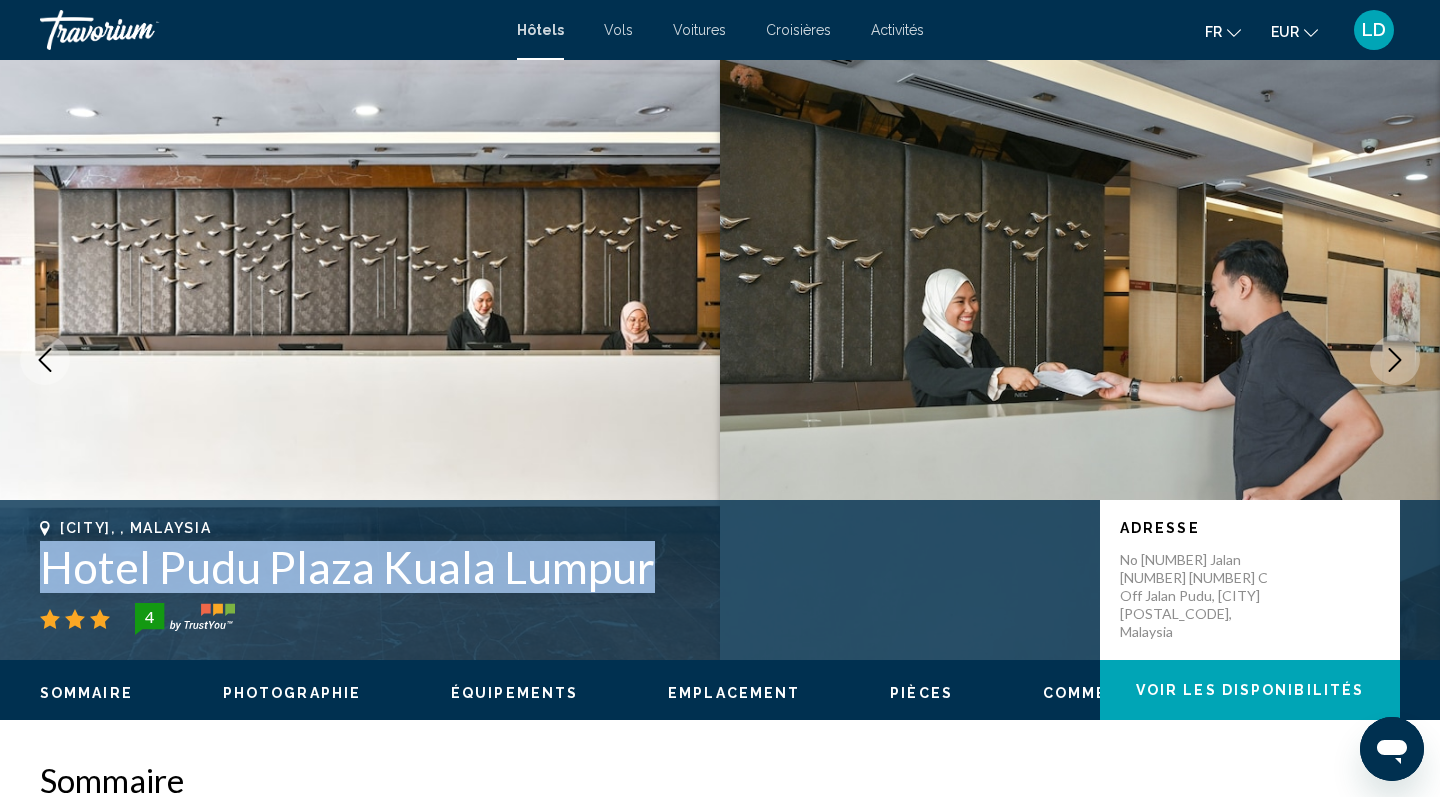 drag, startPoint x: 41, startPoint y: 559, endPoint x: 658, endPoint y: 558, distance: 617.0008 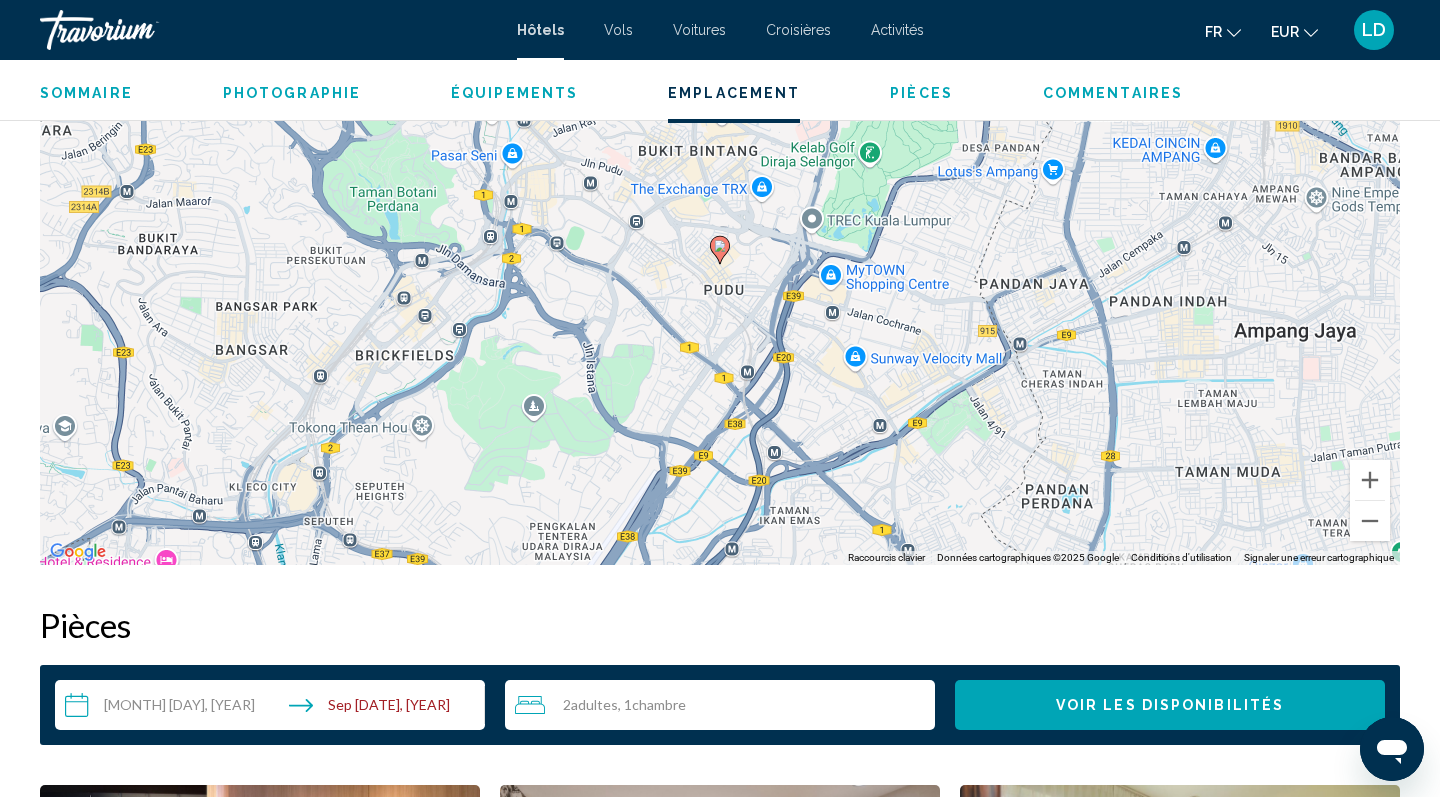 scroll, scrollTop: 2018, scrollLeft: 0, axis: vertical 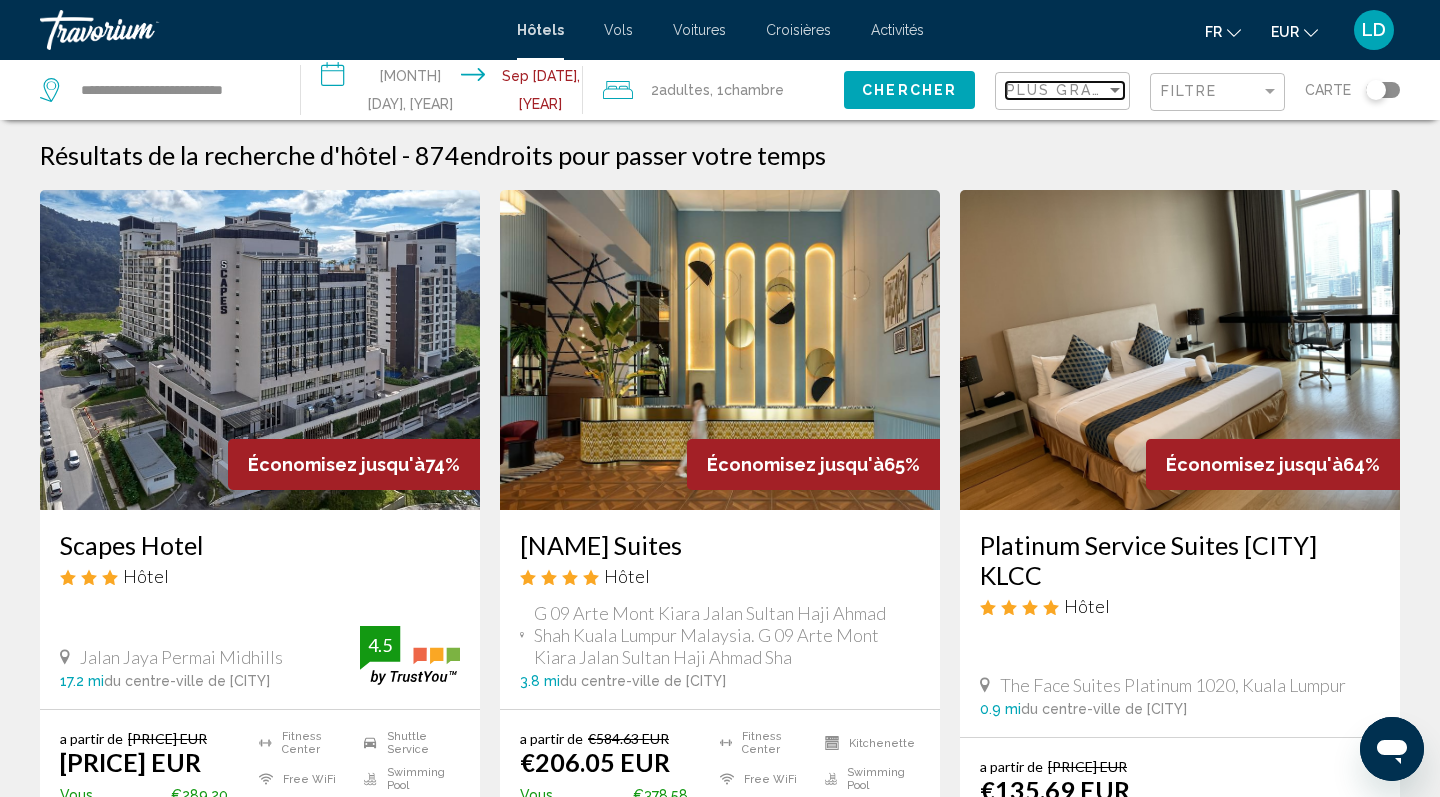 click on "Plus grandes économies" at bounding box center (1125, 90) 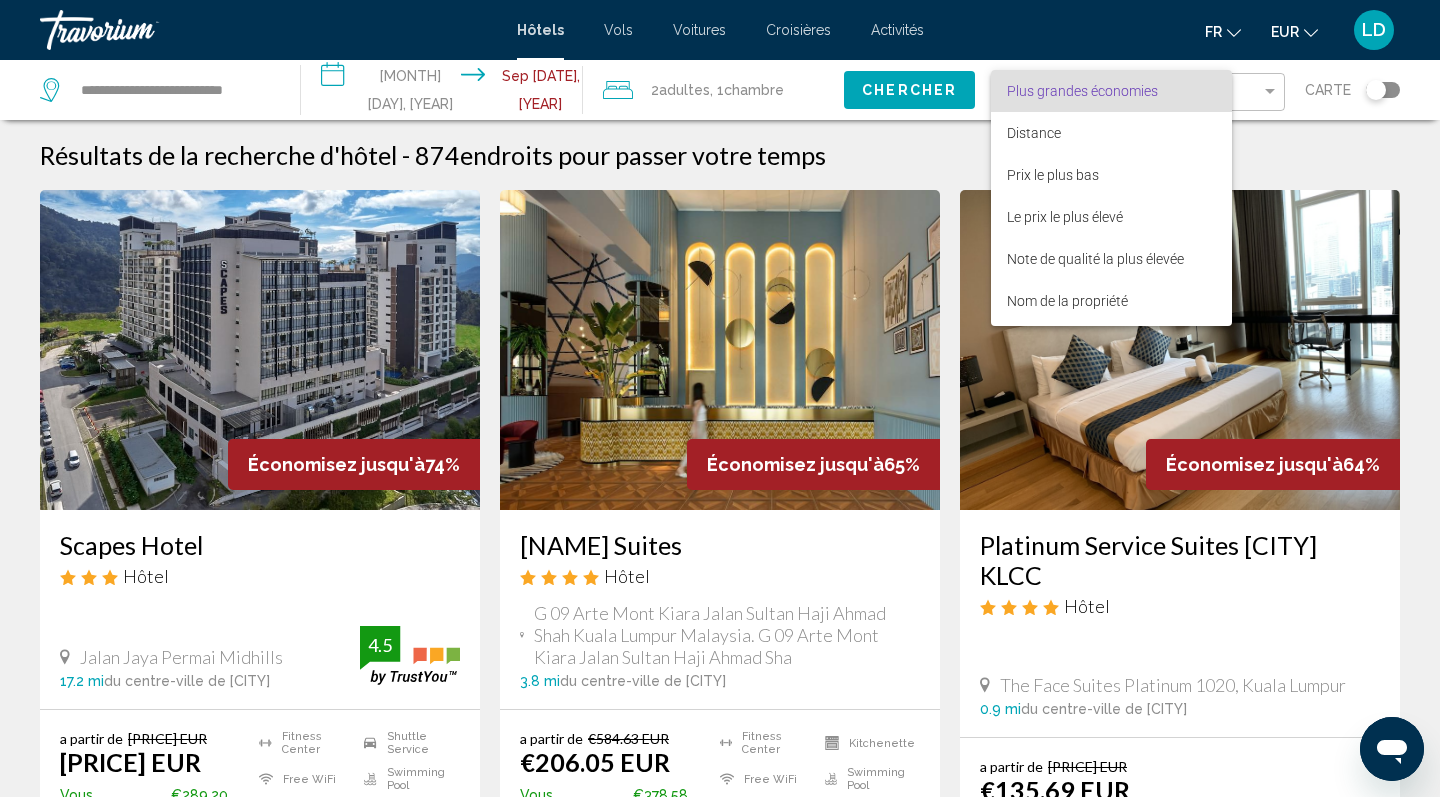 click at bounding box center [720, 398] 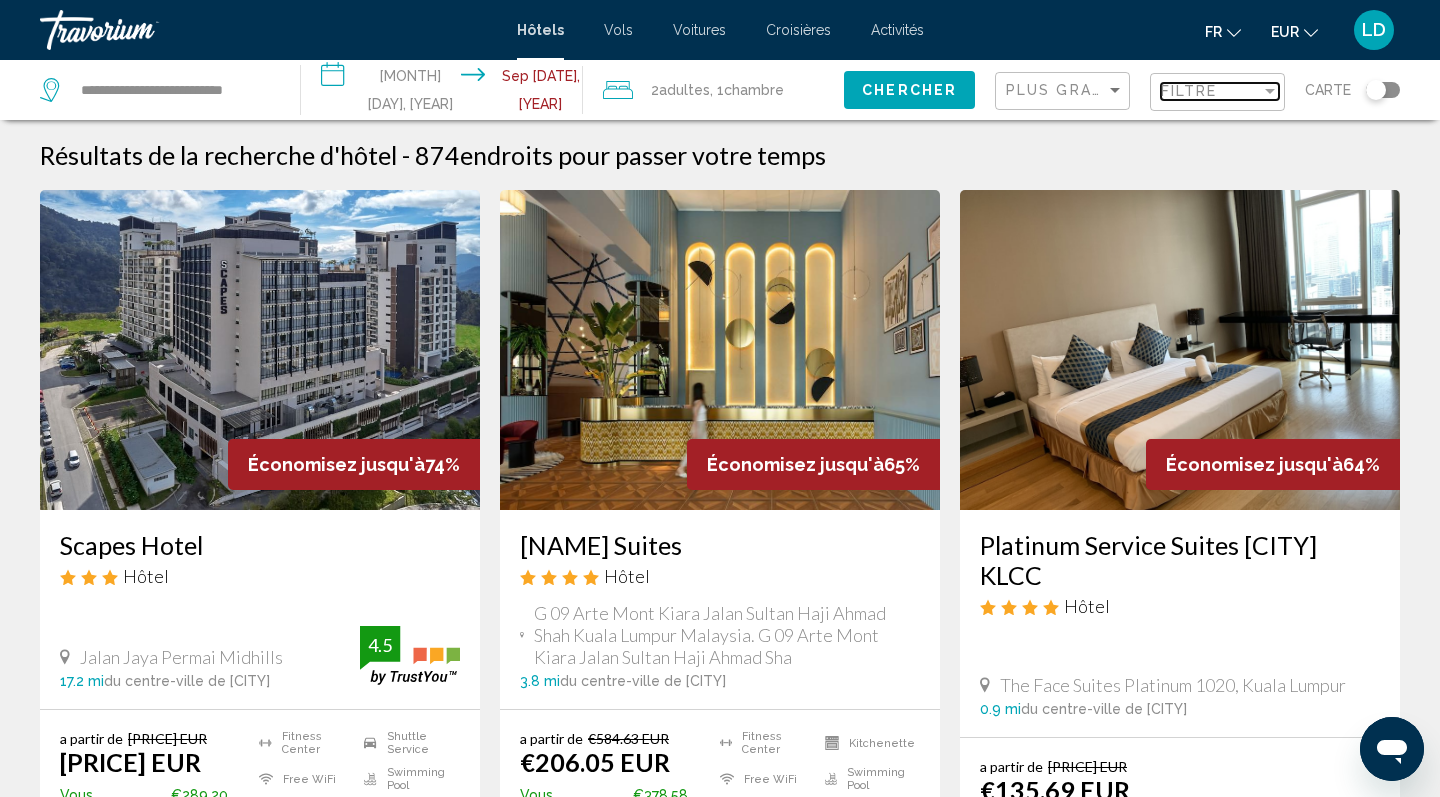 click on "Filtre" at bounding box center [1211, 91] 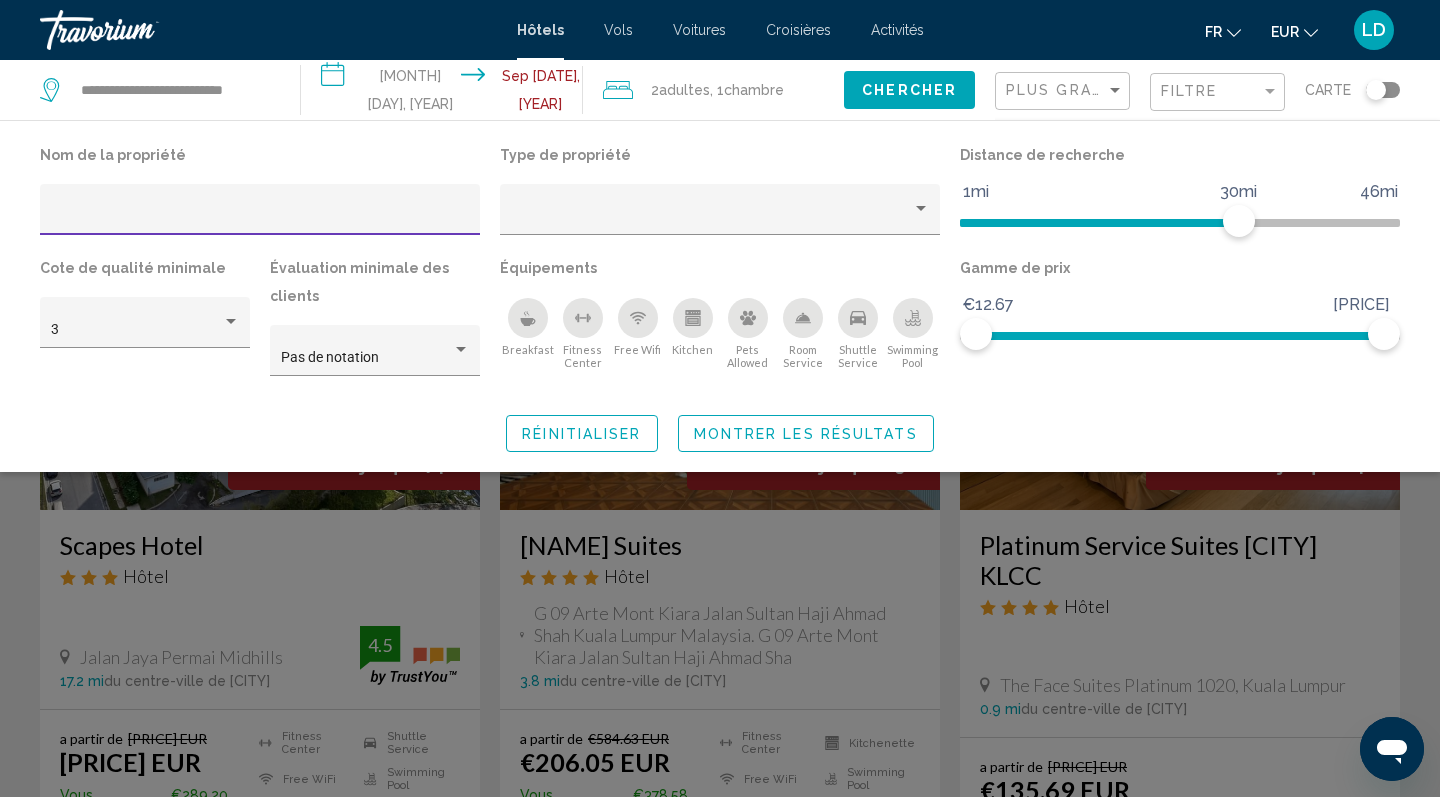 click 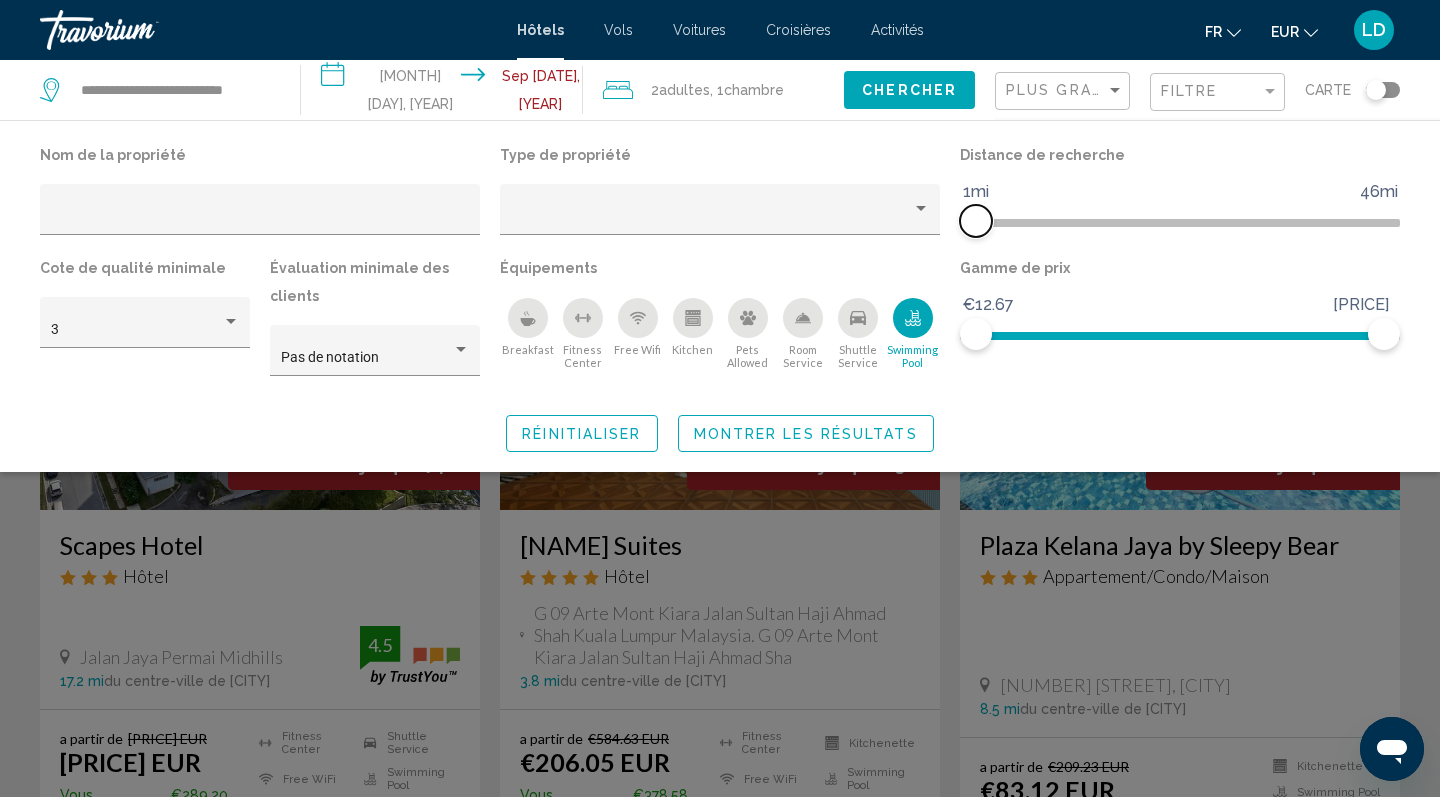 click 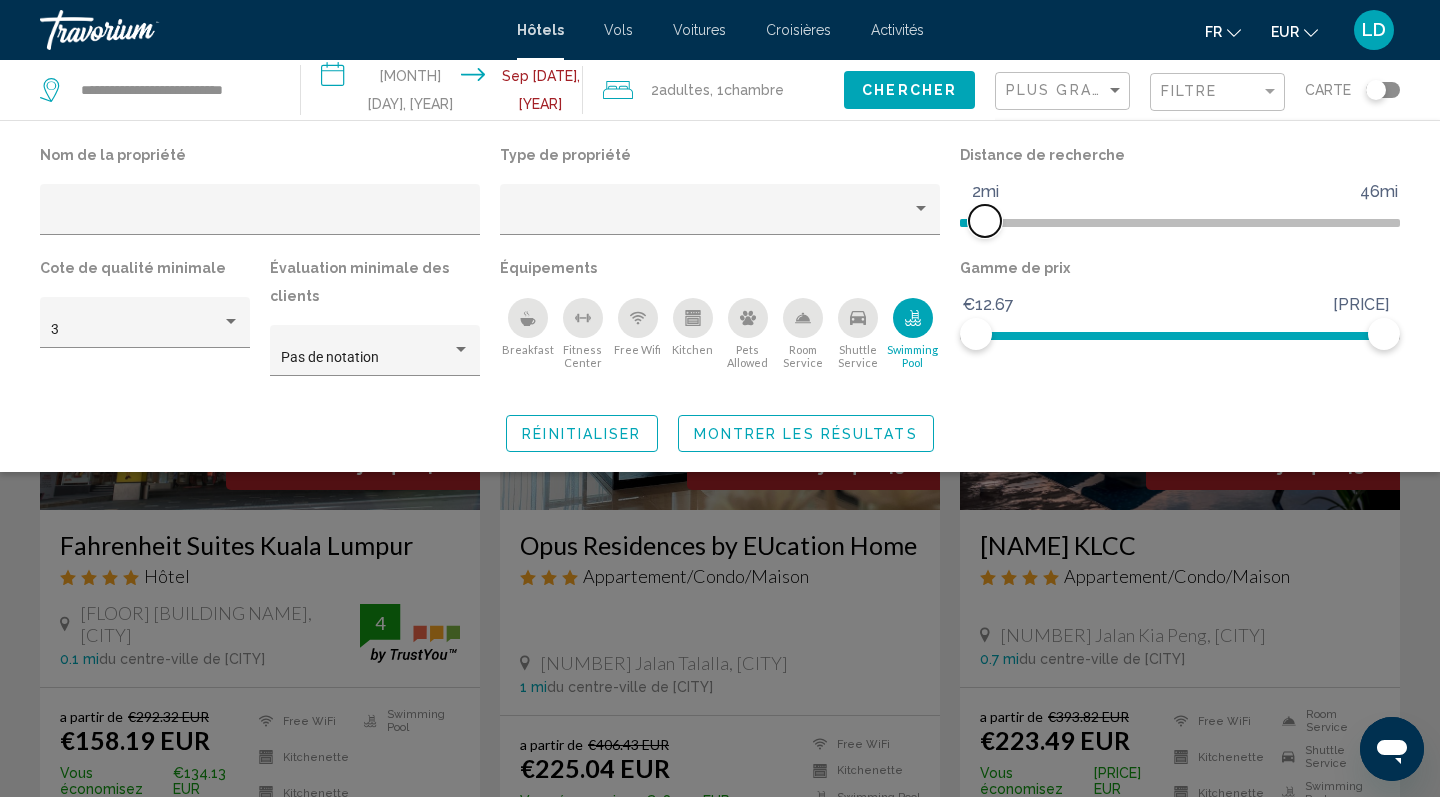 drag, startPoint x: 972, startPoint y: 221, endPoint x: 984, endPoint y: 221, distance: 12 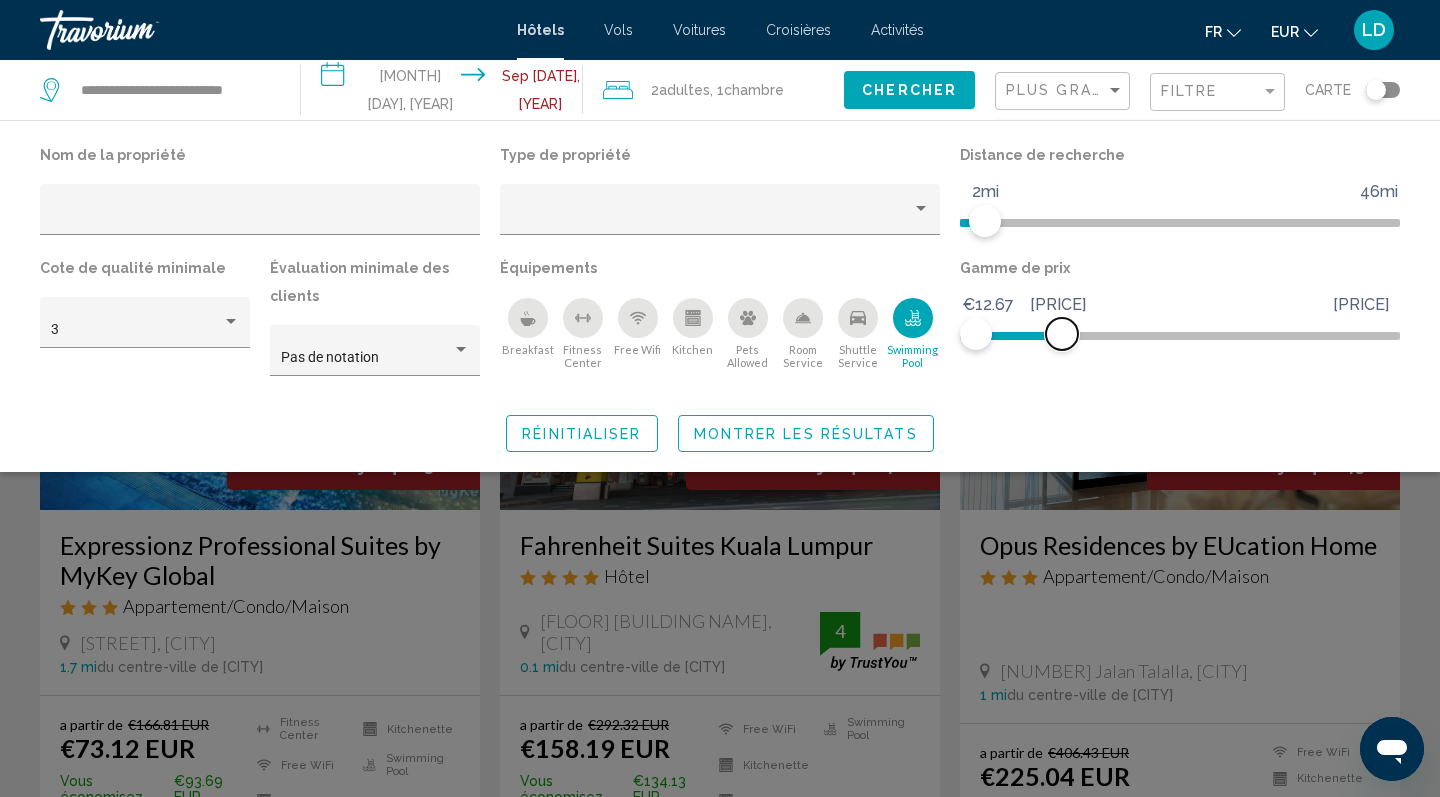 drag, startPoint x: 1384, startPoint y: 328, endPoint x: 1062, endPoint y: 326, distance: 322.00623 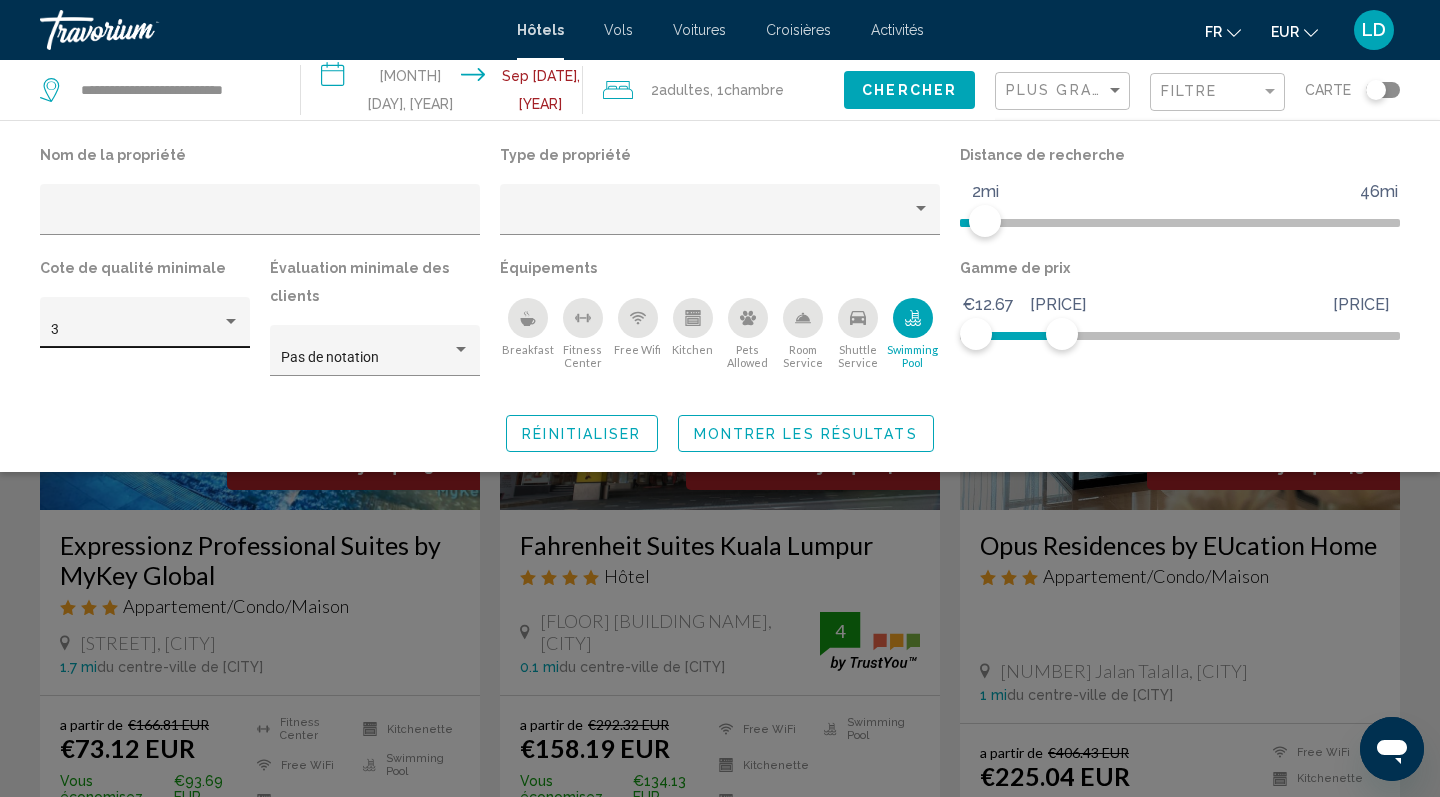 click on "3" 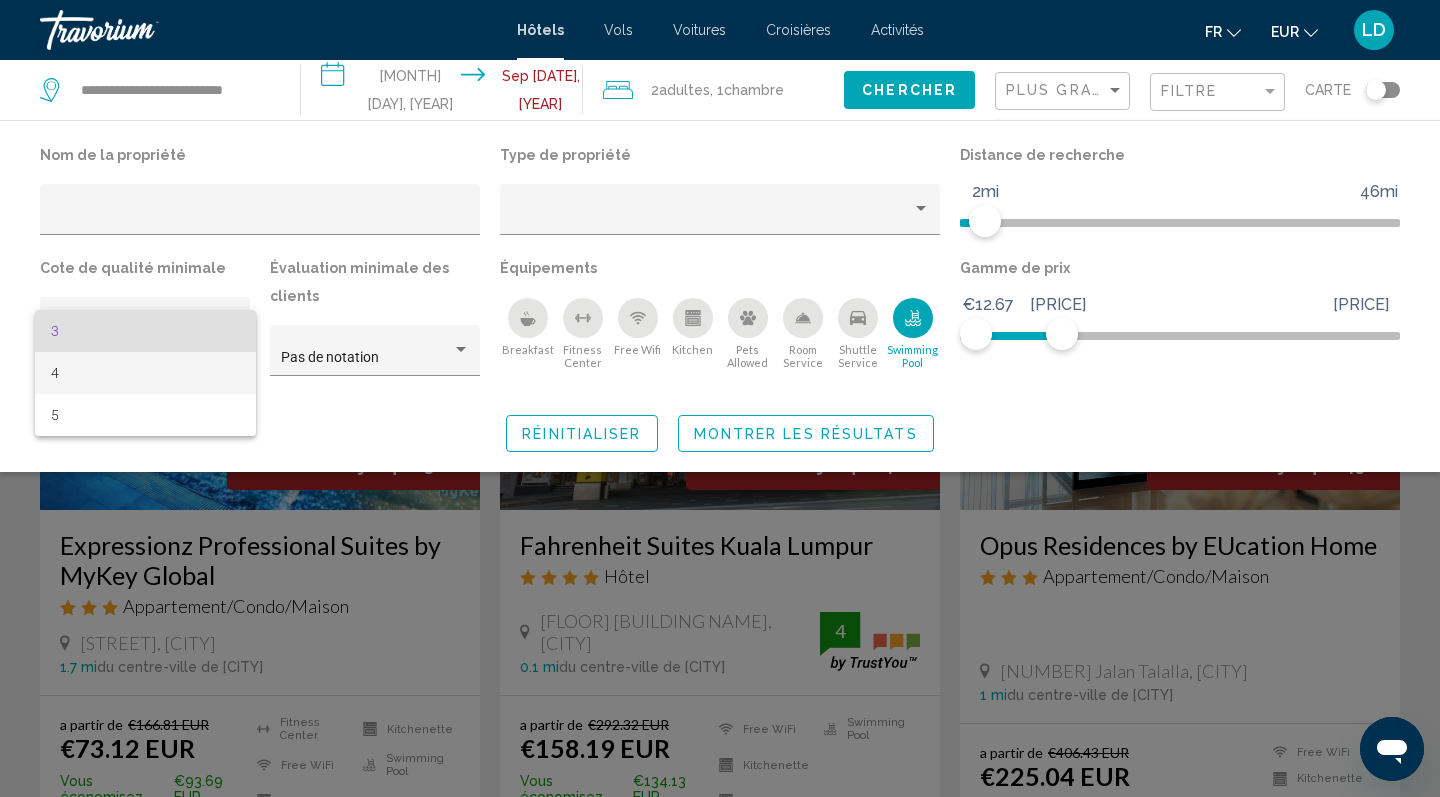 click on "4" at bounding box center (145, 373) 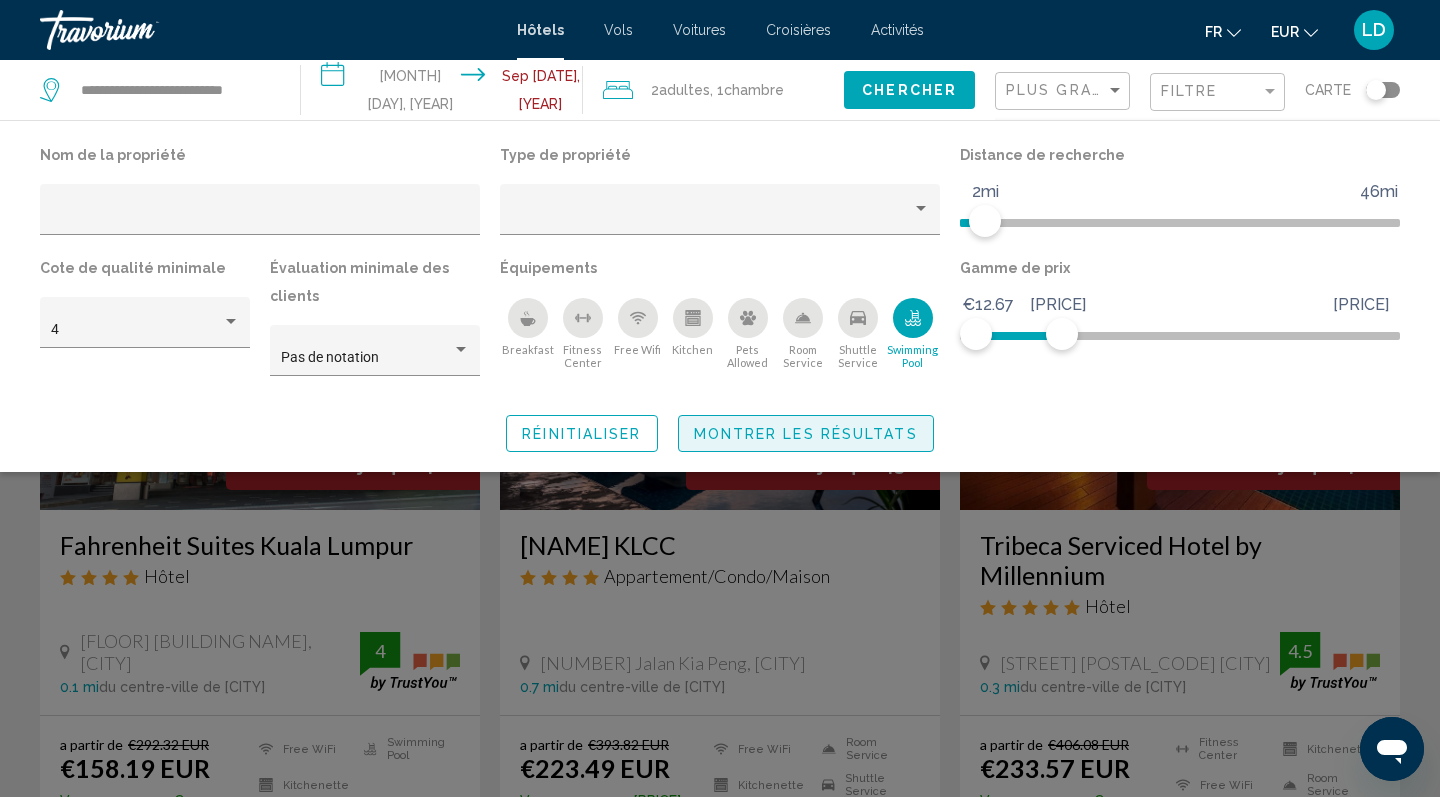 click on "Montrer les résultats" 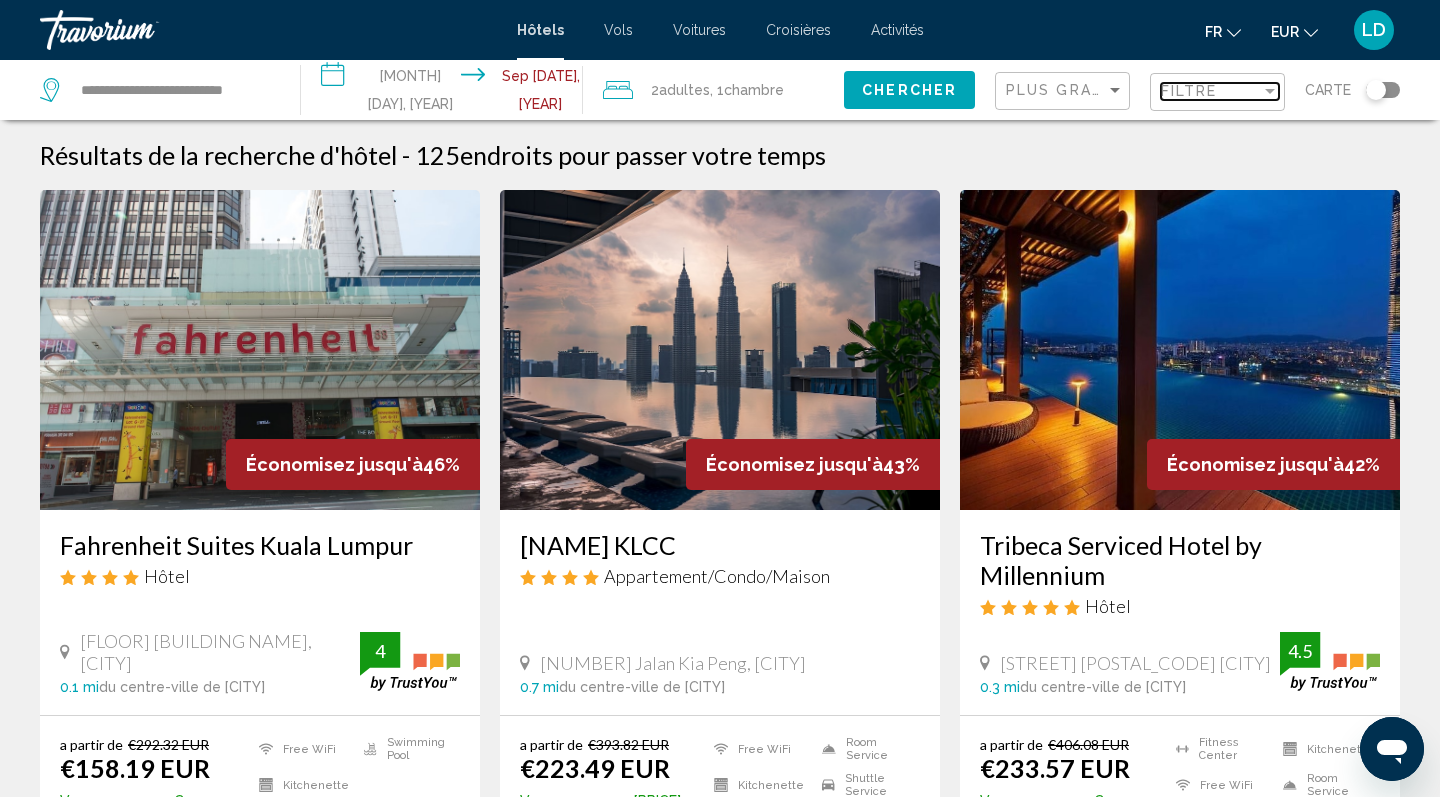 click on "Filtre" at bounding box center [1189, 91] 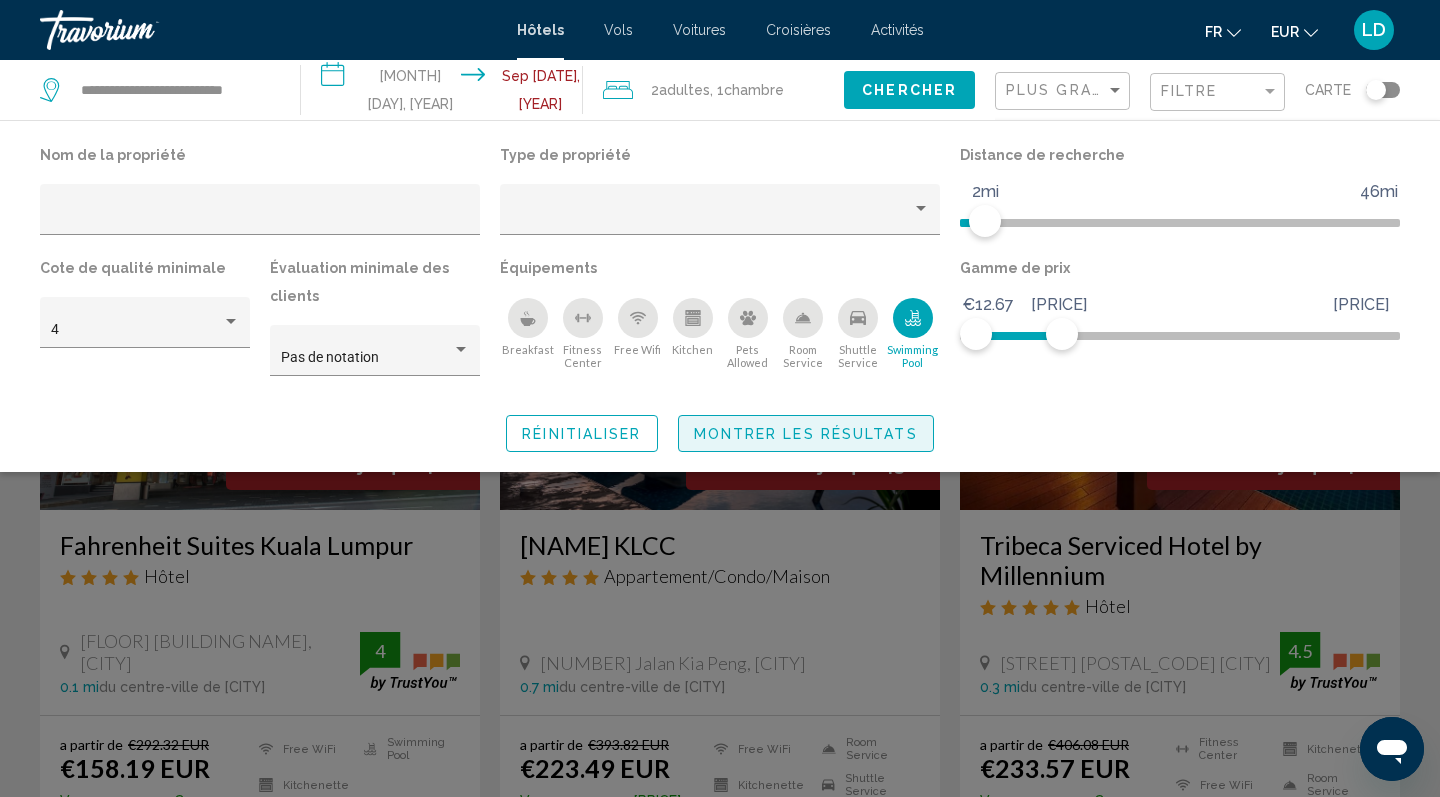 click on "Montrer les résultats" 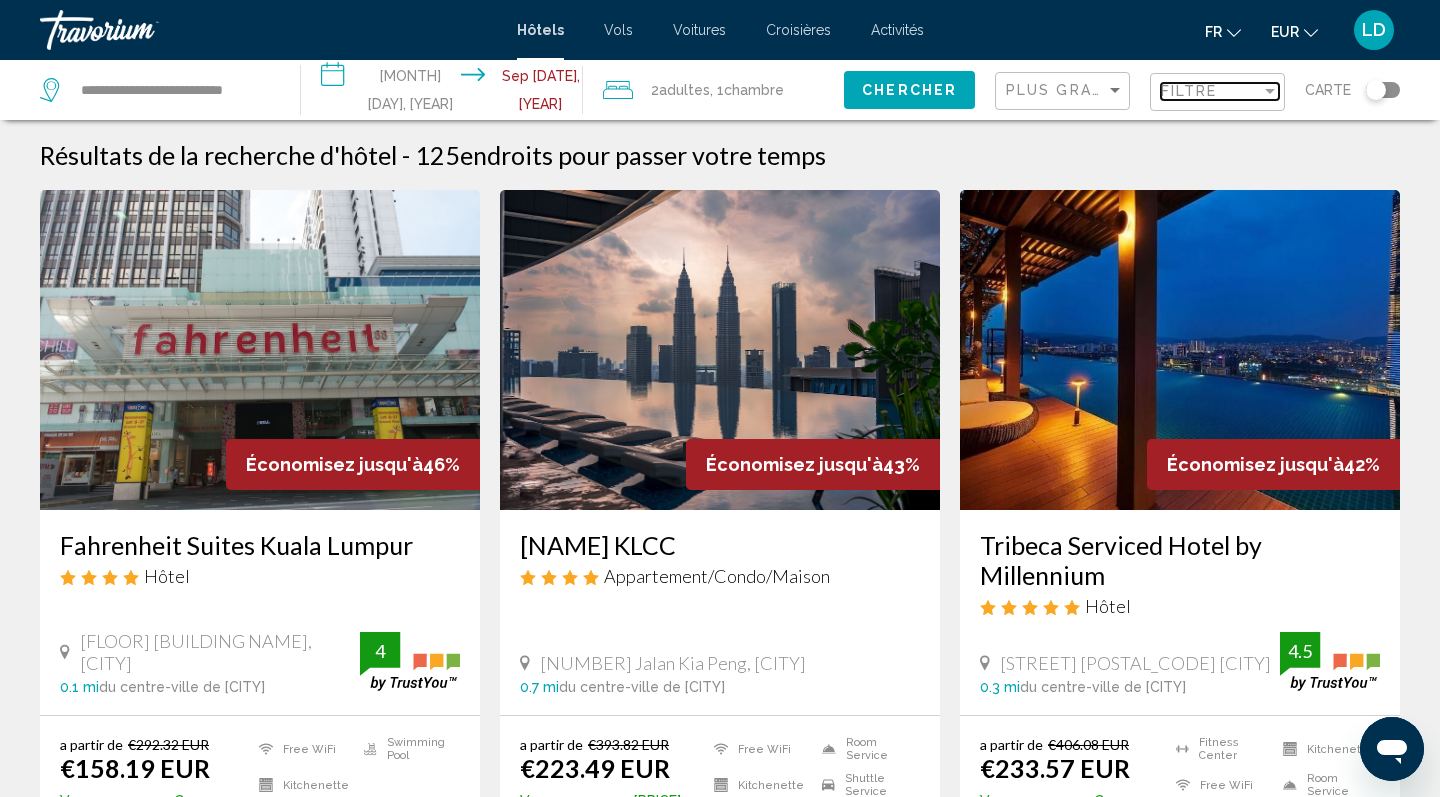 click on "Filtre" at bounding box center [1189, 91] 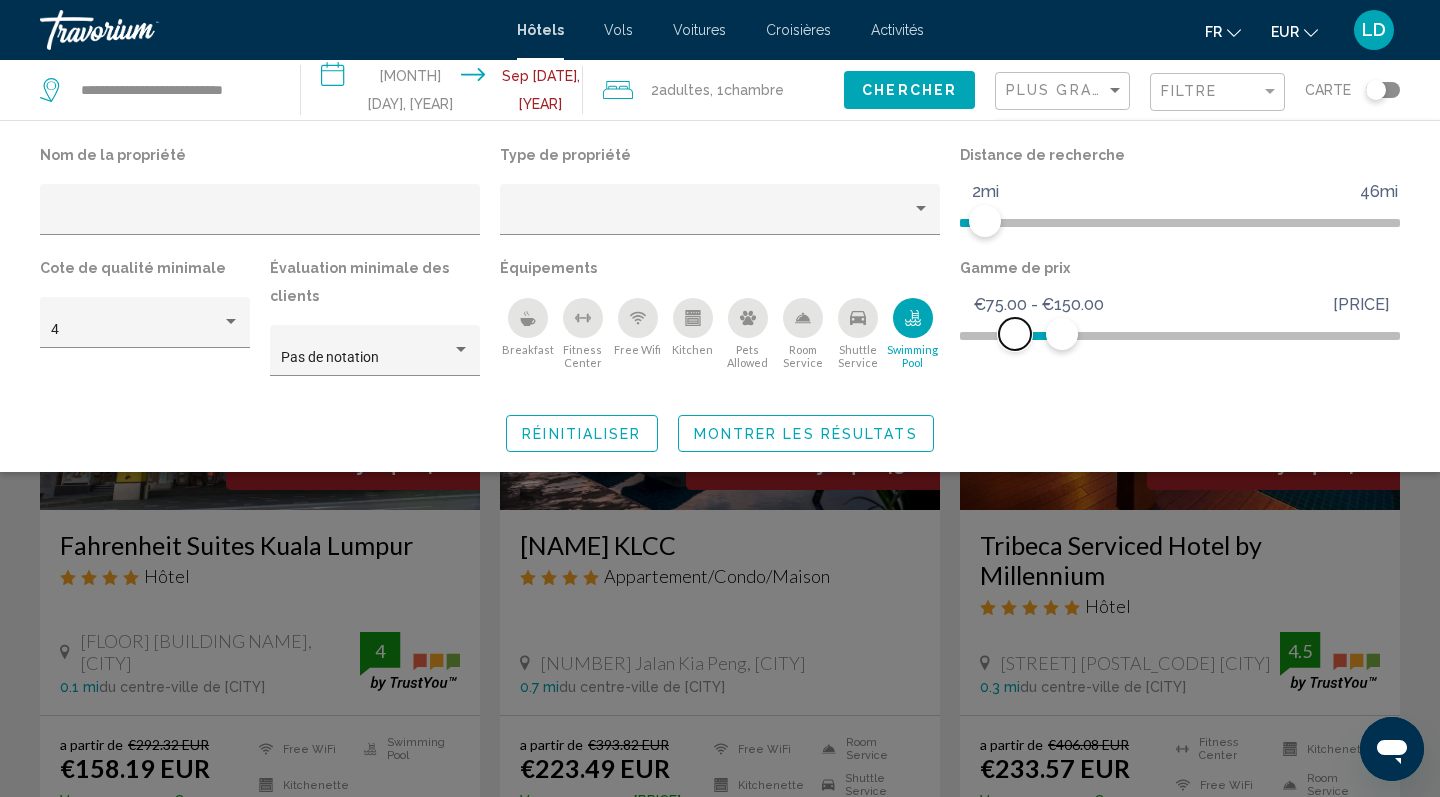 click on "€12.67 €664.00 €75.00 €150.00 €75.00 - €150.00" 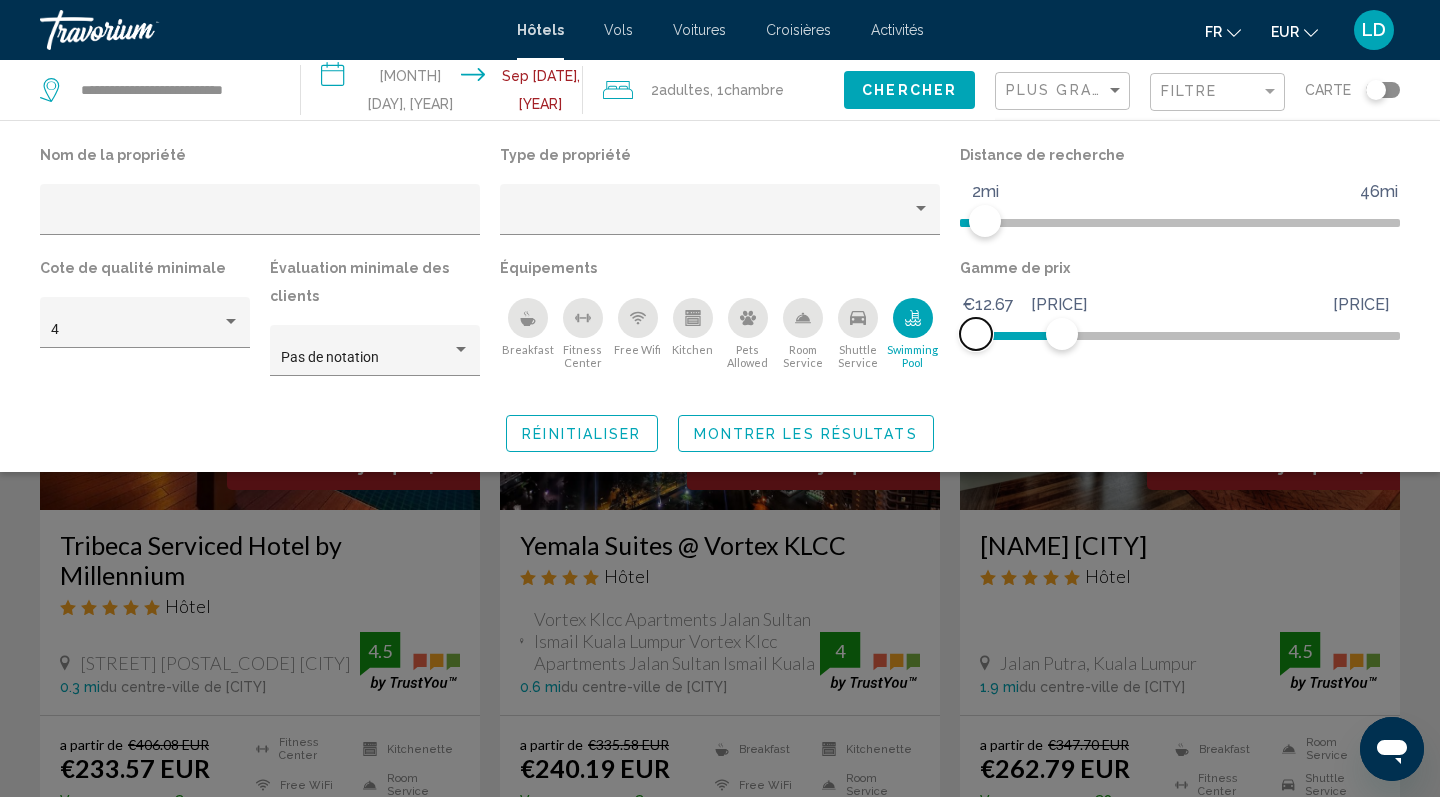 drag, startPoint x: 1013, startPoint y: 330, endPoint x: 935, endPoint y: 328, distance: 78.025635 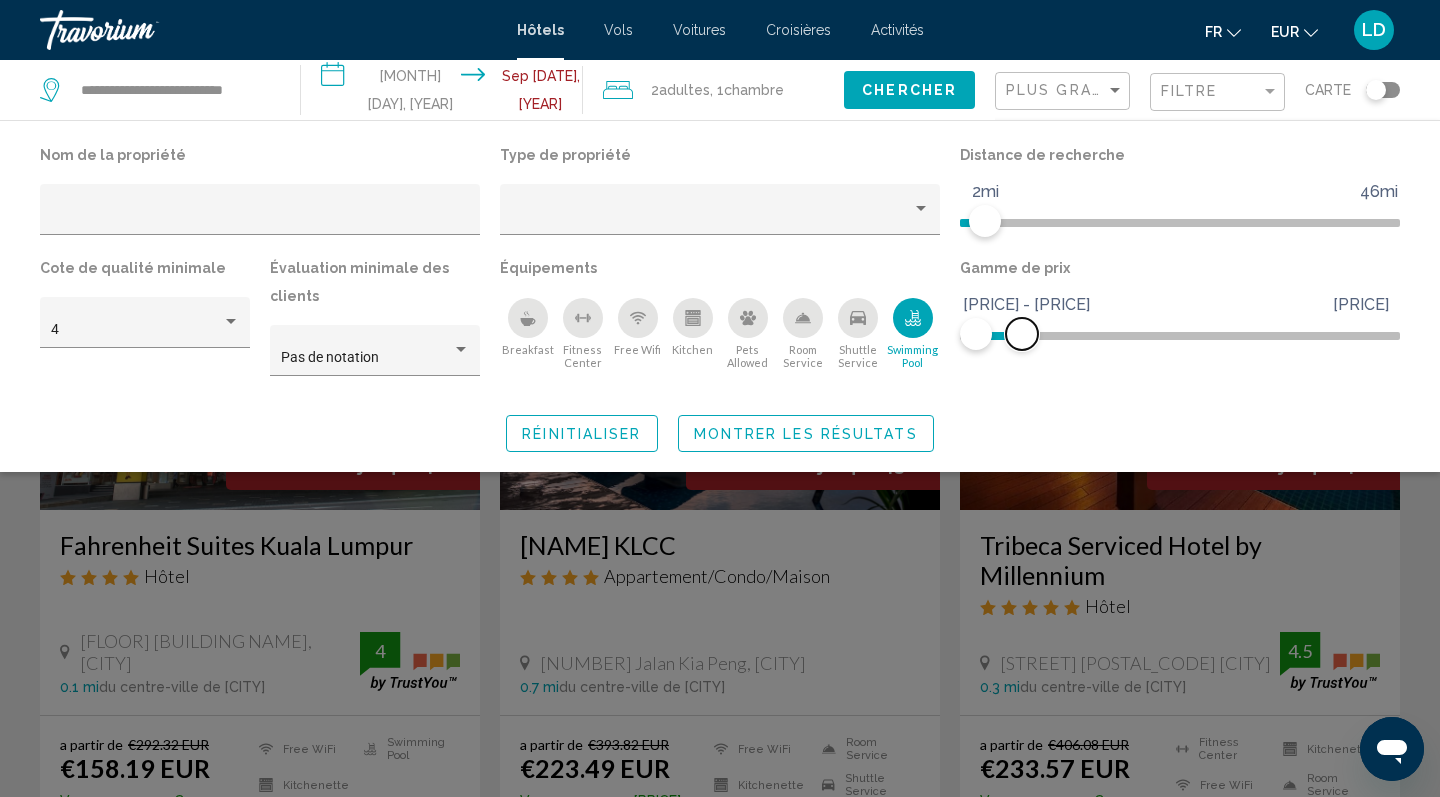 drag, startPoint x: 1050, startPoint y: 330, endPoint x: 1022, endPoint y: 334, distance: 28.284271 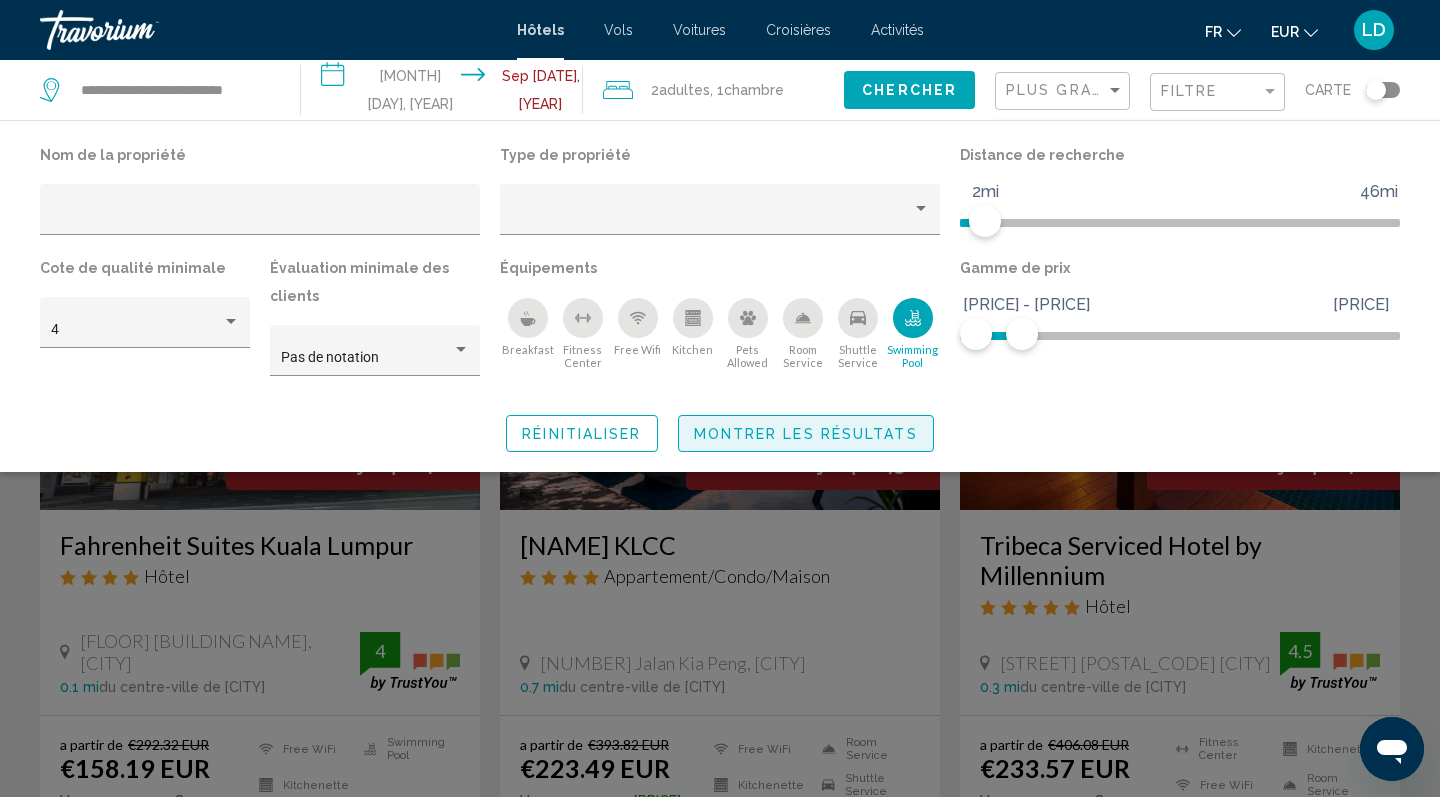 click on "Montrer les résultats" 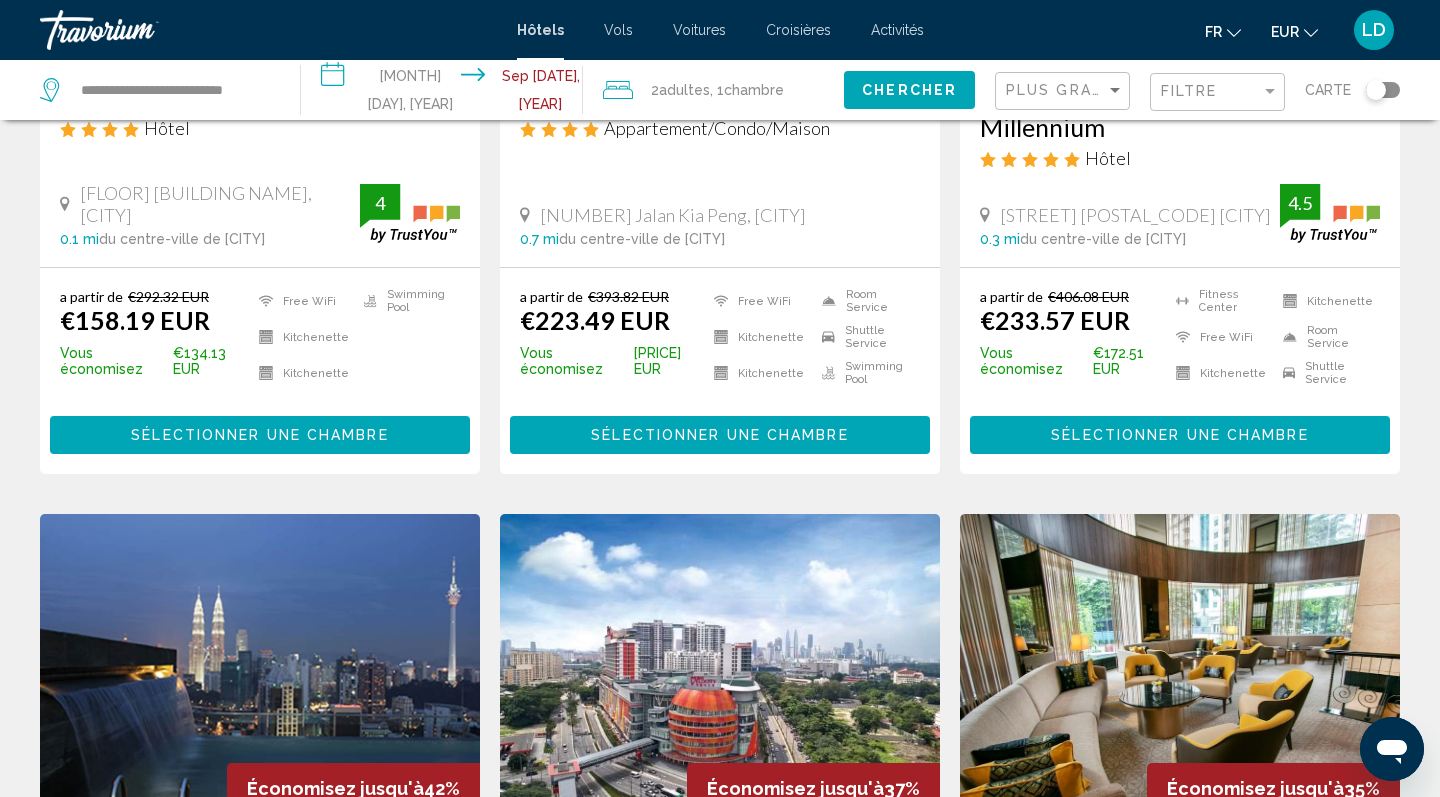 scroll, scrollTop: 365, scrollLeft: 0, axis: vertical 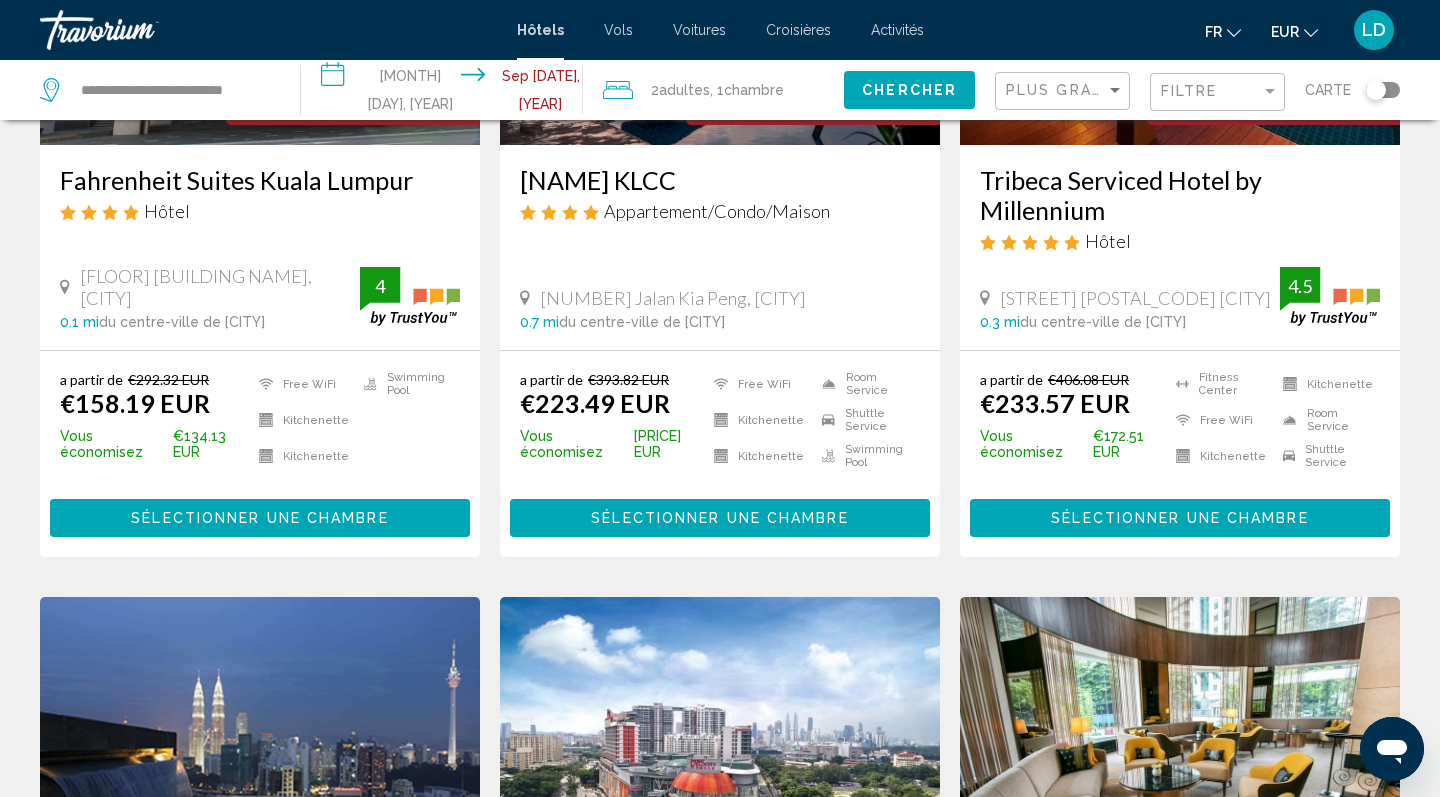 click on "Plus grandes économies" 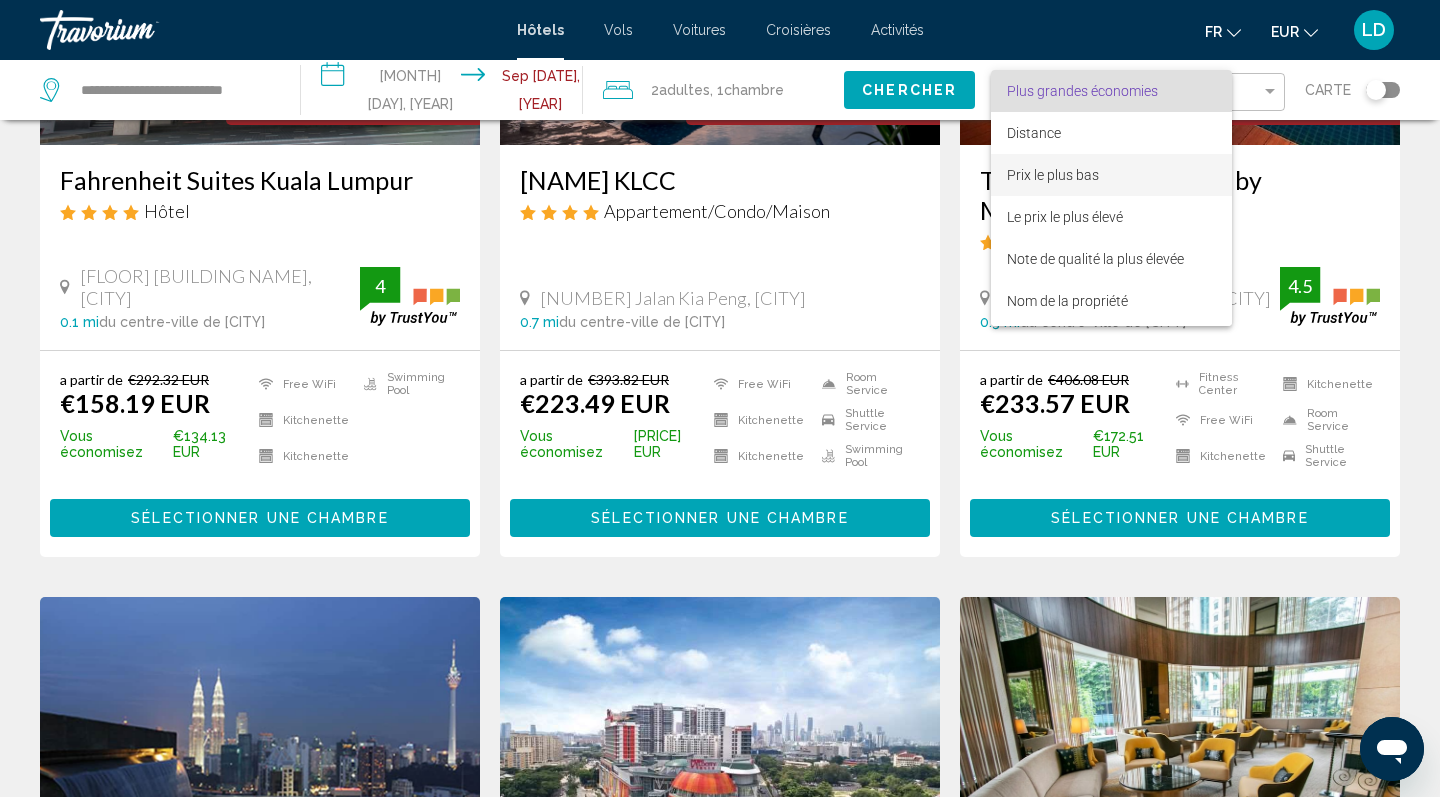 drag, startPoint x: 1119, startPoint y: 174, endPoint x: 1114, endPoint y: 162, distance: 13 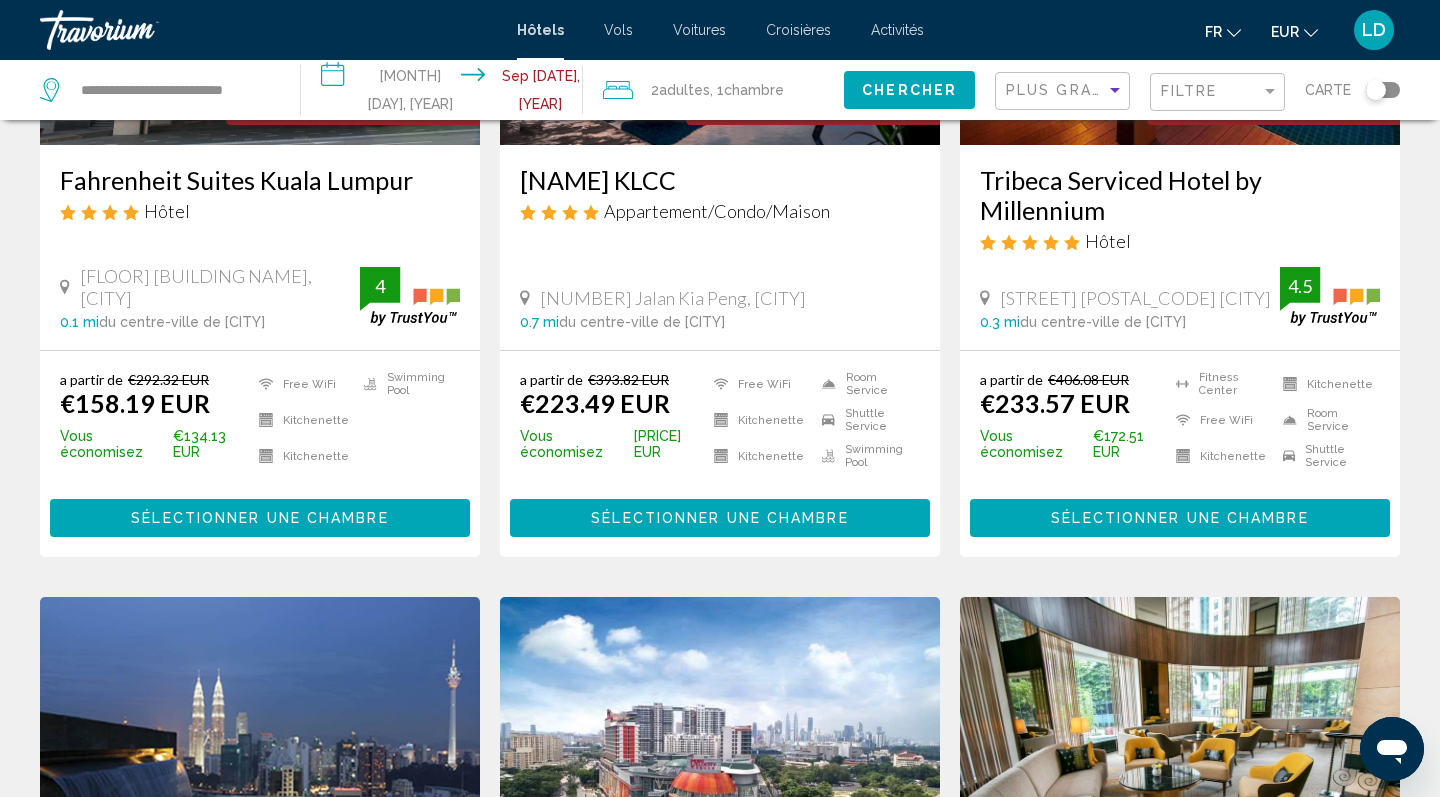 click on "Résultats de la recherche d'hôtel  -   [NUMBER]  endroits pour passer votre temps Économisez jusqu'à  [PERCENTAGE]%   Fahrenheit Suites Kuala Lumpur
Hôtel
[NUMBER]th Floor Fahrenheit [NUMBER], [CITY] [DISTANCE] mi  du centre-ville de Kuala Lumpur de l'hôtel [STARS] a partir de [PRICE] EUR [PRICE] EUR  Vous économisez  [PRICE] EUR
Free WiFi
Kitchenette
Kitchenette
Swimming Pool  [NUMBER] Sélectionner une chambre Économisez jusqu'à  [PERCENTAGE]%   Eaton Residence KLCC
Appartement/Condo/Maison
[PERCENTAGE]%" at bounding box center [720, 1346] 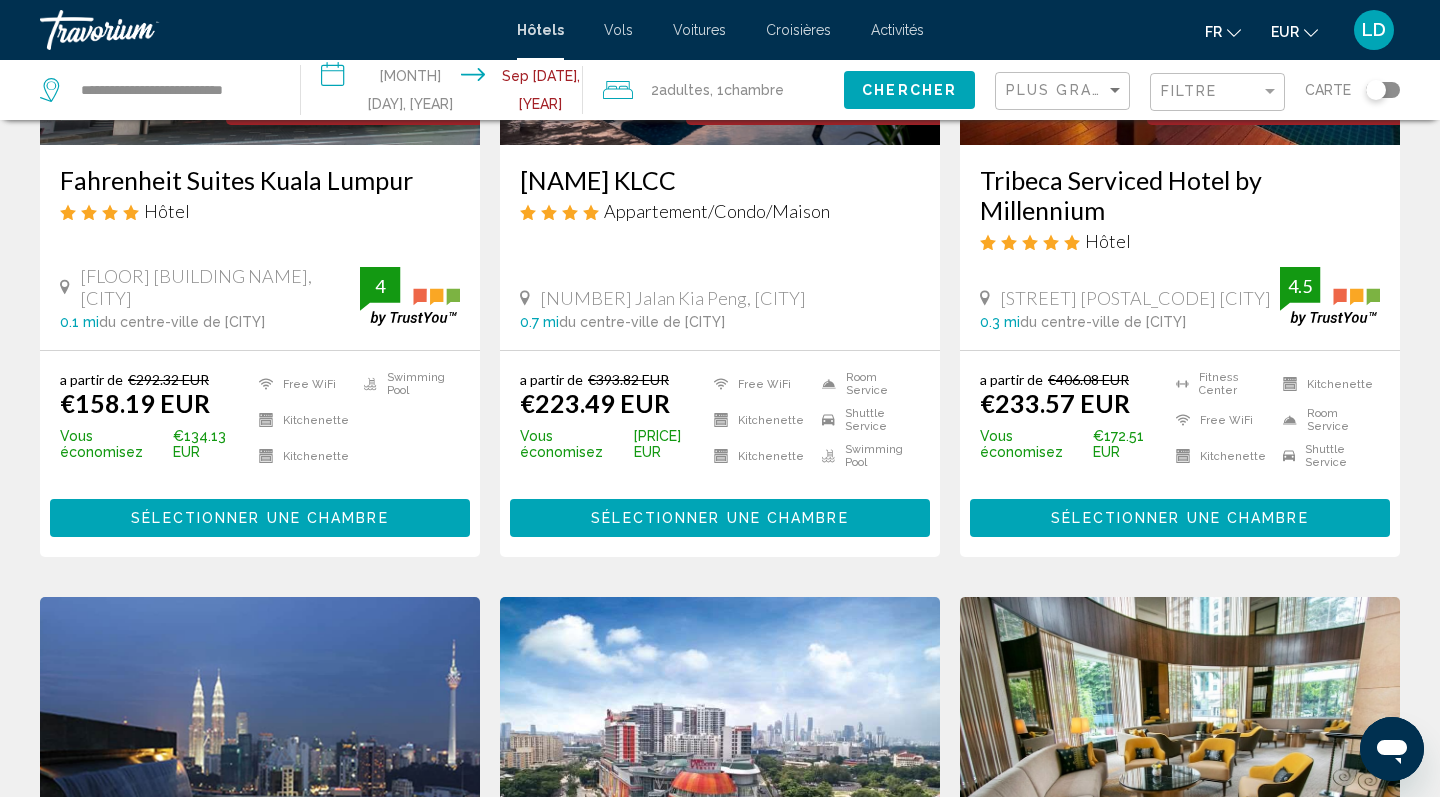 click on "Plus grandes économies" 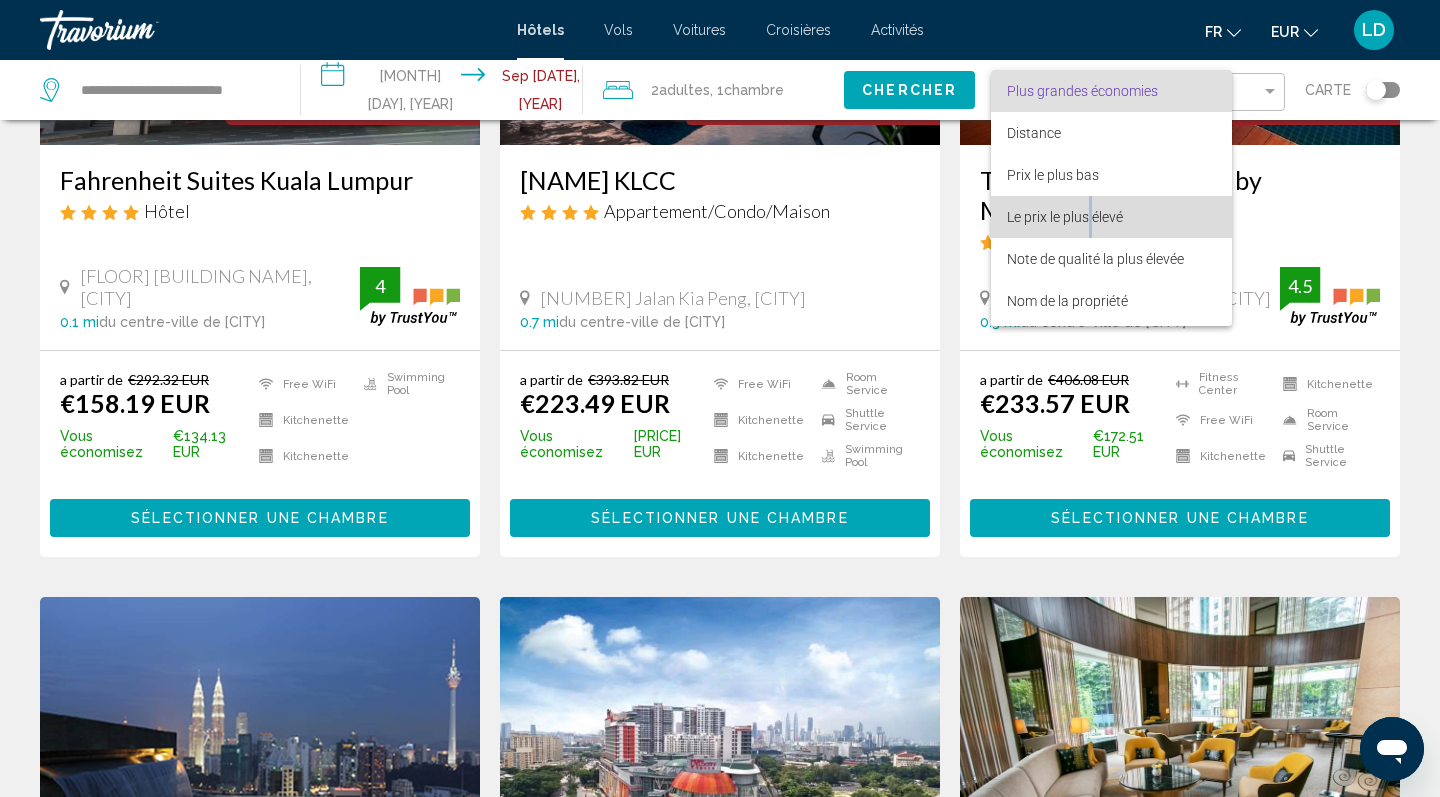 click on "Le prix le plus élevé" at bounding box center (1111, 217) 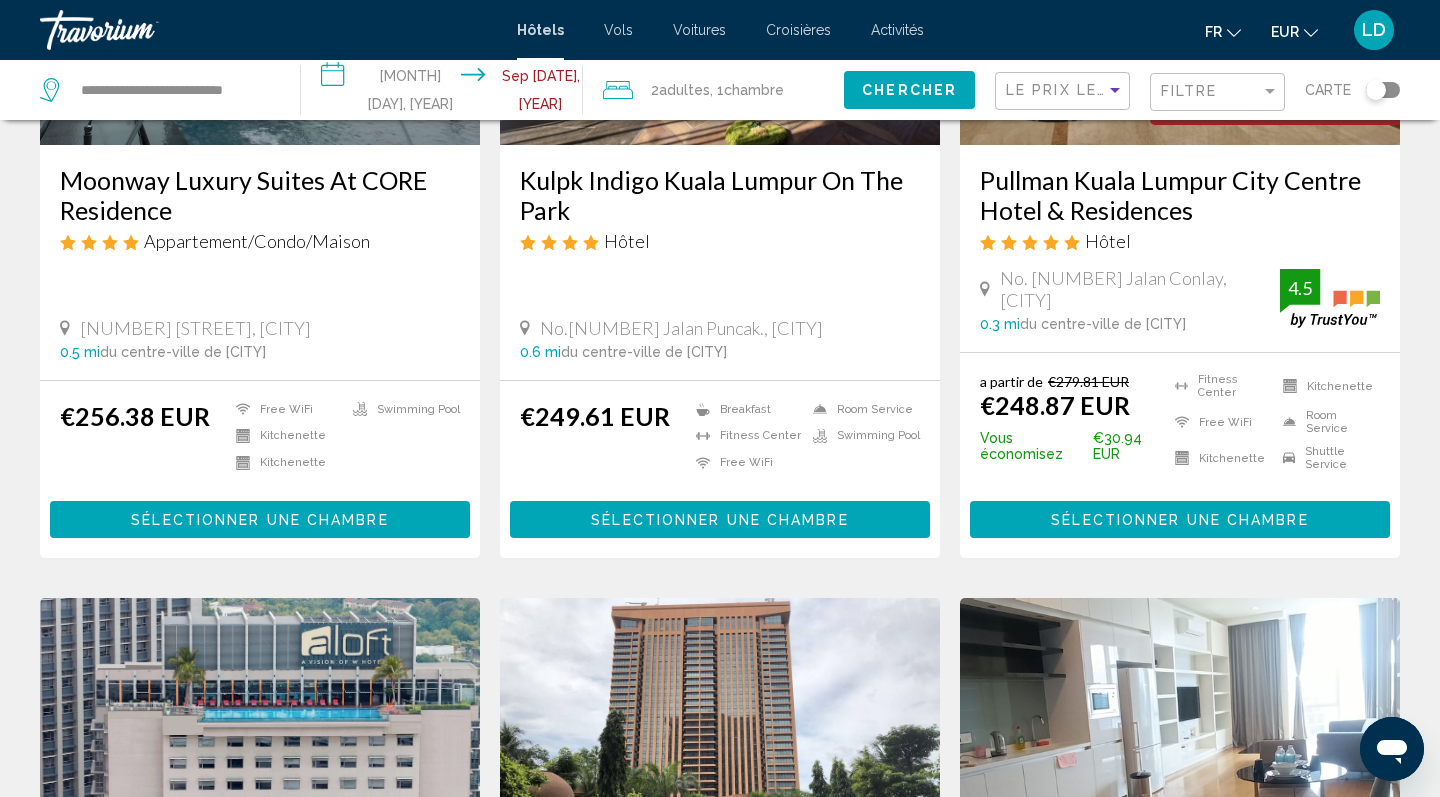 click on "Le prix le plus élevé" 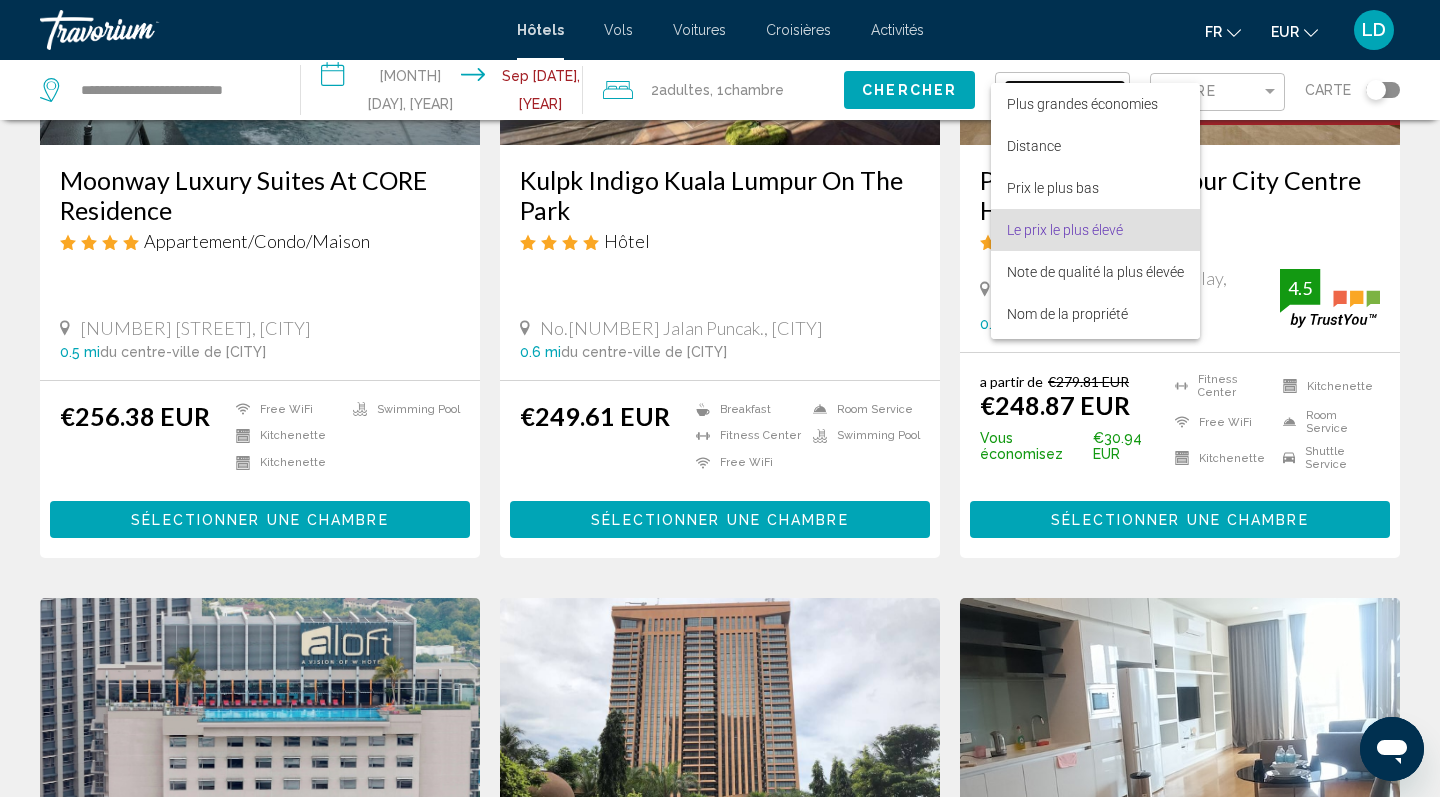 scroll, scrollTop: 38, scrollLeft: 0, axis: vertical 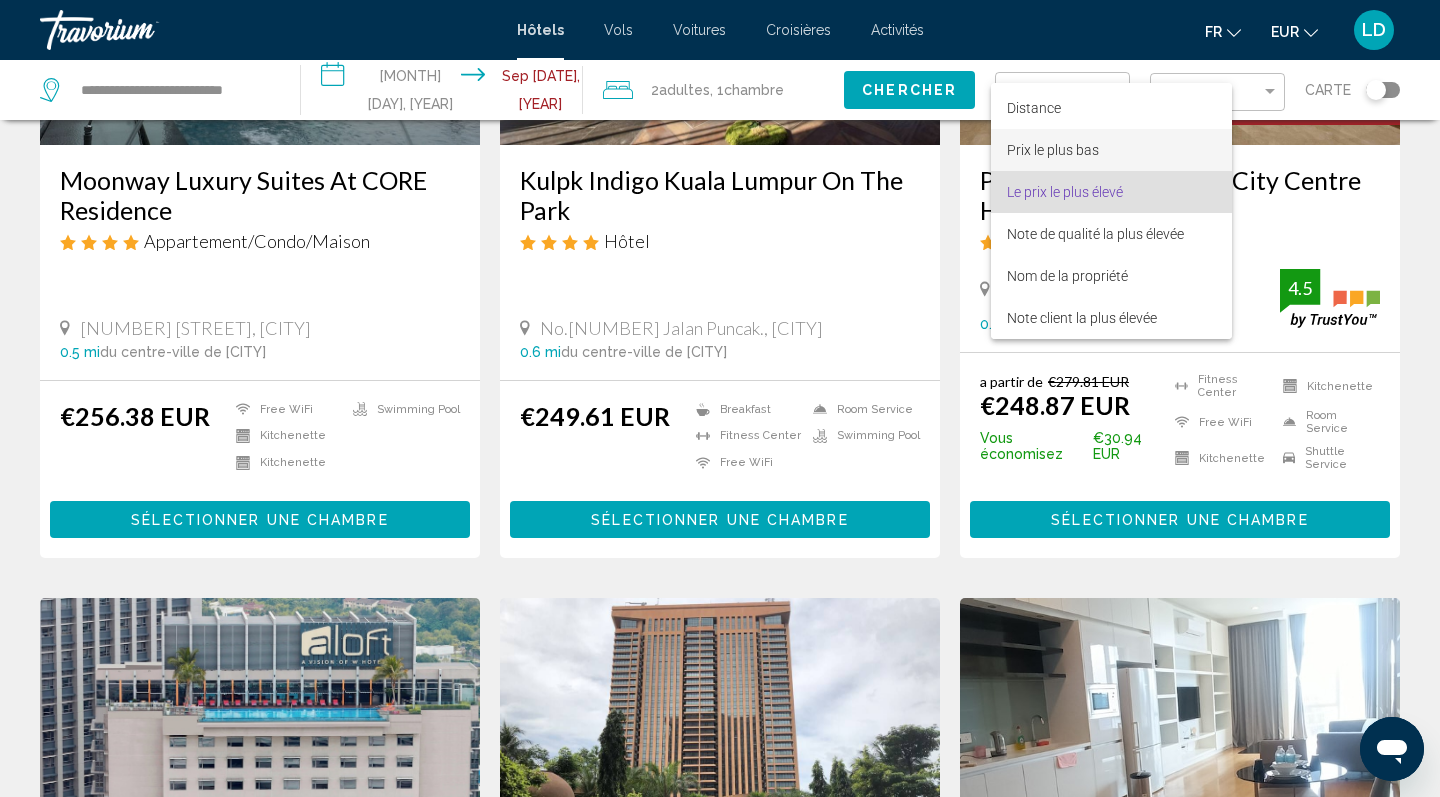 click on "Prix le plus bas" at bounding box center [1111, 150] 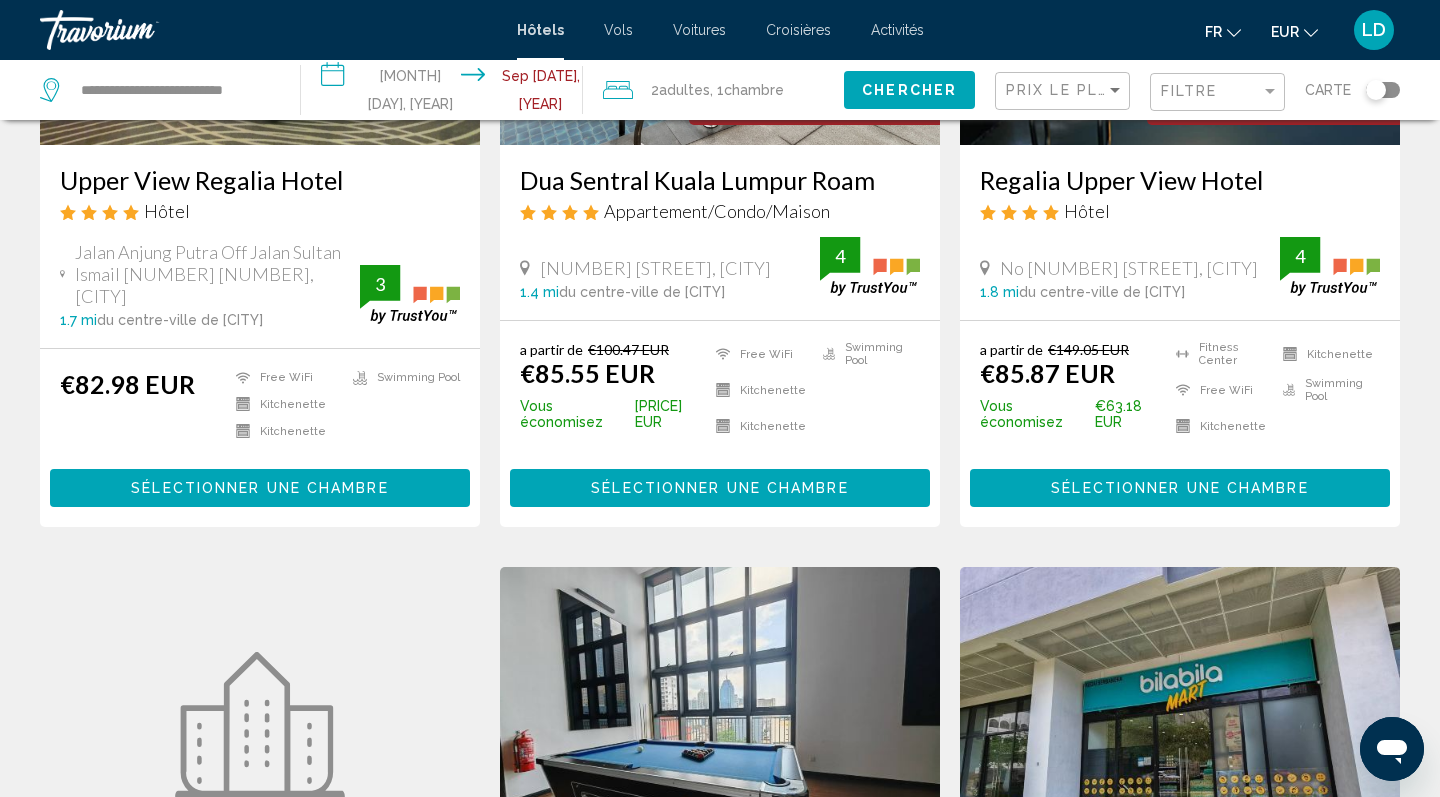 click on "Résultats de la recherche d'hôtel  -   87  endroits pour passer votre temps  Upper View Regalia Hotel
Hôtel
Jalan Anjung Putra Off Jalan Sultan Ismail 2 37, Kuala Lumpur 1.7 mi  du centre-ville de Kuala Lumpur de l'hôtel 3 €82.98 EUR
Free WiFi
Kitchenette
Kitchenette
Swimming Pool  3 Sélectionner une chambre Économisez jusqu'à  15%   Dua Sentral Kuala Lumpur Roam
Appartement/Condo/Maison
8 Jalan Tun Sambanthan, Kuala Lumpur 1.4 mi  de l'hôtel" at bounding box center [720, 1308] 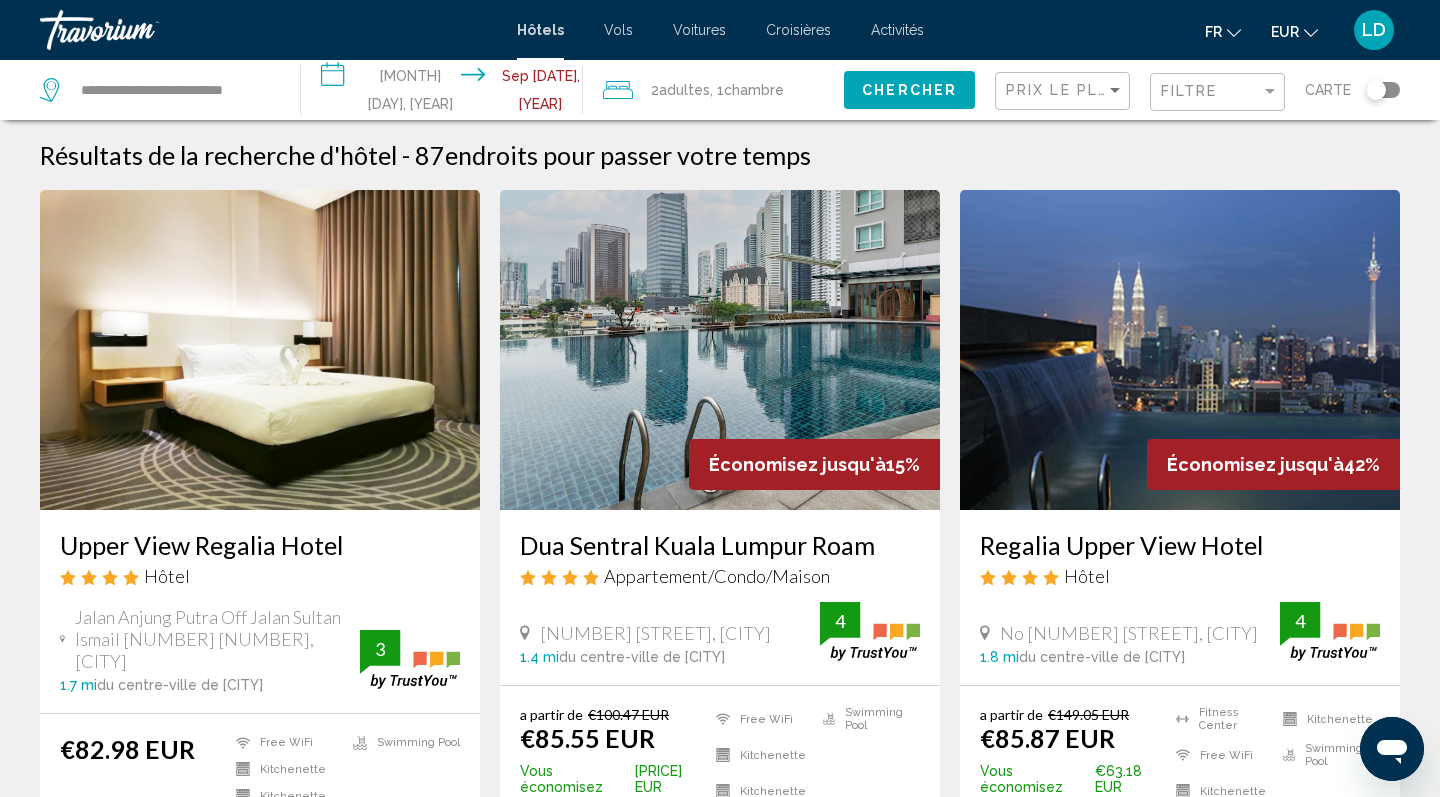 scroll, scrollTop: 0, scrollLeft: 0, axis: both 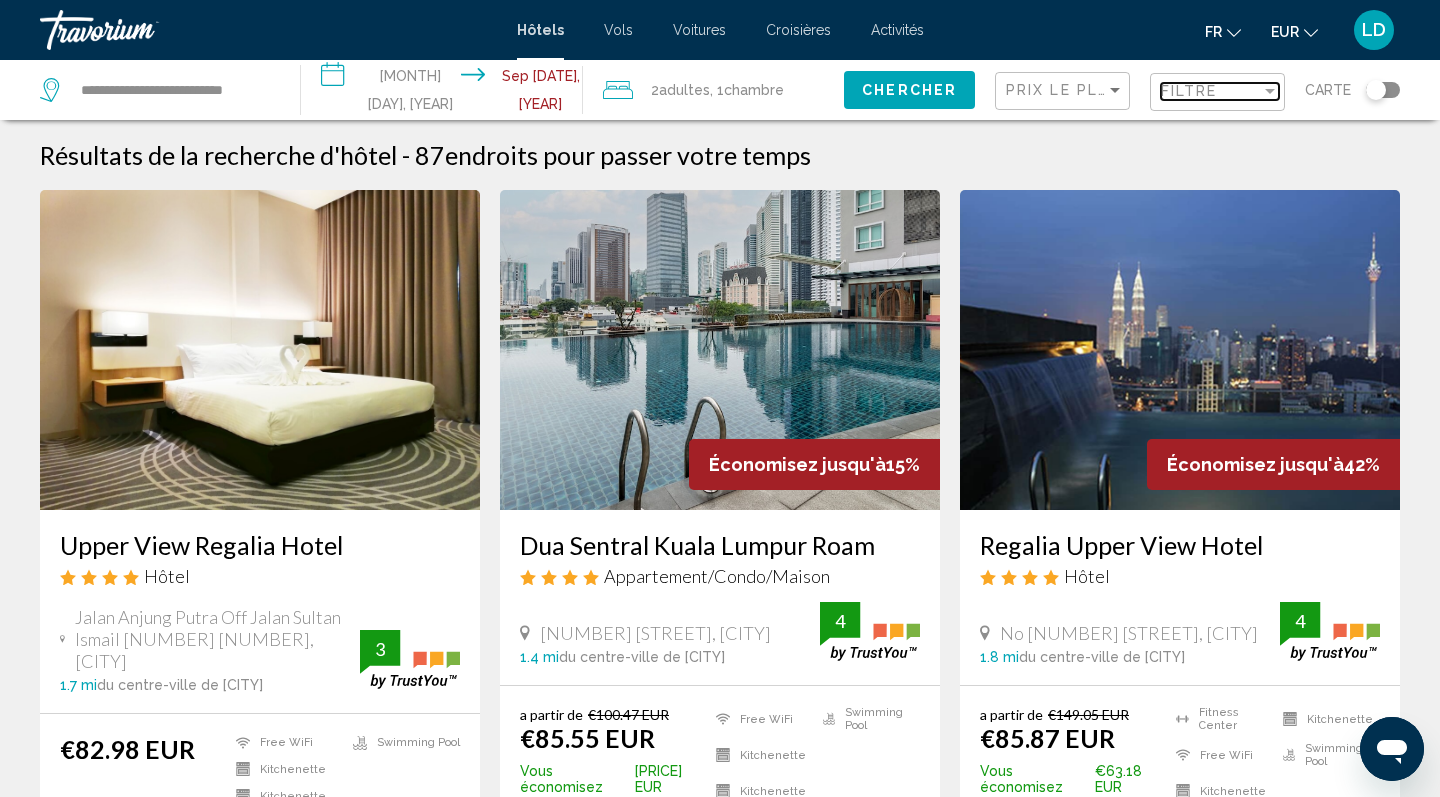 click on "Filtre" at bounding box center [1211, 91] 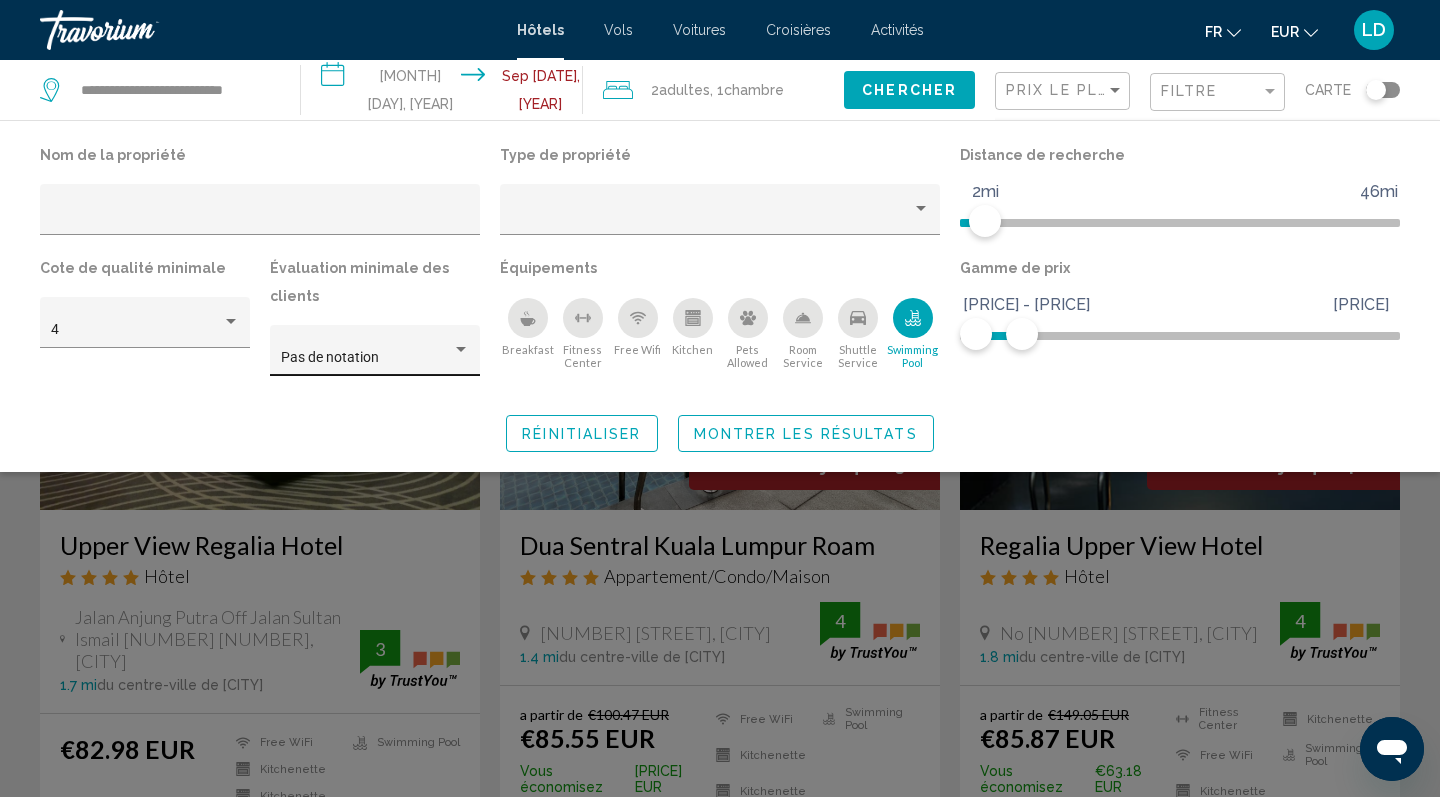 click on "Pas de notation" 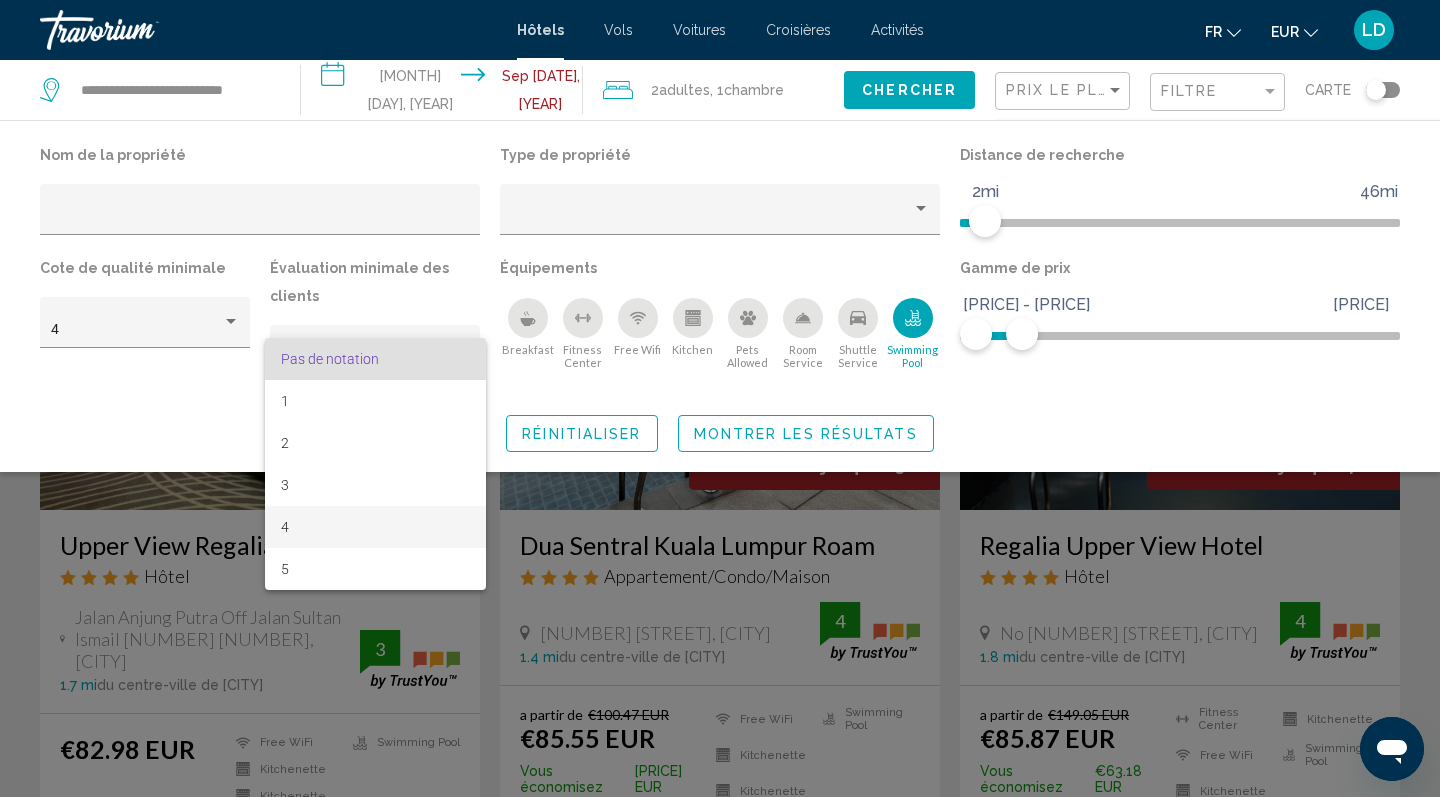 click on "4" at bounding box center (375, 527) 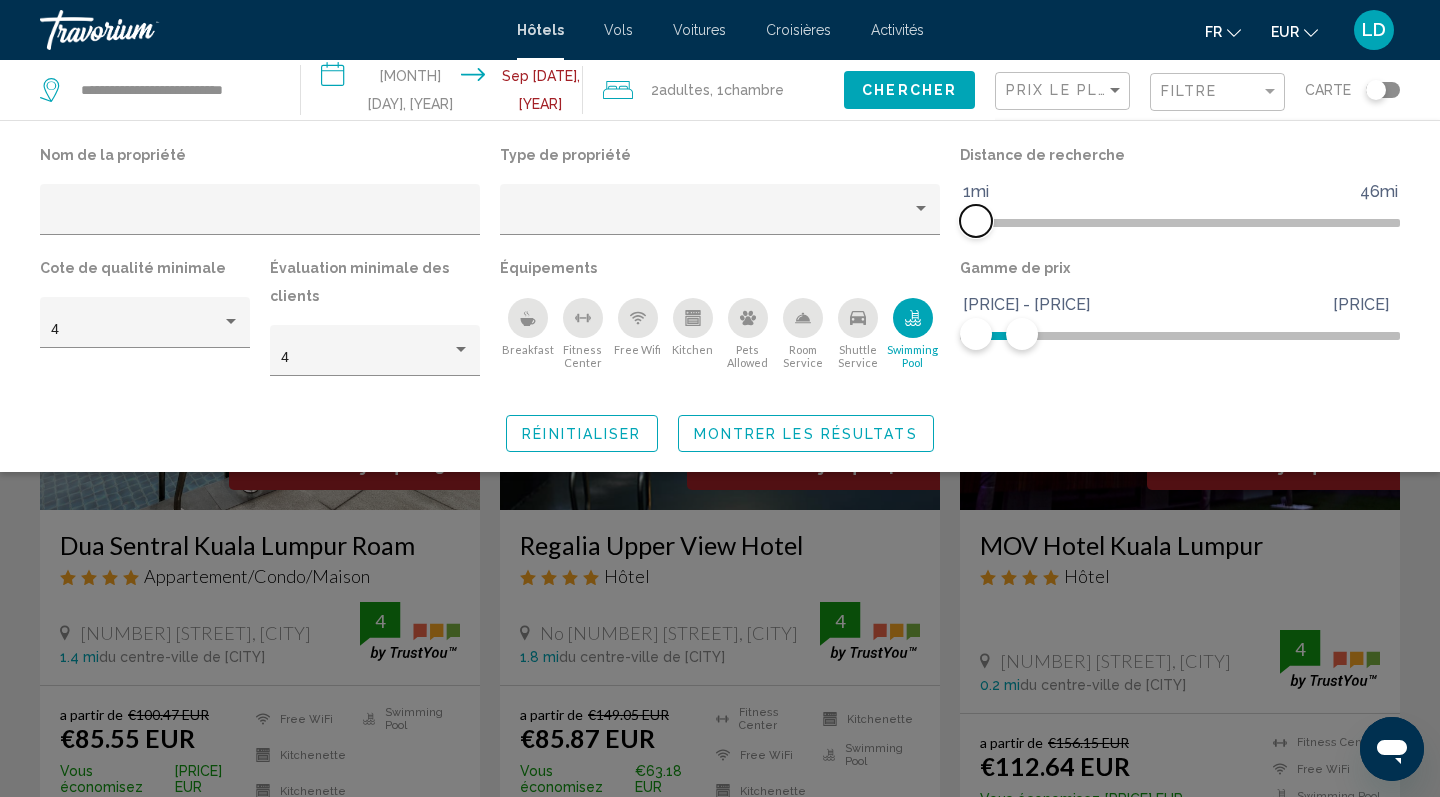 drag, startPoint x: 989, startPoint y: 222, endPoint x: 978, endPoint y: 222, distance: 11 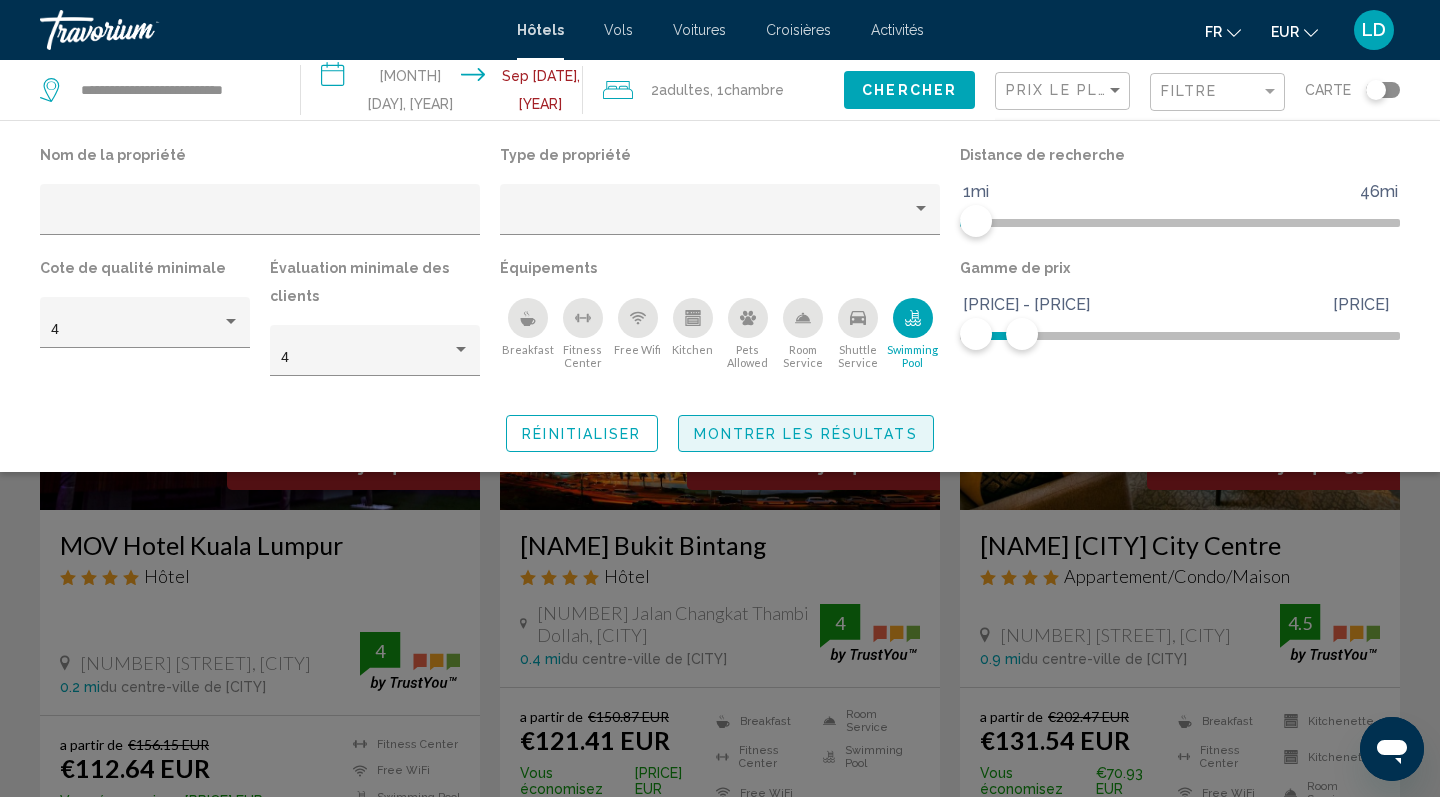 click on "Montrer les résultats" 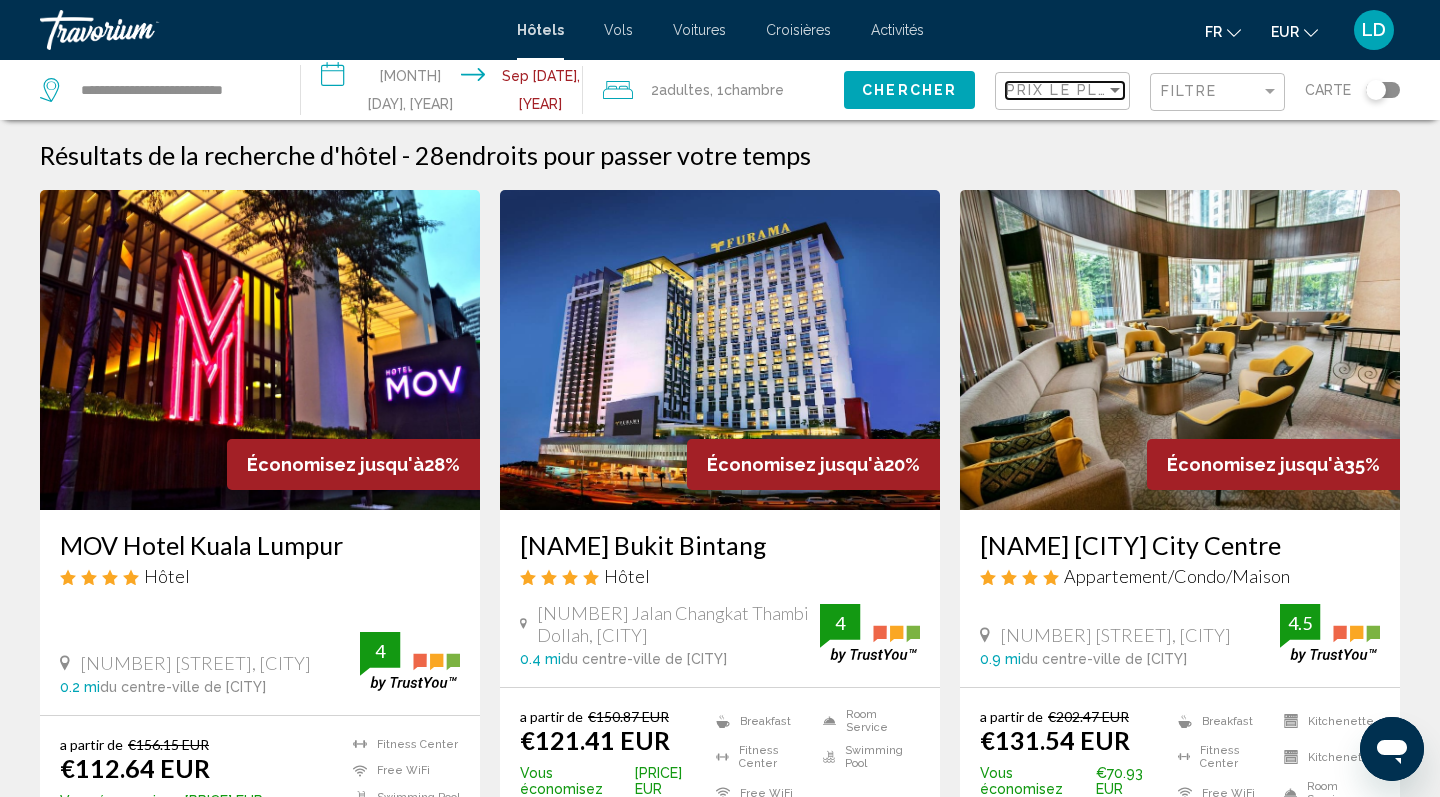 click on "Prix le plus bas" at bounding box center (1083, 90) 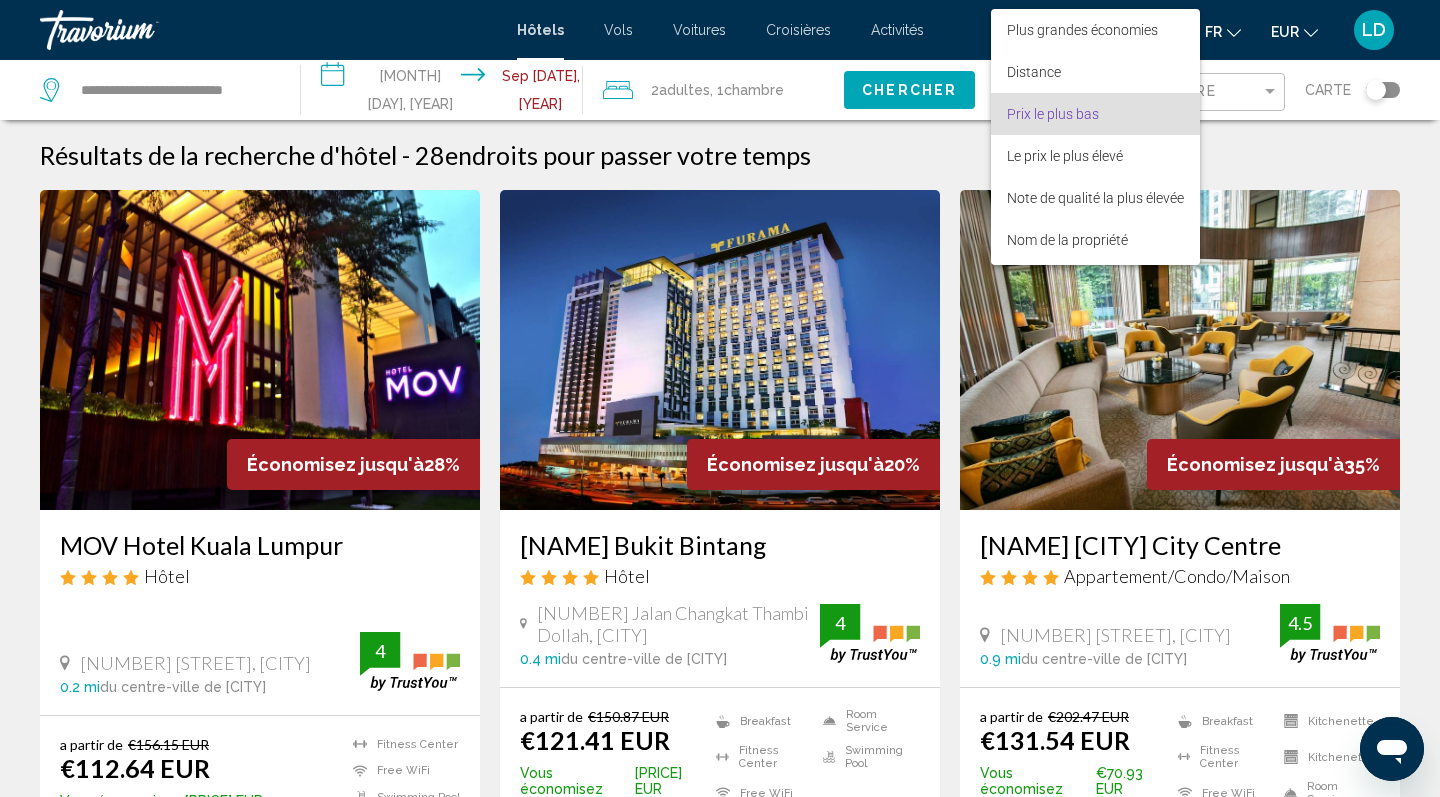 scroll, scrollTop: 23, scrollLeft: 0, axis: vertical 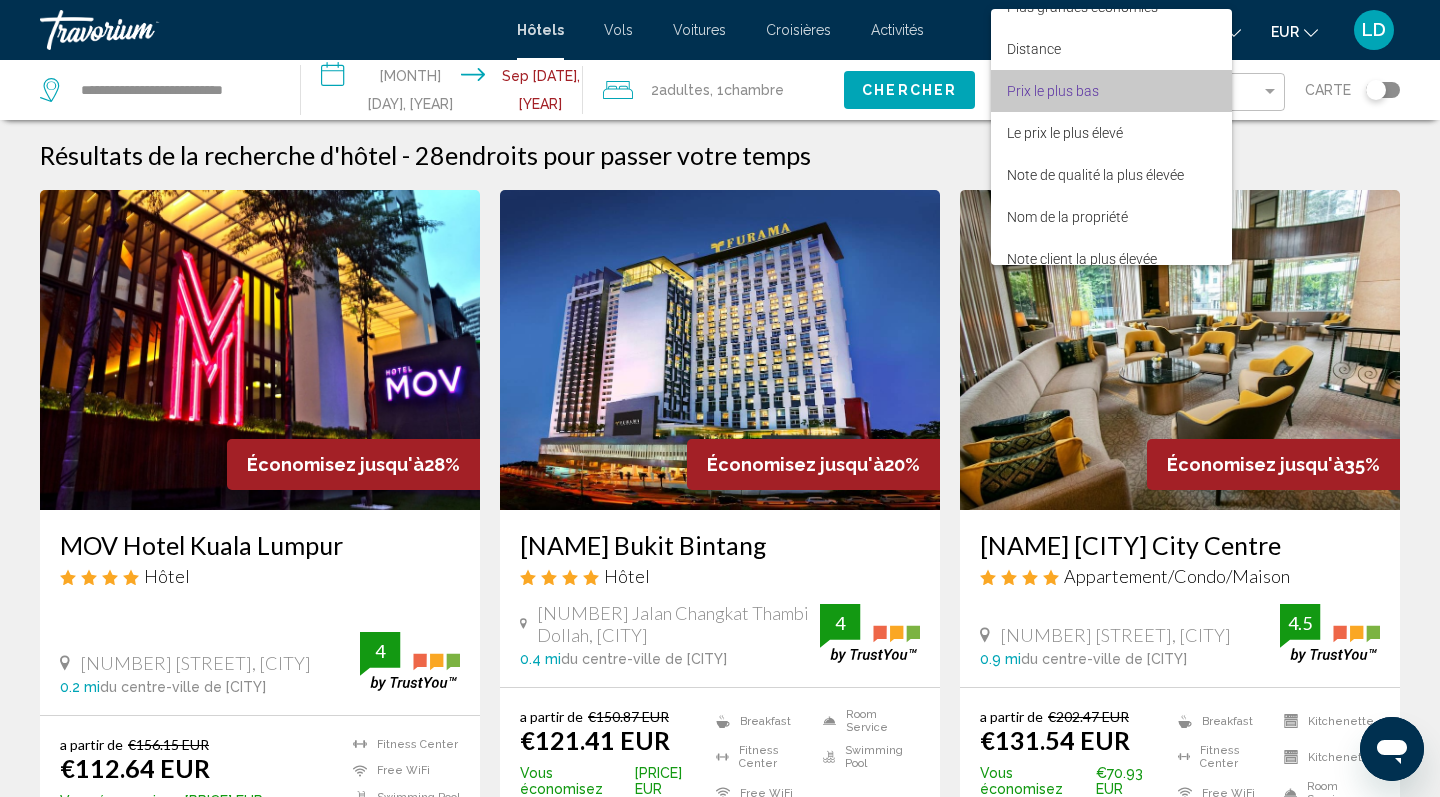 click on "Prix le plus bas" at bounding box center (1111, 91) 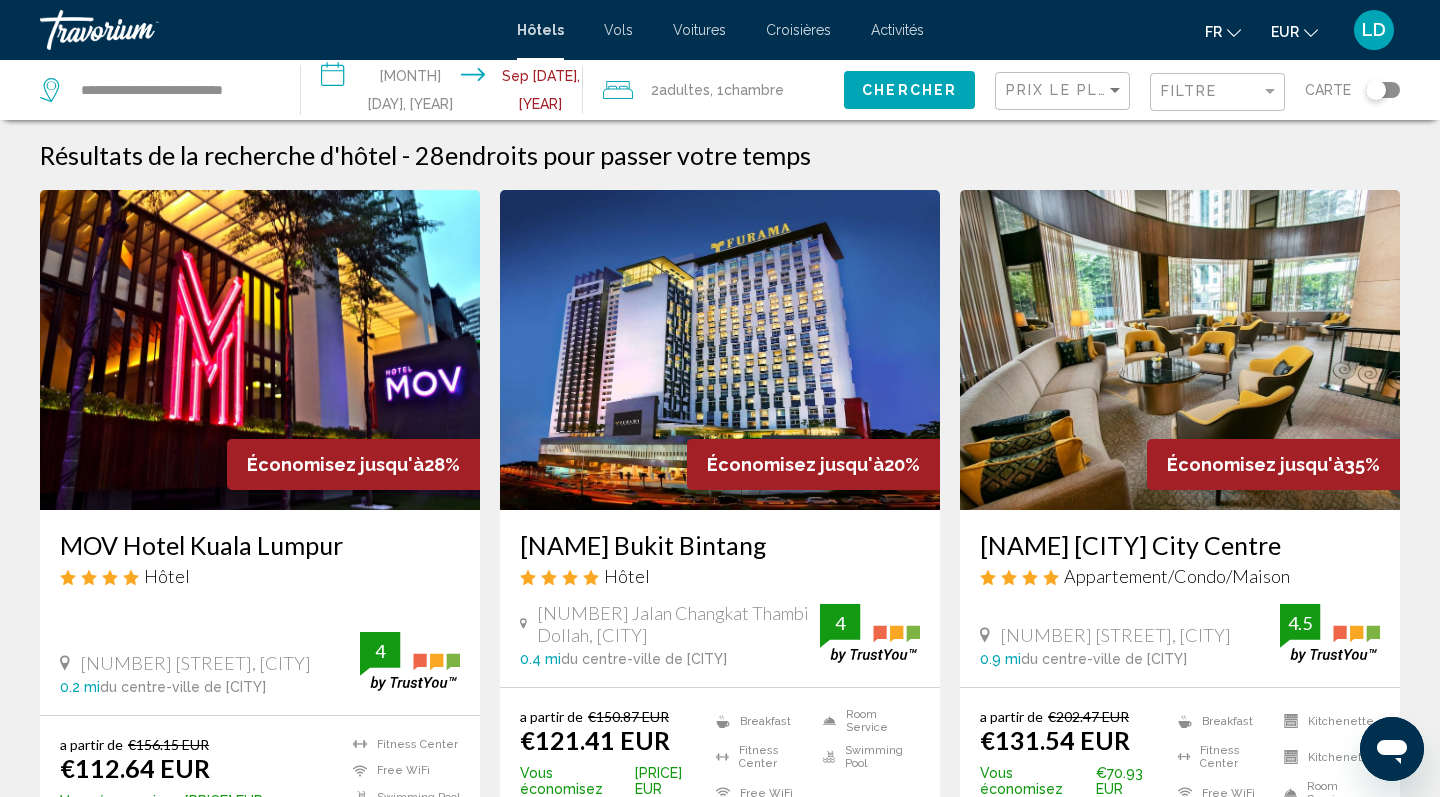 click on "Résultats de la recherche d'hôtel - [NUMBER] endroits pour passer votre temps Économisez jusqu'à [NUMBER]% MOV Hotel [CITY]
Hôtel
[NUMBER] Jalan Berangan, [CITY] [NUMBER] mi du centre-ville de [CITY] de l'hôtel [NUMBER] a partir de €[NUMBER] EUR €[NUMBER] EUR Vous économisez €[NUMBER] EUR
Fitness Center
Free WiFi
Swimming Pool [NUMBER] Sélectionner une chambre Économisez jusqu'à [NUMBER]% Furama Bukit Bintang
Hôtel
[NUMBER] Jalan Changkat Thambi Dollah, [CITY] [NUMBER] mi du centre-ville de [CITY] de l'hôtel [NUMBER] a partir de €[NUMBER] EUR €[NUMBER] EUR Vous économisez [NUMBER] [NUMBER]" at bounding box center [720, 1701] 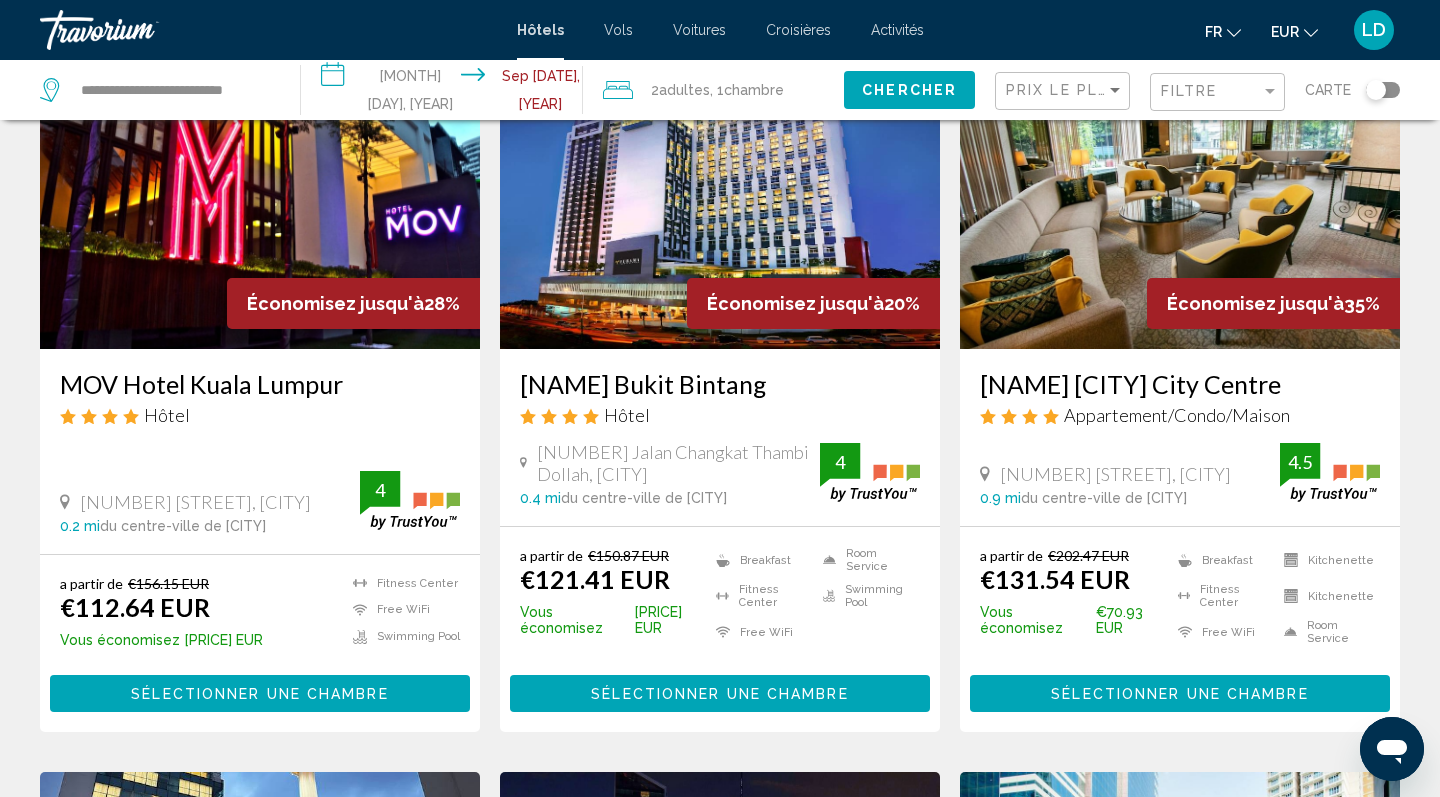 scroll, scrollTop: 172, scrollLeft: 0, axis: vertical 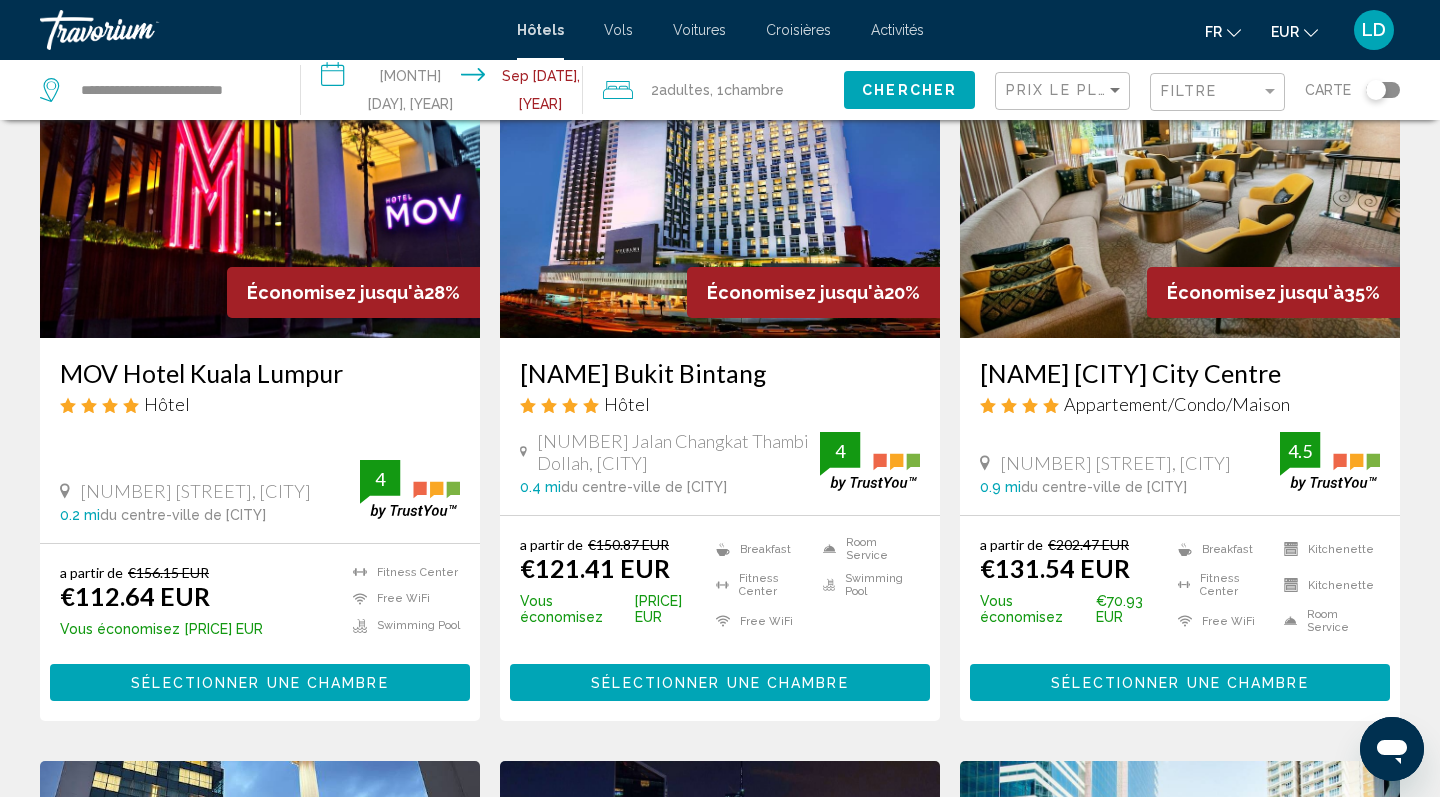click on "MOV Hotel Kuala Lumpur" at bounding box center (260, 373) 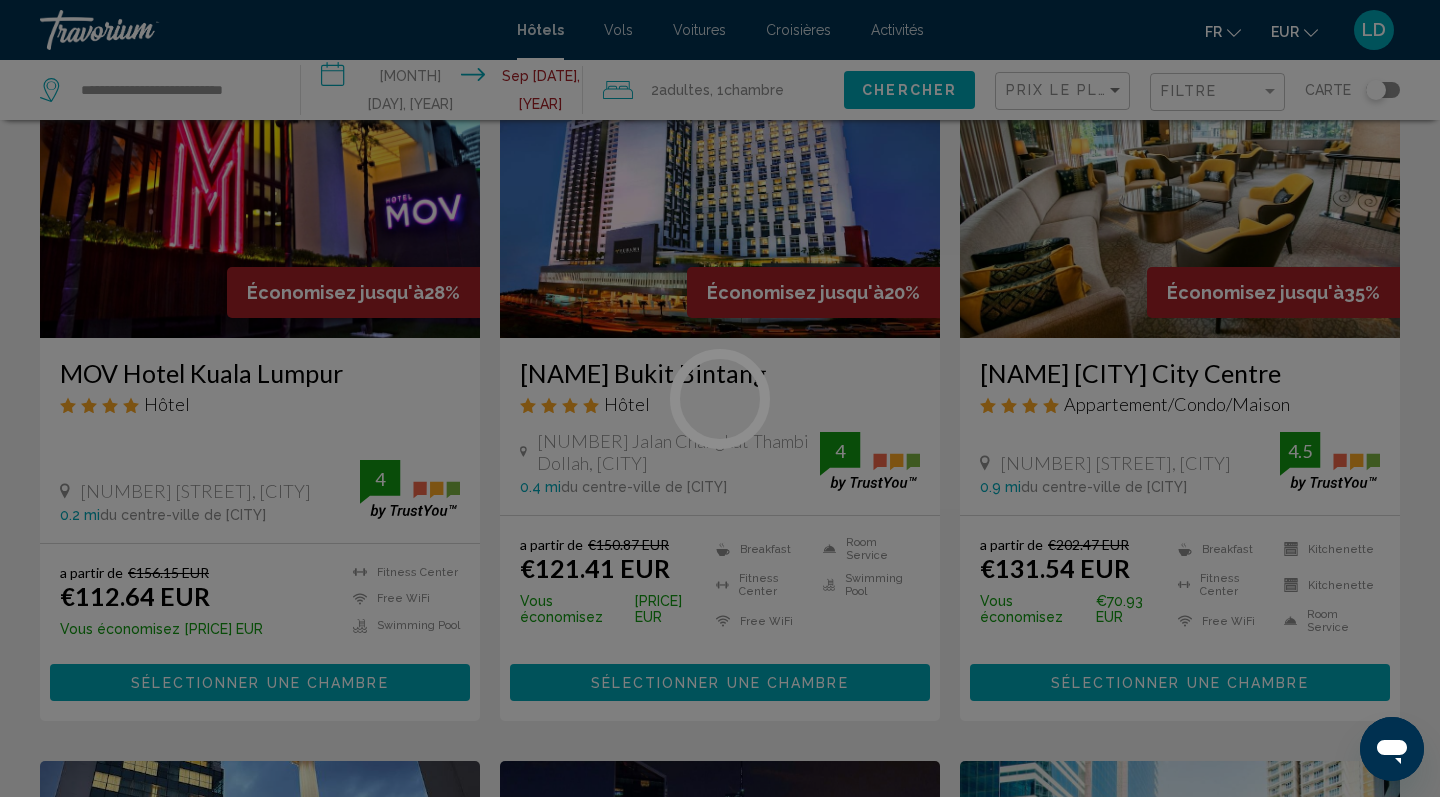 scroll, scrollTop: 0, scrollLeft: 0, axis: both 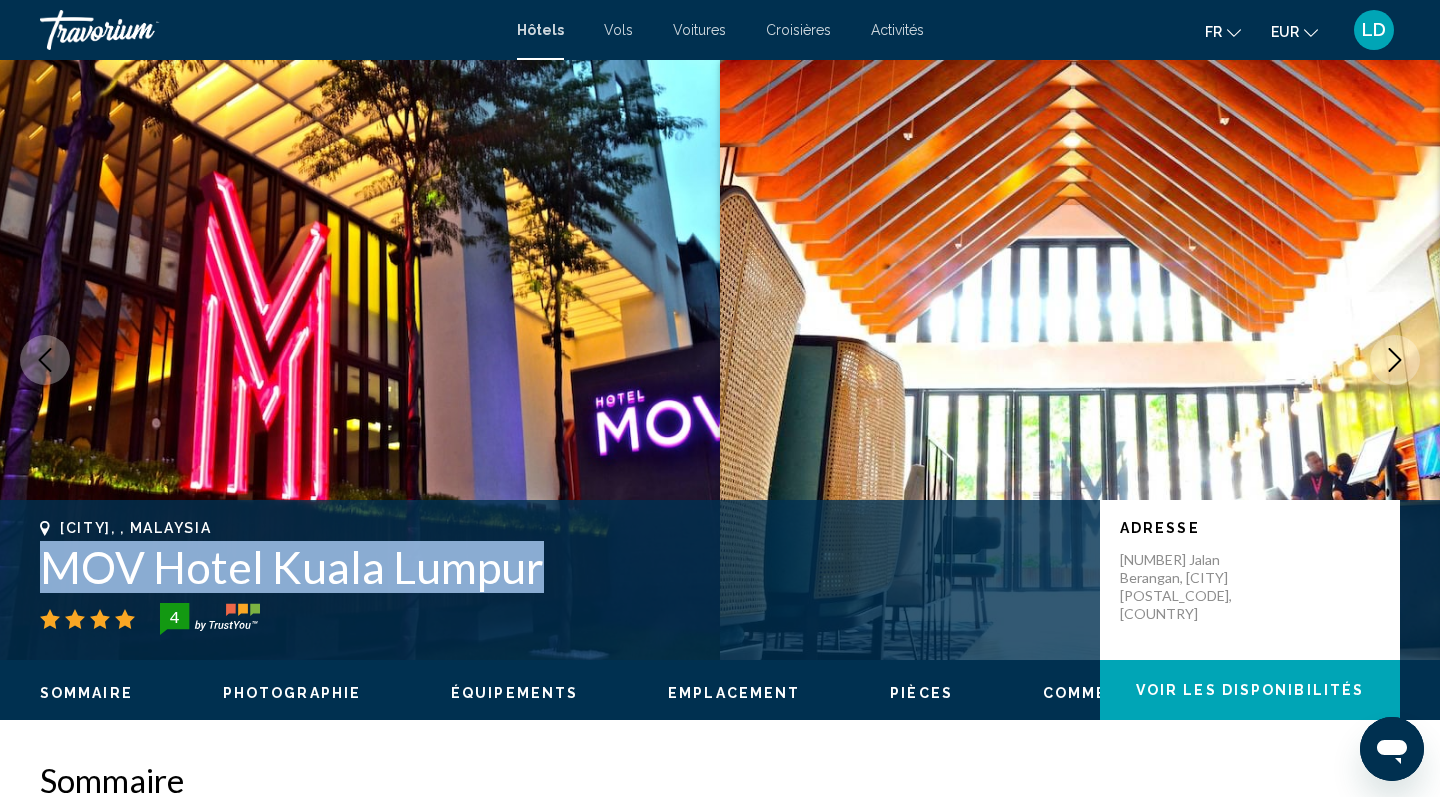 drag, startPoint x: 44, startPoint y: 560, endPoint x: 560, endPoint y: 571, distance: 516.11725 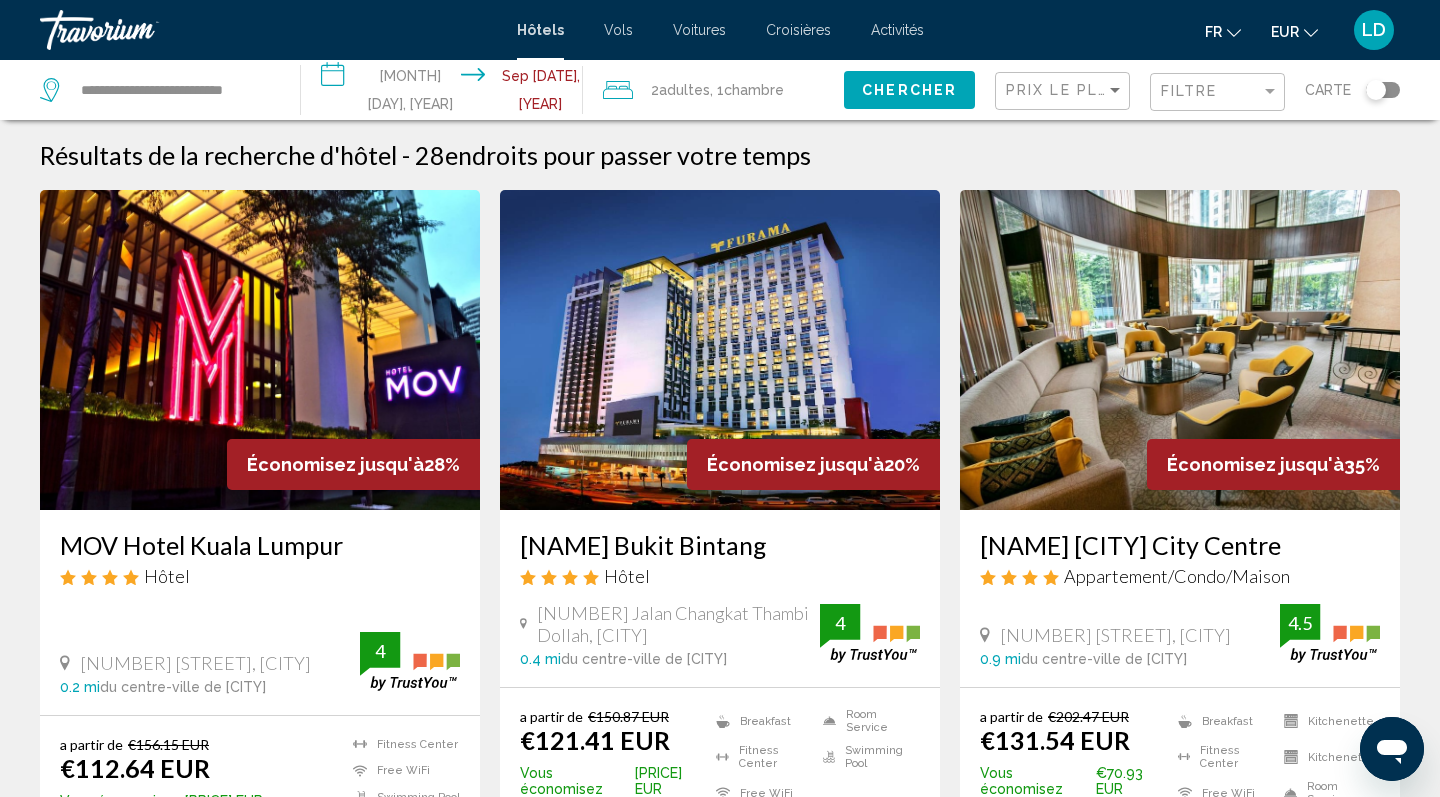 scroll, scrollTop: 0, scrollLeft: 0, axis: both 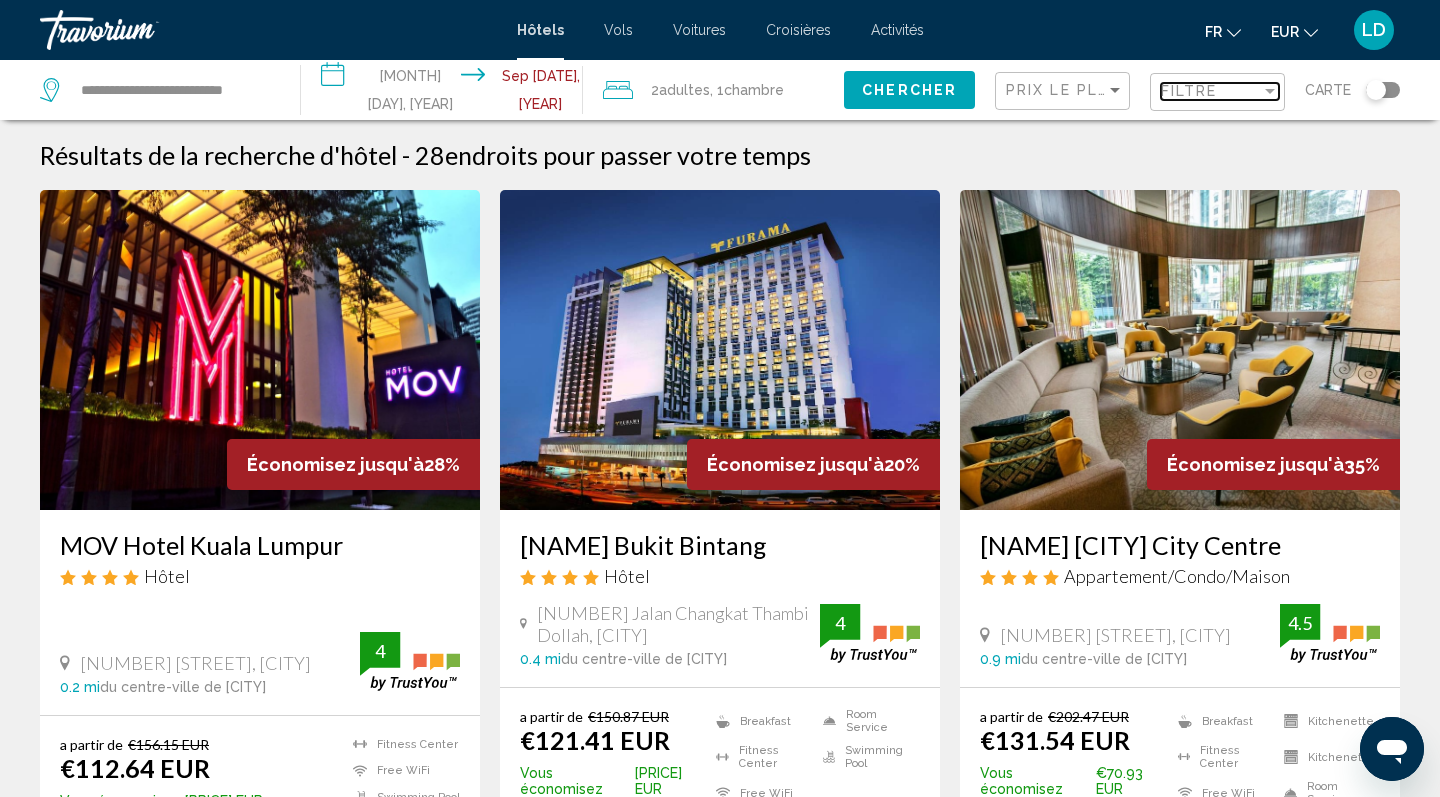 click on "Filtre" at bounding box center [1211, 91] 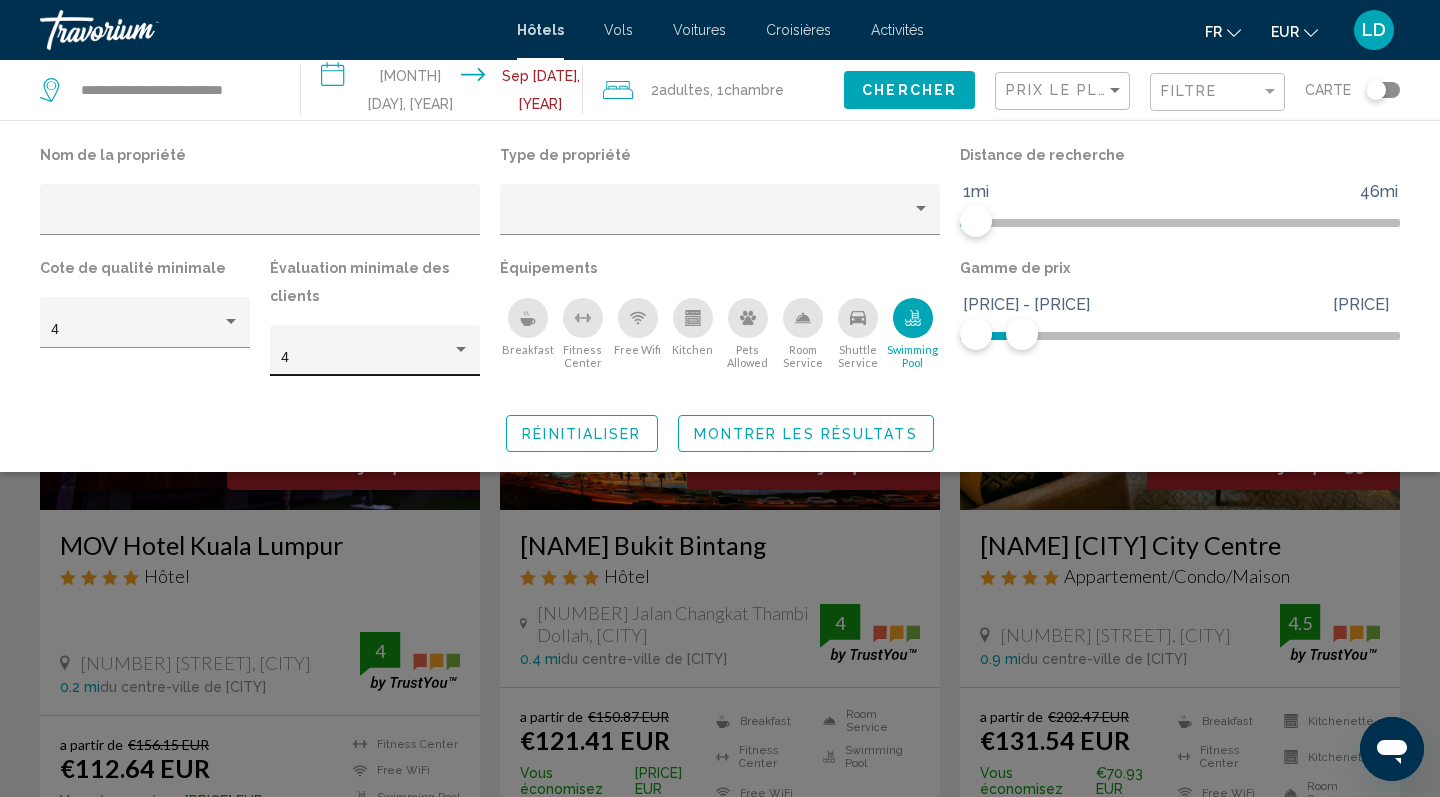 click on "4" 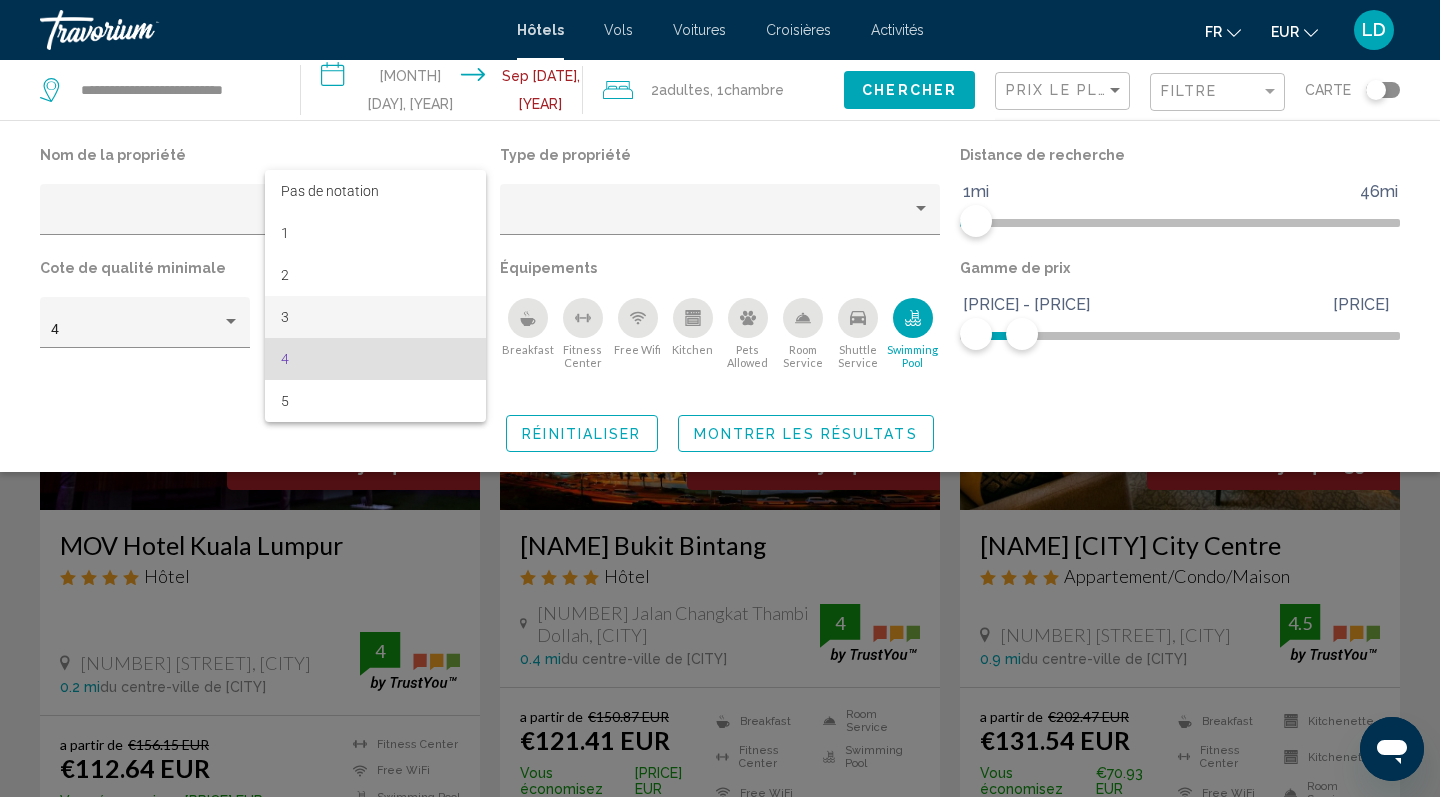 click on "3" at bounding box center [375, 317] 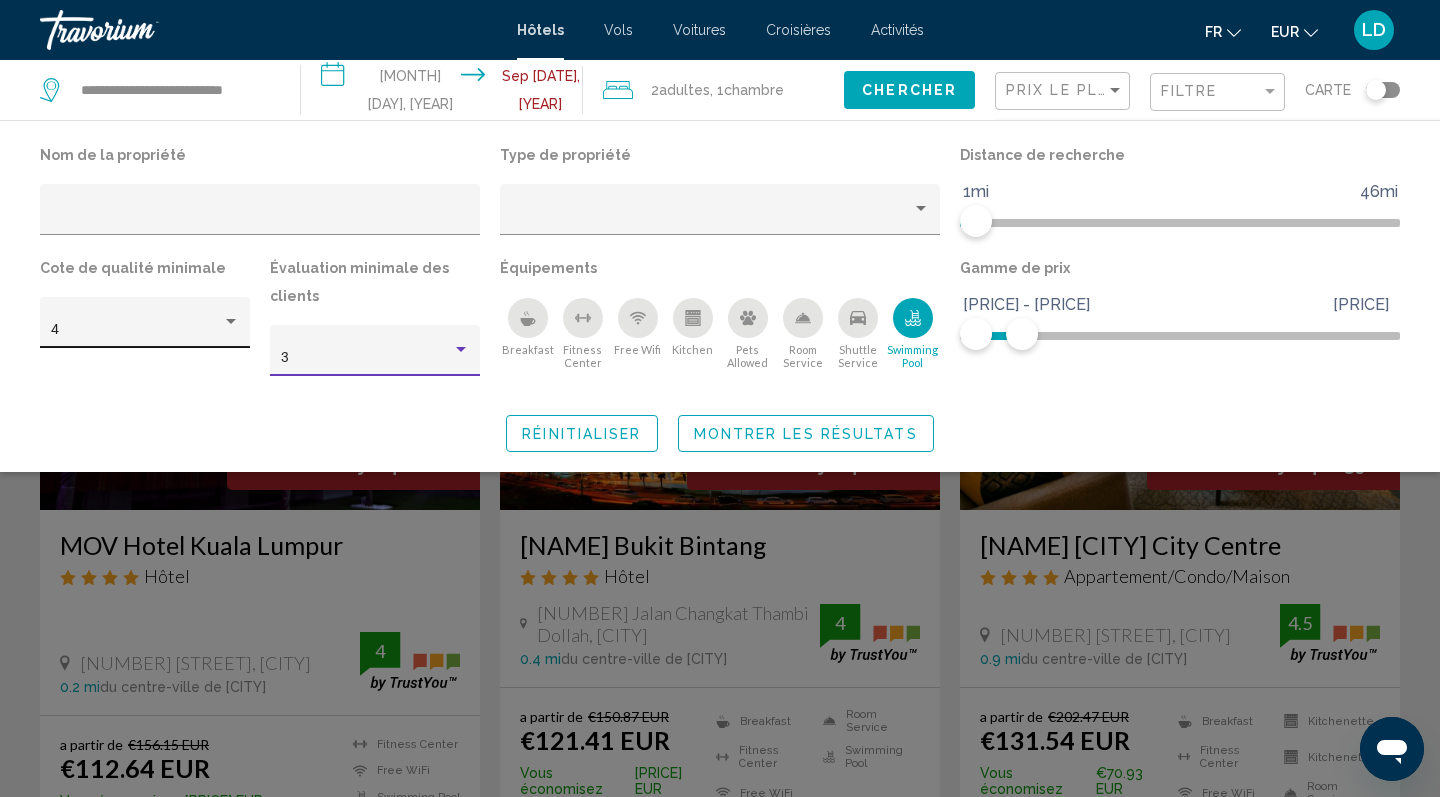 click on "4" at bounding box center [136, 330] 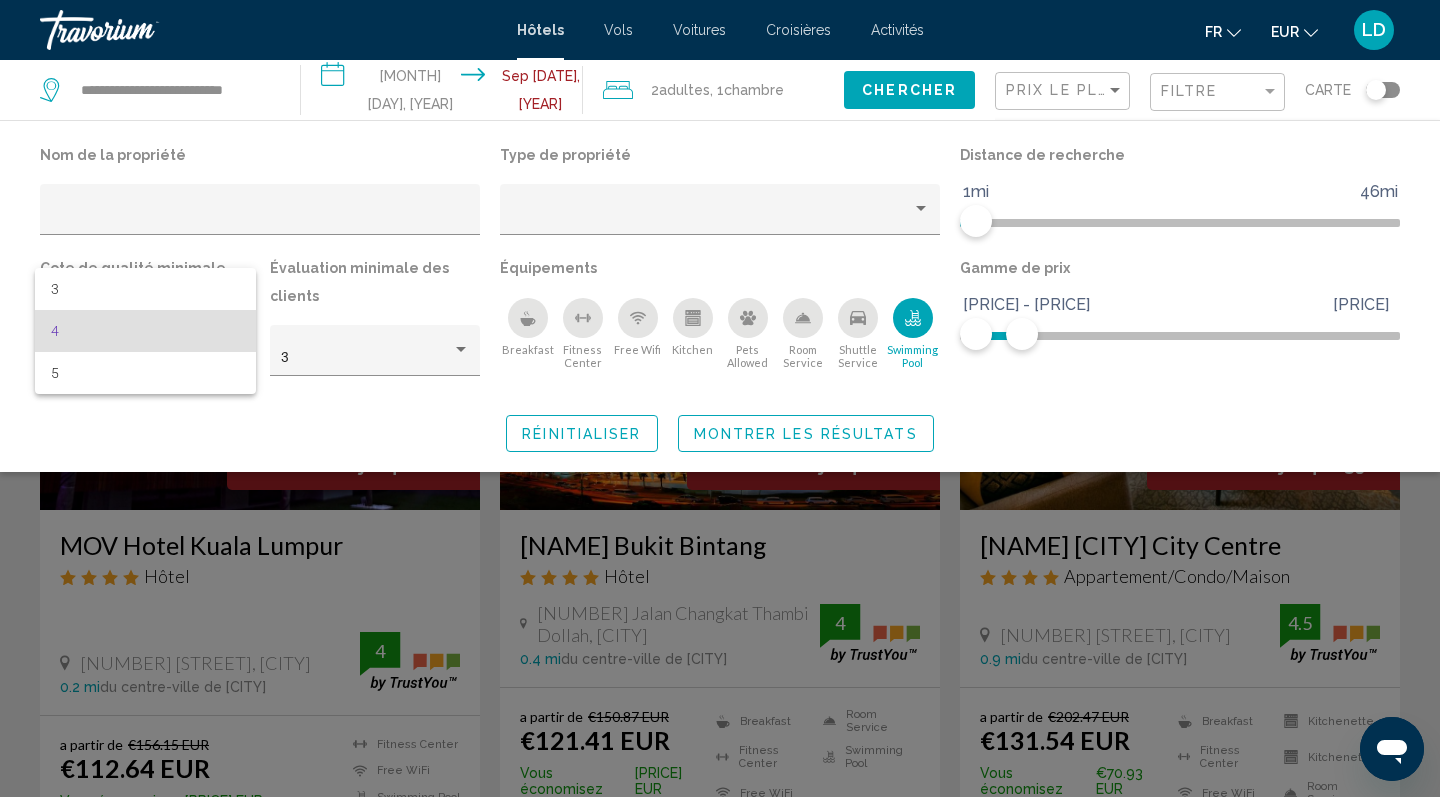 click on "4" at bounding box center [145, 331] 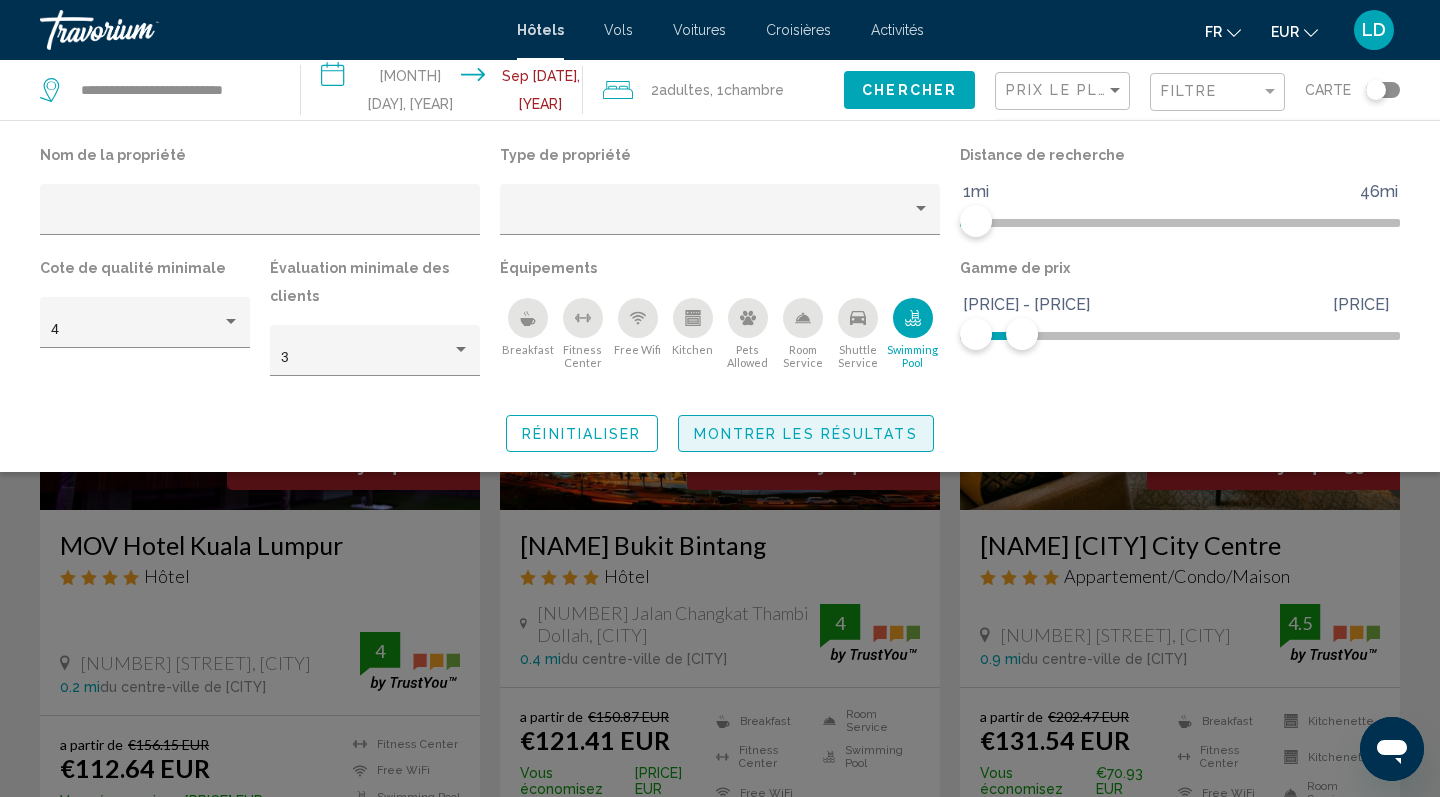 click on "Montrer les résultats" 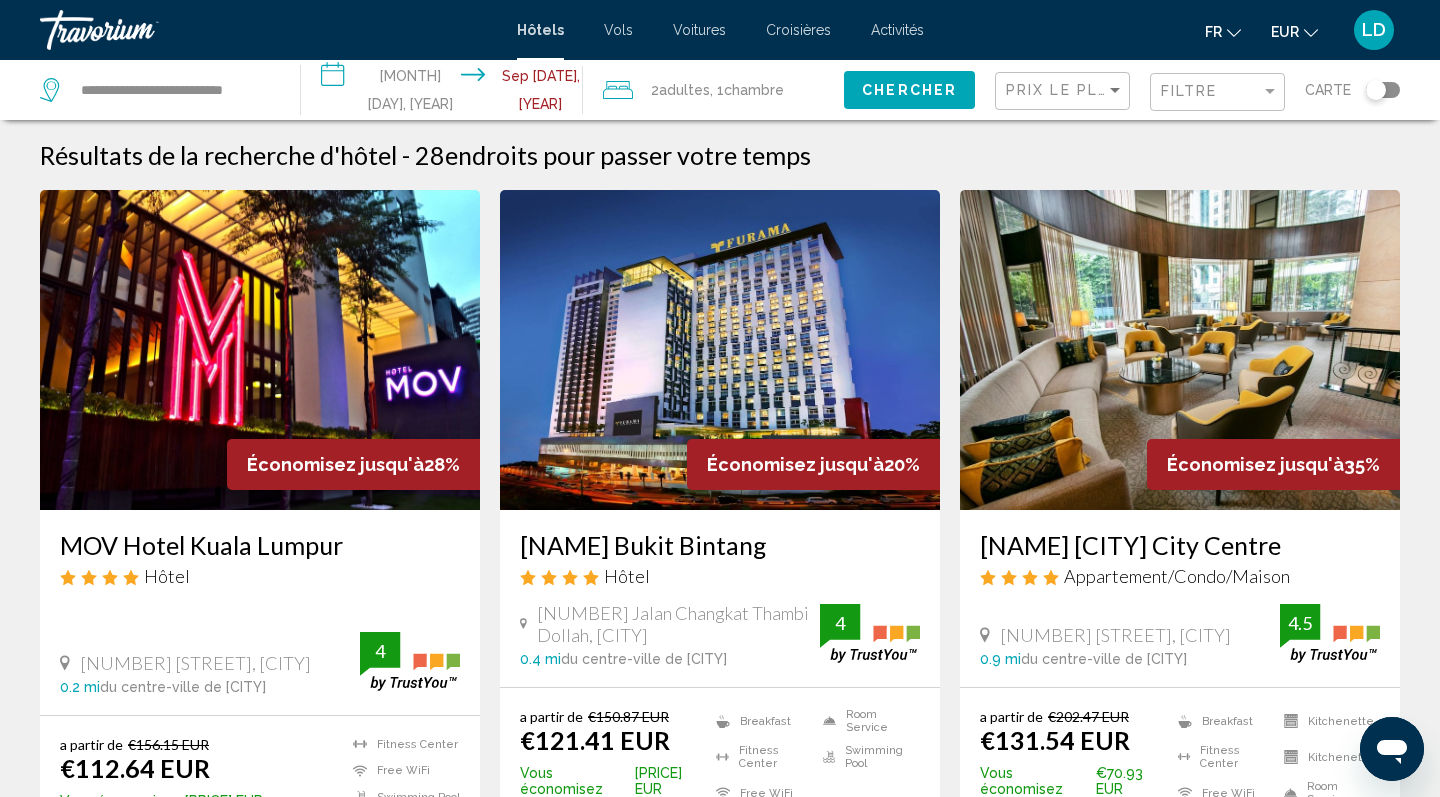 click on "**********" at bounding box center (720, 1651) 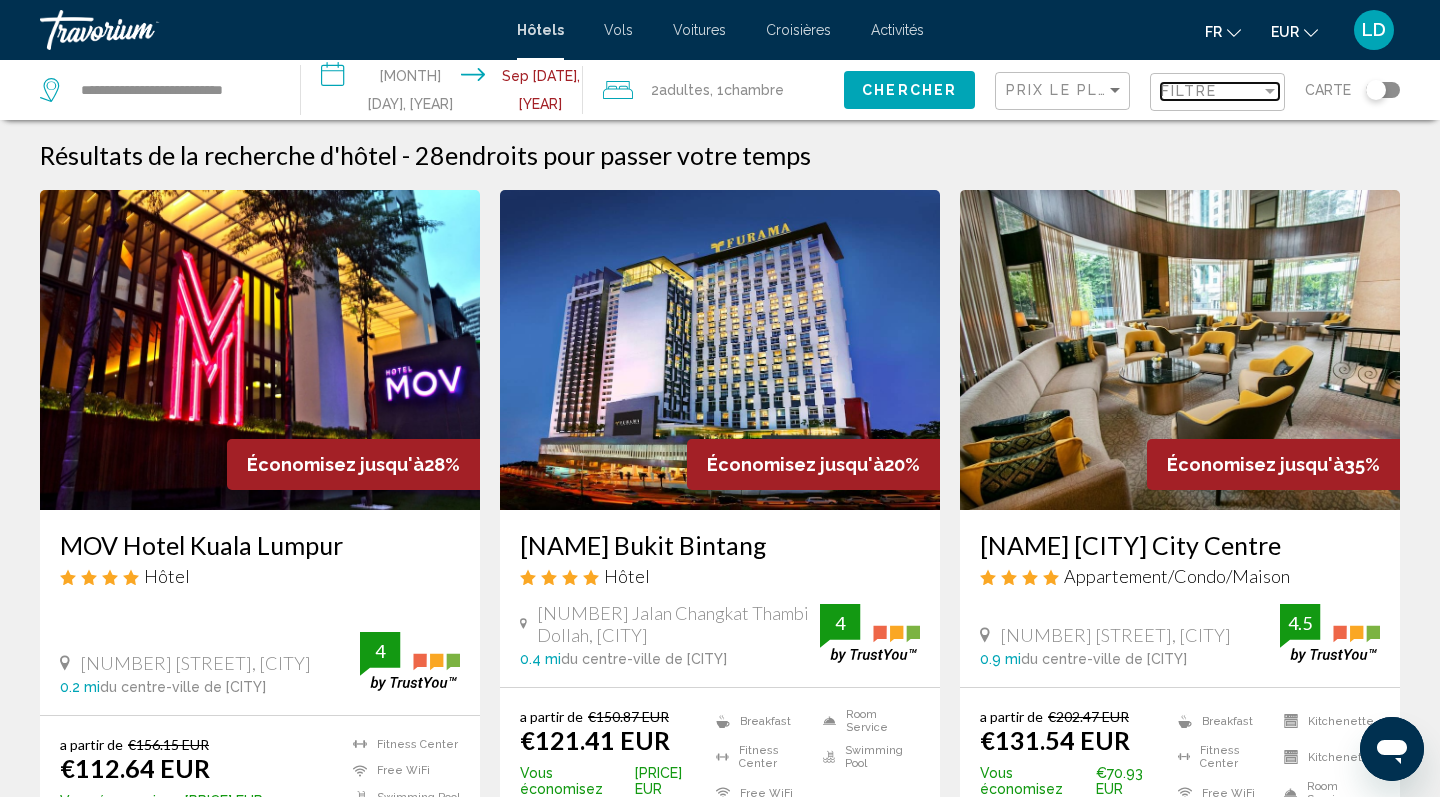 click on "Filtre" at bounding box center [1211, 91] 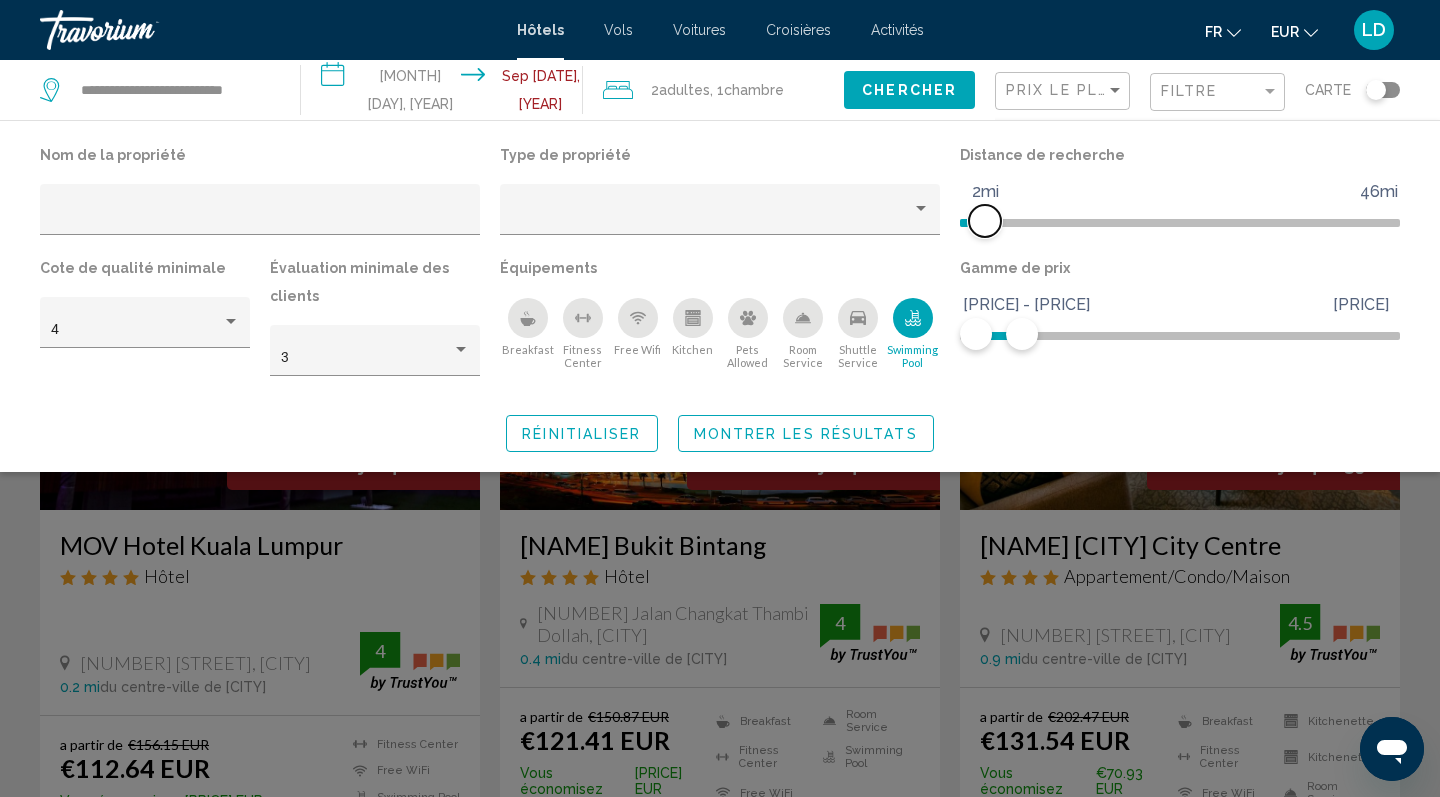 click 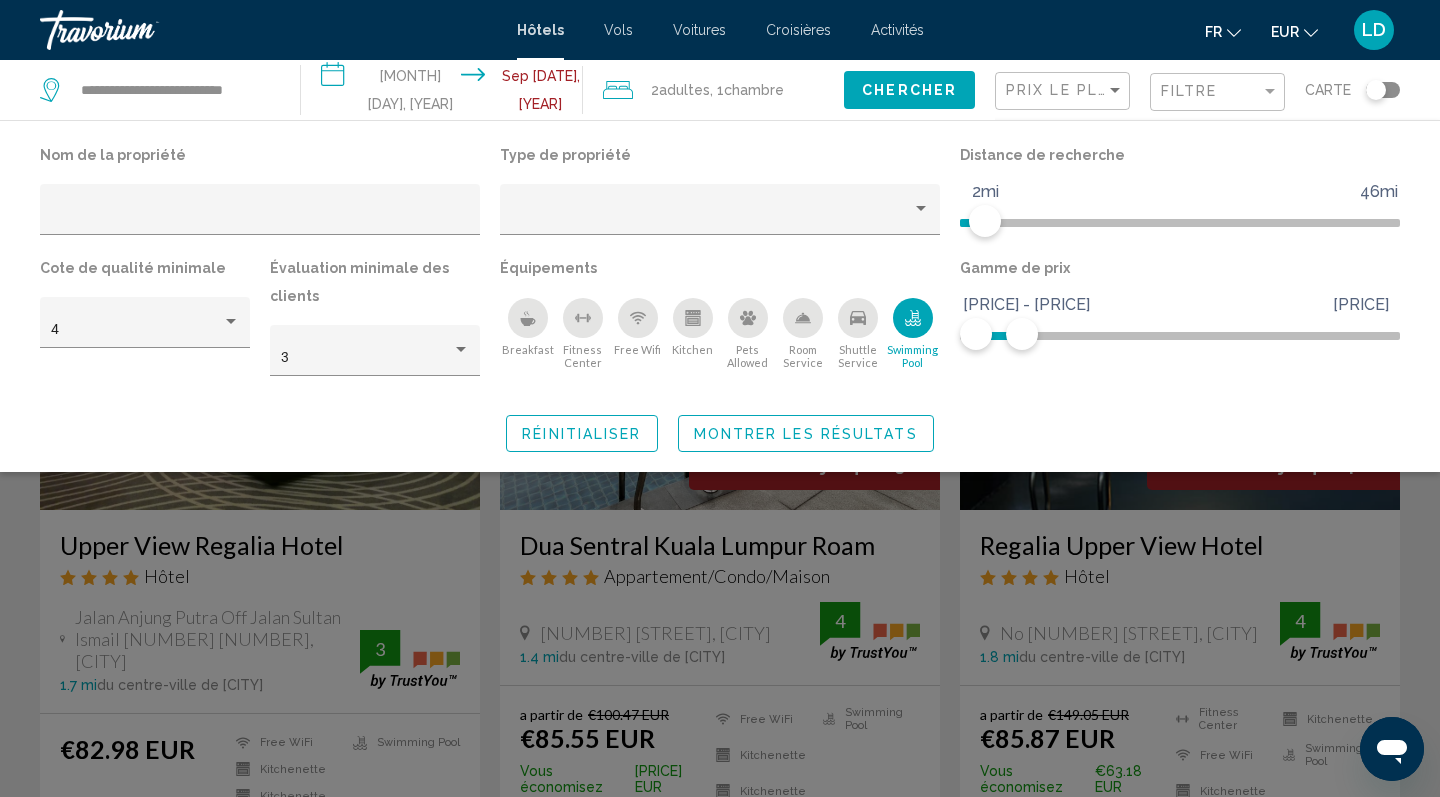 click 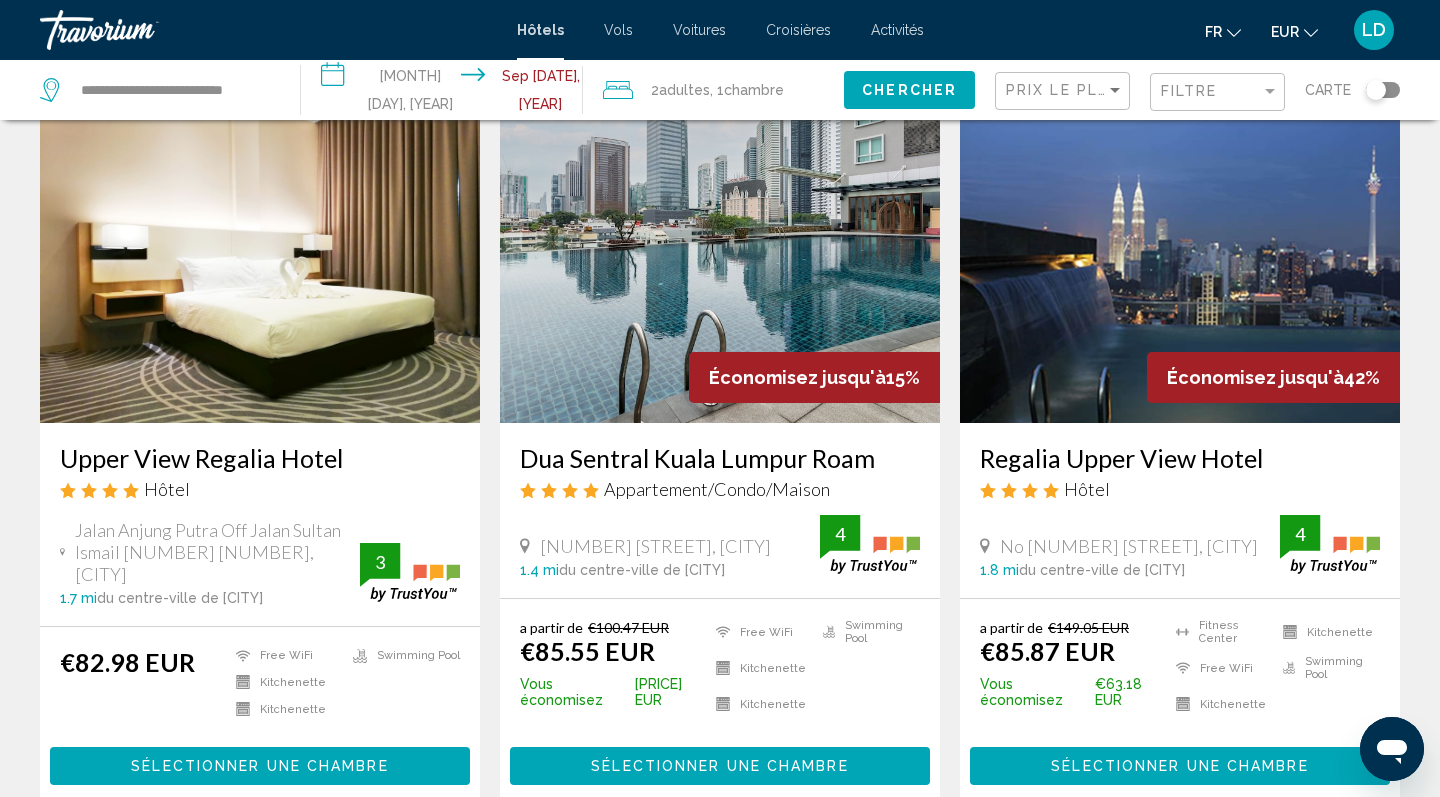scroll, scrollTop: 100, scrollLeft: 0, axis: vertical 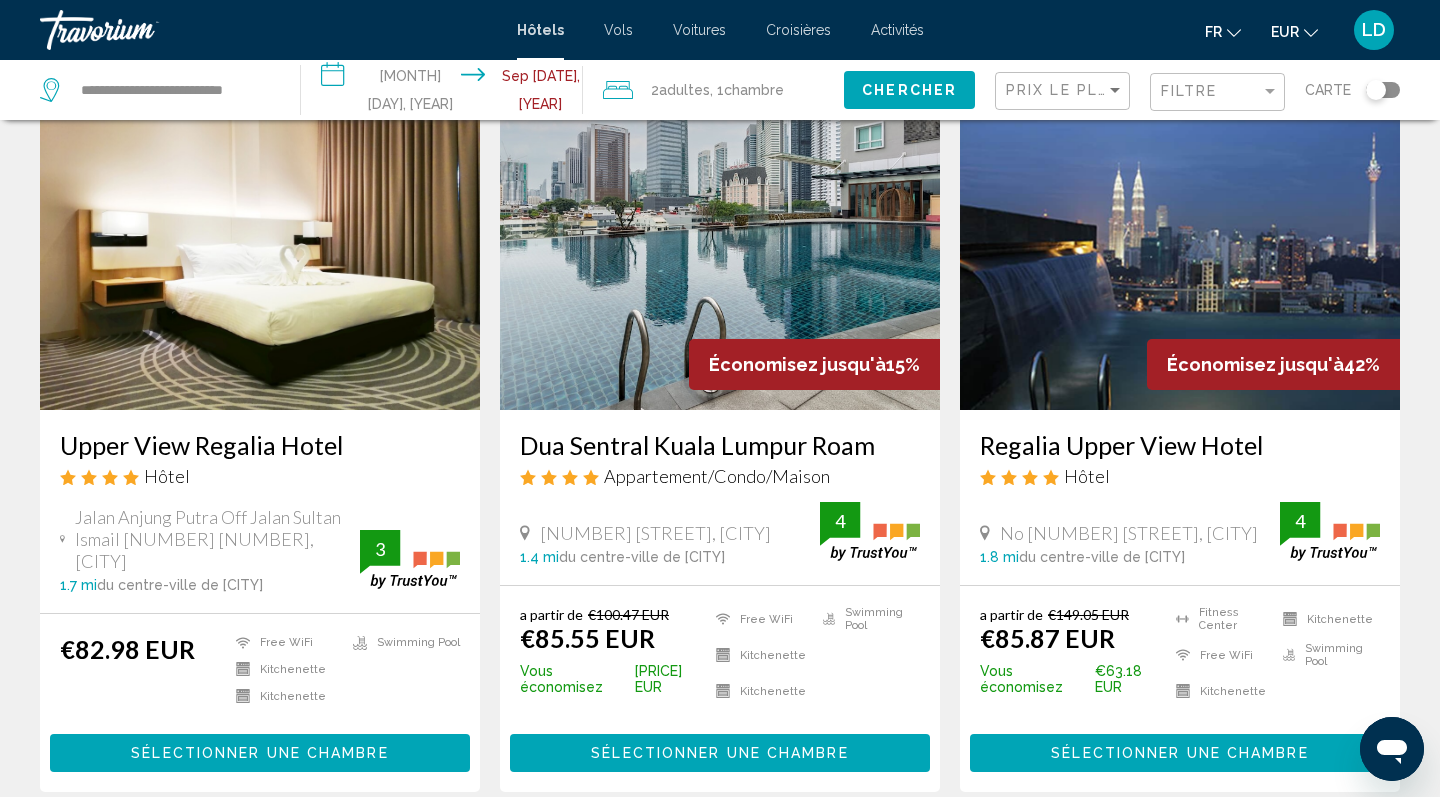 click on "Dua Sentral Kuala Lumpur Roam" at bounding box center [720, 445] 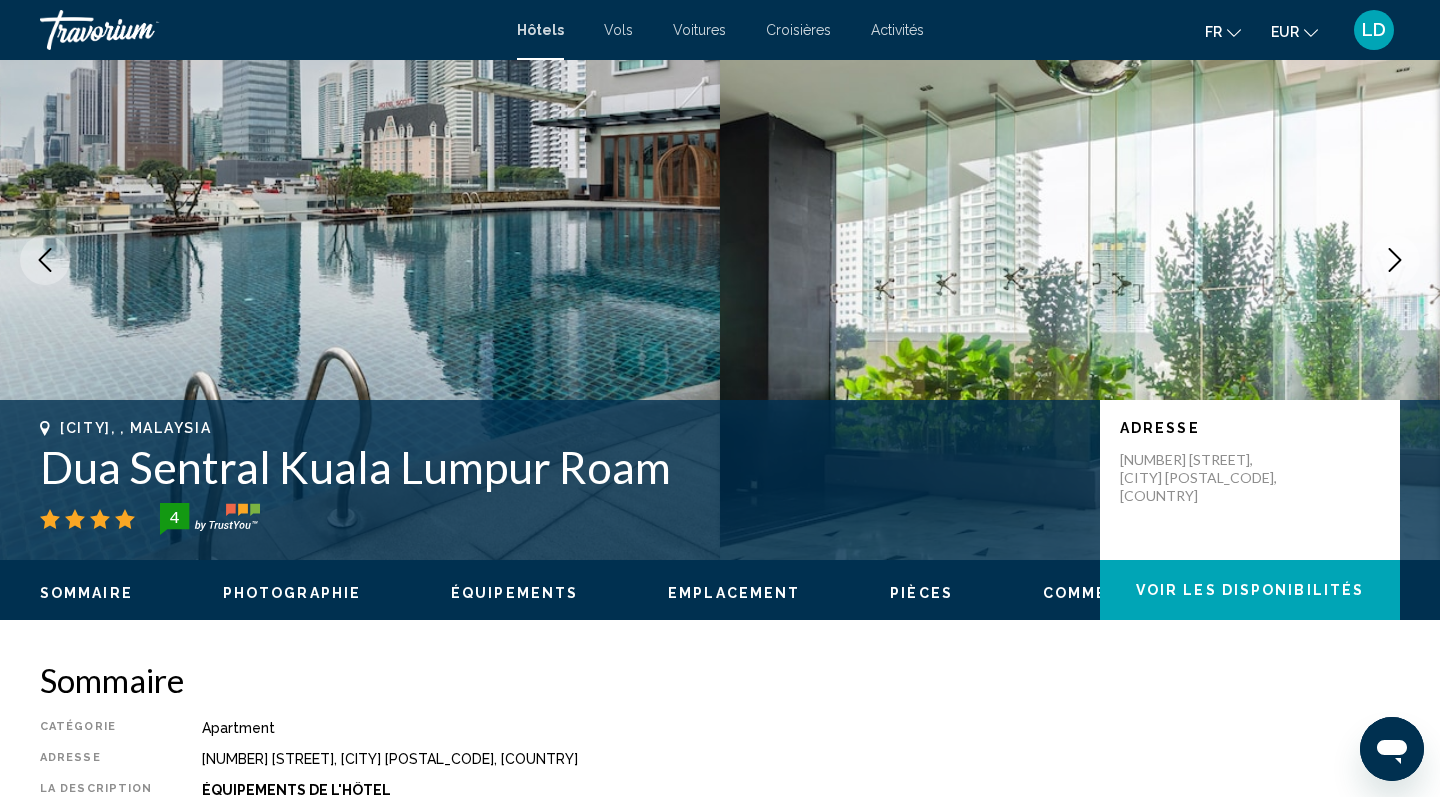 scroll, scrollTop: 0, scrollLeft: 0, axis: both 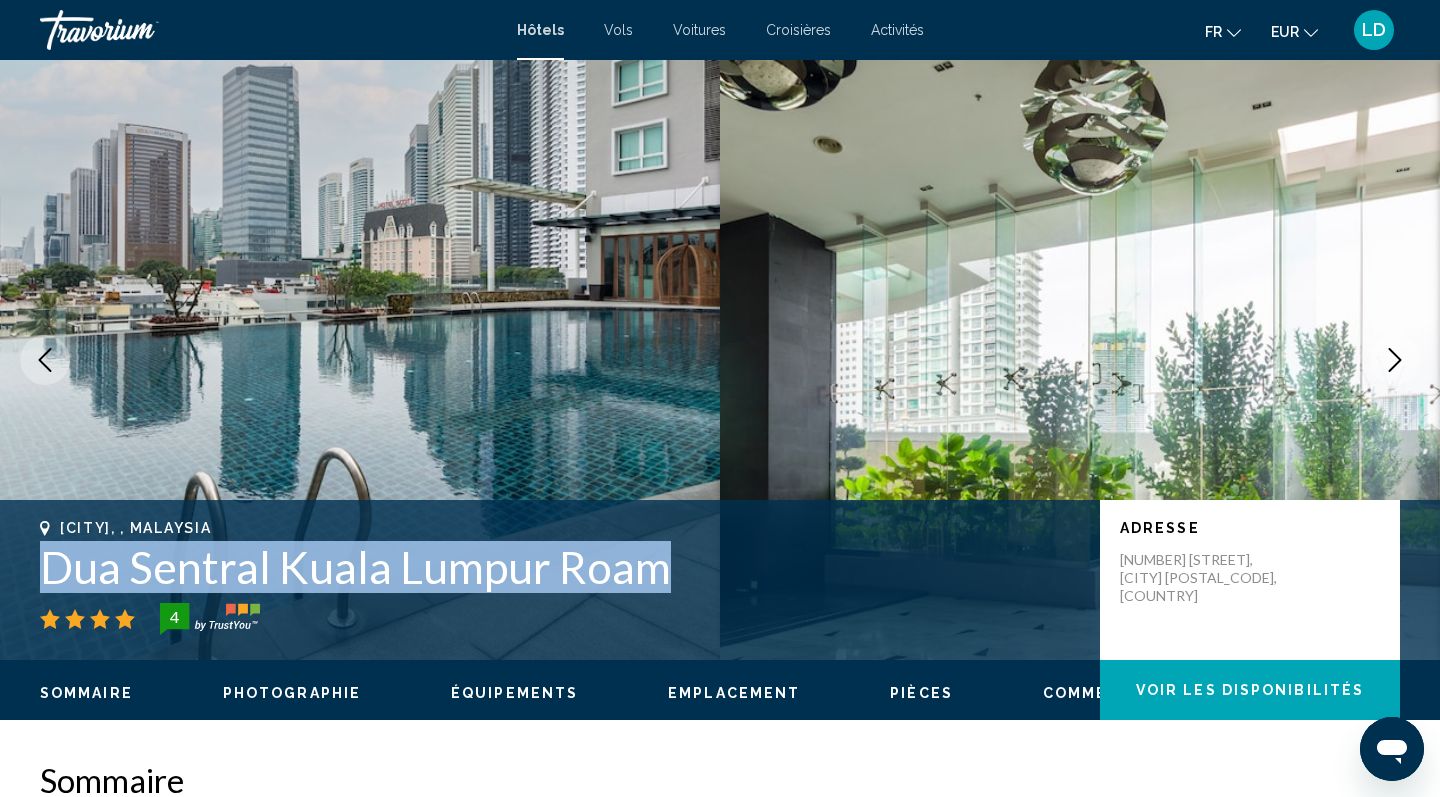 drag, startPoint x: 47, startPoint y: 561, endPoint x: 676, endPoint y: 574, distance: 629.13434 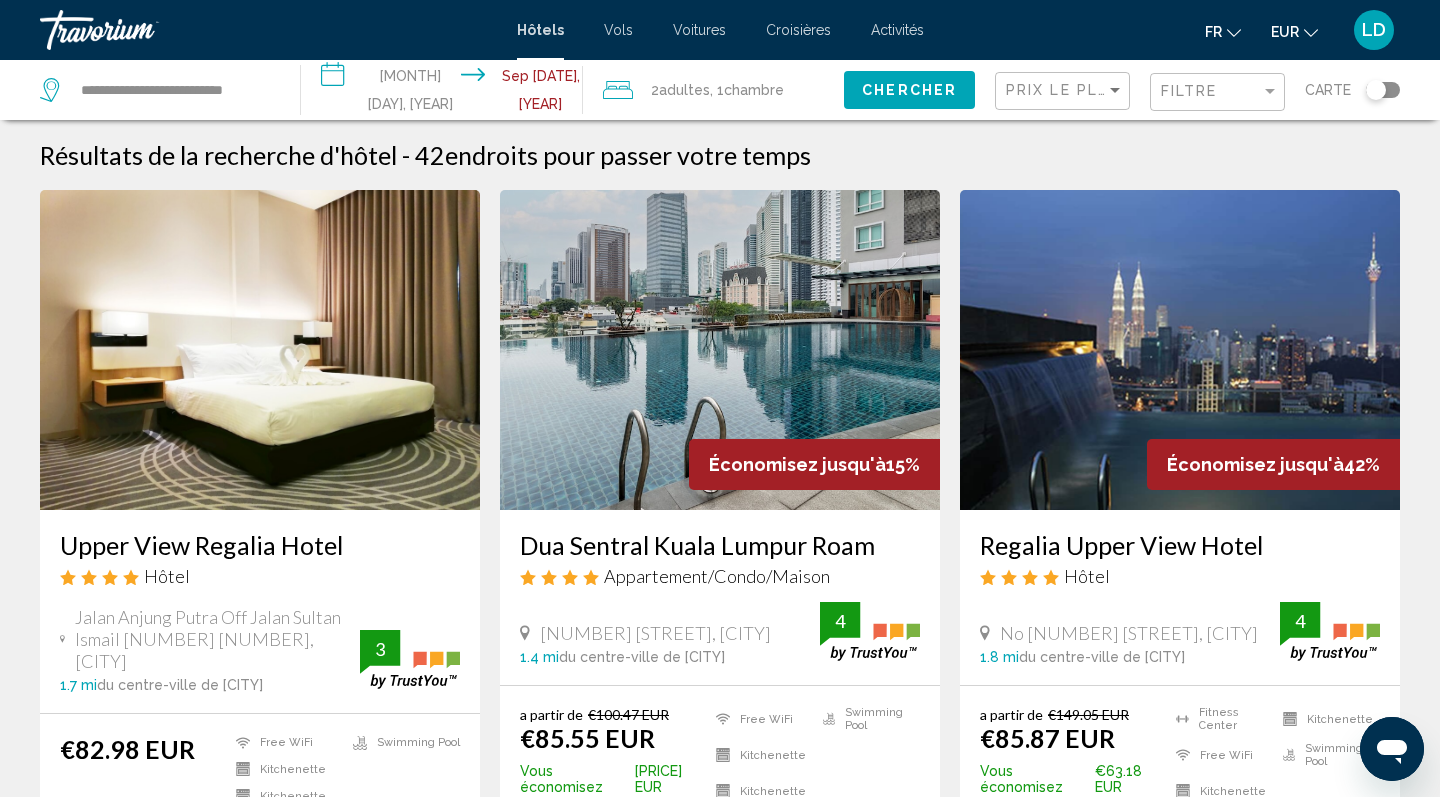 click on "Regalia Upper View Hotel" at bounding box center [1180, 545] 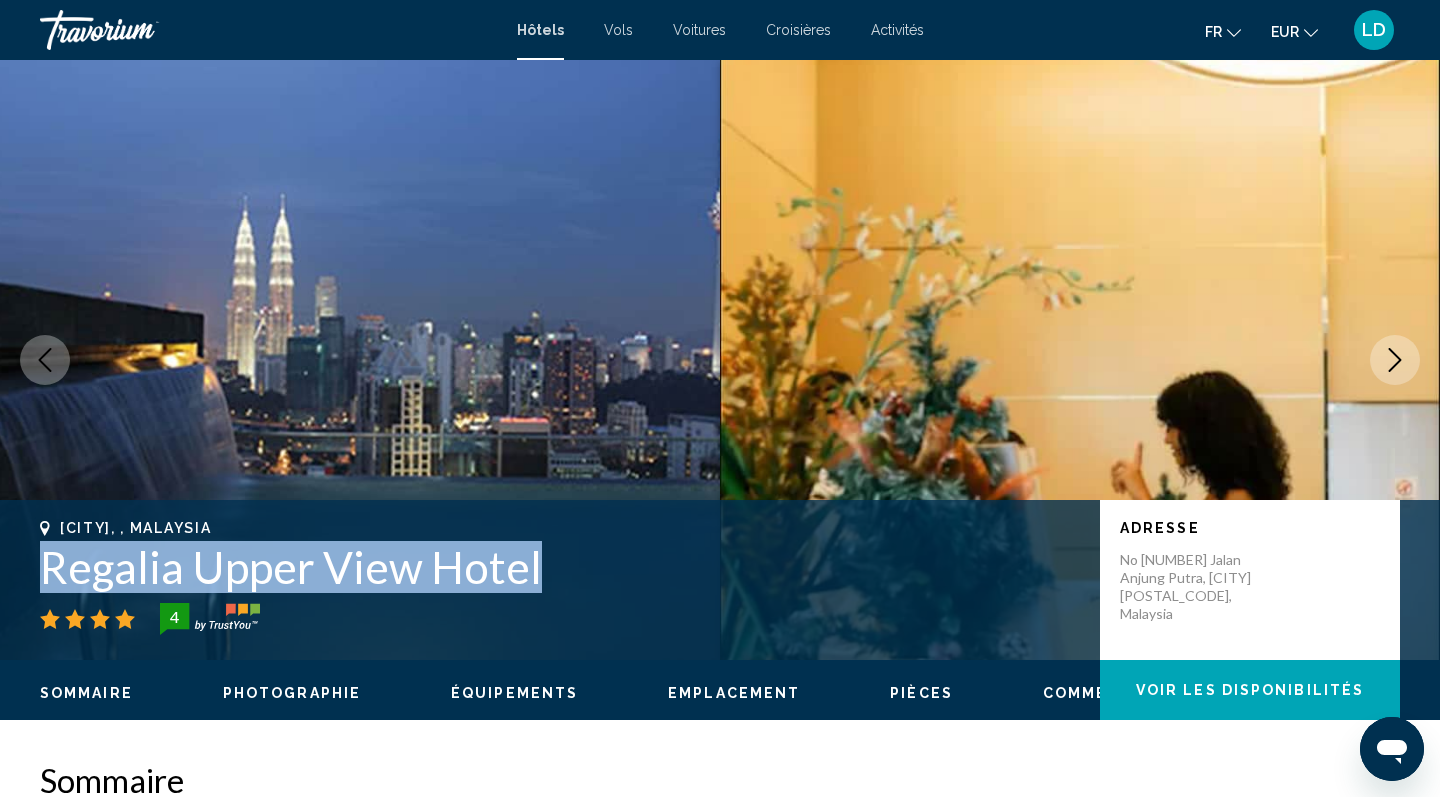 drag, startPoint x: 53, startPoint y: 569, endPoint x: 570, endPoint y: 591, distance: 517.4679 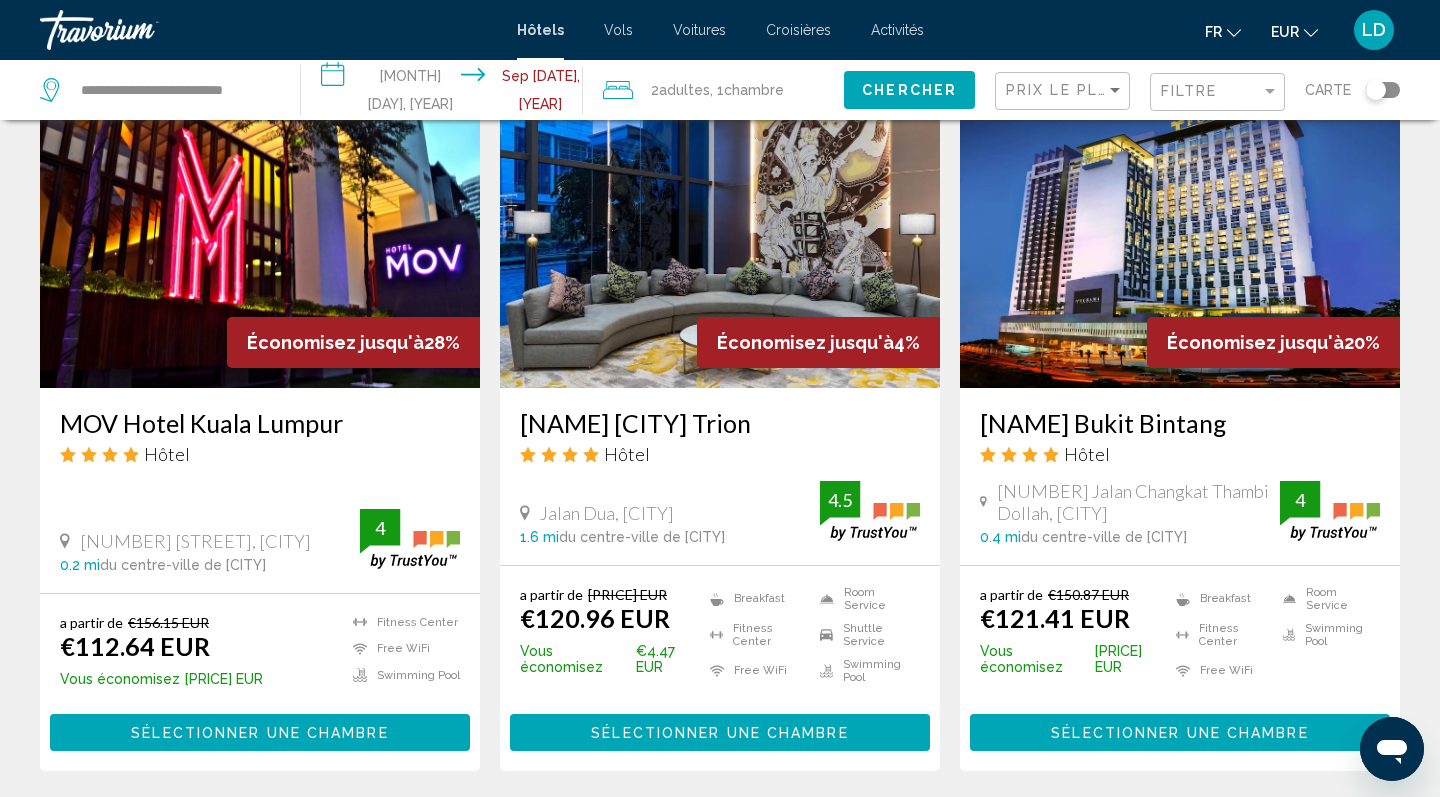 scroll, scrollTop: 869, scrollLeft: 0, axis: vertical 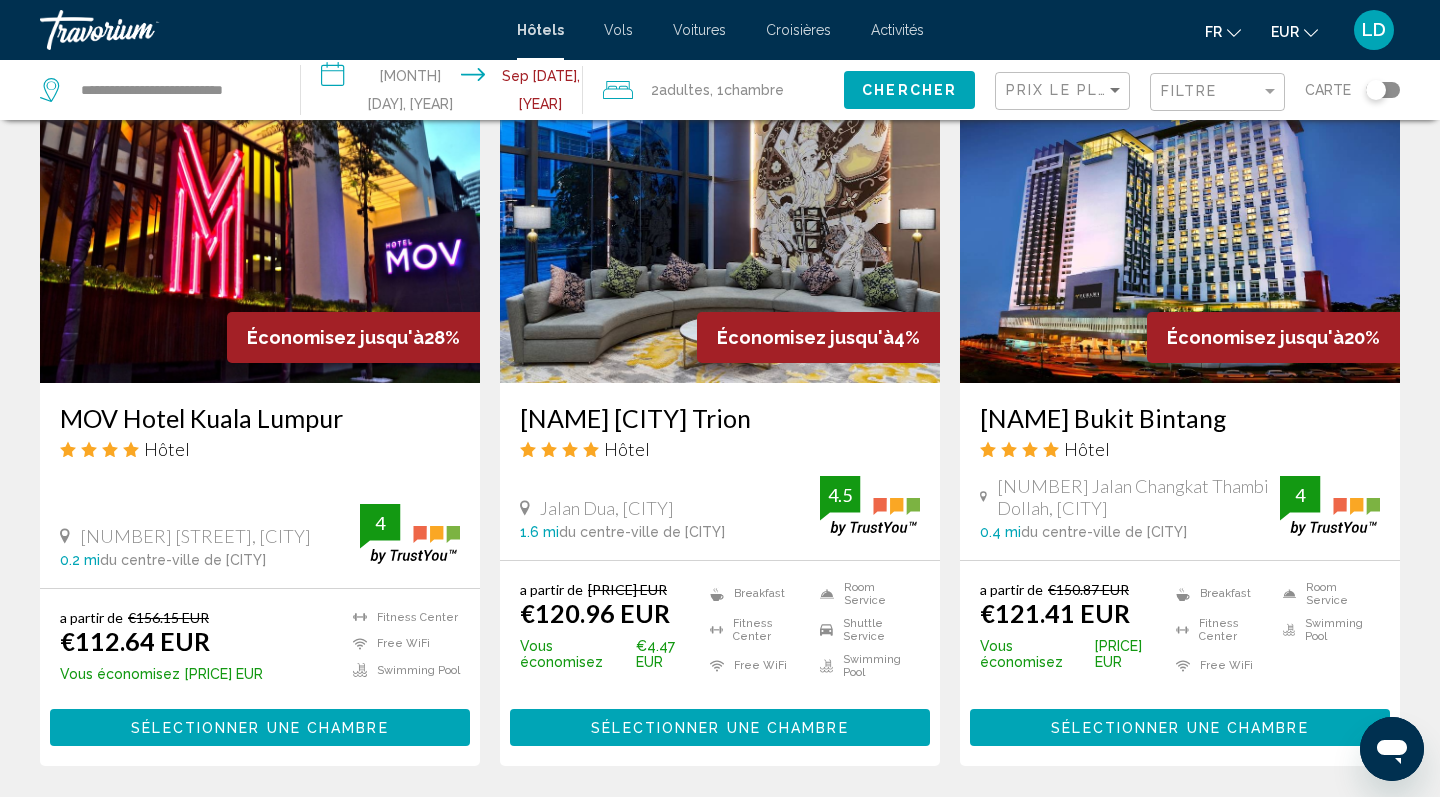 click on "[NAME] [CITY] Trion" at bounding box center [720, 418] 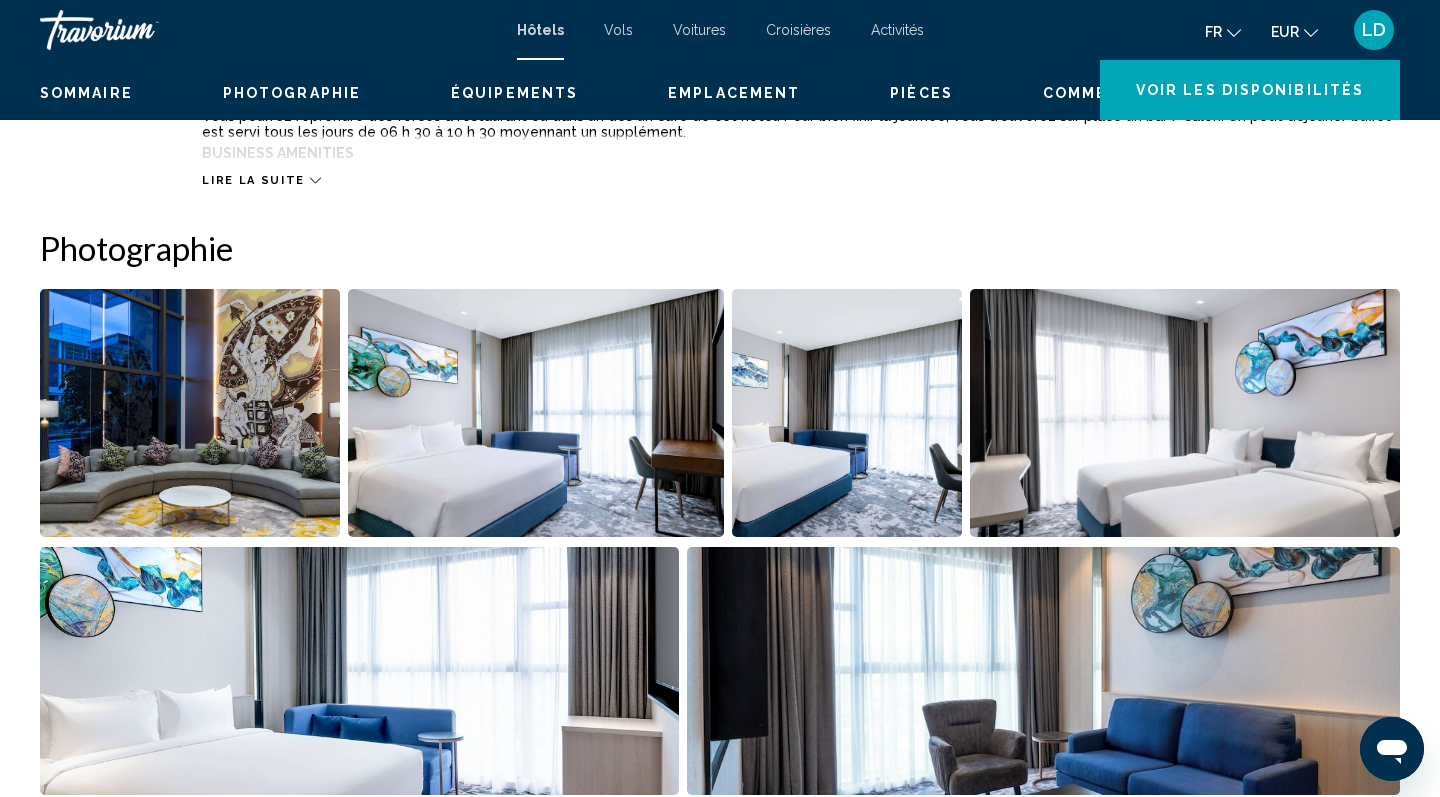 scroll, scrollTop: 0, scrollLeft: 0, axis: both 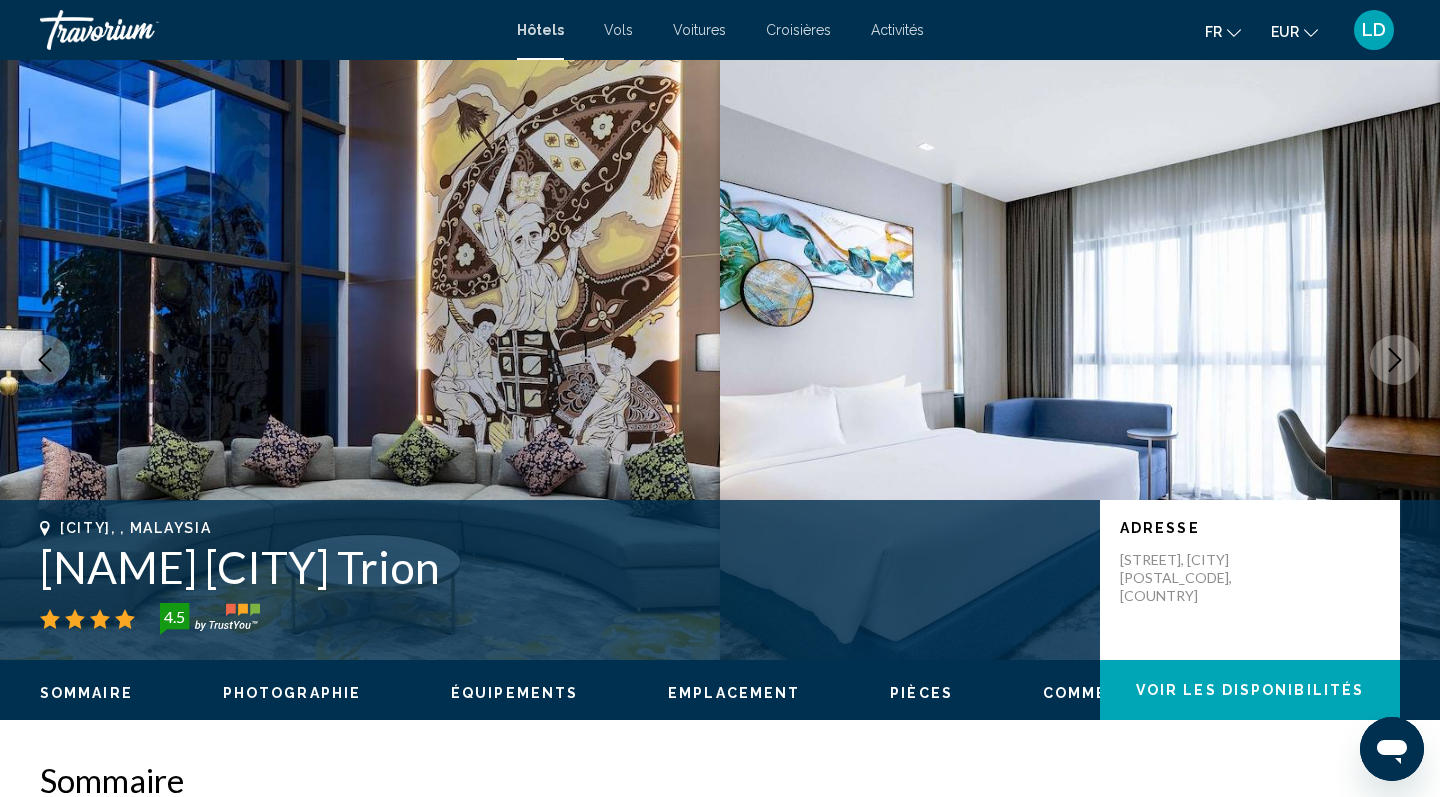 drag, startPoint x: 34, startPoint y: 572, endPoint x: 604, endPoint y: 564, distance: 570.05615 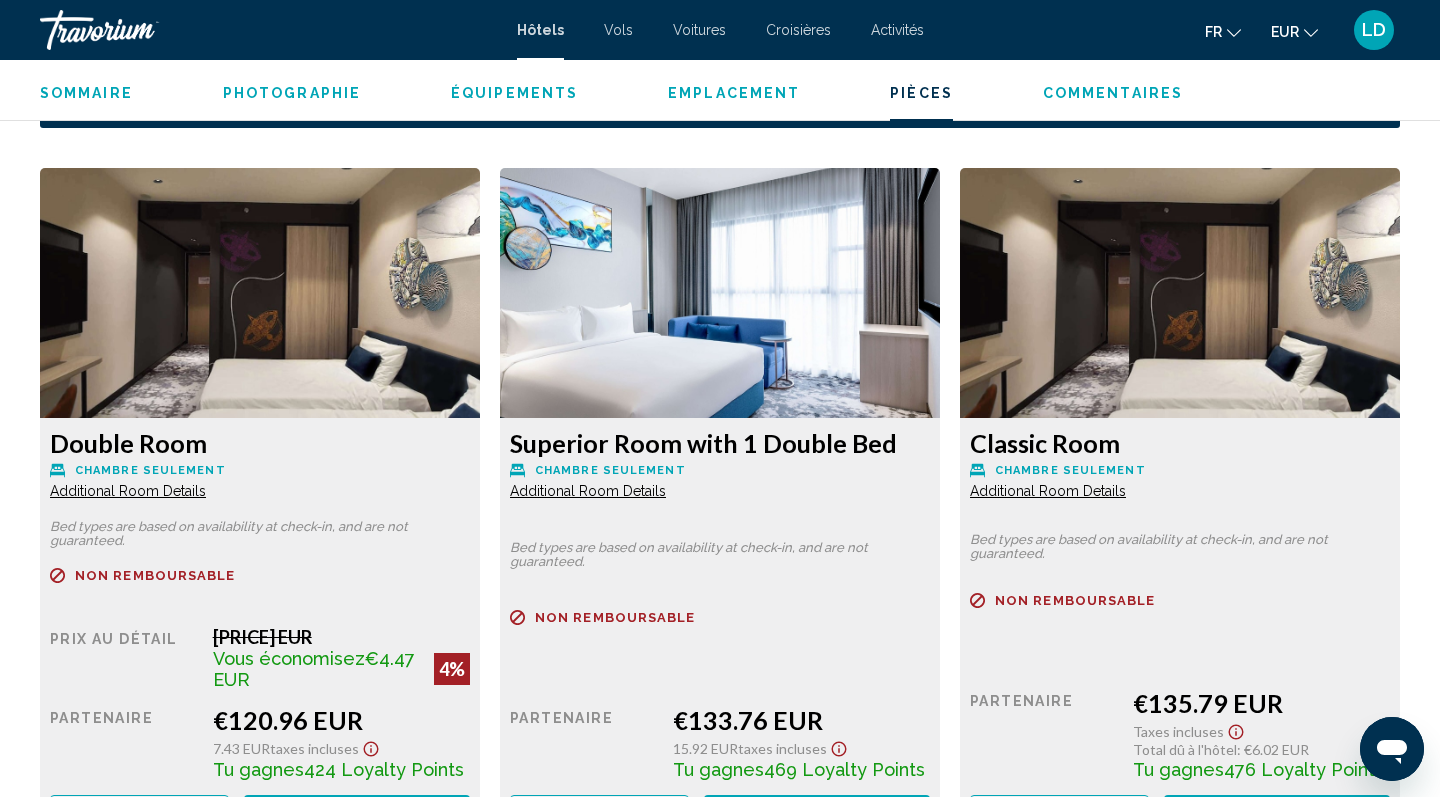 scroll, scrollTop: 2706, scrollLeft: 0, axis: vertical 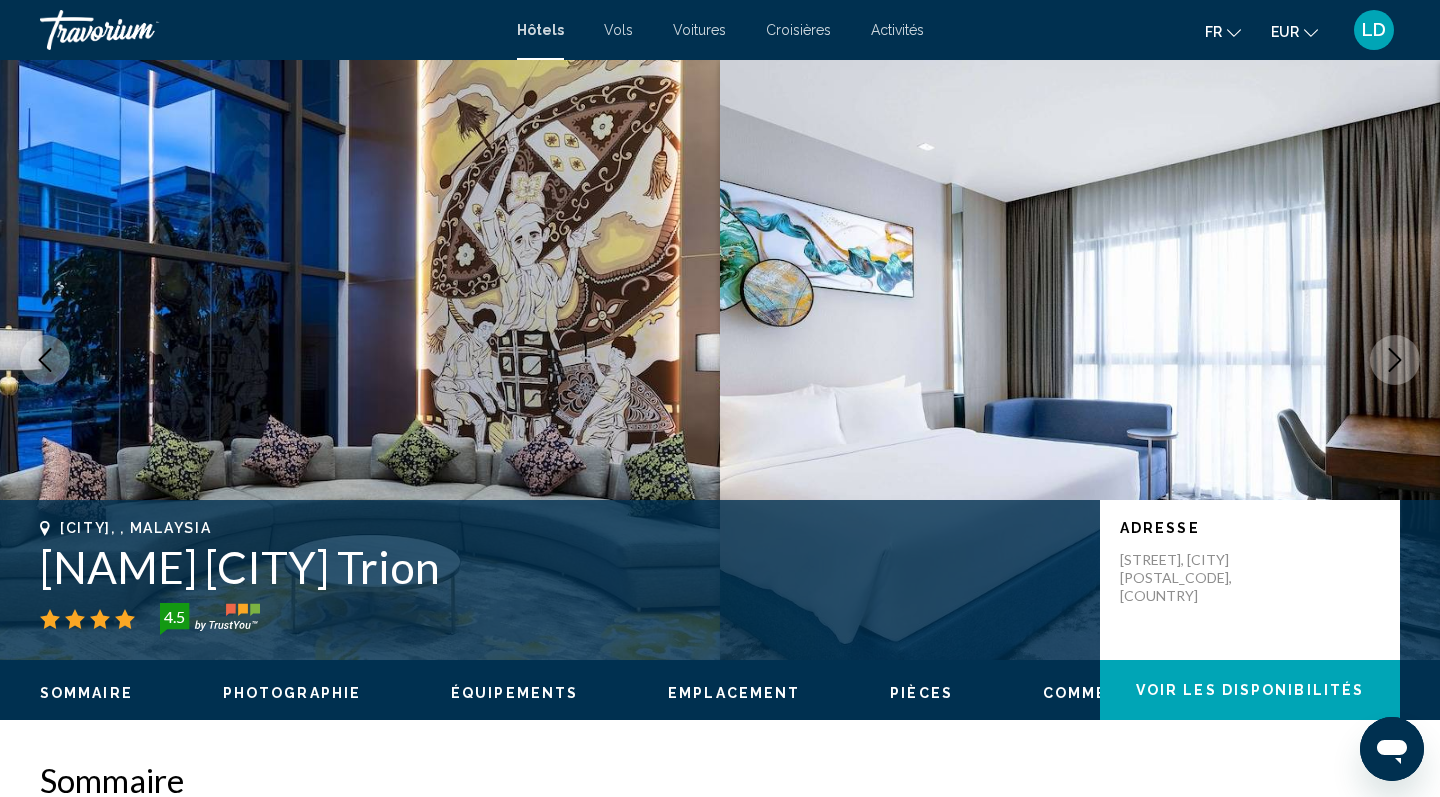 click on "Hôtels" at bounding box center [540, 30] 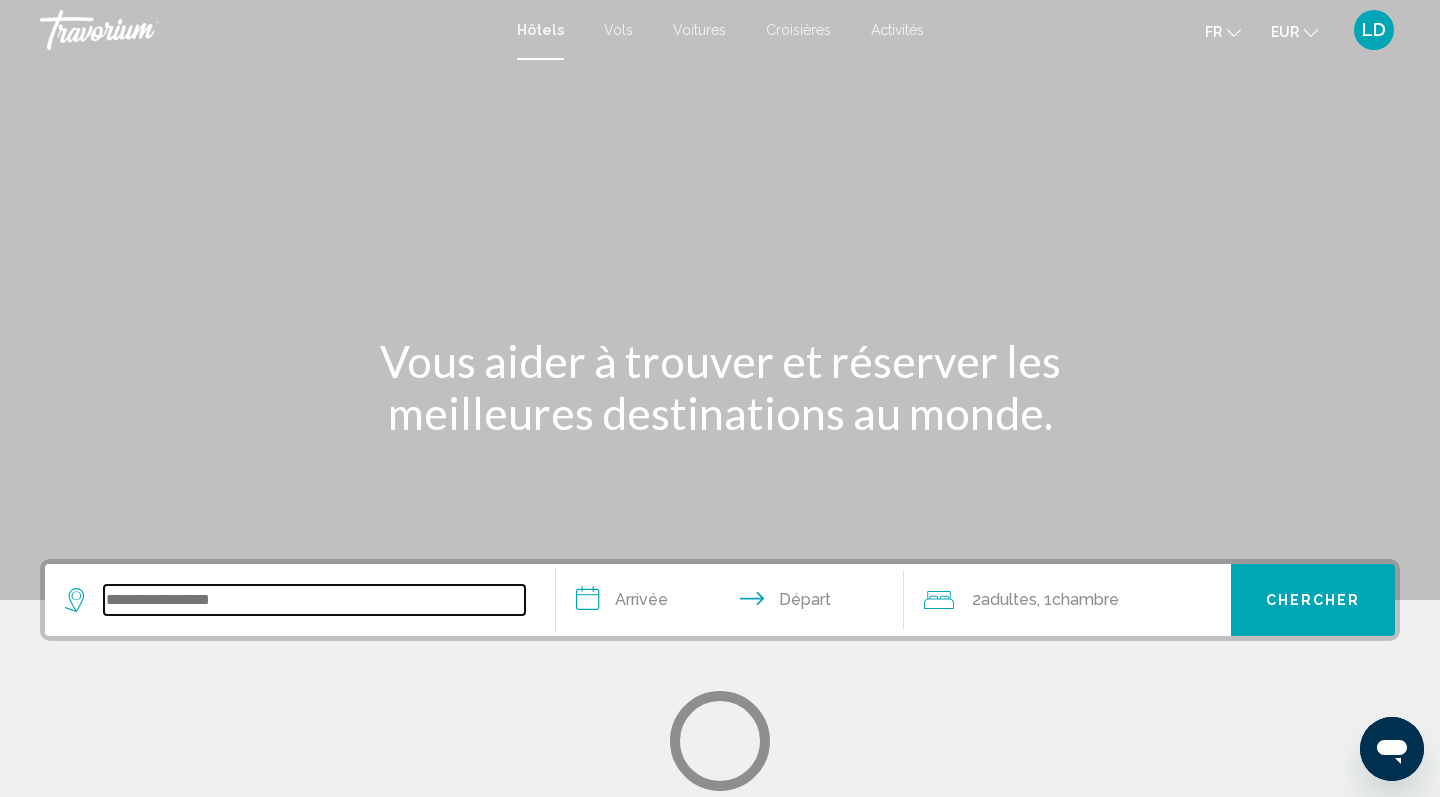 click at bounding box center [314, 600] 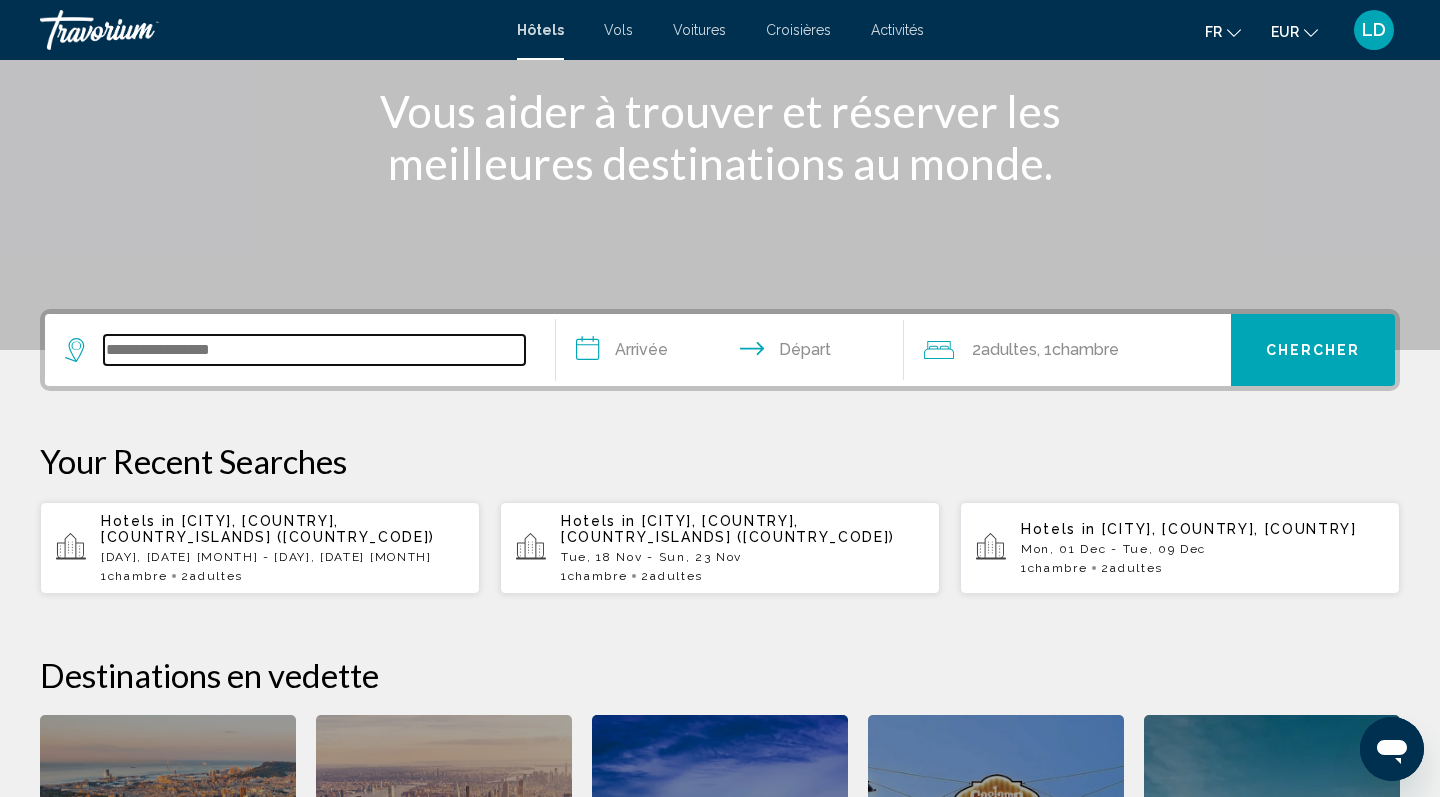 scroll, scrollTop: 289, scrollLeft: 0, axis: vertical 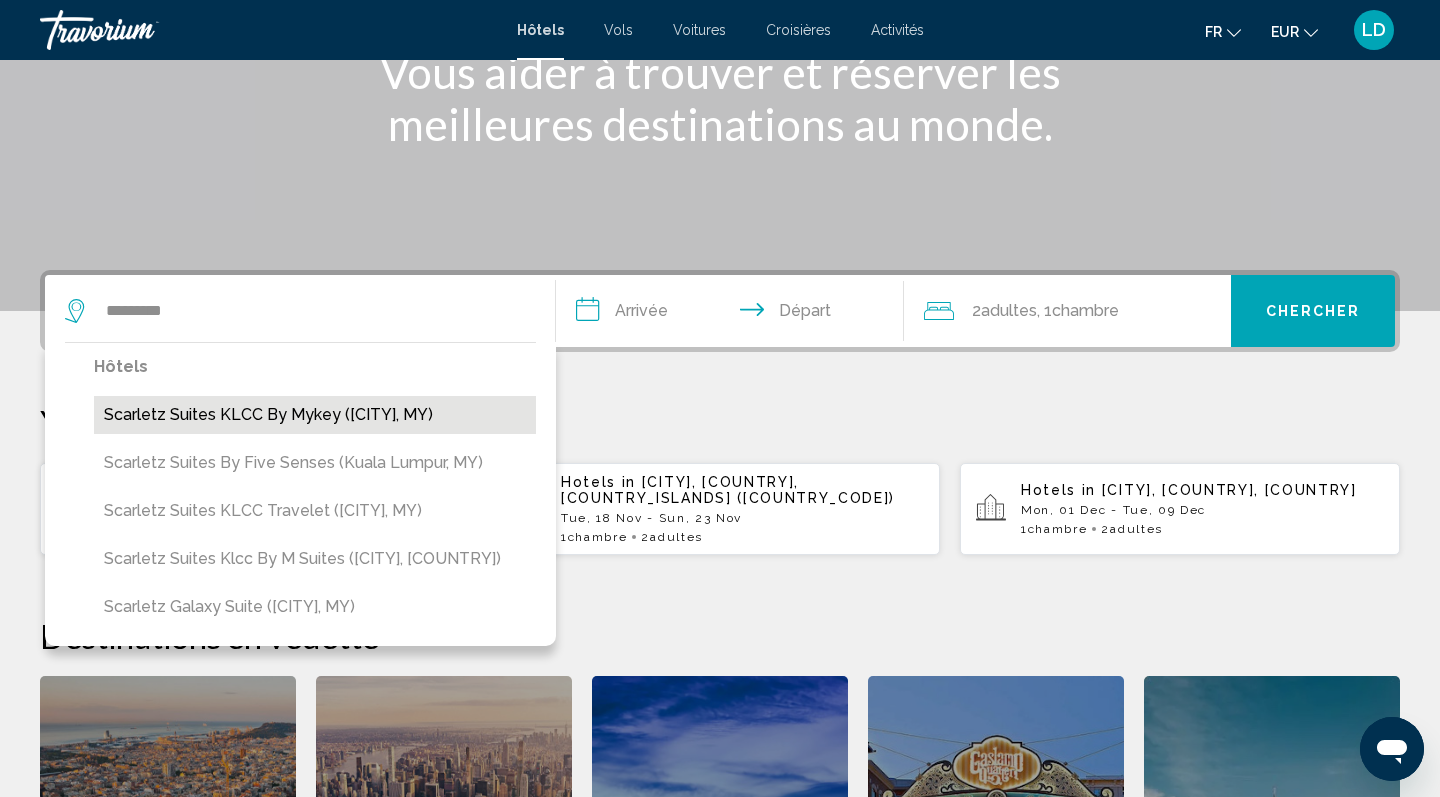 click on "Scarletz Suites KLCC by Mykey ([CITY], MY)" at bounding box center [315, 415] 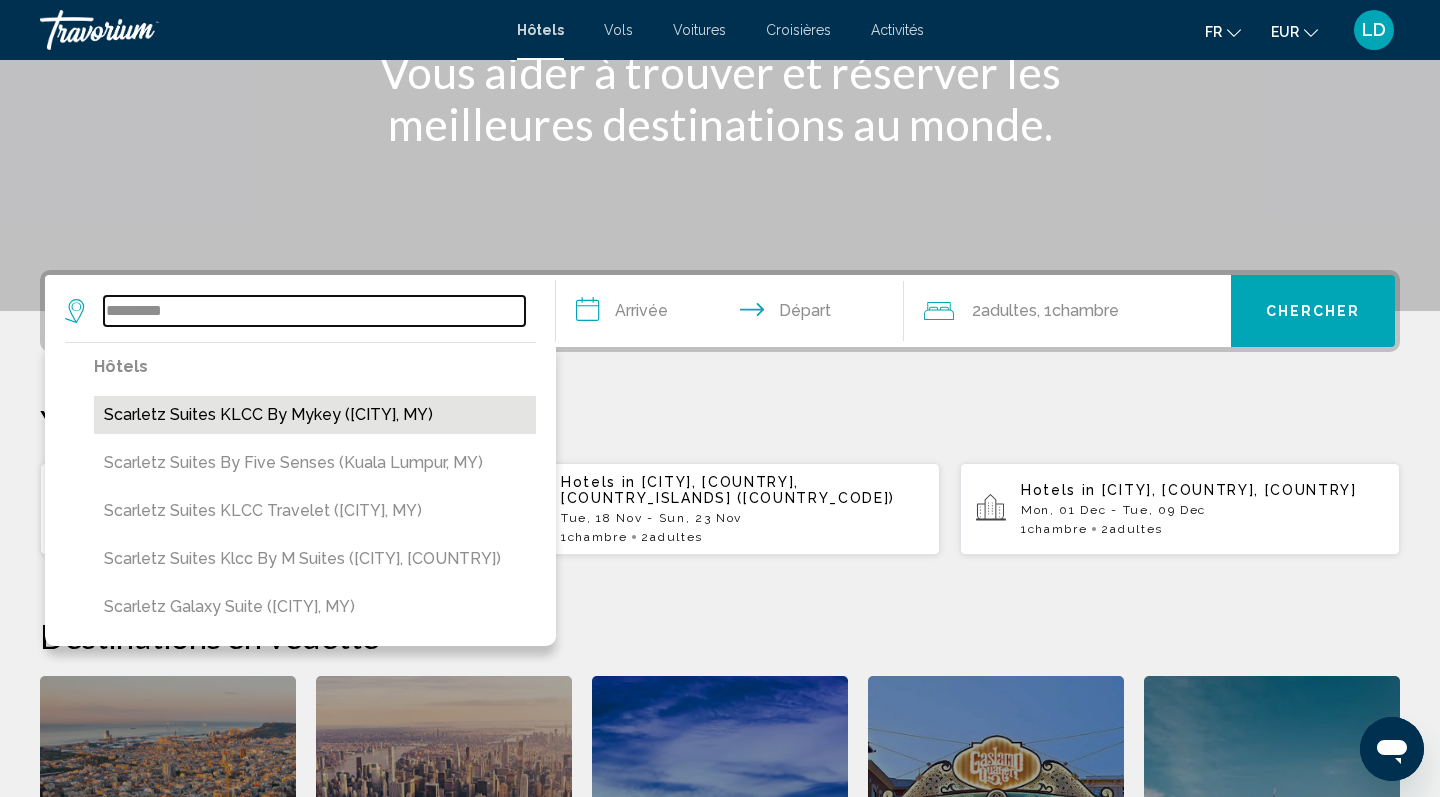 type on "**********" 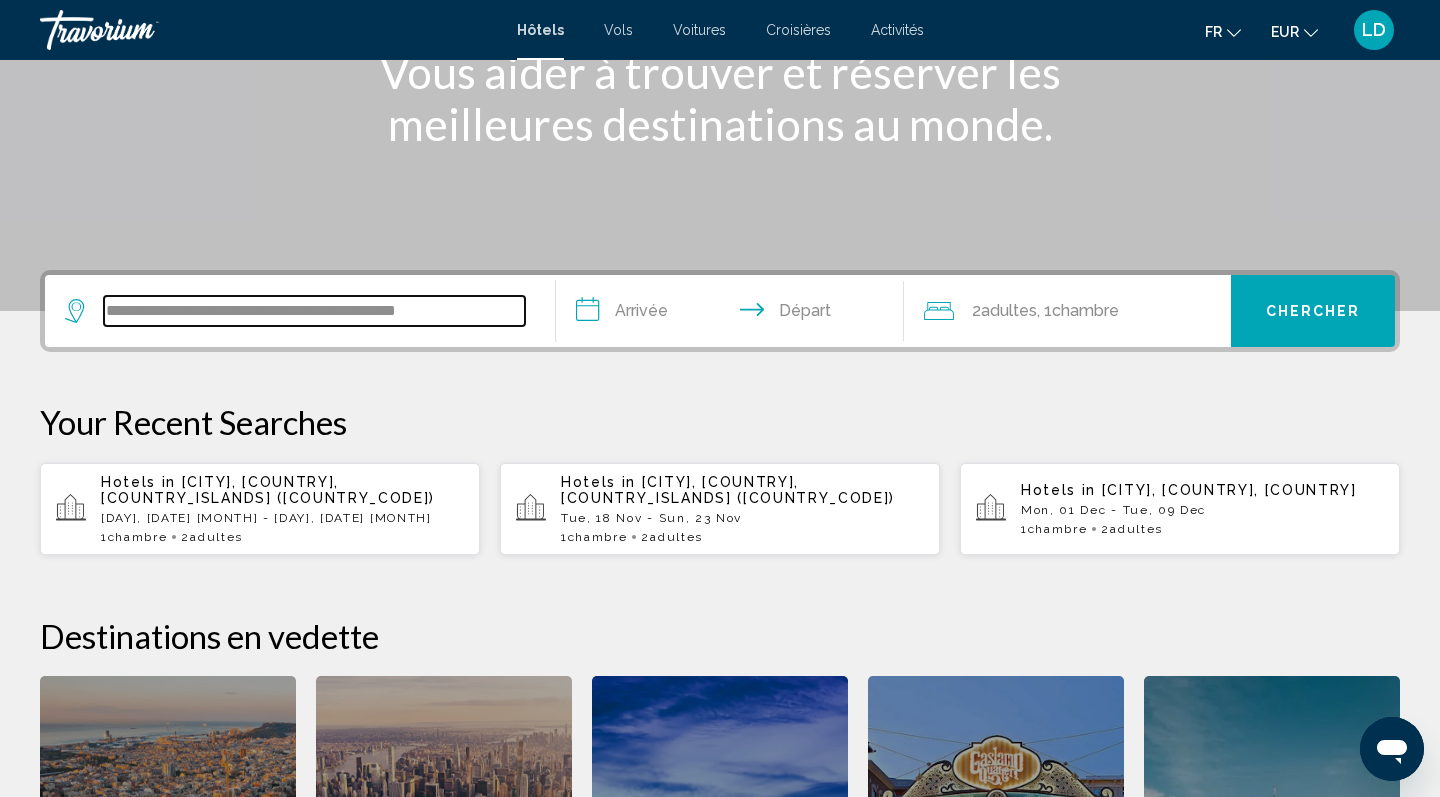 scroll, scrollTop: 494, scrollLeft: 0, axis: vertical 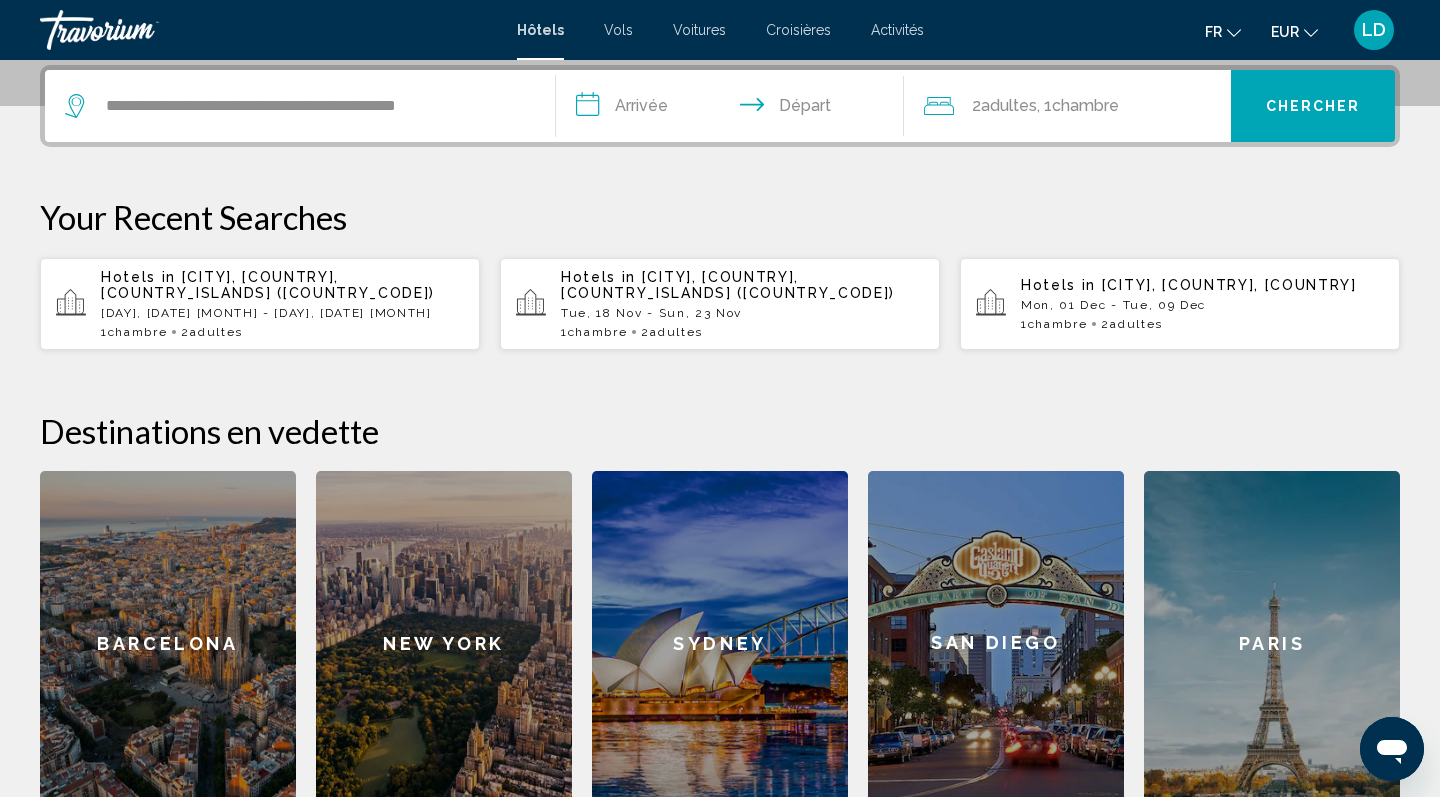 click on "**********" at bounding box center [734, 109] 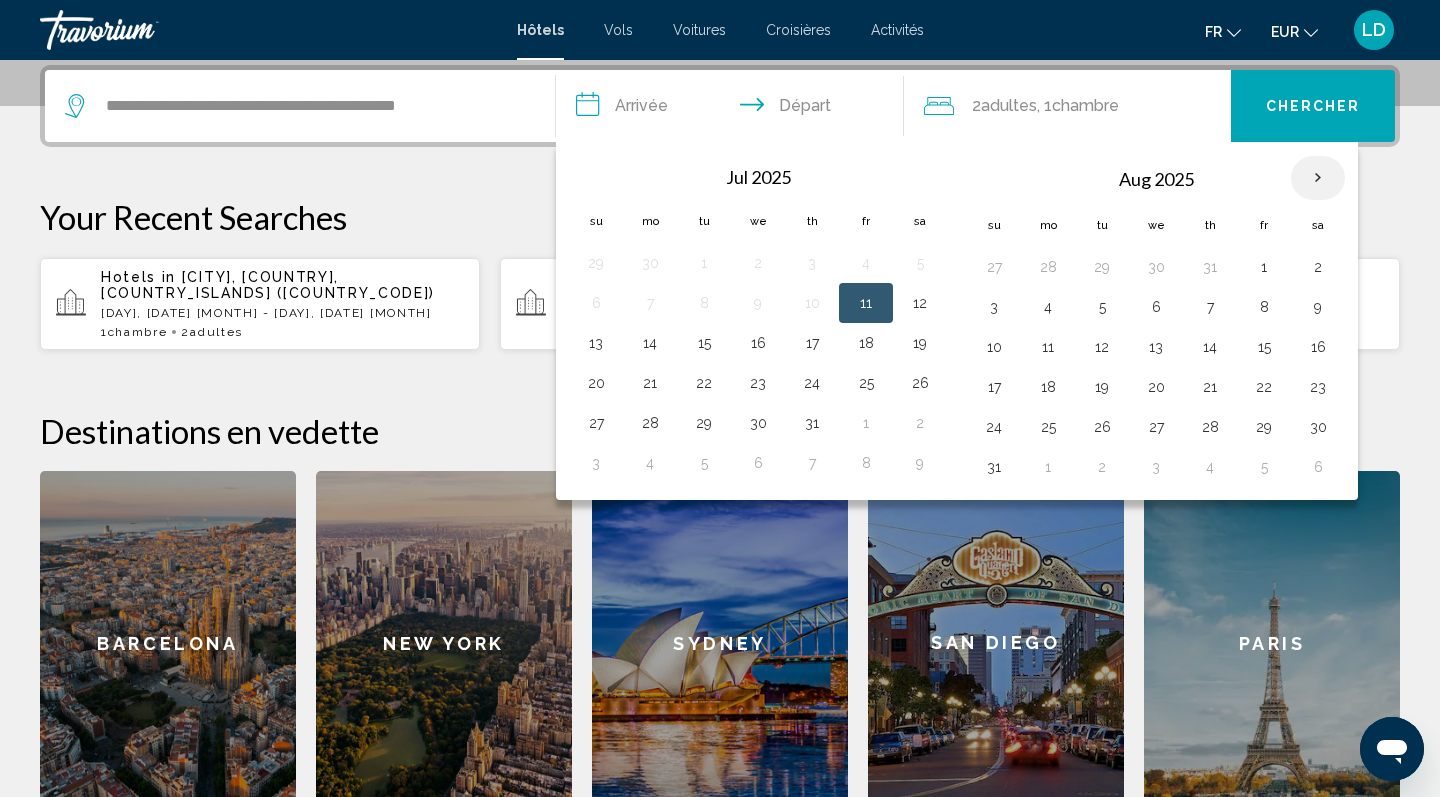 click at bounding box center (1318, 178) 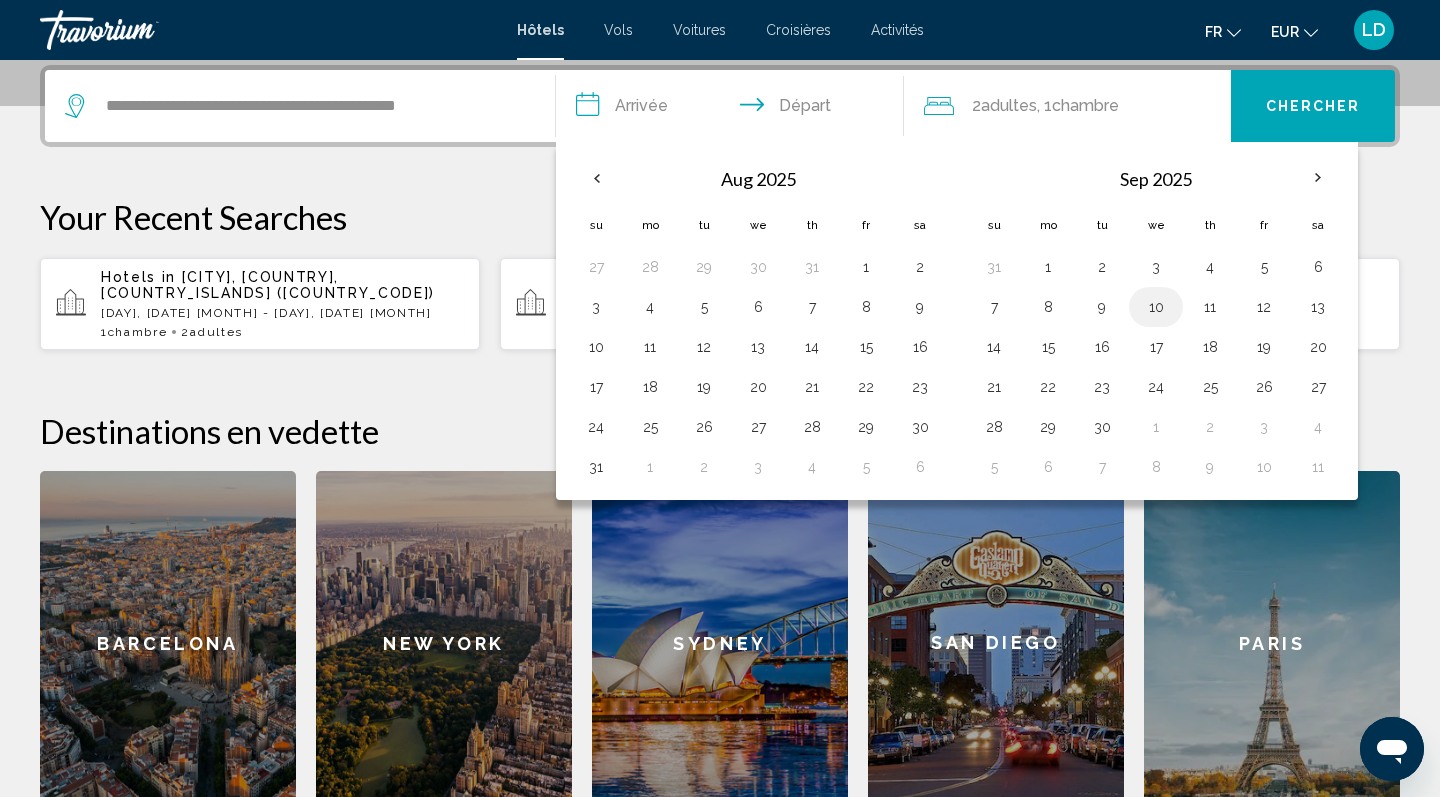 click on "10" at bounding box center (1156, 307) 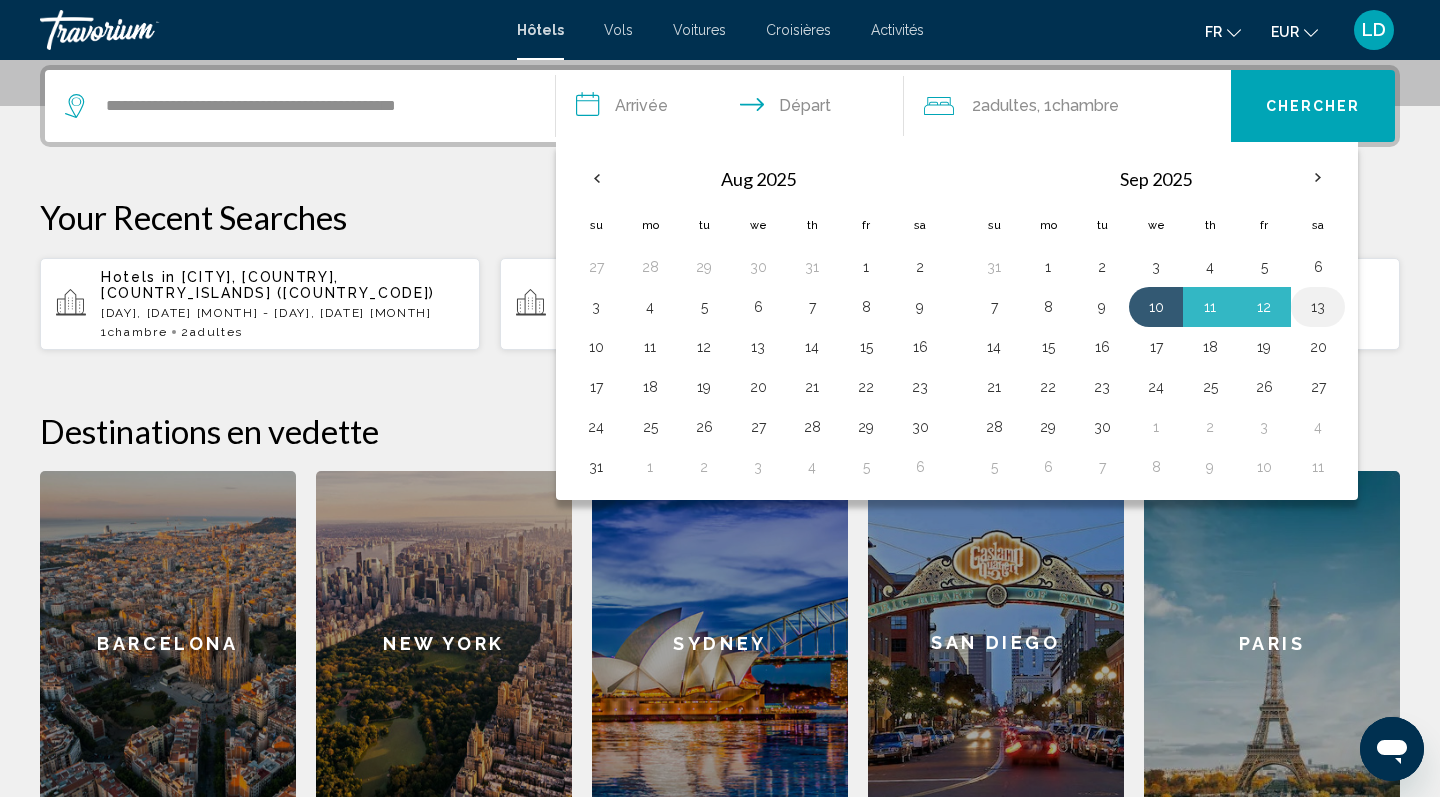 click on "13" at bounding box center (1318, 307) 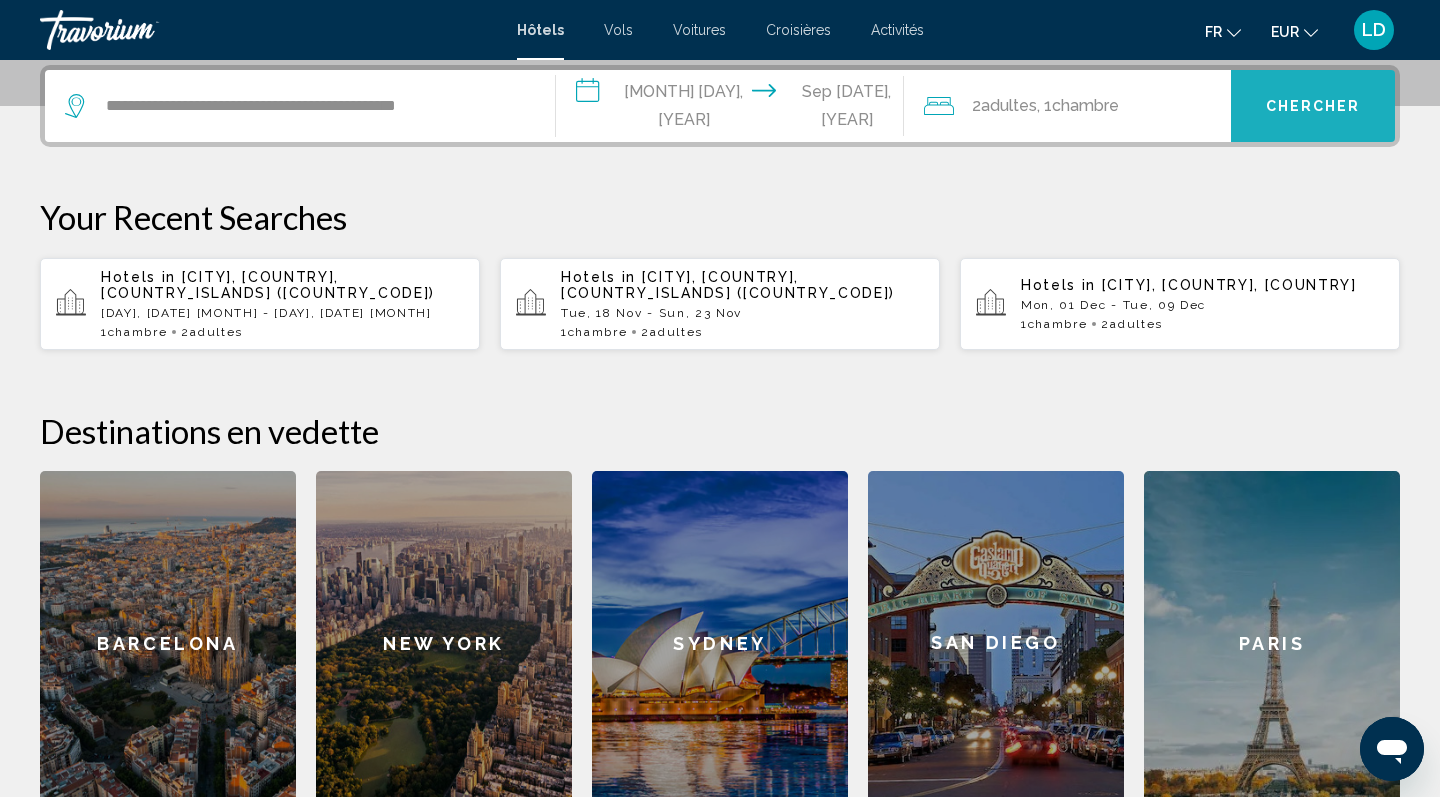 click on "Chercher" at bounding box center [1313, 106] 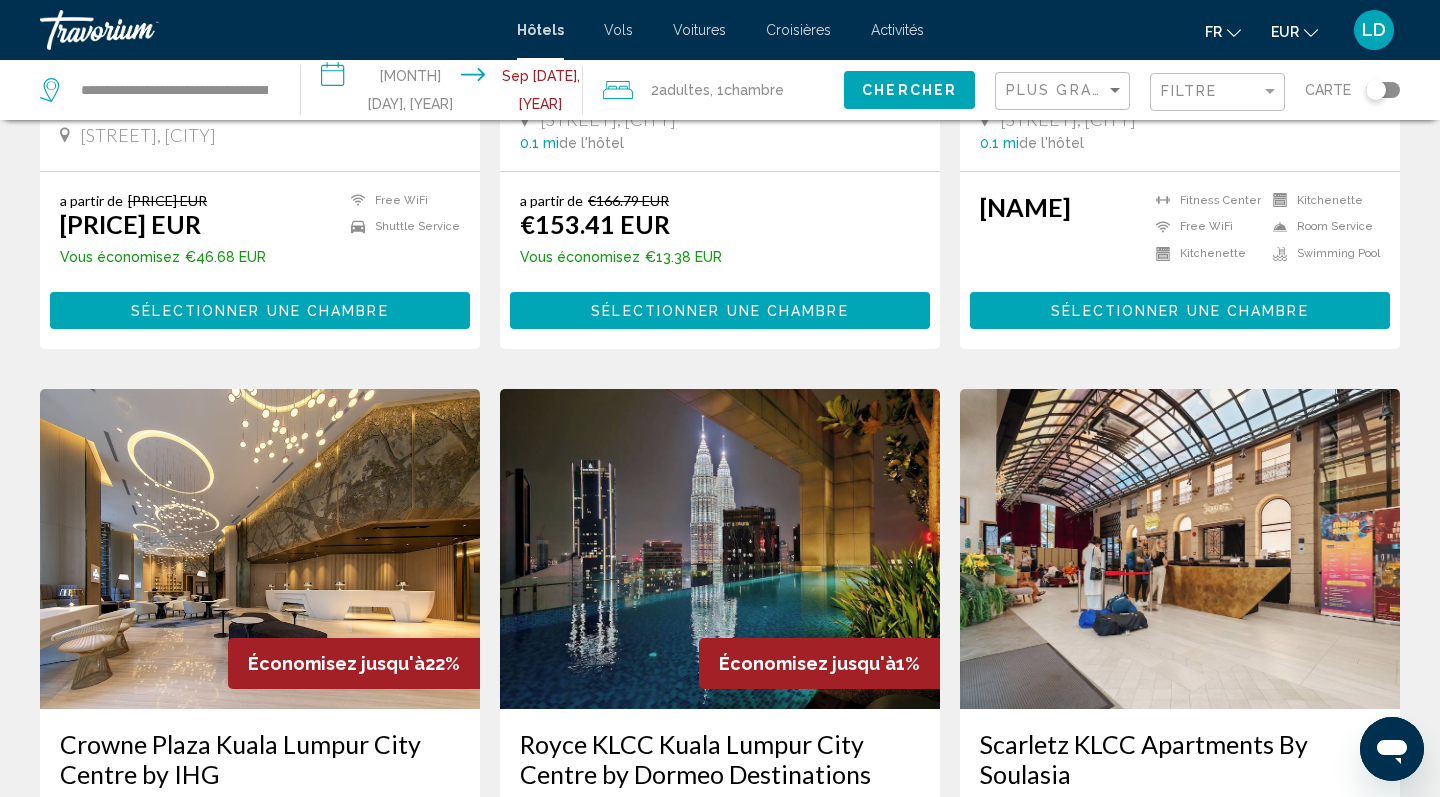 scroll, scrollTop: 0, scrollLeft: 0, axis: both 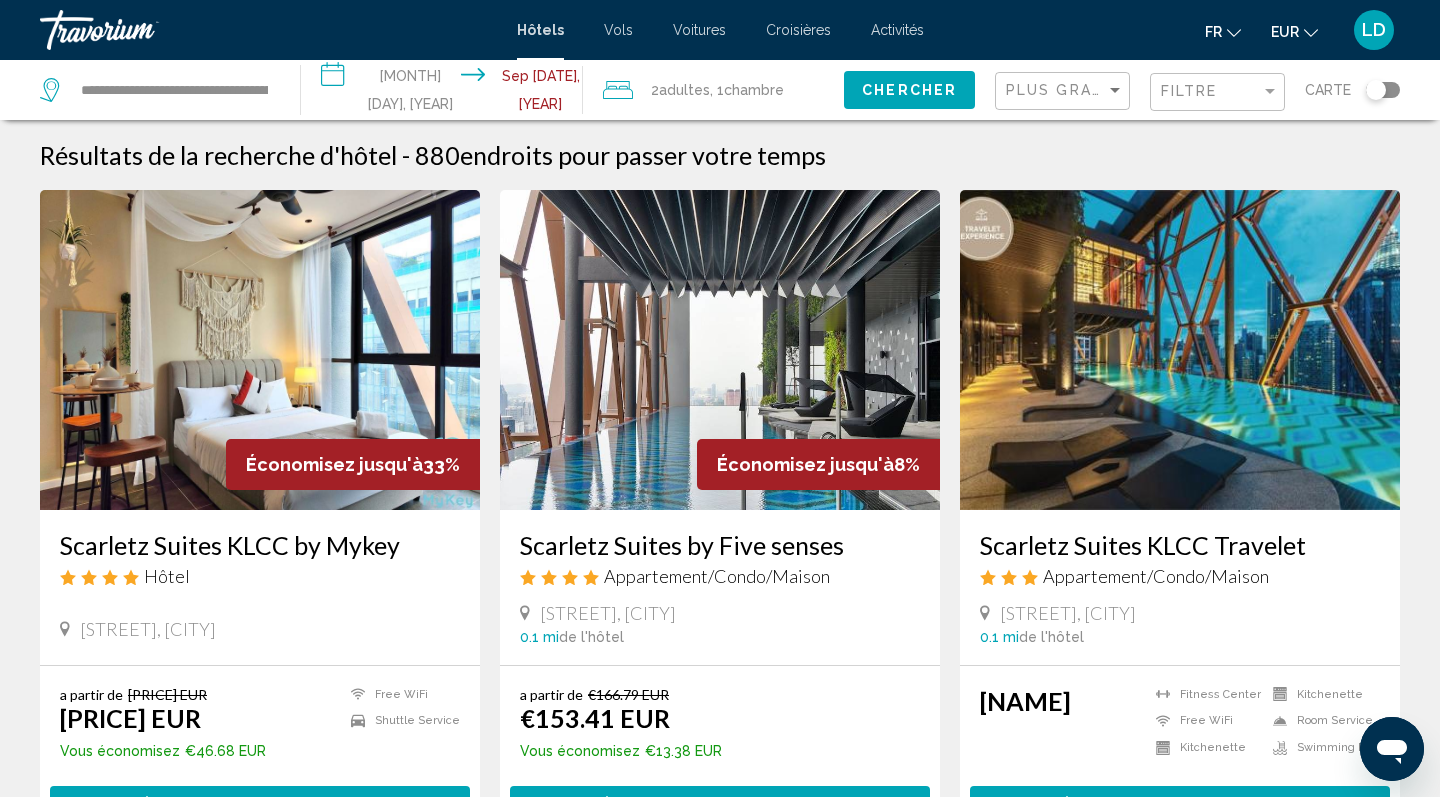 click on "Scarletz Suites KLCC by Mykey" at bounding box center (260, 545) 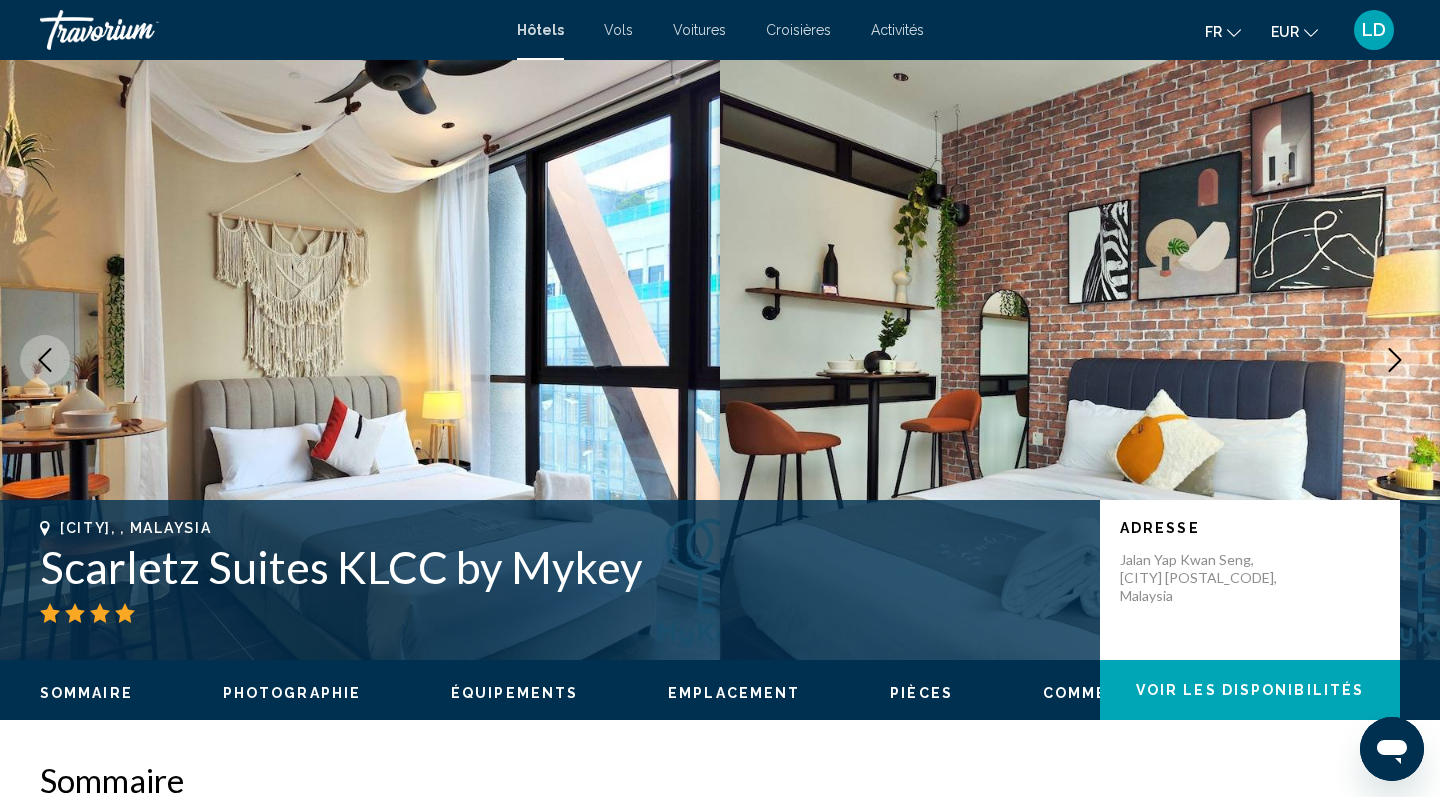 type 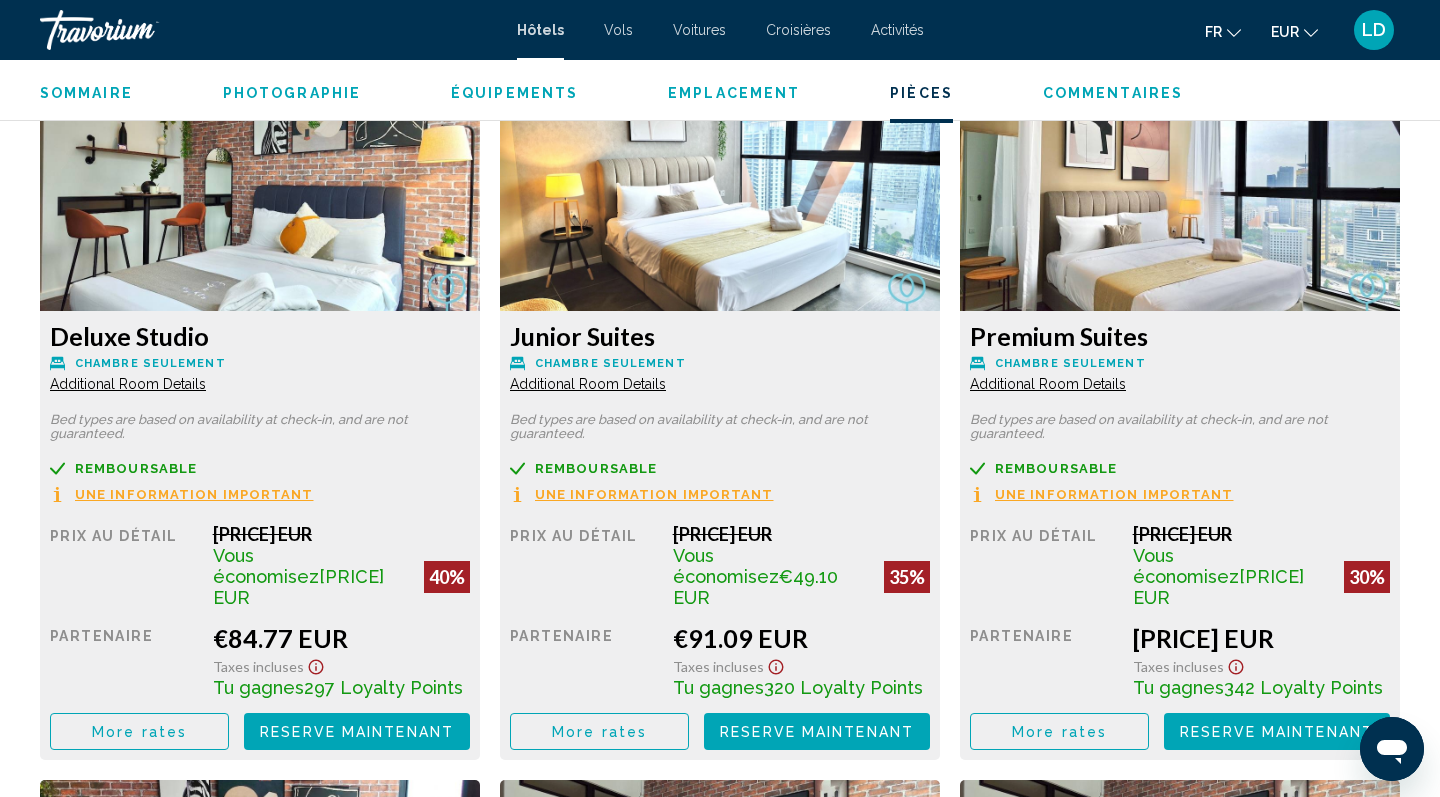 scroll, scrollTop: 2796, scrollLeft: 0, axis: vertical 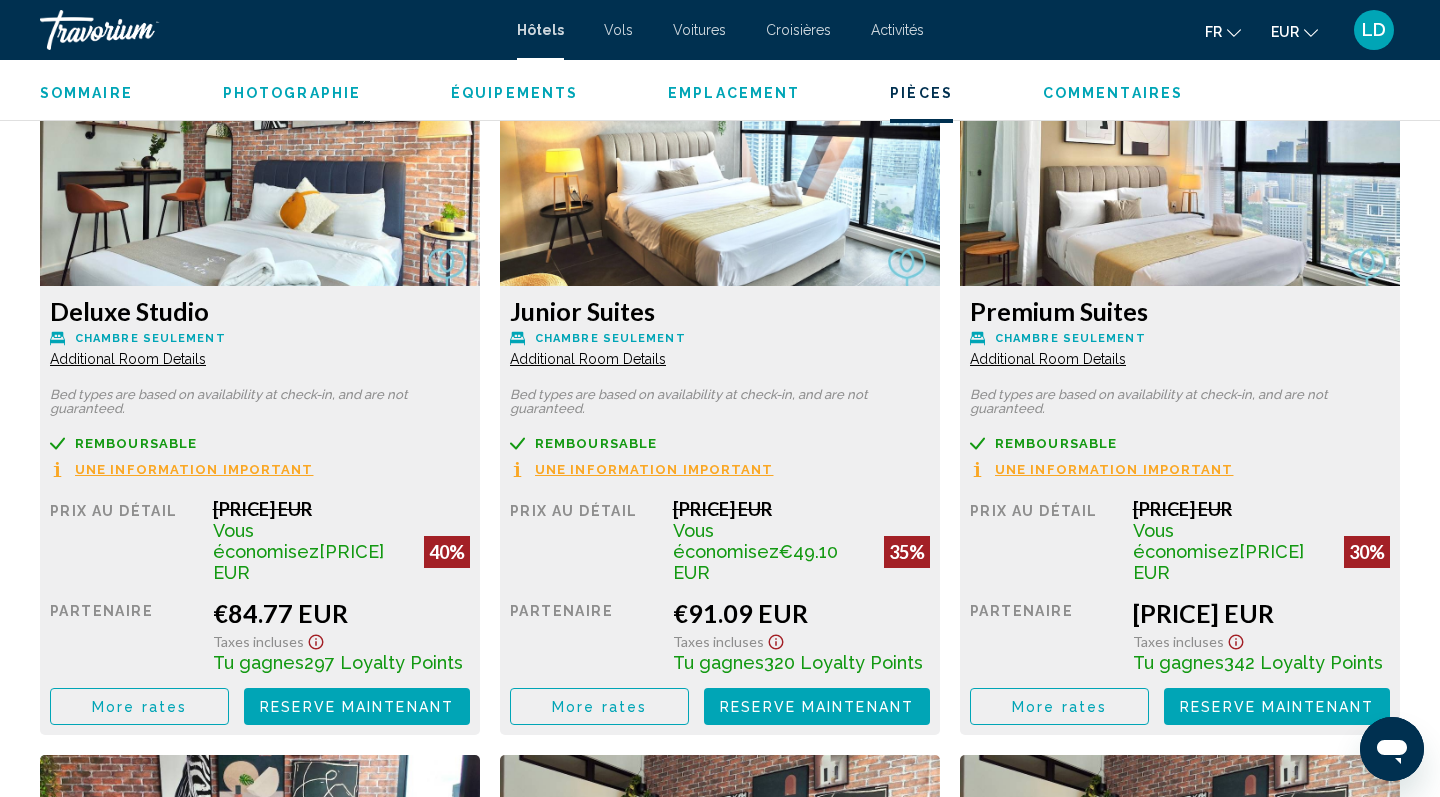 click on "Additional Room Details" at bounding box center [128, 359] 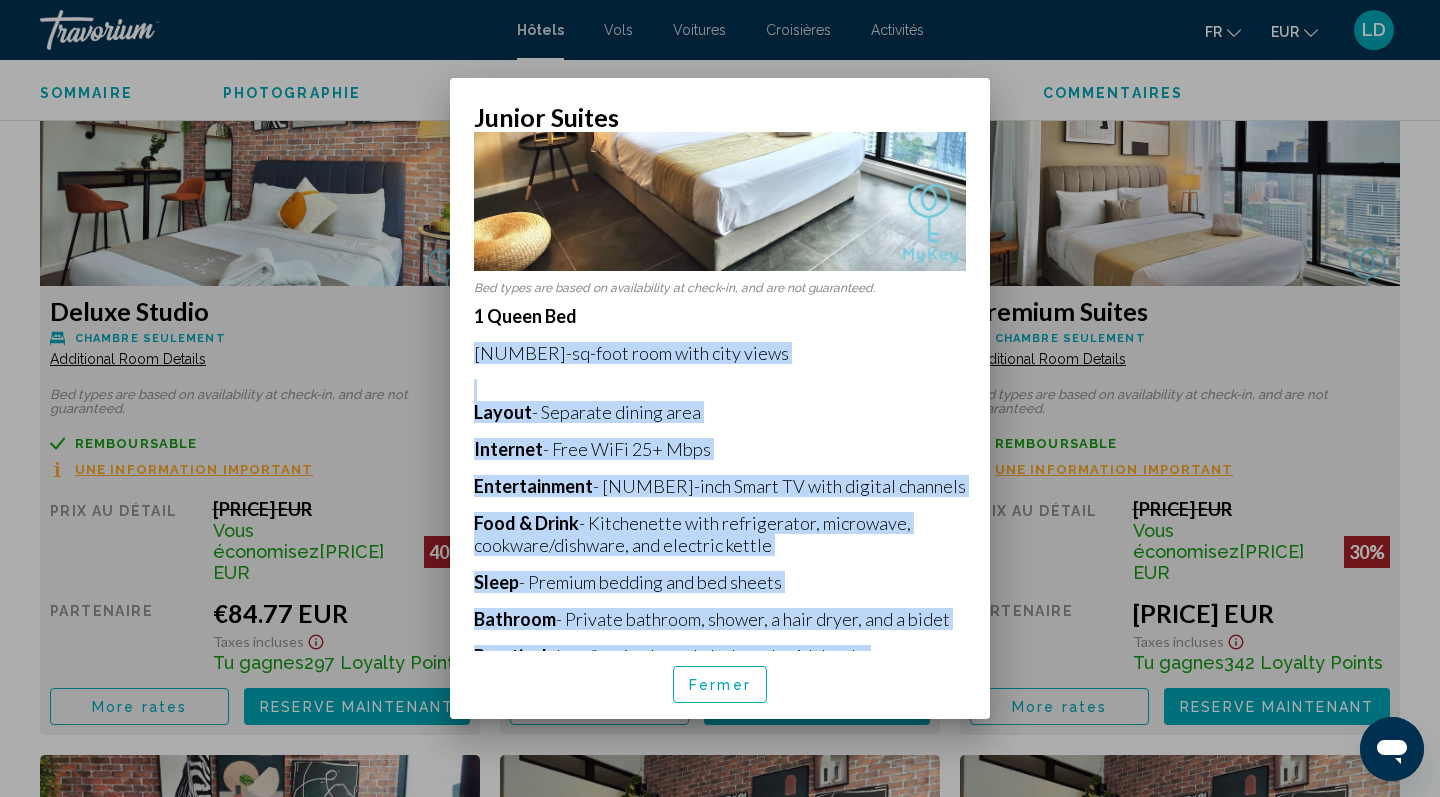 scroll, scrollTop: 303, scrollLeft: 0, axis: vertical 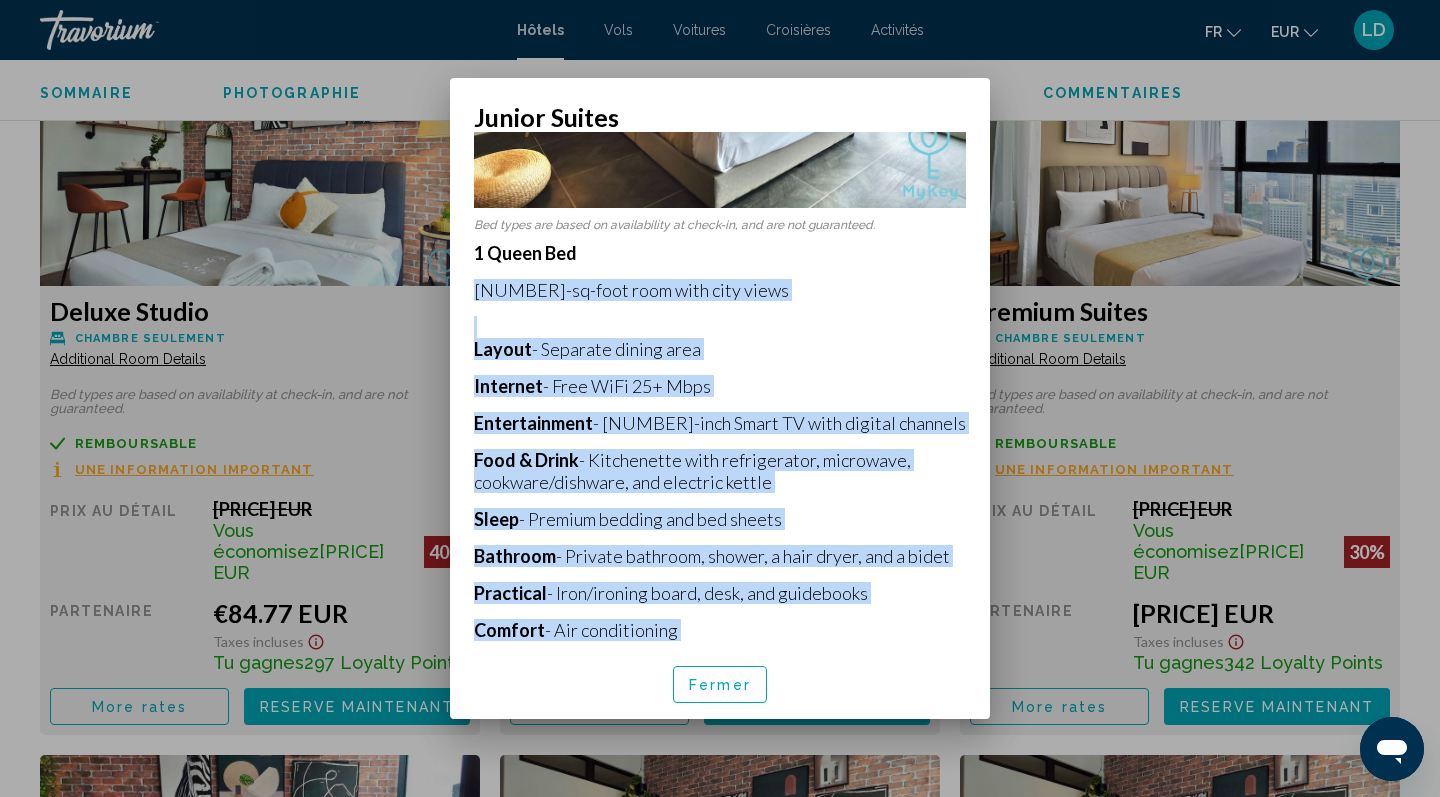 drag, startPoint x: 780, startPoint y: 558, endPoint x: 787, endPoint y: 650, distance: 92.26592 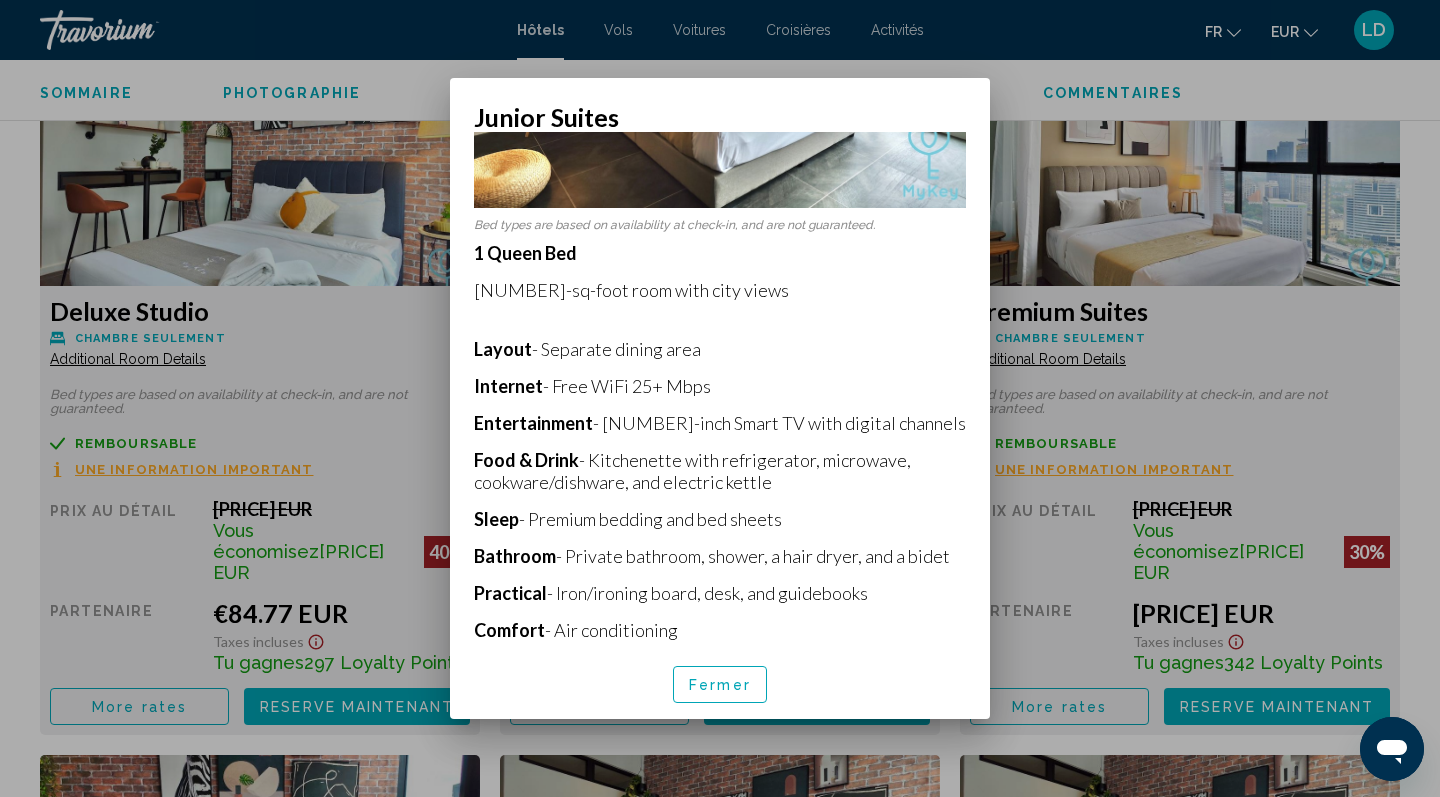 click at bounding box center [720, 398] 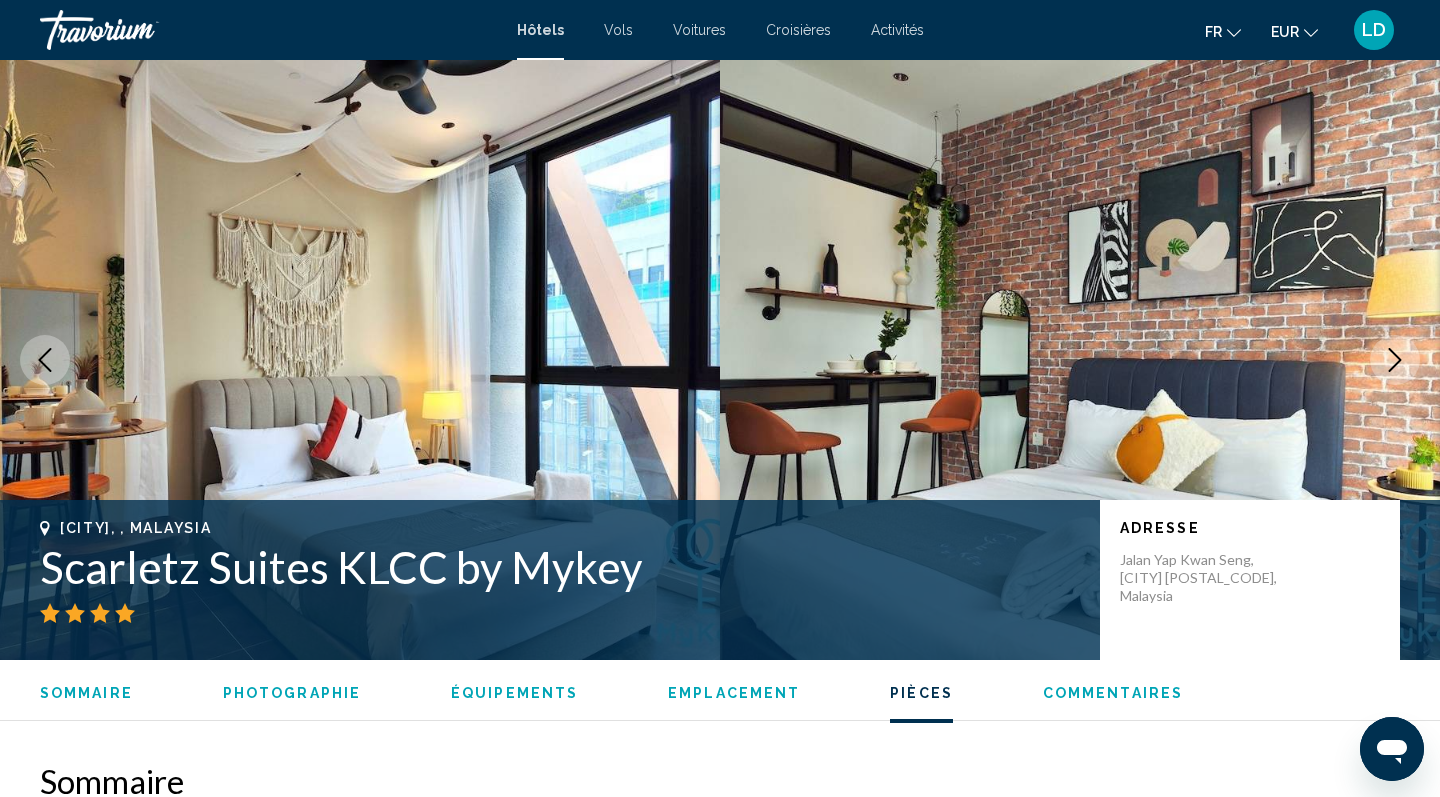 scroll, scrollTop: 2796, scrollLeft: 0, axis: vertical 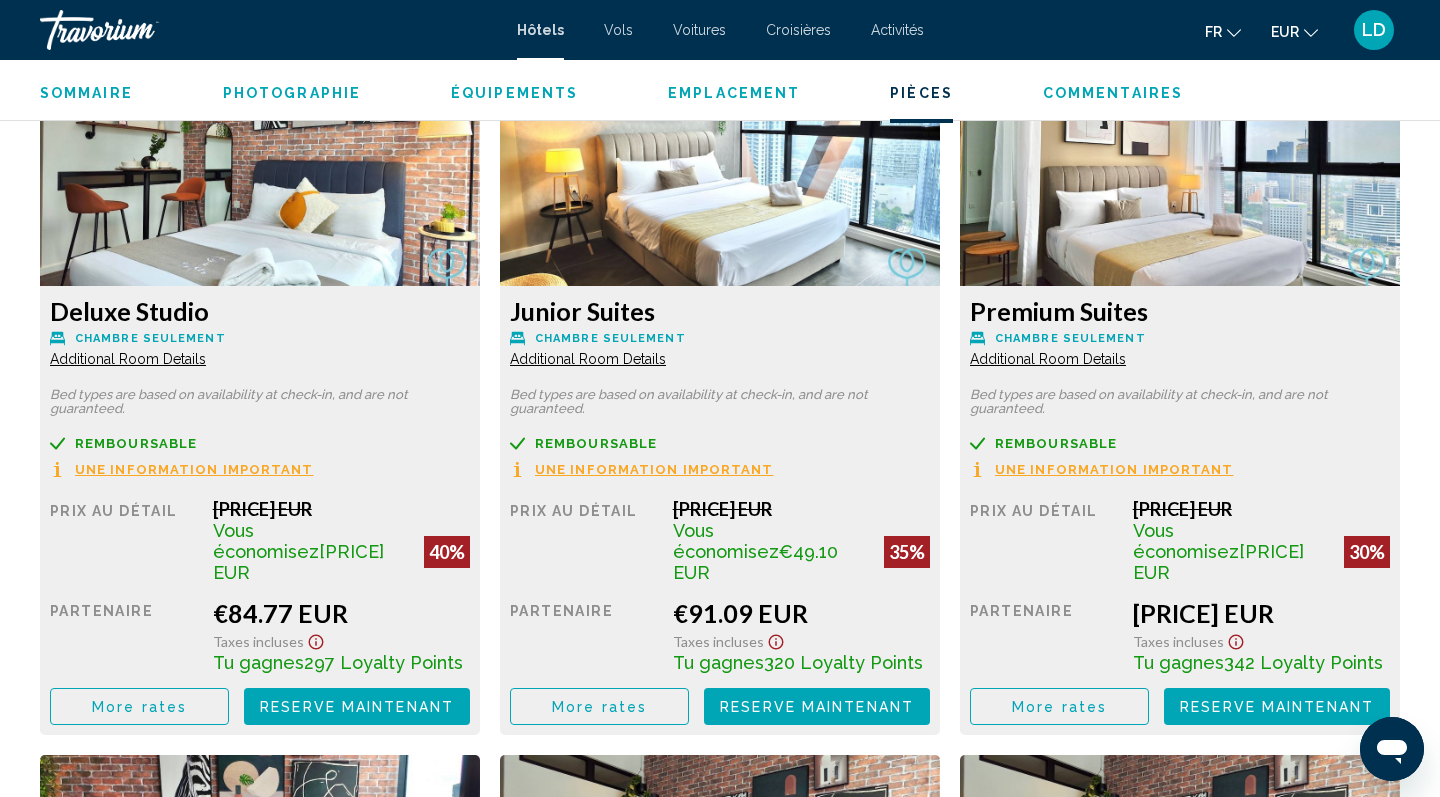 click on "Additional Room Details" at bounding box center (128, 359) 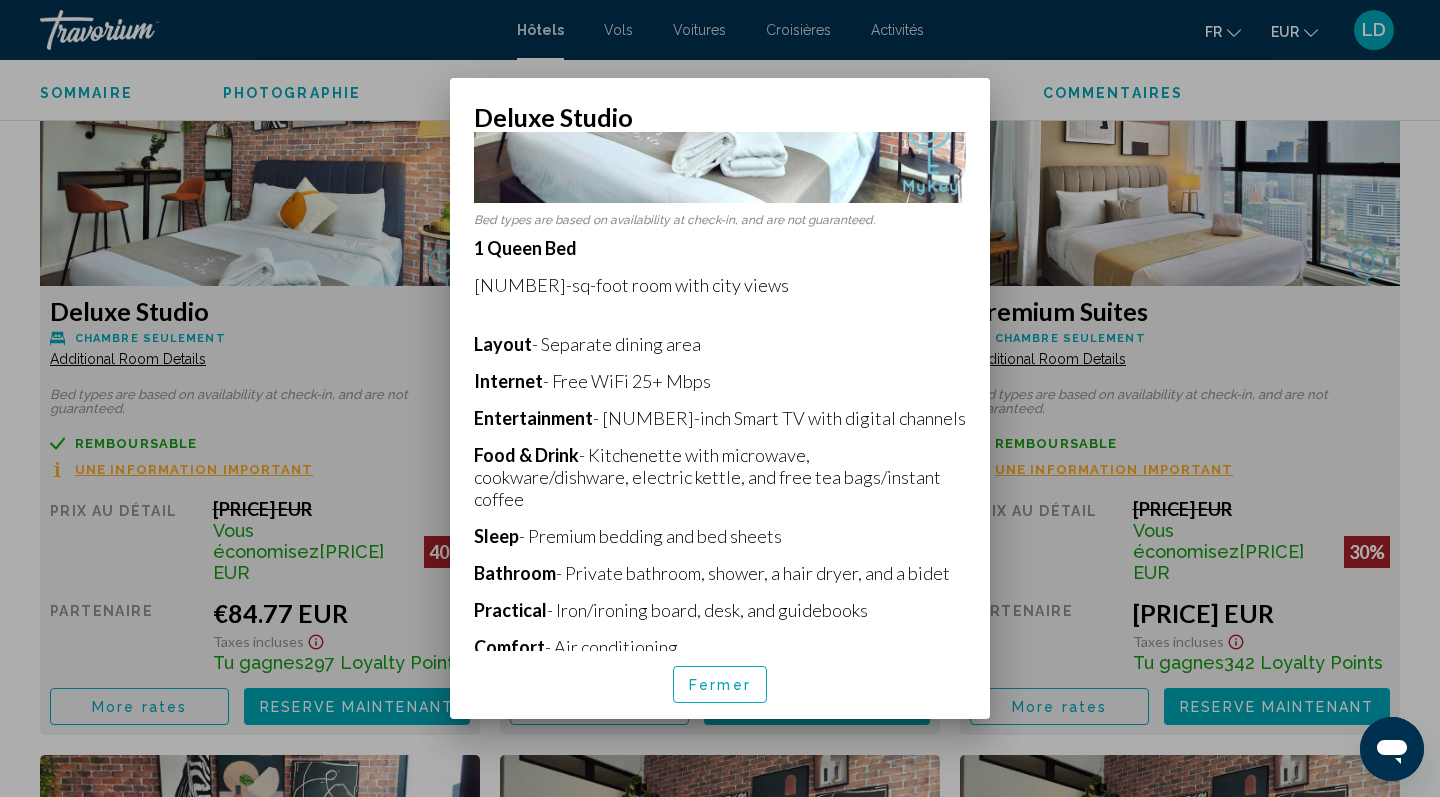 scroll, scrollTop: 449, scrollLeft: 0, axis: vertical 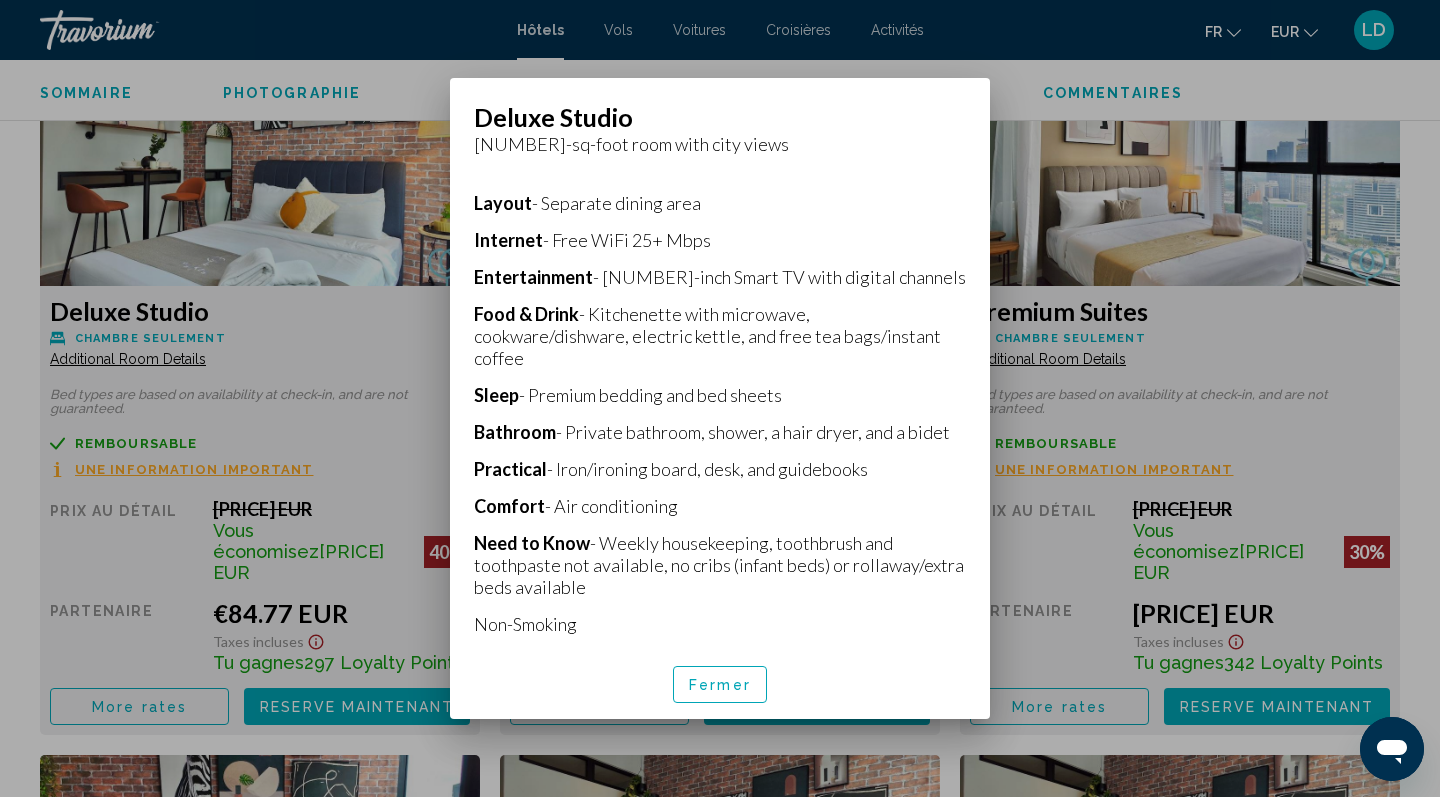 drag, startPoint x: 653, startPoint y: 554, endPoint x: 667, endPoint y: 684, distance: 130.75168 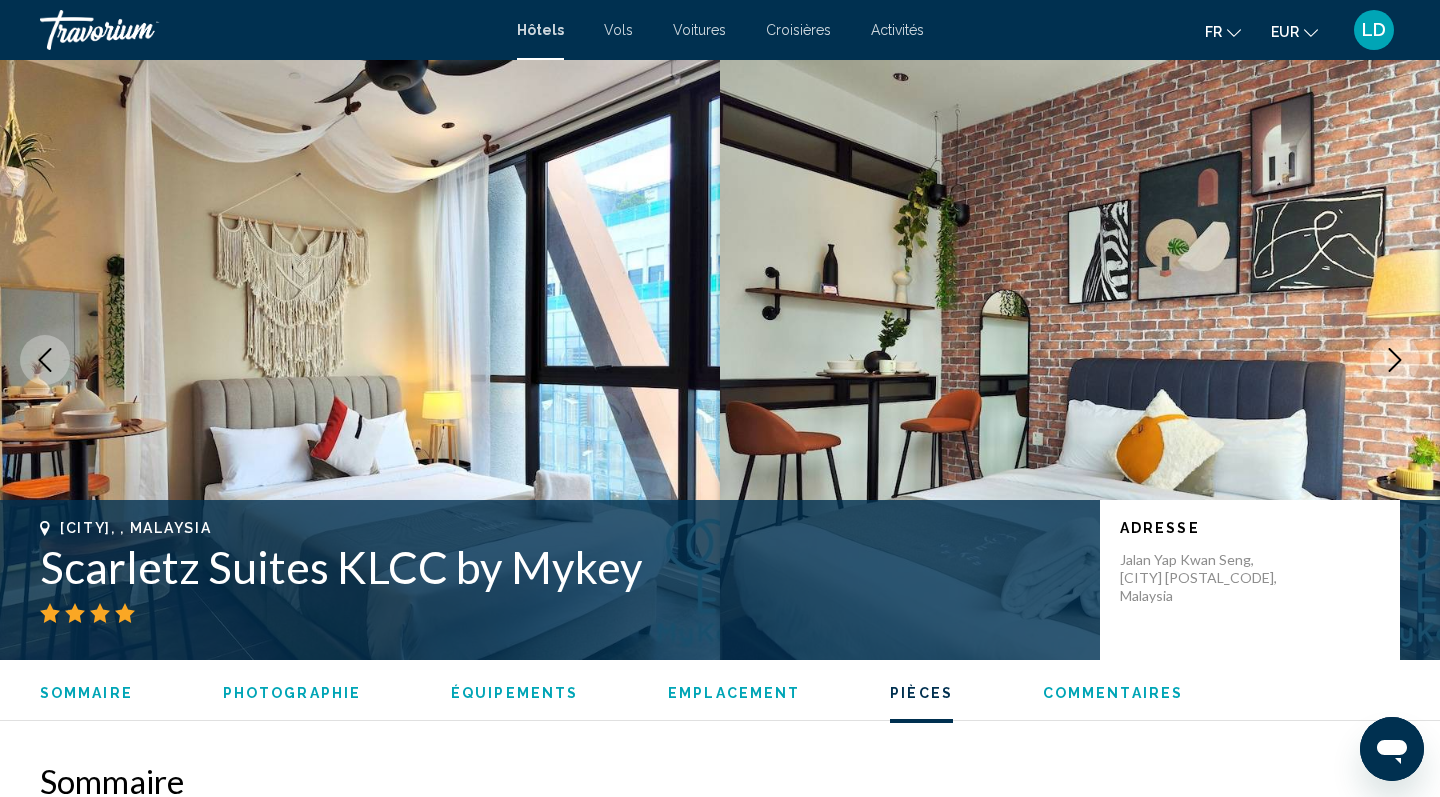 scroll, scrollTop: 2796, scrollLeft: 0, axis: vertical 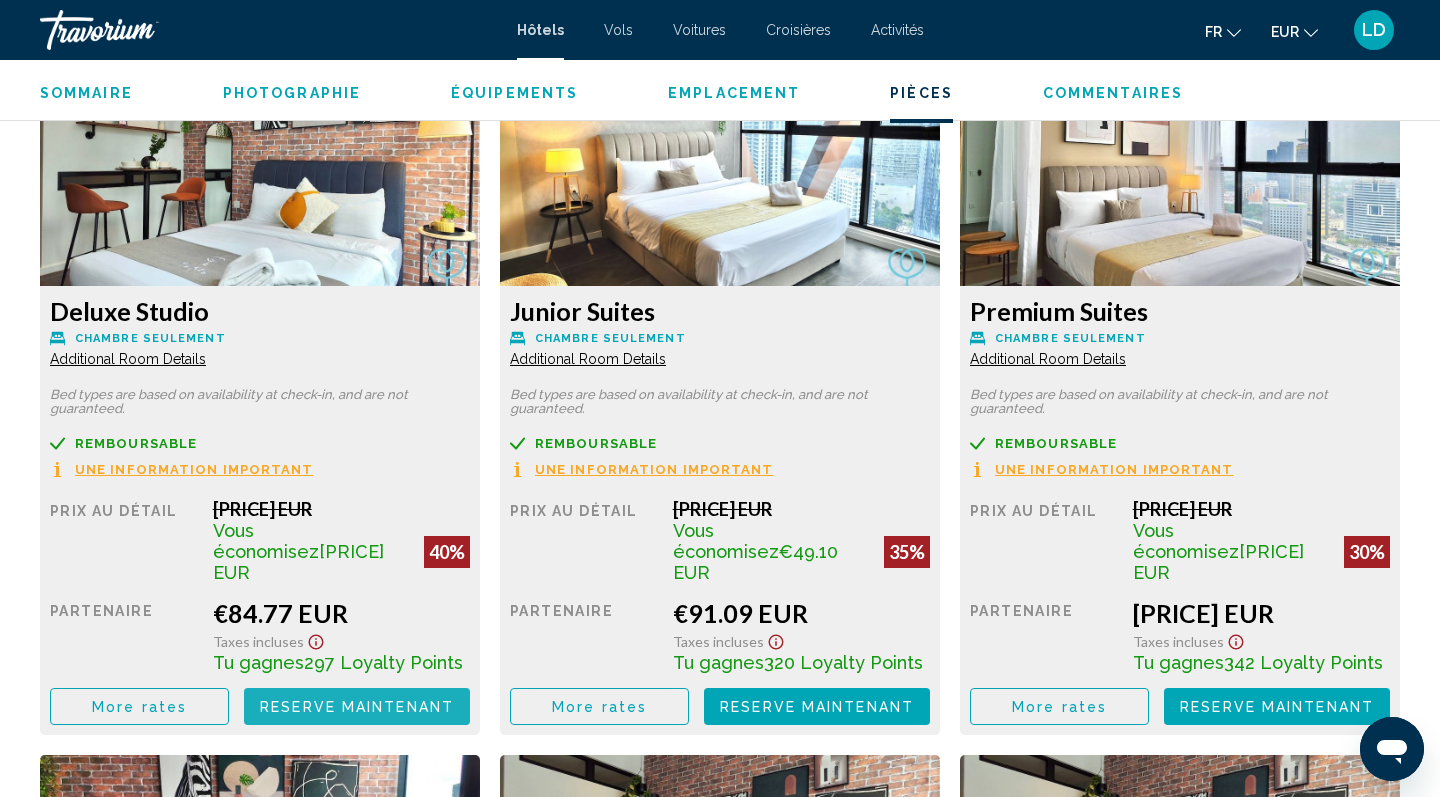 click on "Reserve maintenant" at bounding box center [357, 707] 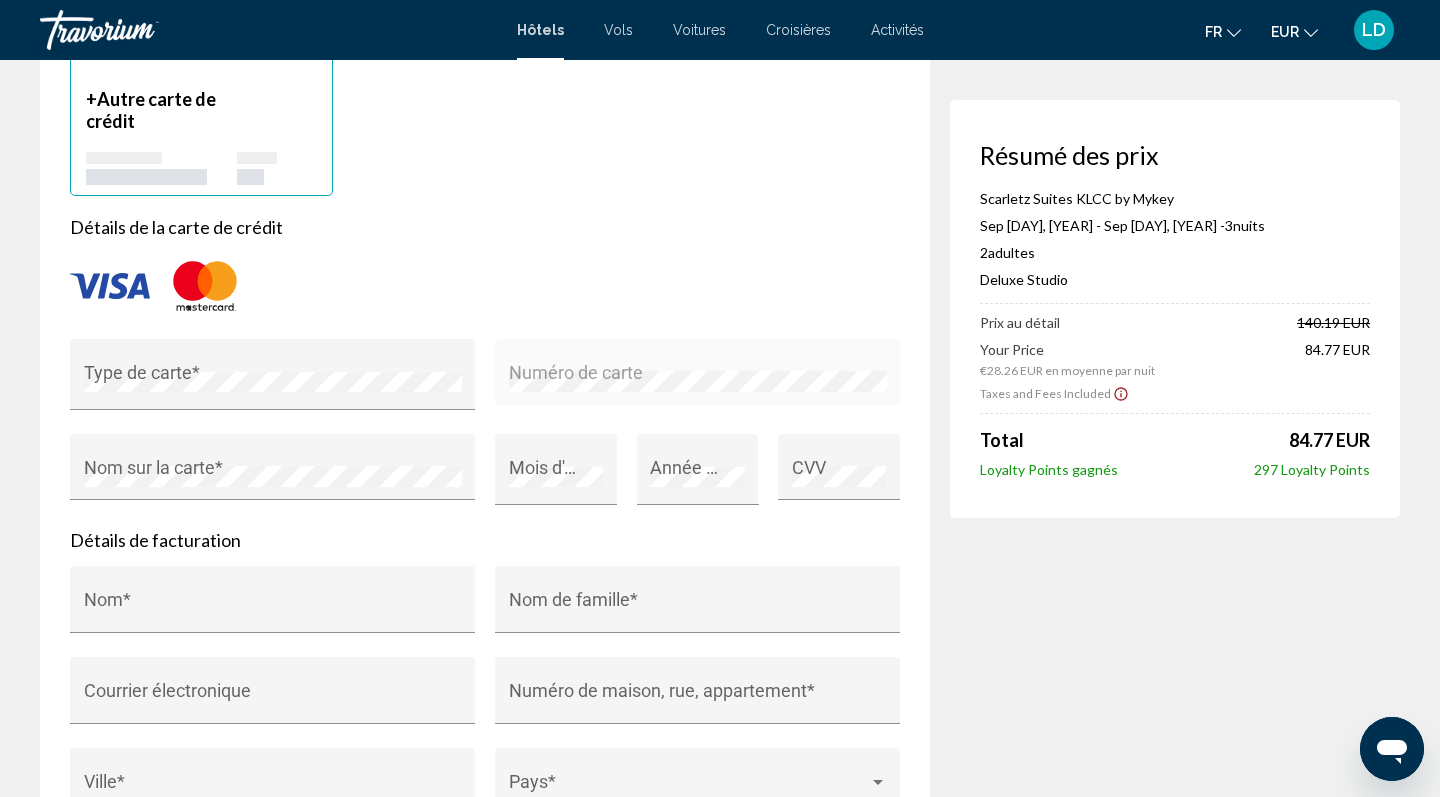 scroll, scrollTop: 1667, scrollLeft: 0, axis: vertical 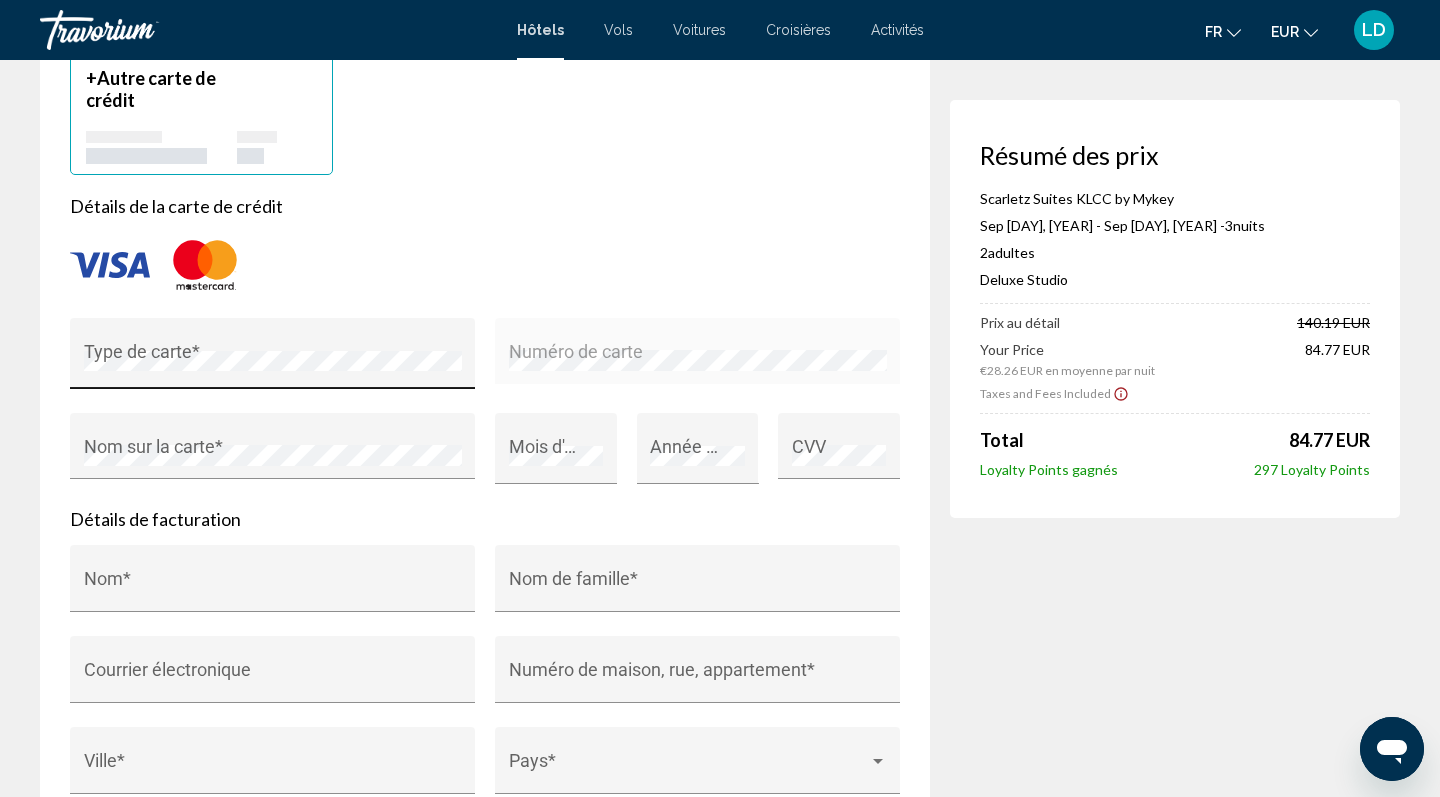 click on "Type de carte  *" at bounding box center [273, 360] 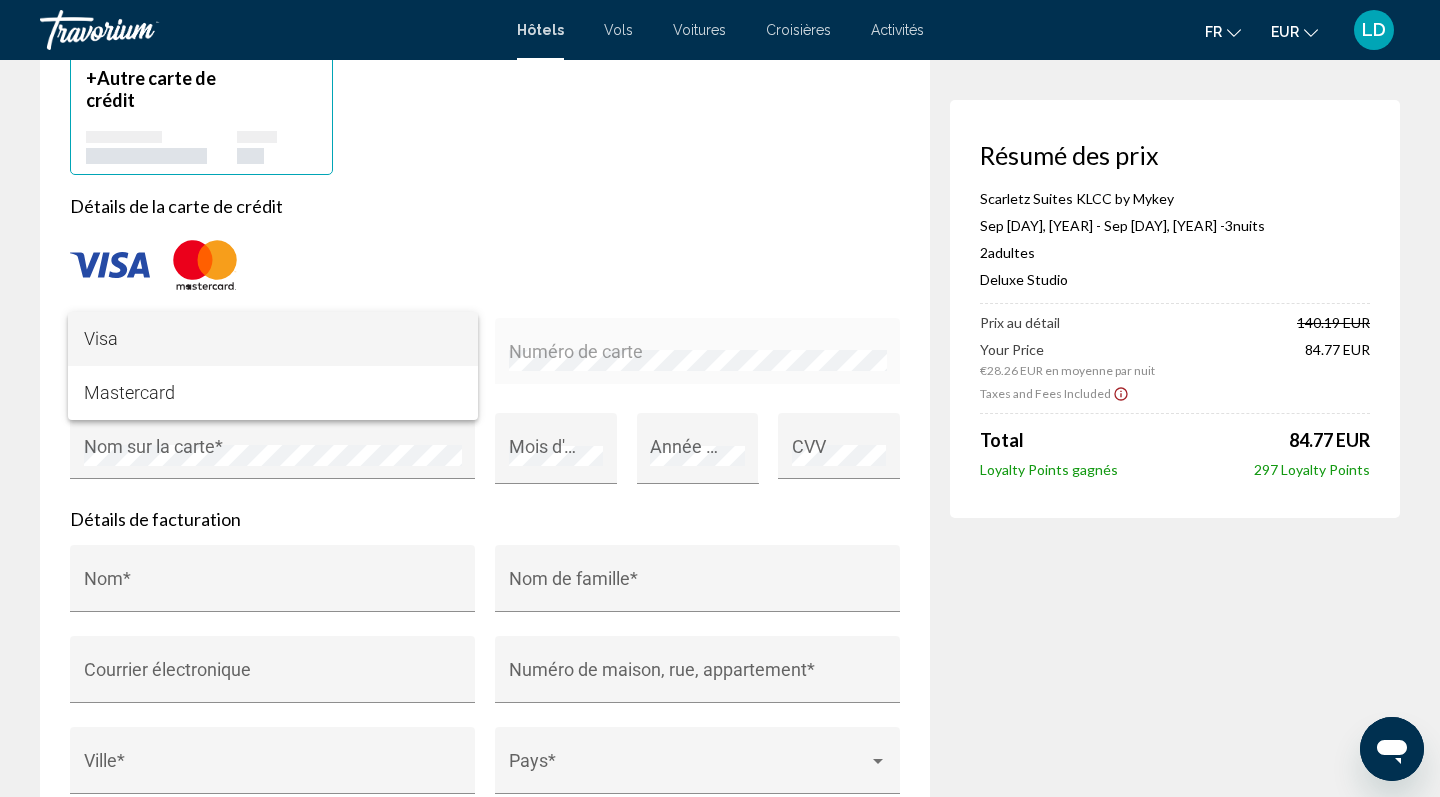 click on "Visa" at bounding box center (273, 339) 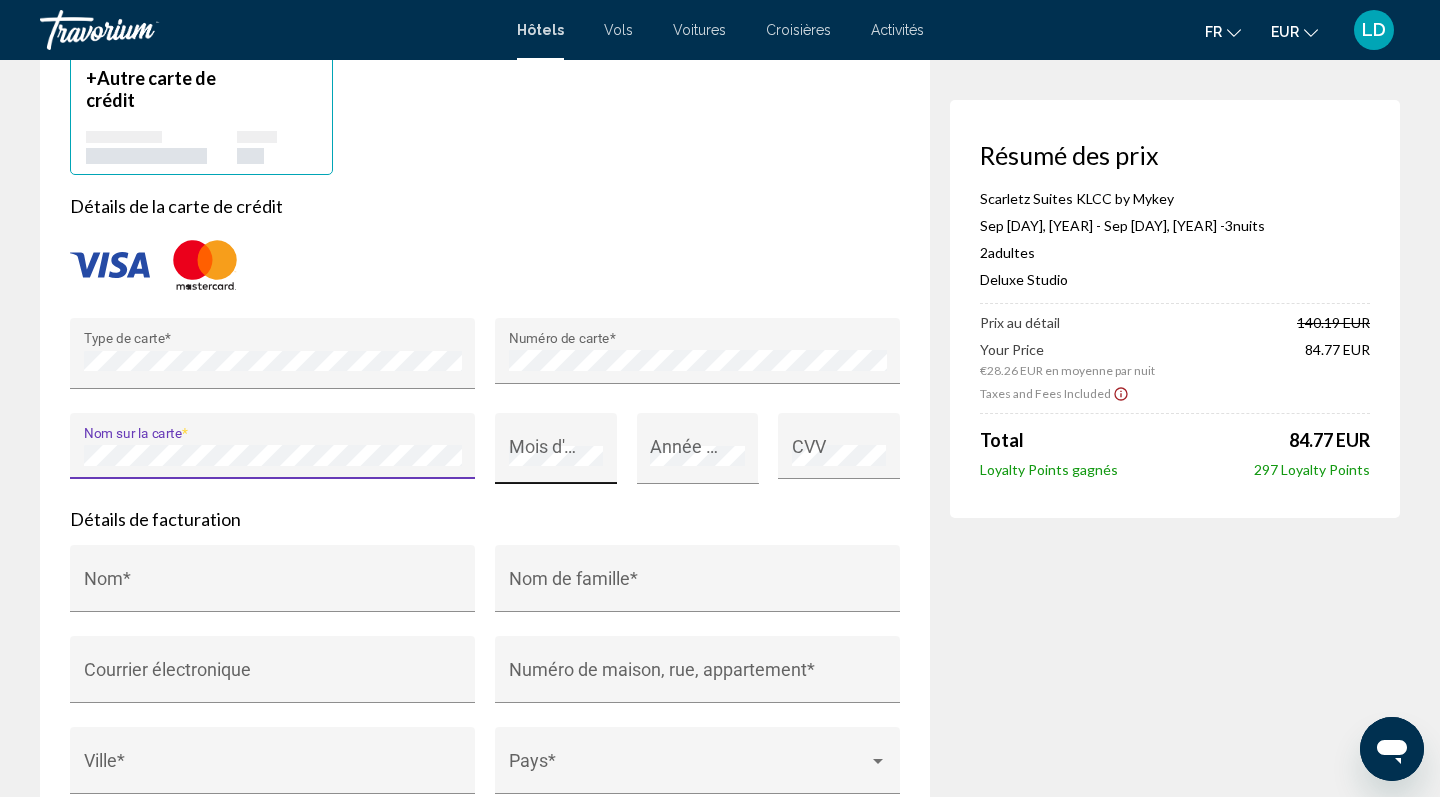 click on "Mois d'expiration  *" at bounding box center [556, 455] 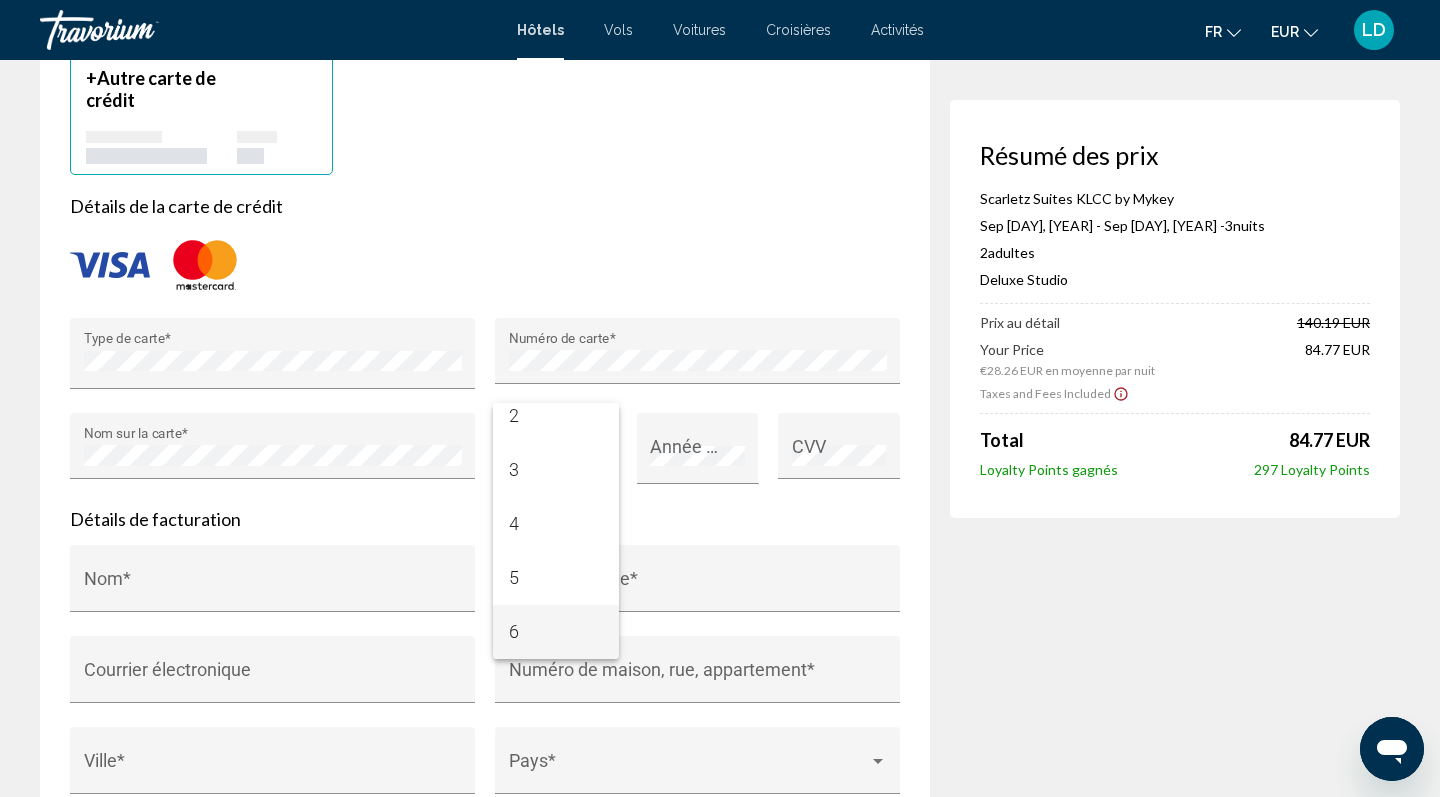 scroll, scrollTop: 122, scrollLeft: 0, axis: vertical 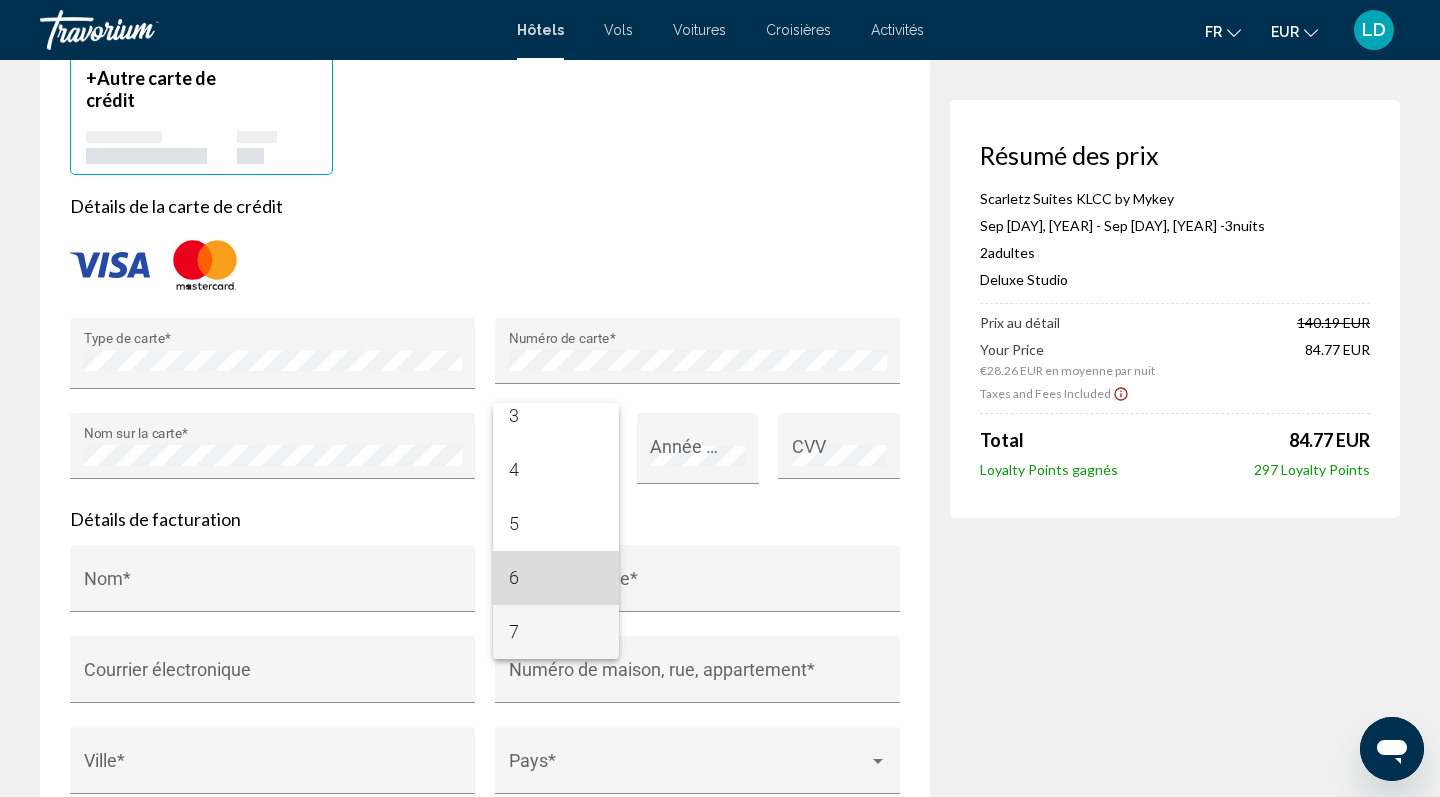 click on "6" at bounding box center (556, 578) 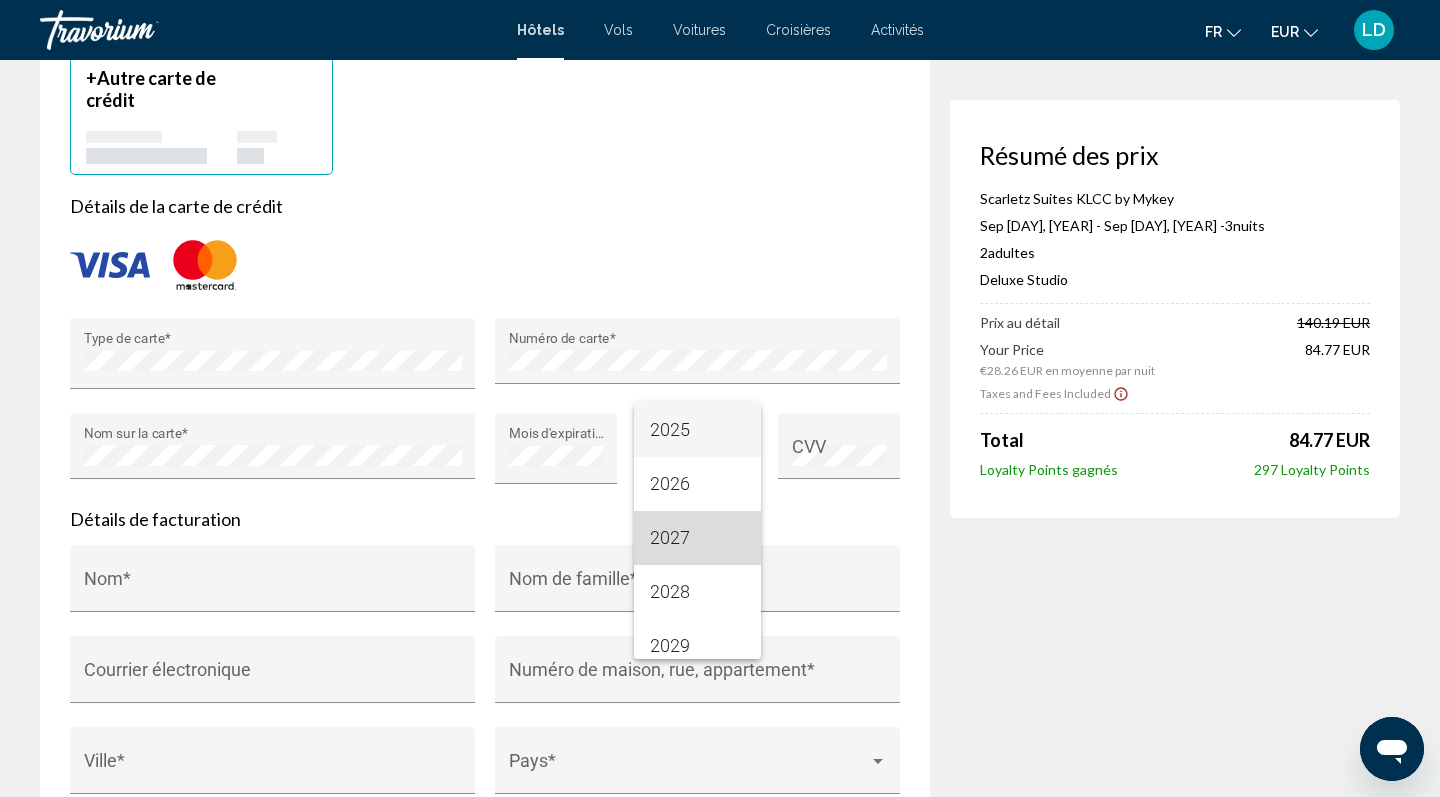 click on "2027" at bounding box center [697, 538] 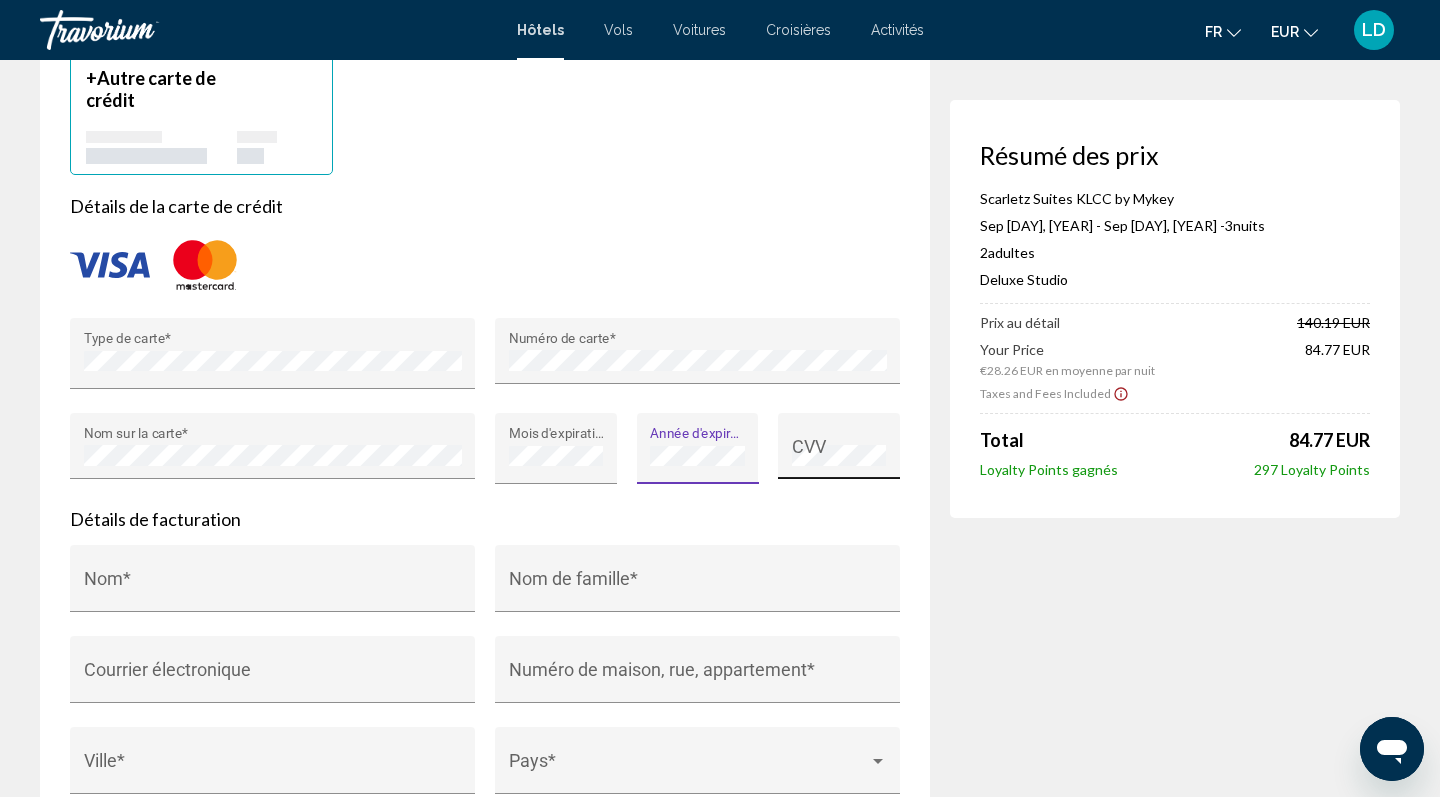 click on "CVV" at bounding box center (839, 452) 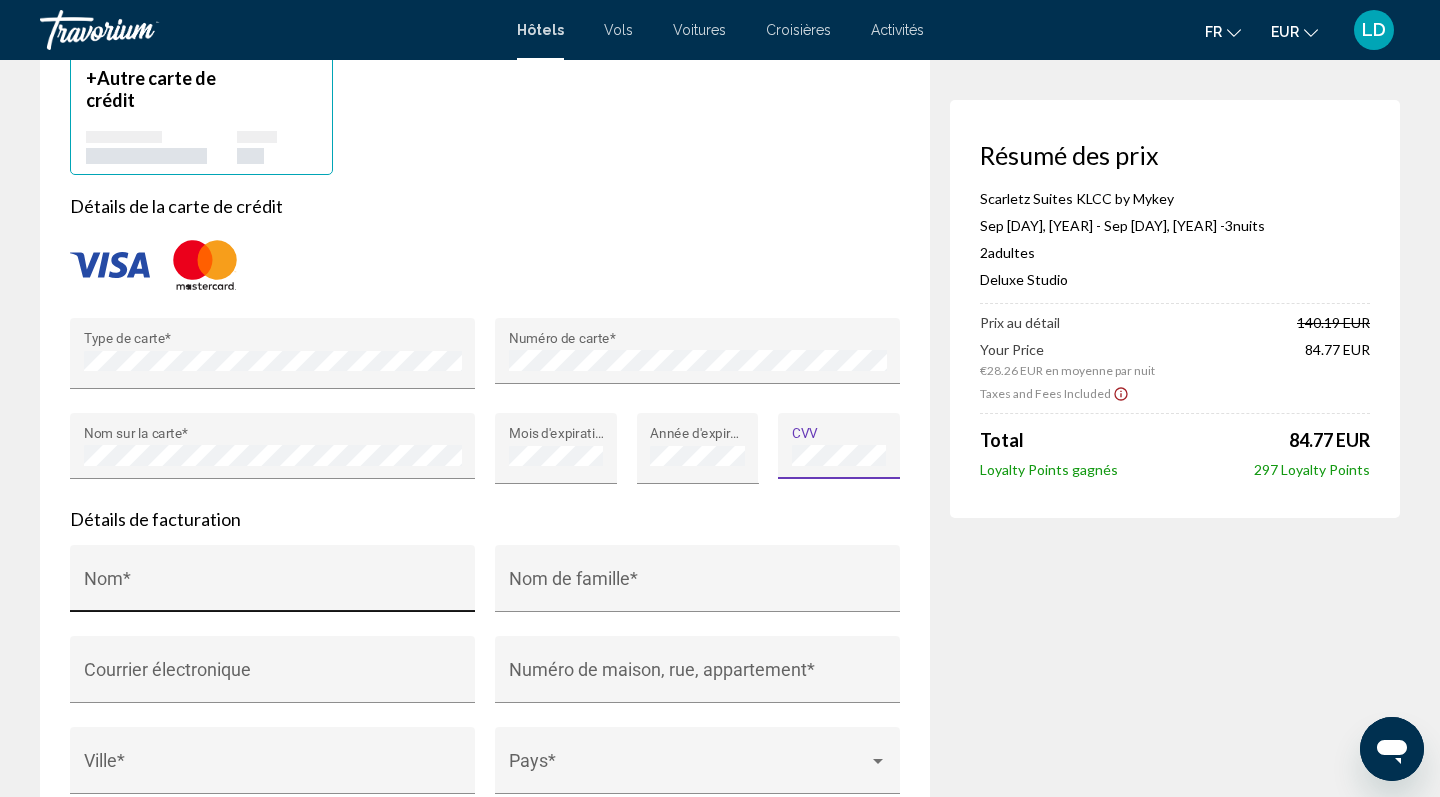 click on "Nom [*]" at bounding box center (273, 584) 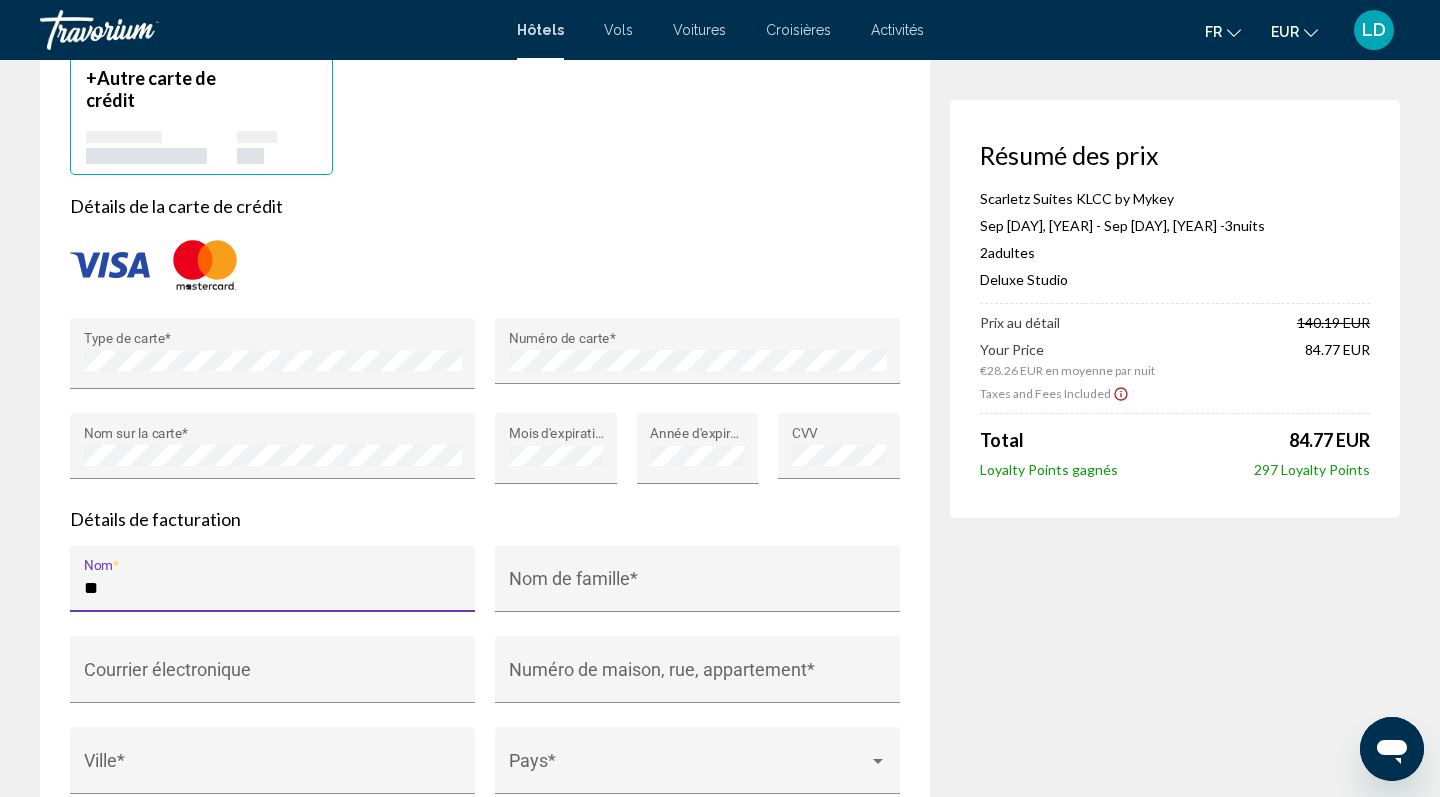 type on "*" 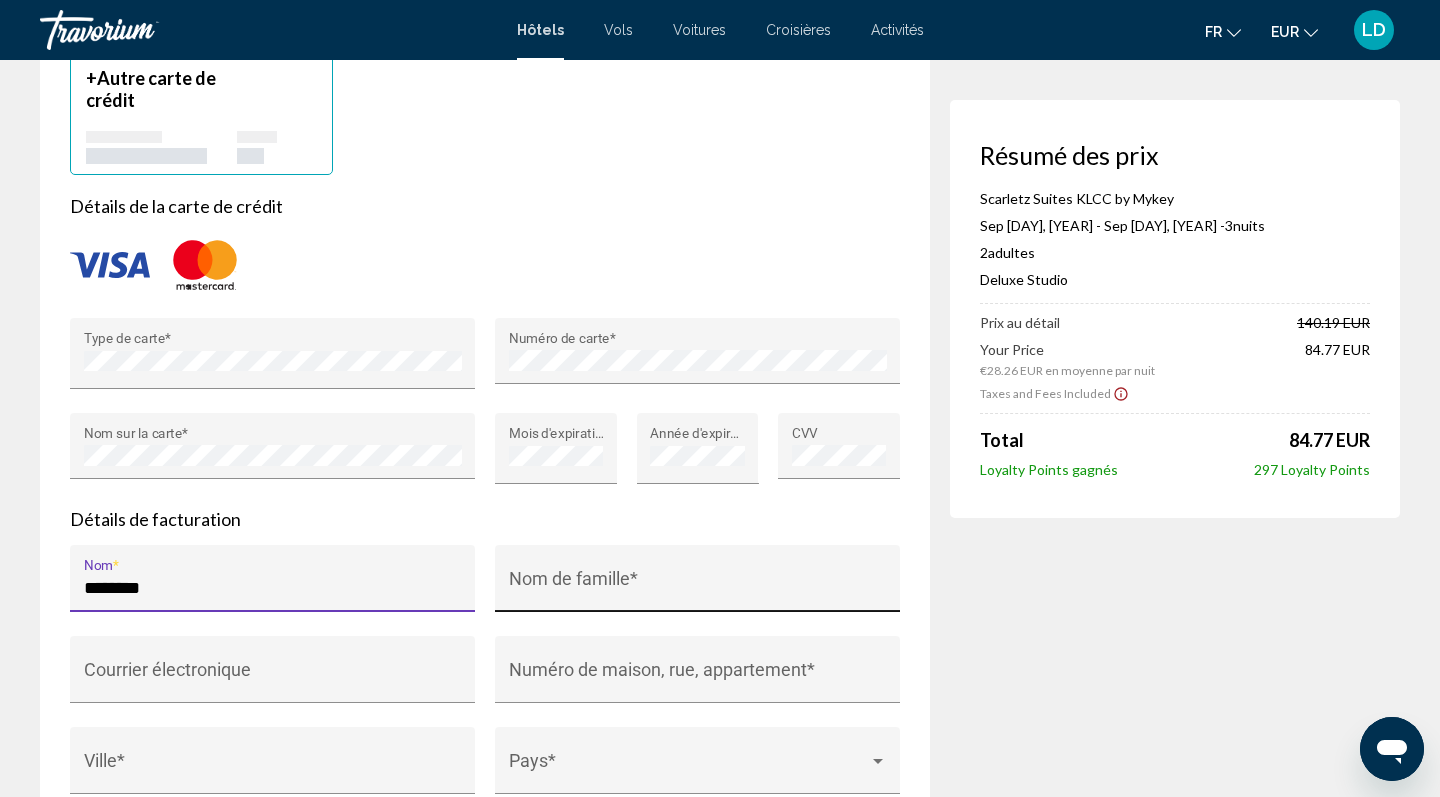 type on "********" 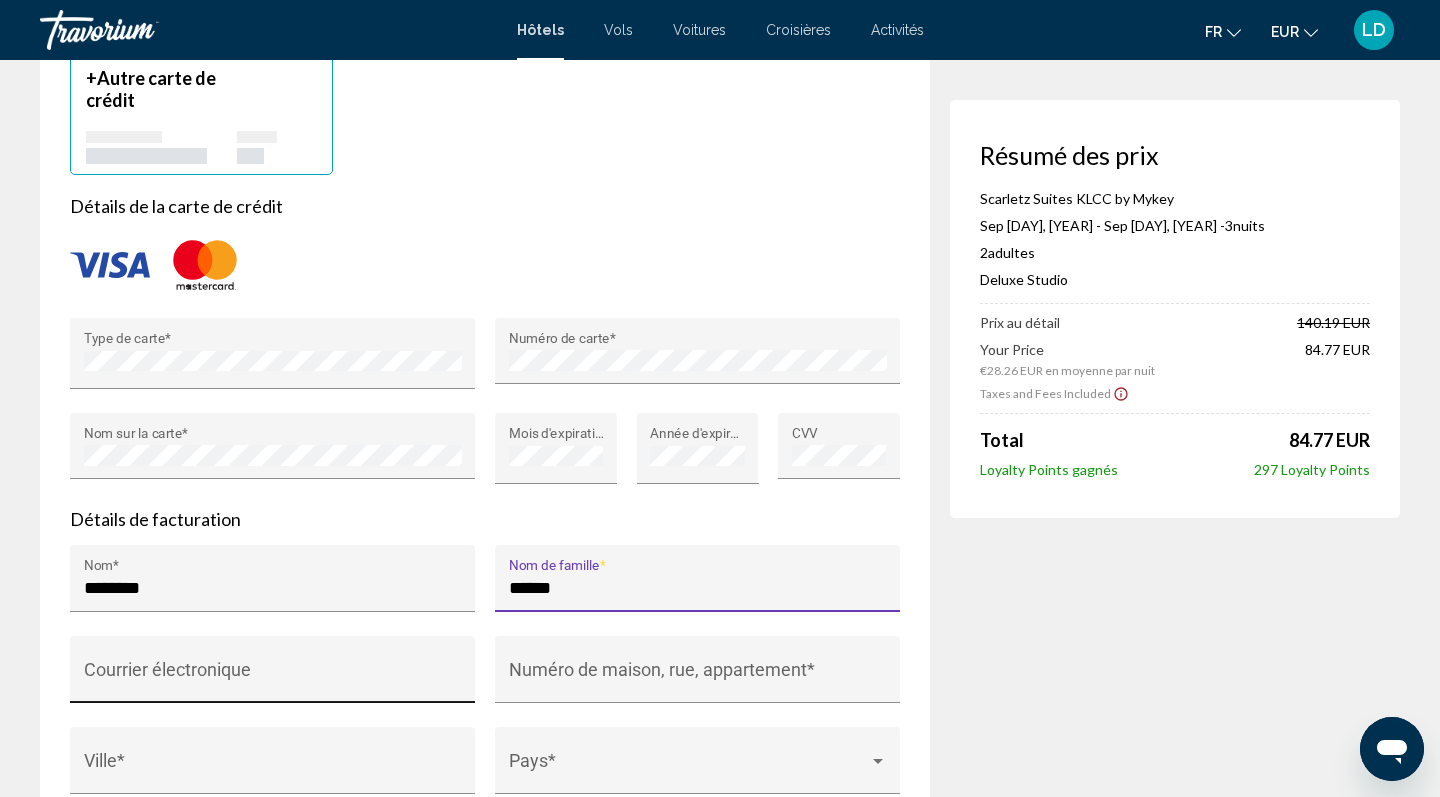 type on "******" 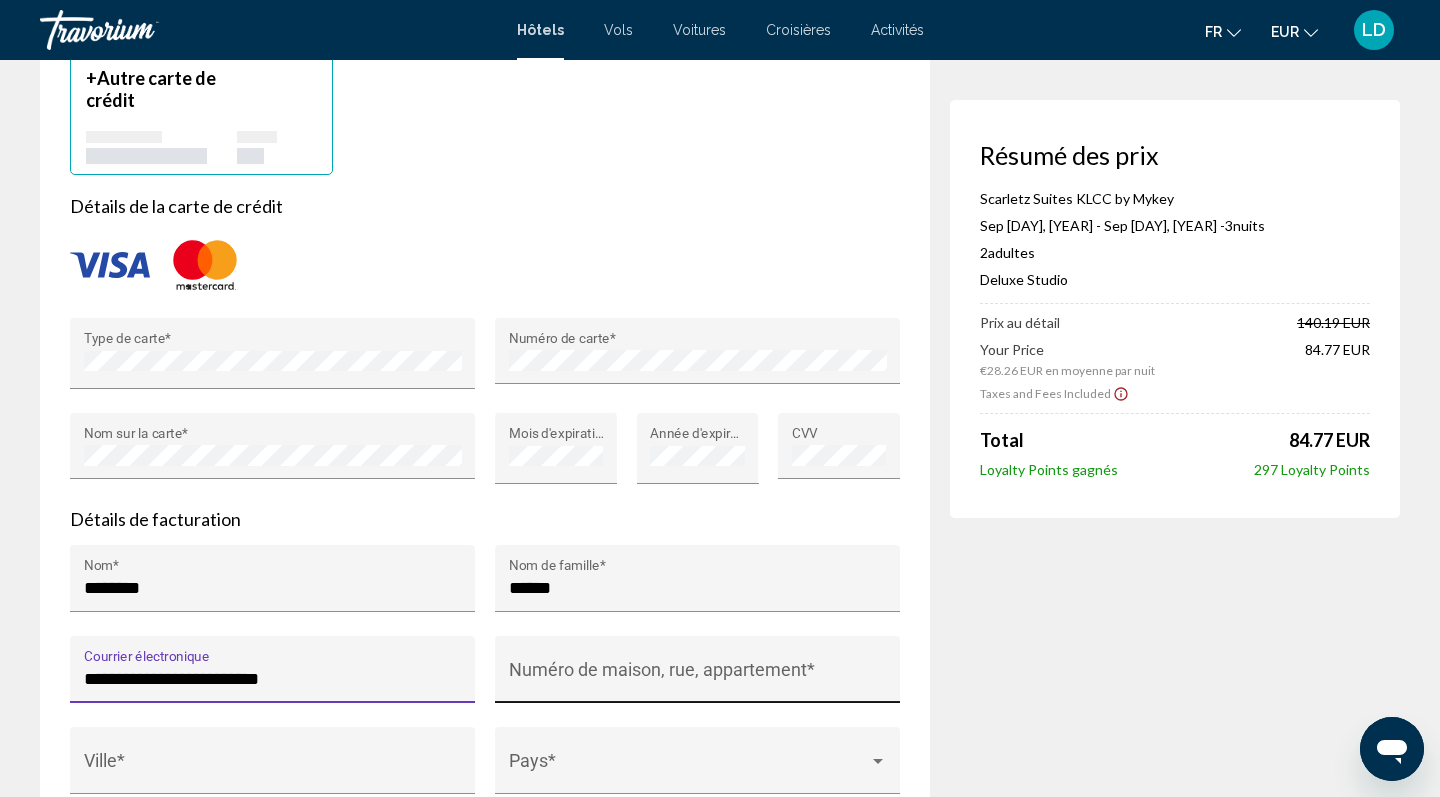 type on "**********" 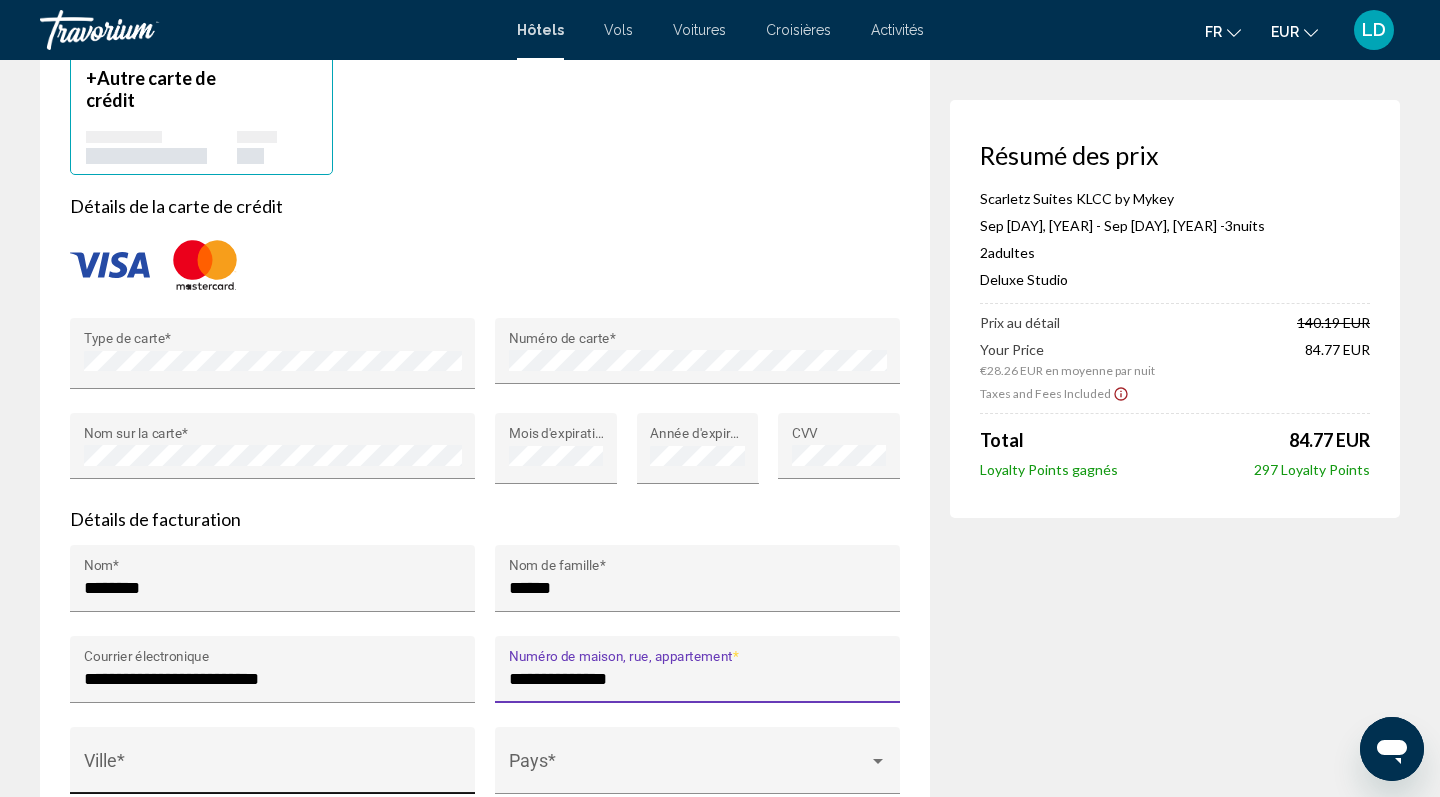 type on "**********" 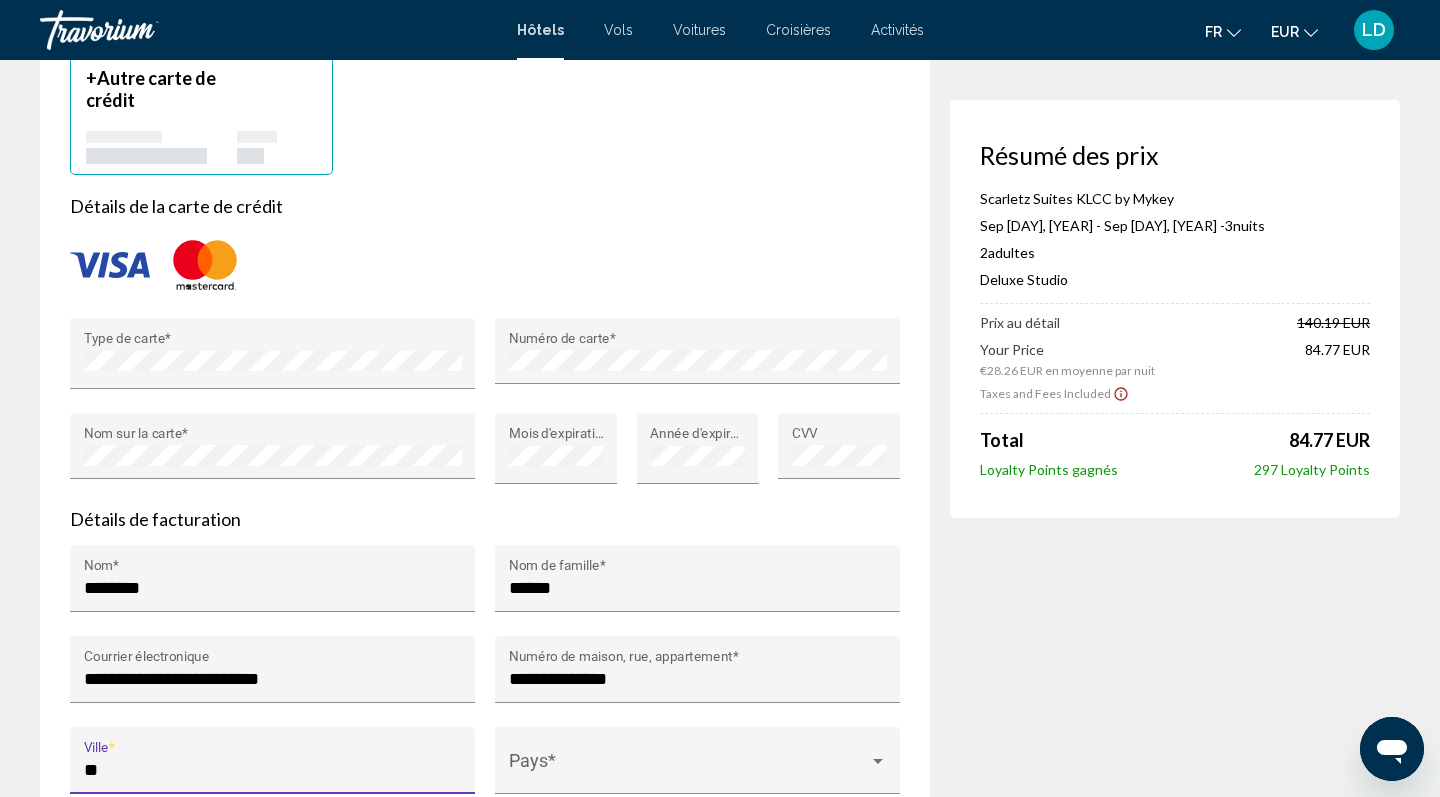 type on "*" 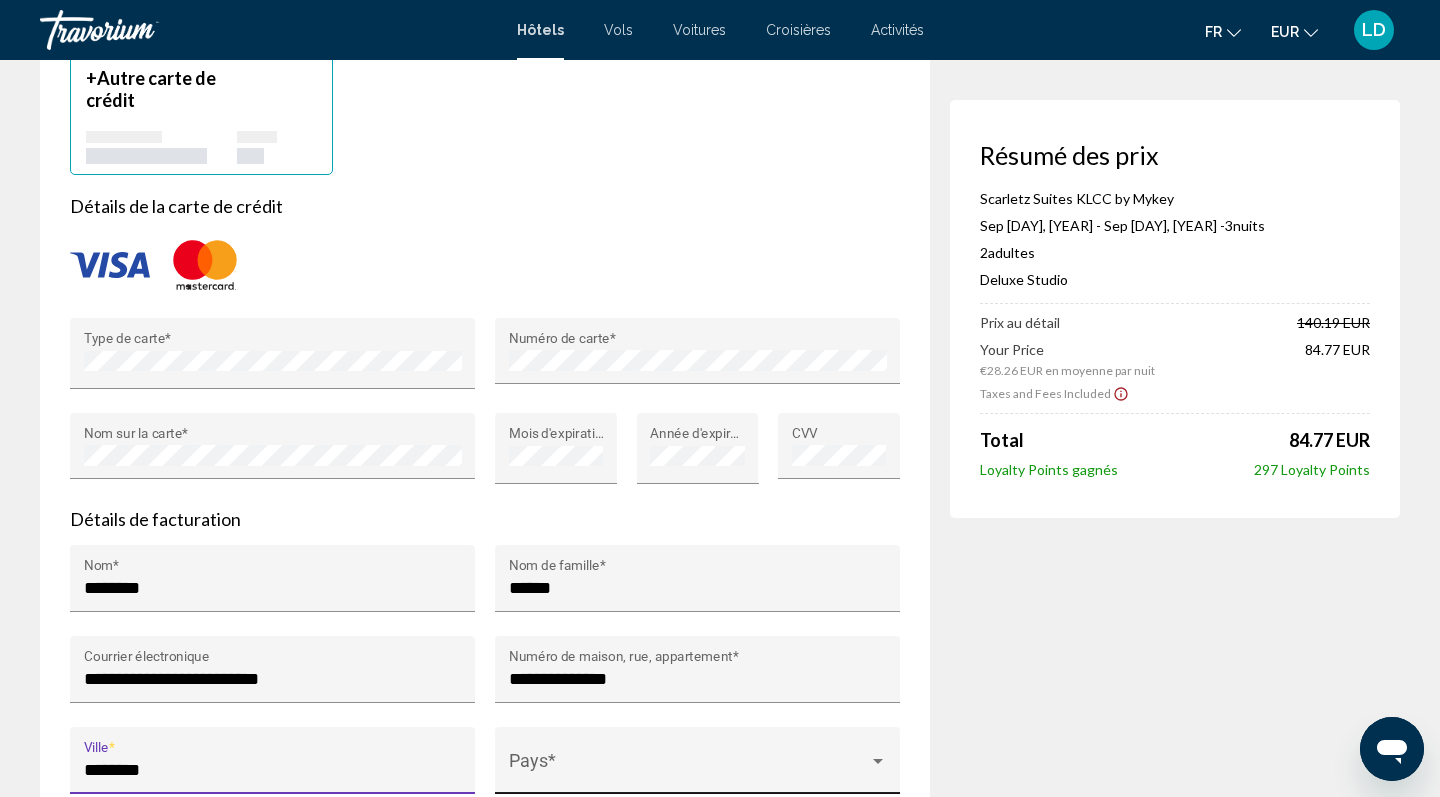 type on "********" 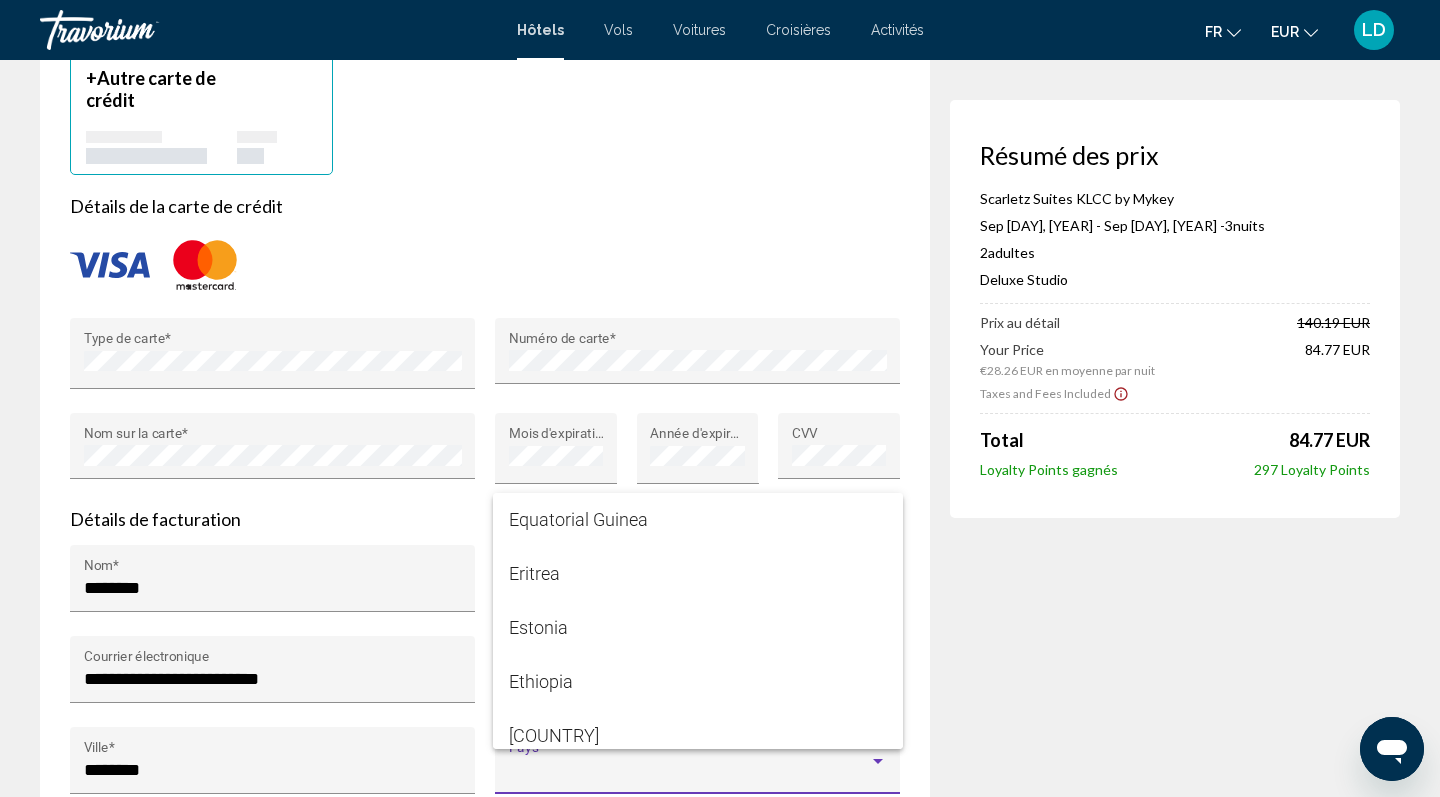drag, startPoint x: 683, startPoint y: 580, endPoint x: 683, endPoint y: 783, distance: 203 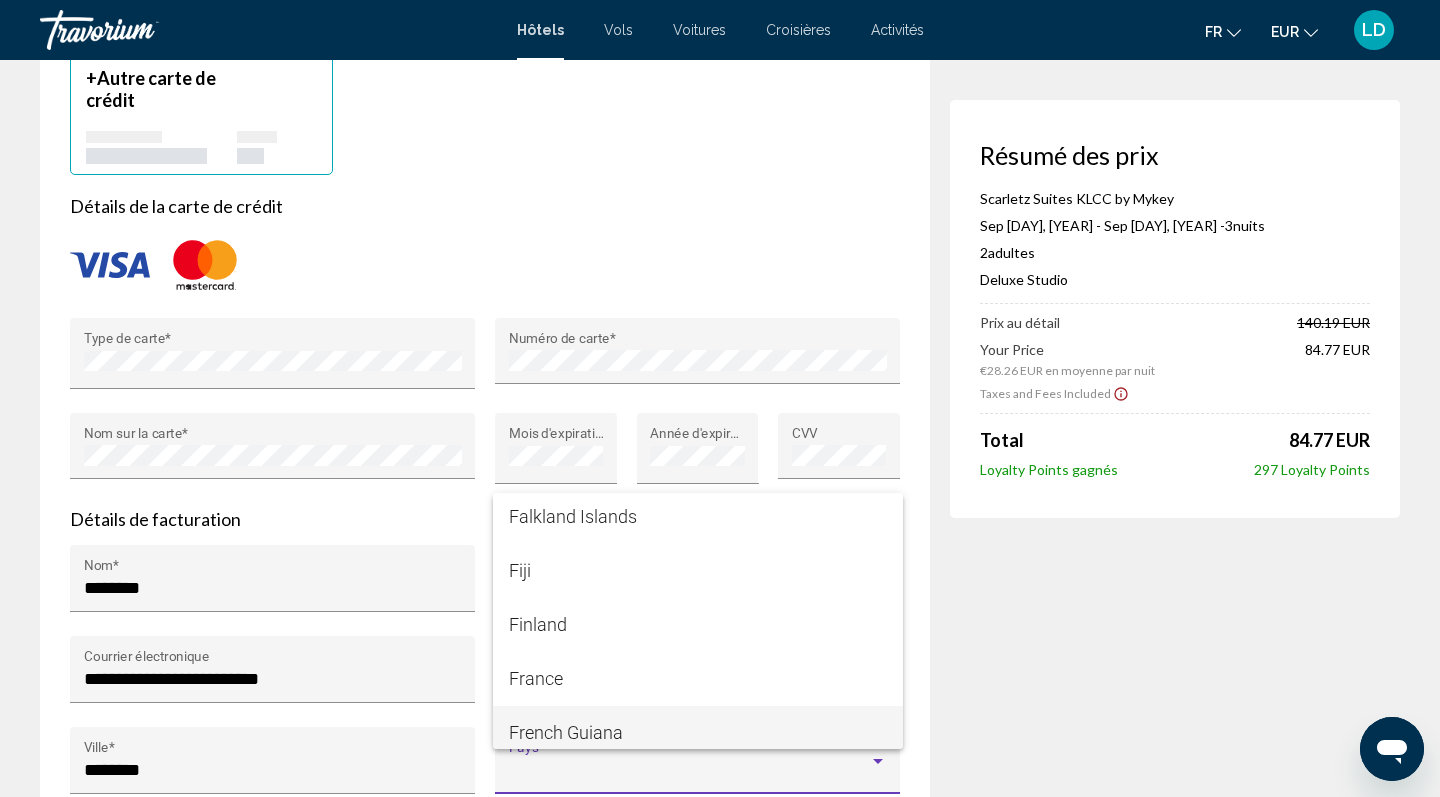 scroll, scrollTop: 4005, scrollLeft: 0, axis: vertical 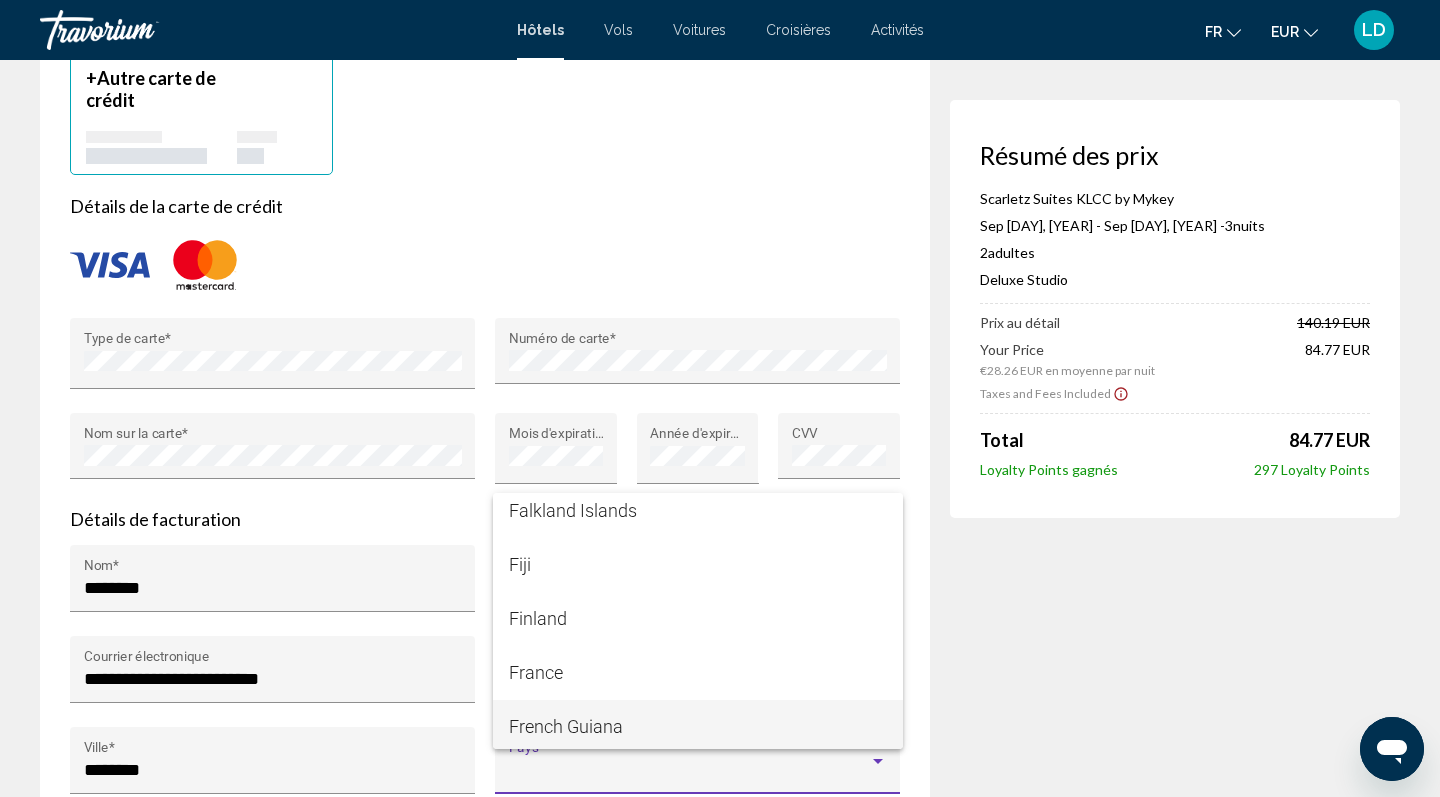 drag, startPoint x: 678, startPoint y: 571, endPoint x: 685, endPoint y: 733, distance: 162.15117 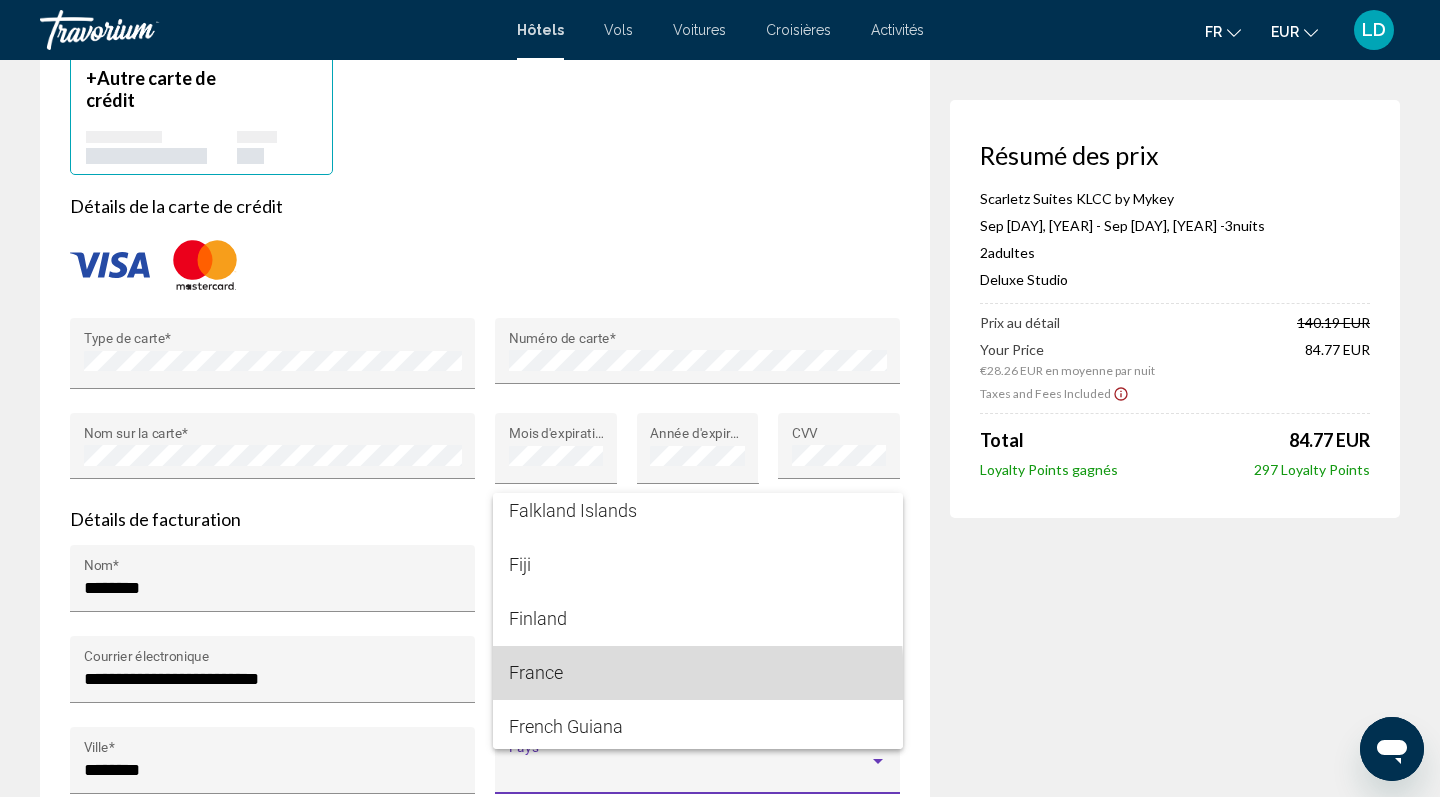 click on "France" at bounding box center [698, 673] 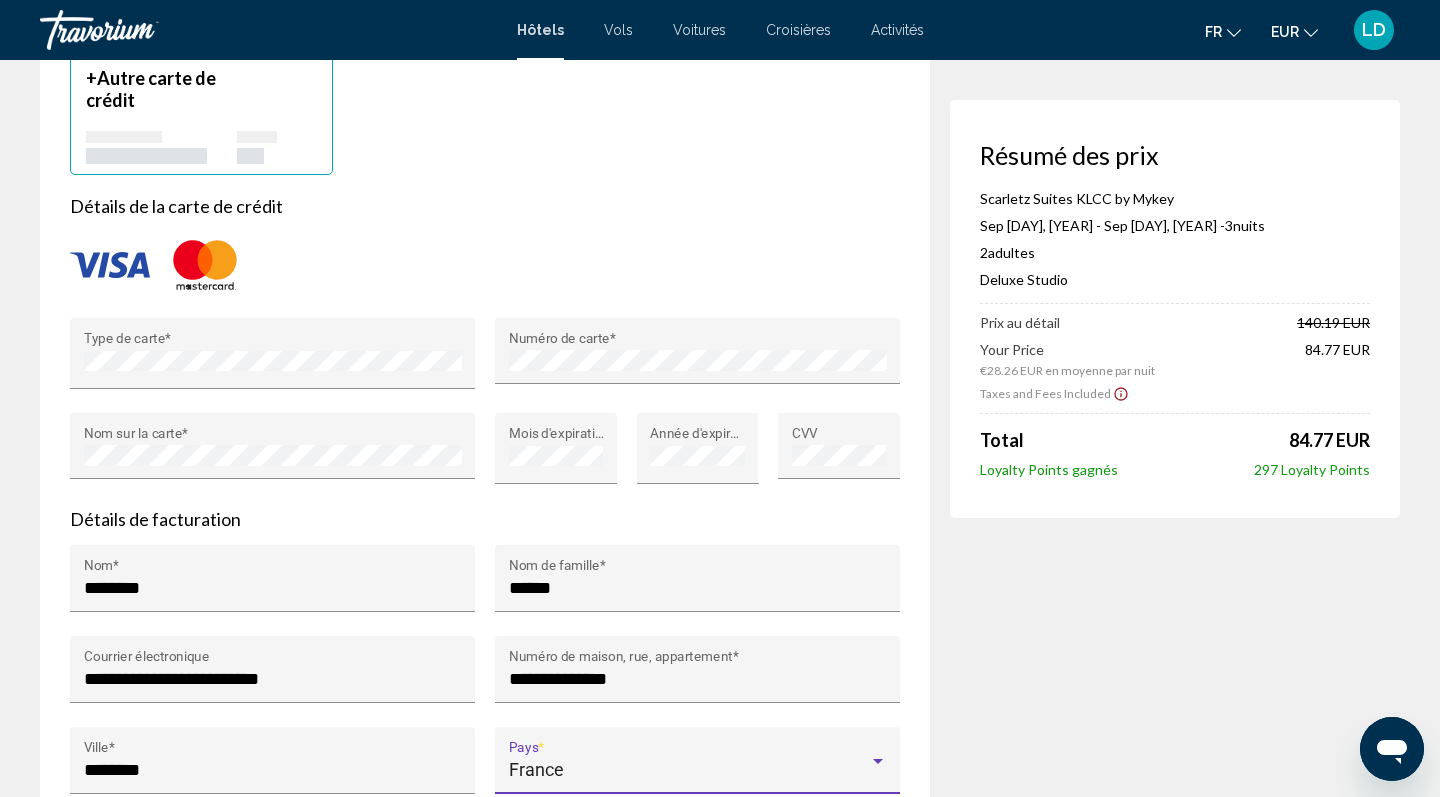 click on "Résumé des prix [NAME] by Mykey Sep [DAY], [YEAR] - Sep [DAY], [YEAR] - [NUMBER] nuit nuits [NUMBER] Adulte Adultes , [NUMBER] Enfant Enfants ( âge ) Deluxe Studio Prix au détail [NUMBER] EUR Your Price €[NUMBER] EUR en moyenne par nuit [NUMBER] EUR Taxes and Fees Included Total [NUMBER] EUR Loyalty Points gagnés [NUMBER] Loyalty Points" at bounding box center [1175, 151] 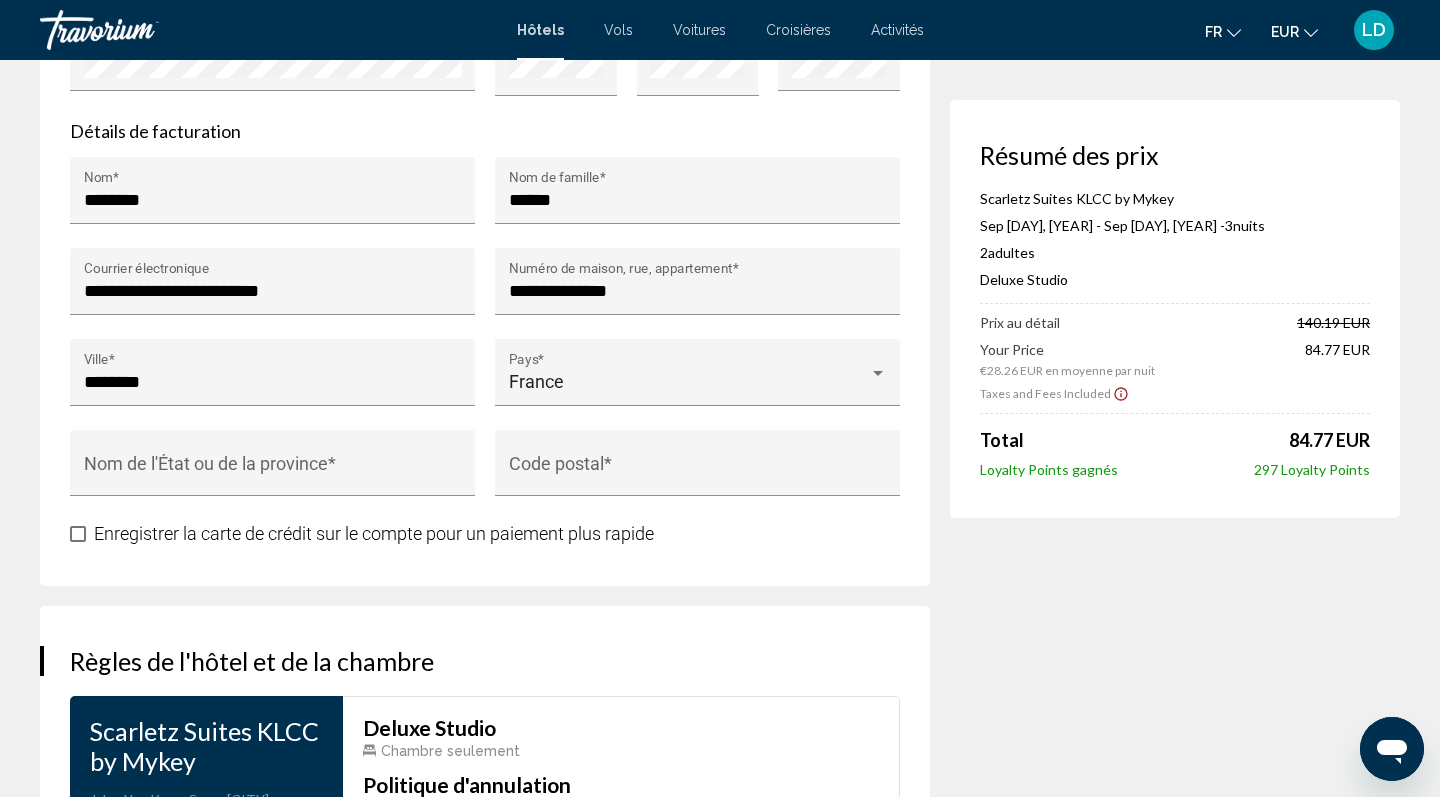 scroll, scrollTop: 2072, scrollLeft: 0, axis: vertical 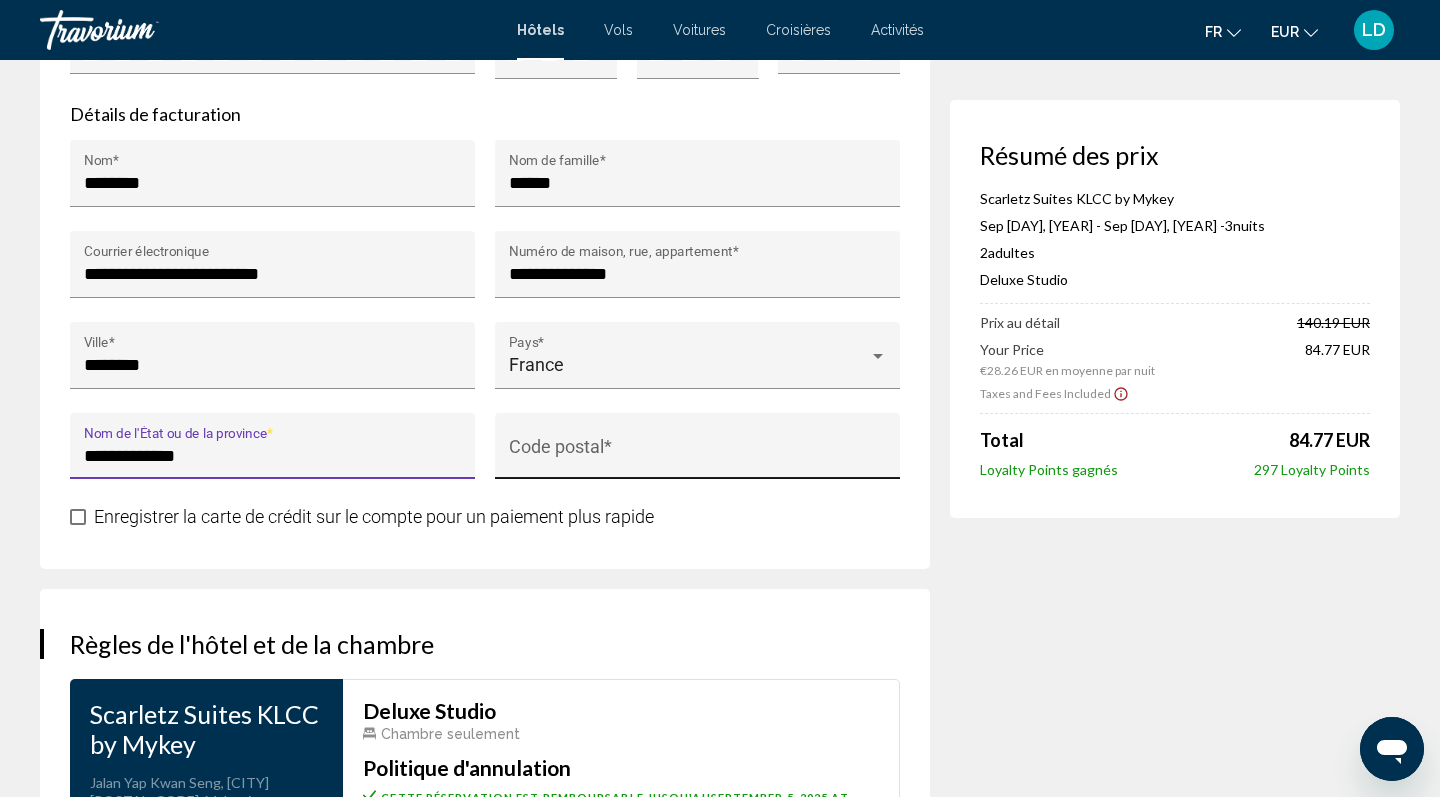type on "**********" 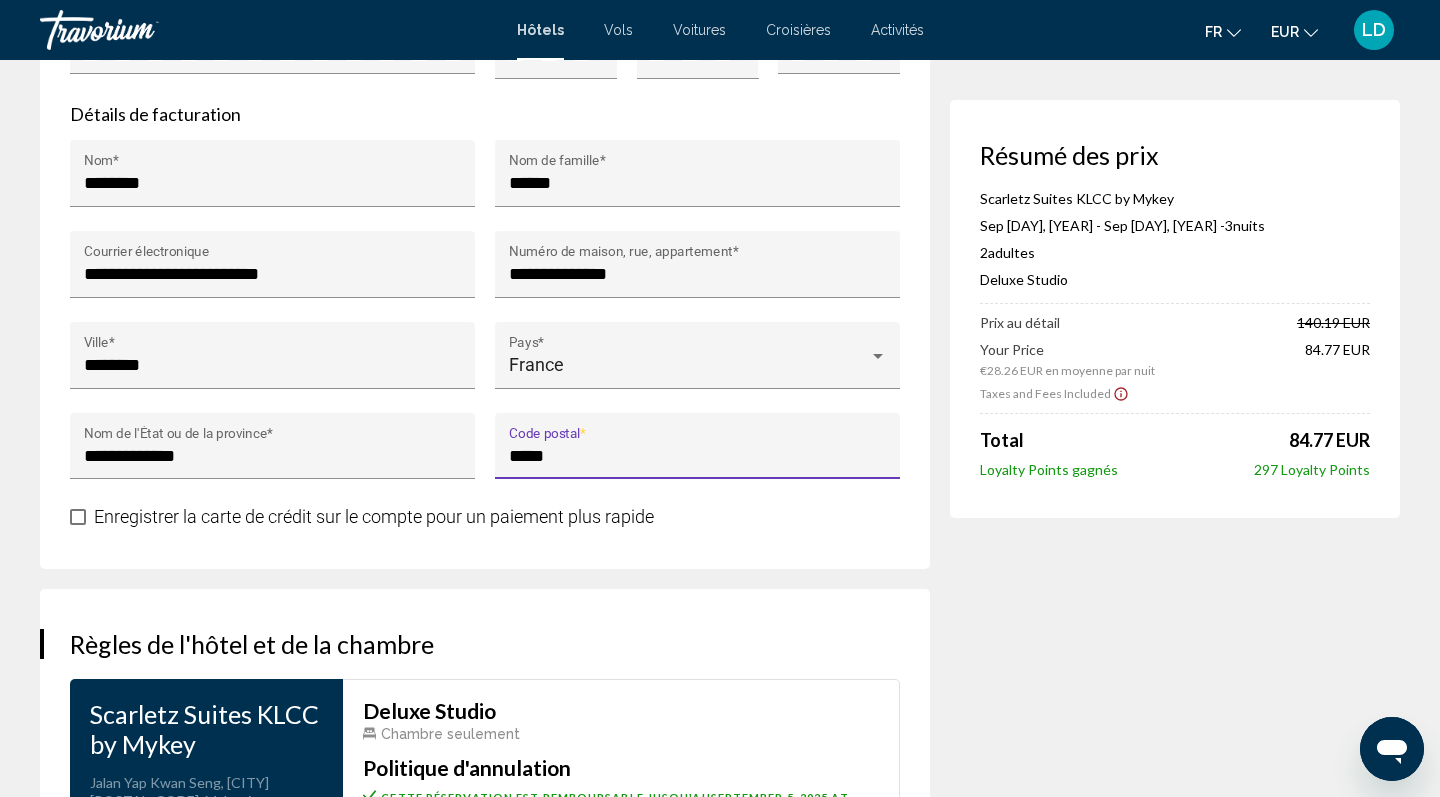 type on "*****" 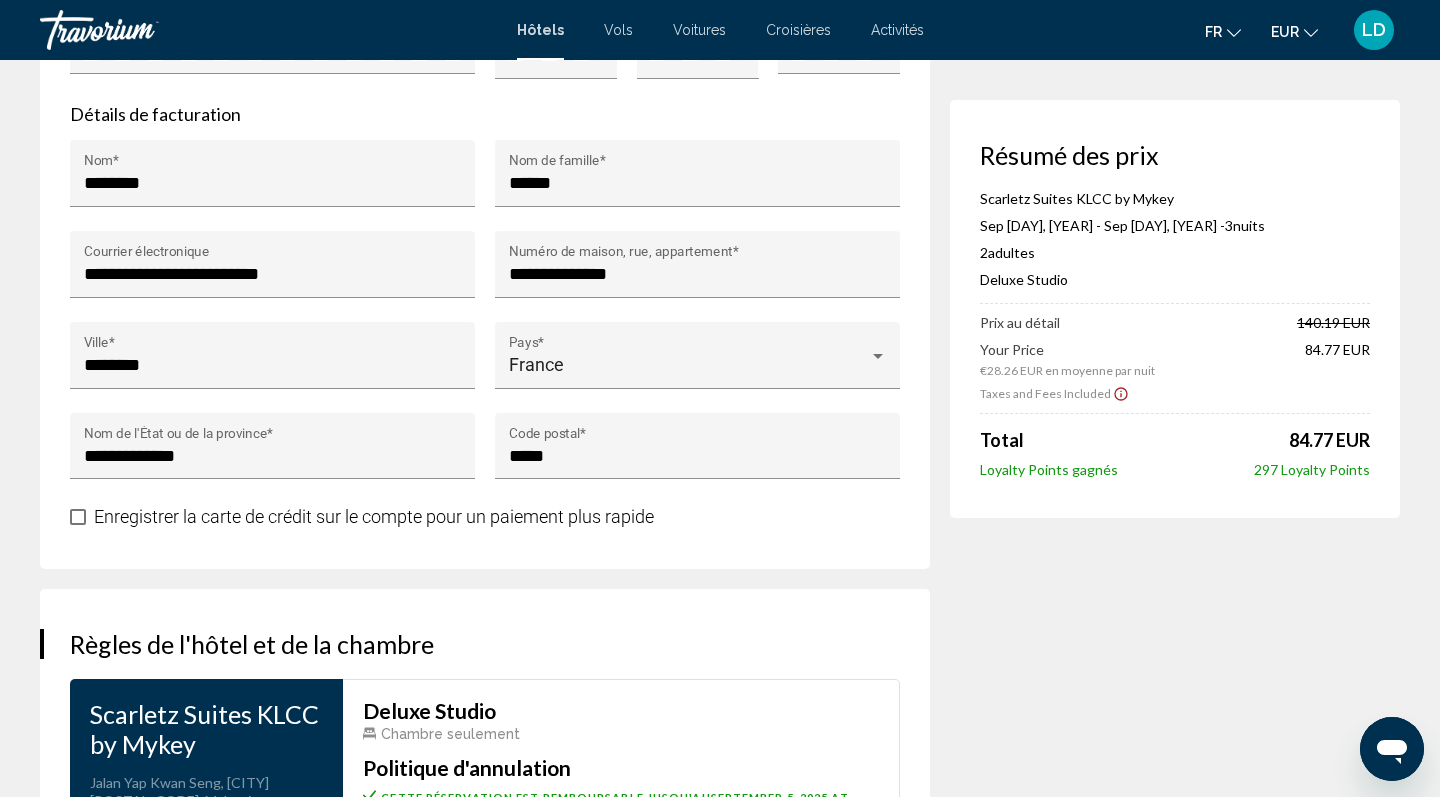 click on "**********" at bounding box center [485, 11] 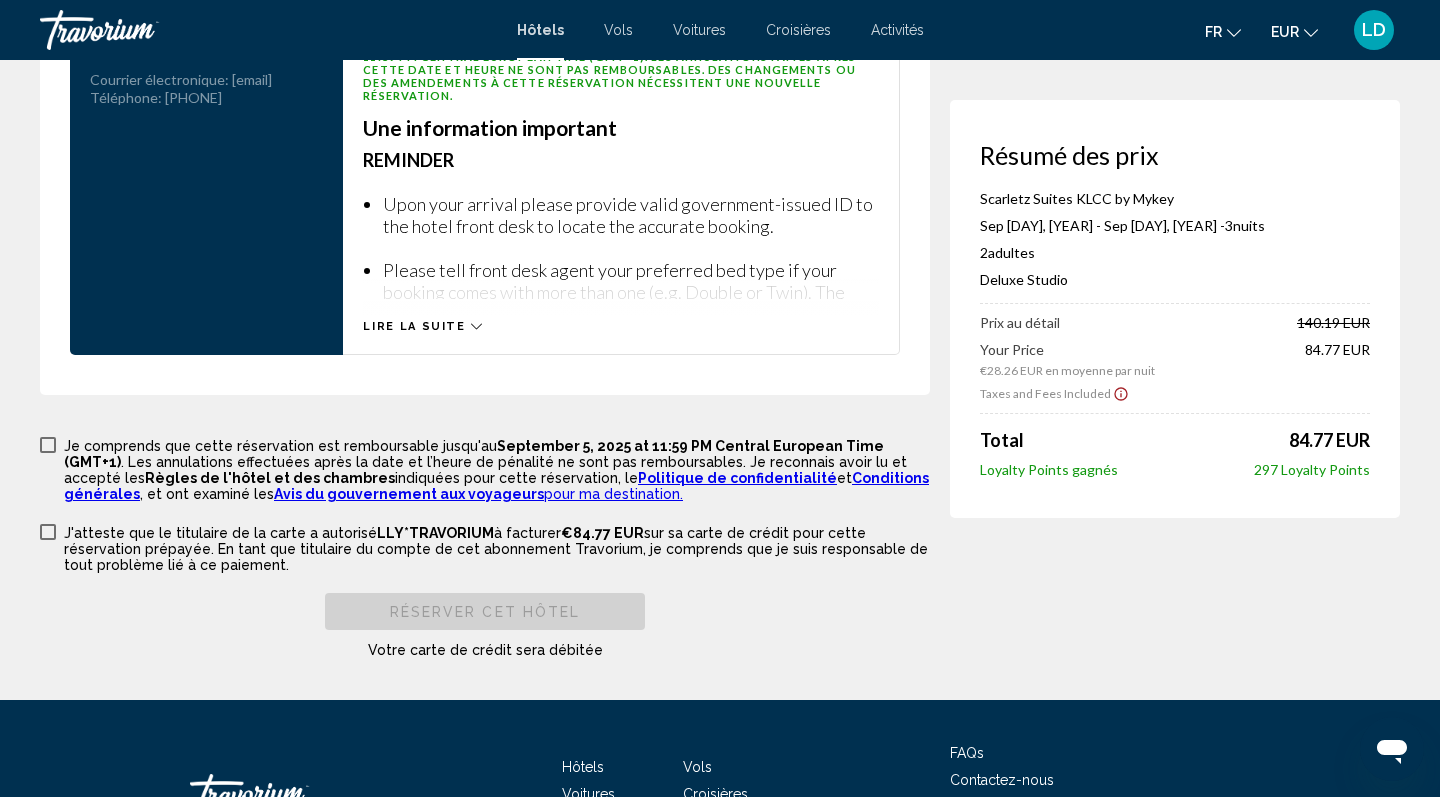 scroll, scrollTop: 2828, scrollLeft: 0, axis: vertical 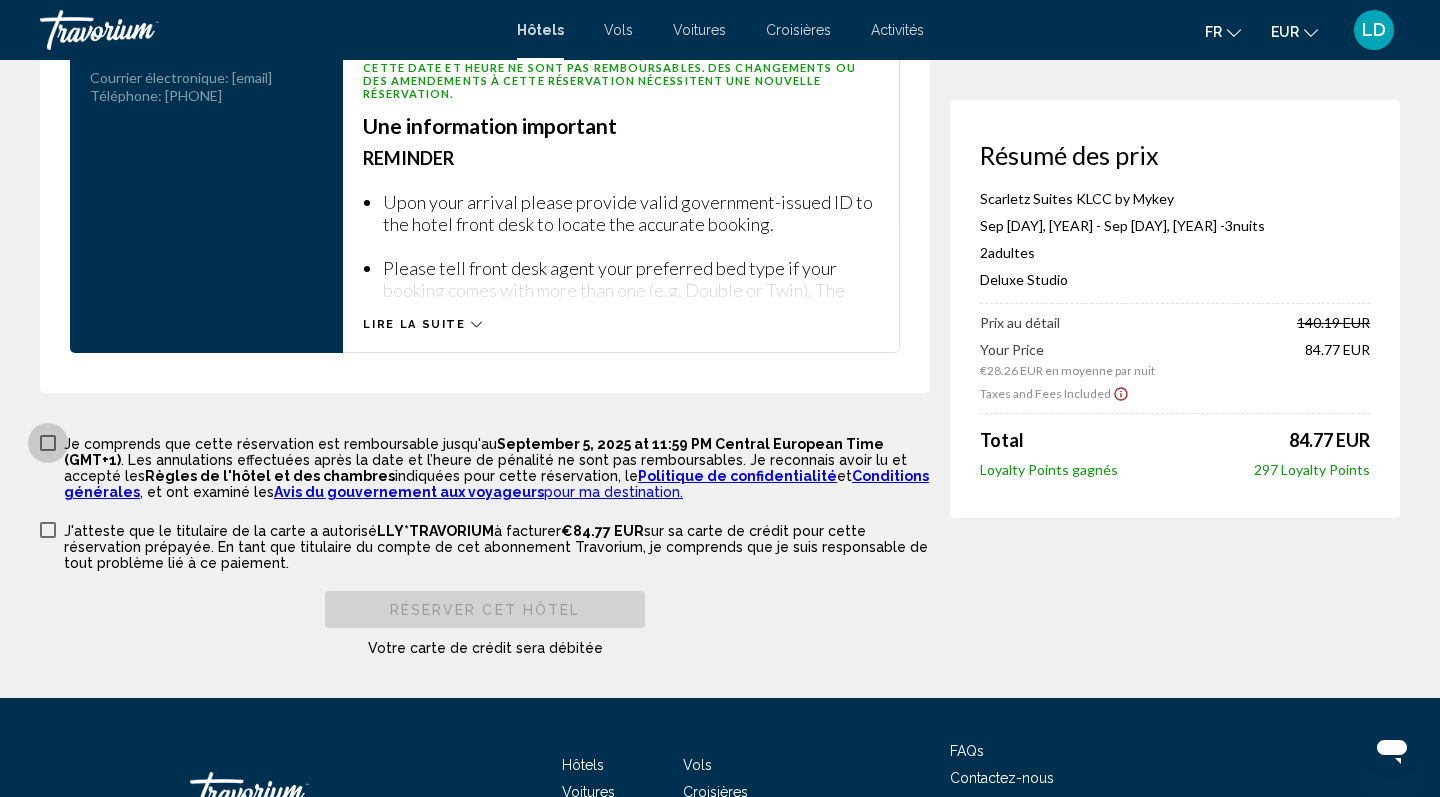 click at bounding box center (48, 443) 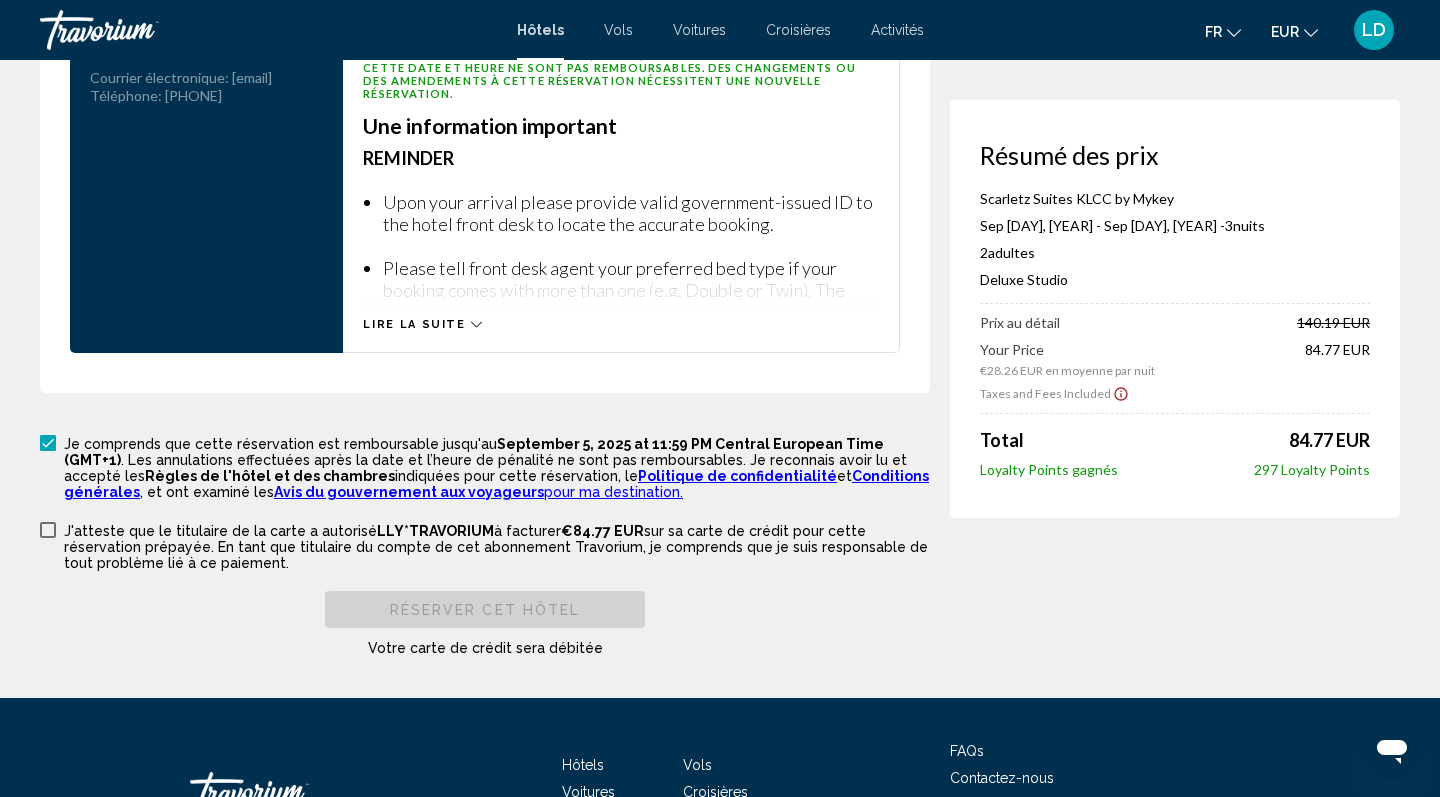 click at bounding box center (48, 530) 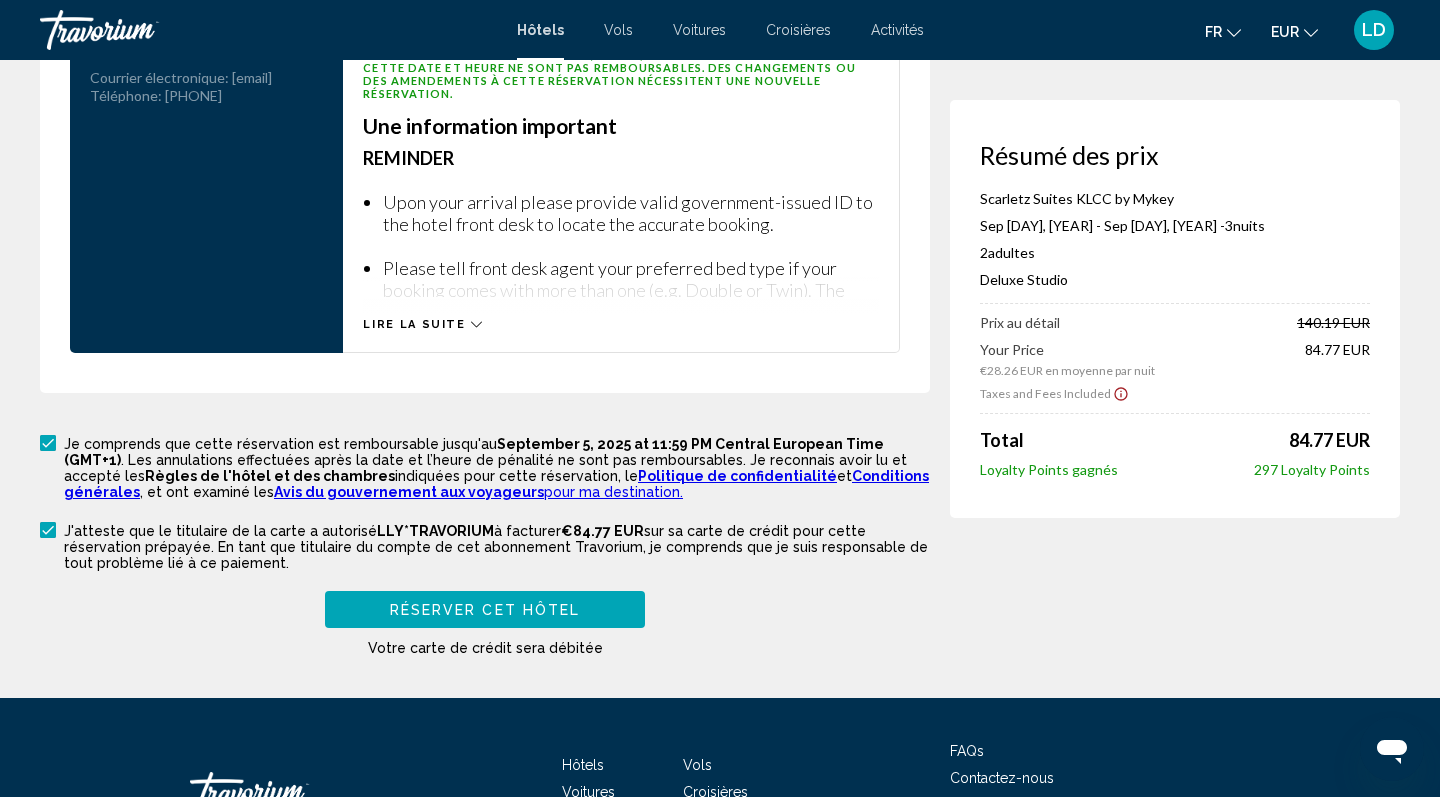 click on "Réserver cet hôtel" at bounding box center [485, 609] 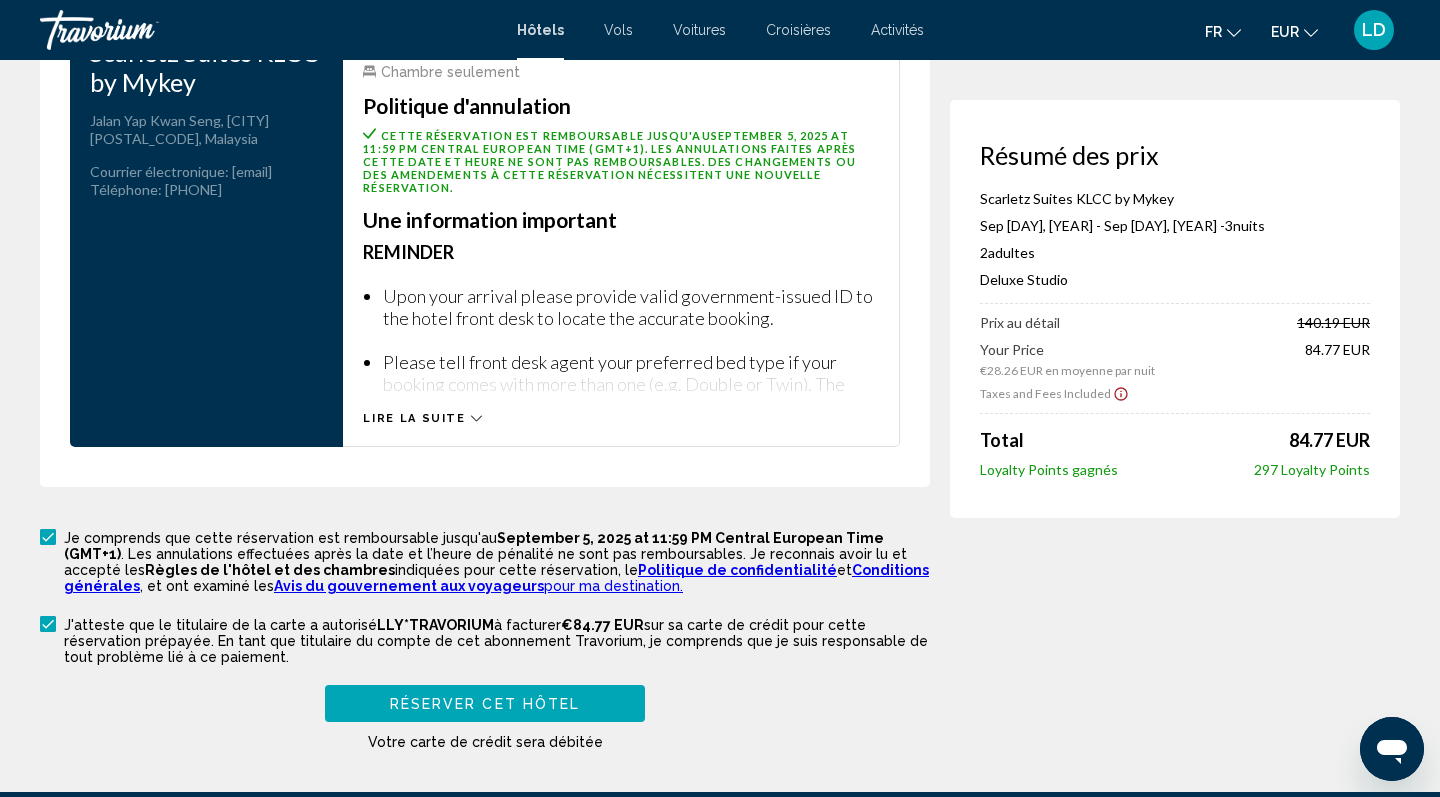 scroll, scrollTop: 0, scrollLeft: 0, axis: both 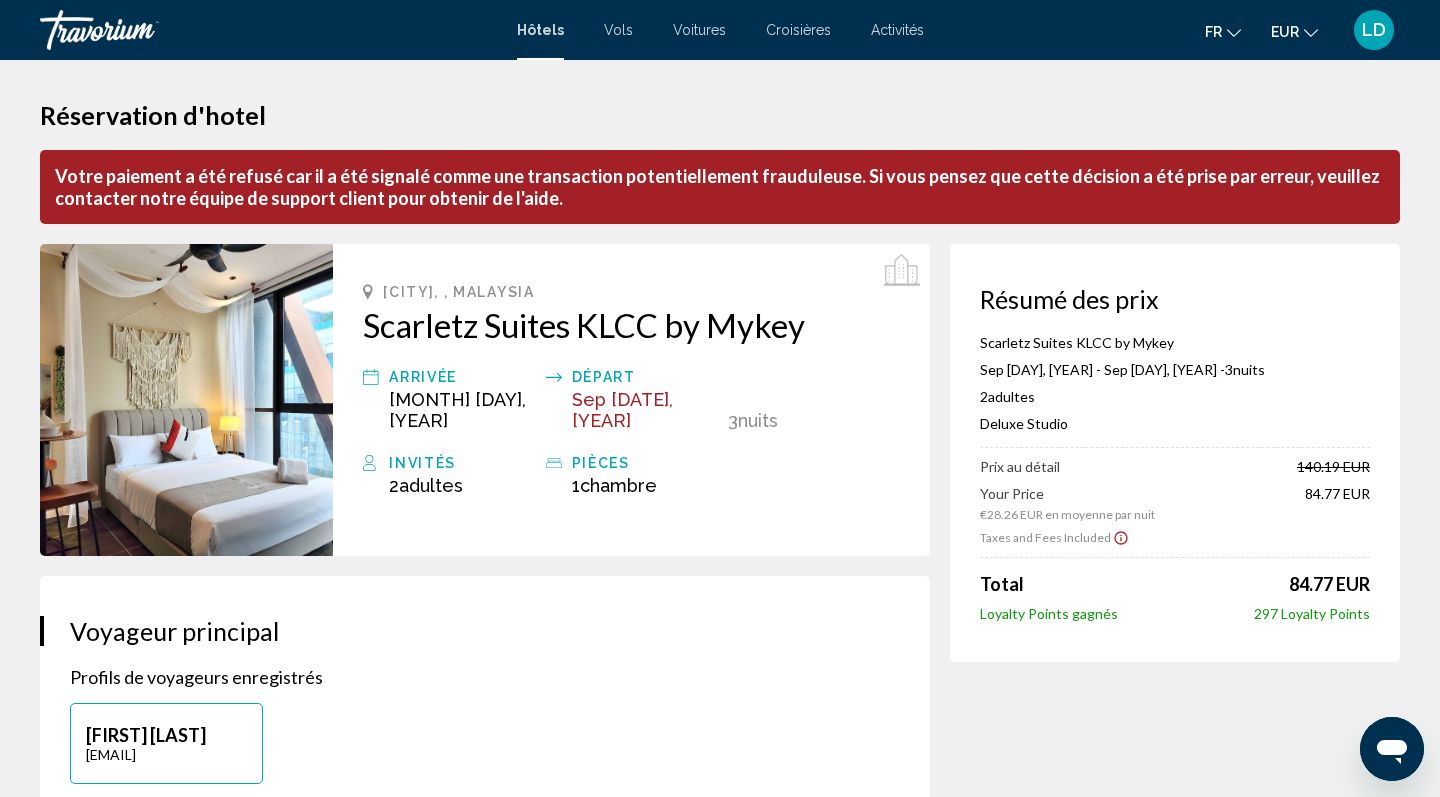 click on "Votre paiement a été refusé car il a été signalé comme une transaction potentiellement frauduleuse. Si vous pensez que cette décision a été prise par erreur, veuillez contacter notre équipe de support client pour obtenir de l'aide." at bounding box center [720, 187] 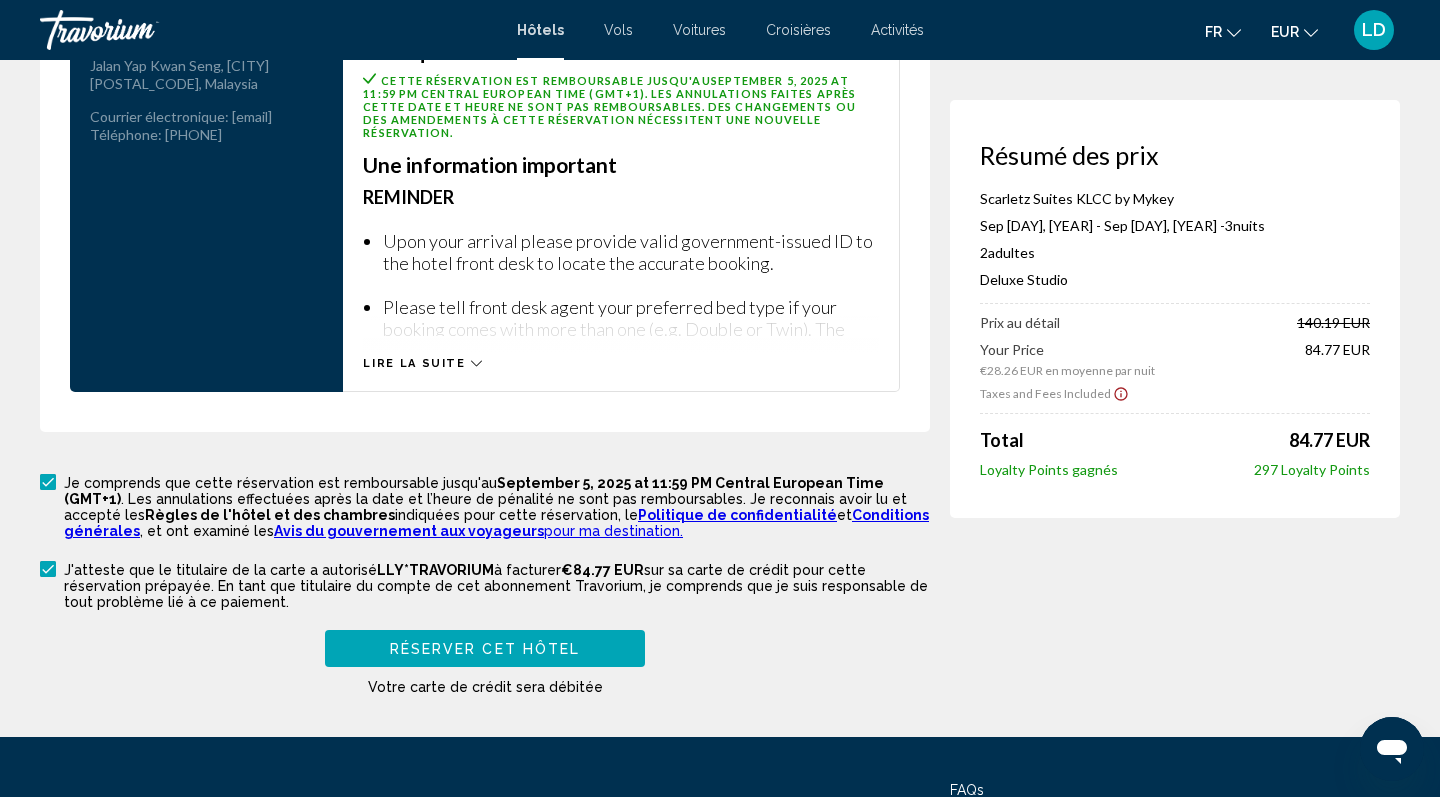 scroll, scrollTop: 2993, scrollLeft: 0, axis: vertical 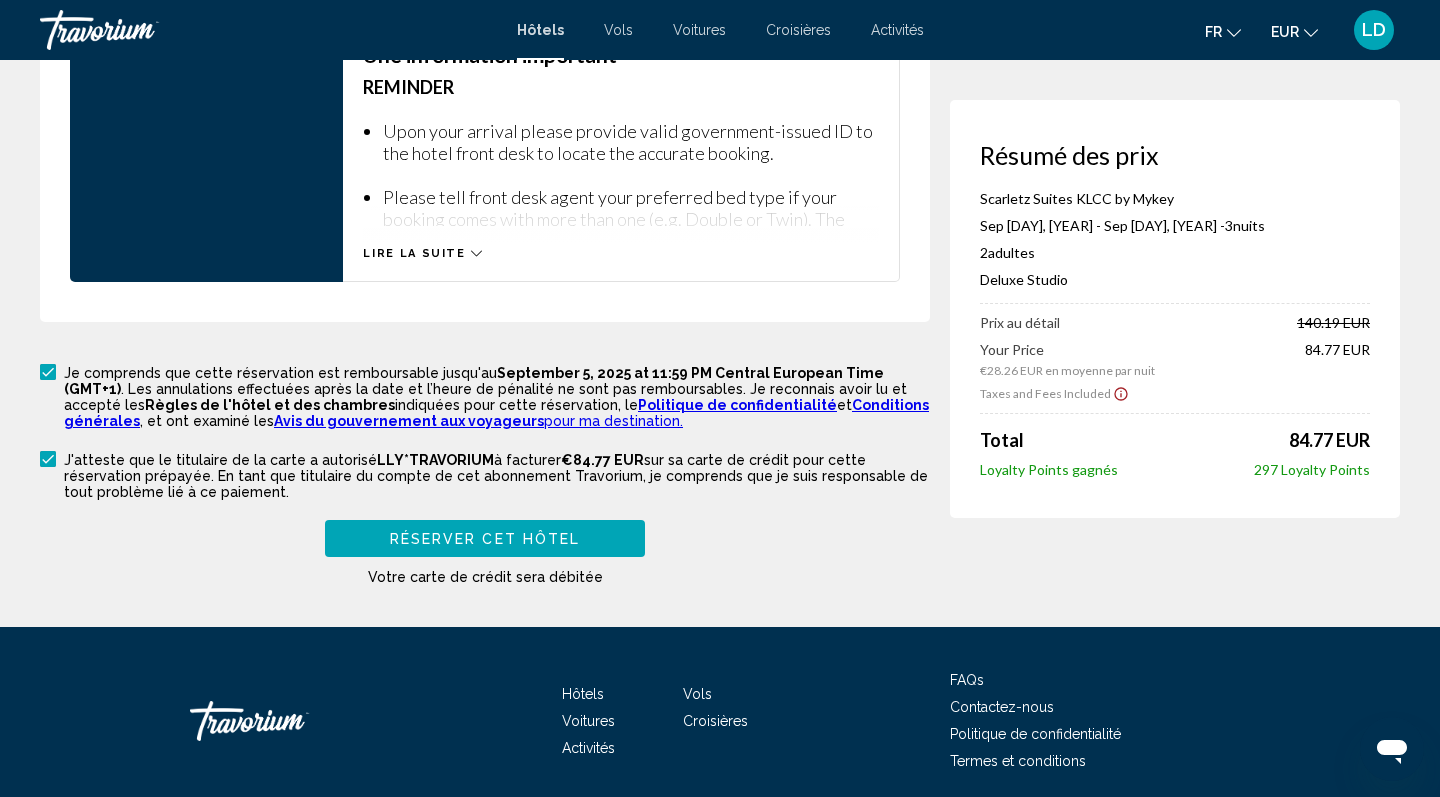 click 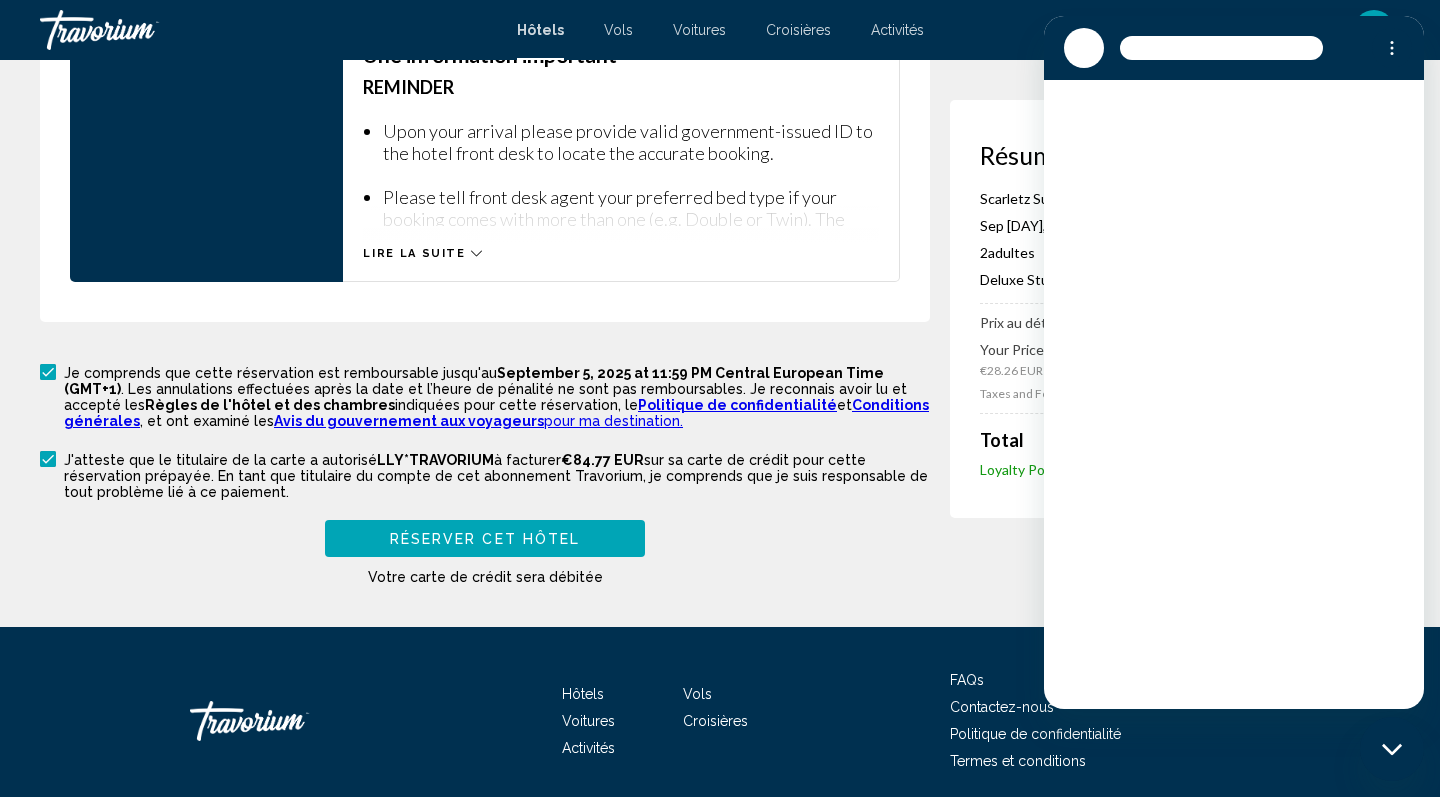 scroll, scrollTop: 0, scrollLeft: 0, axis: both 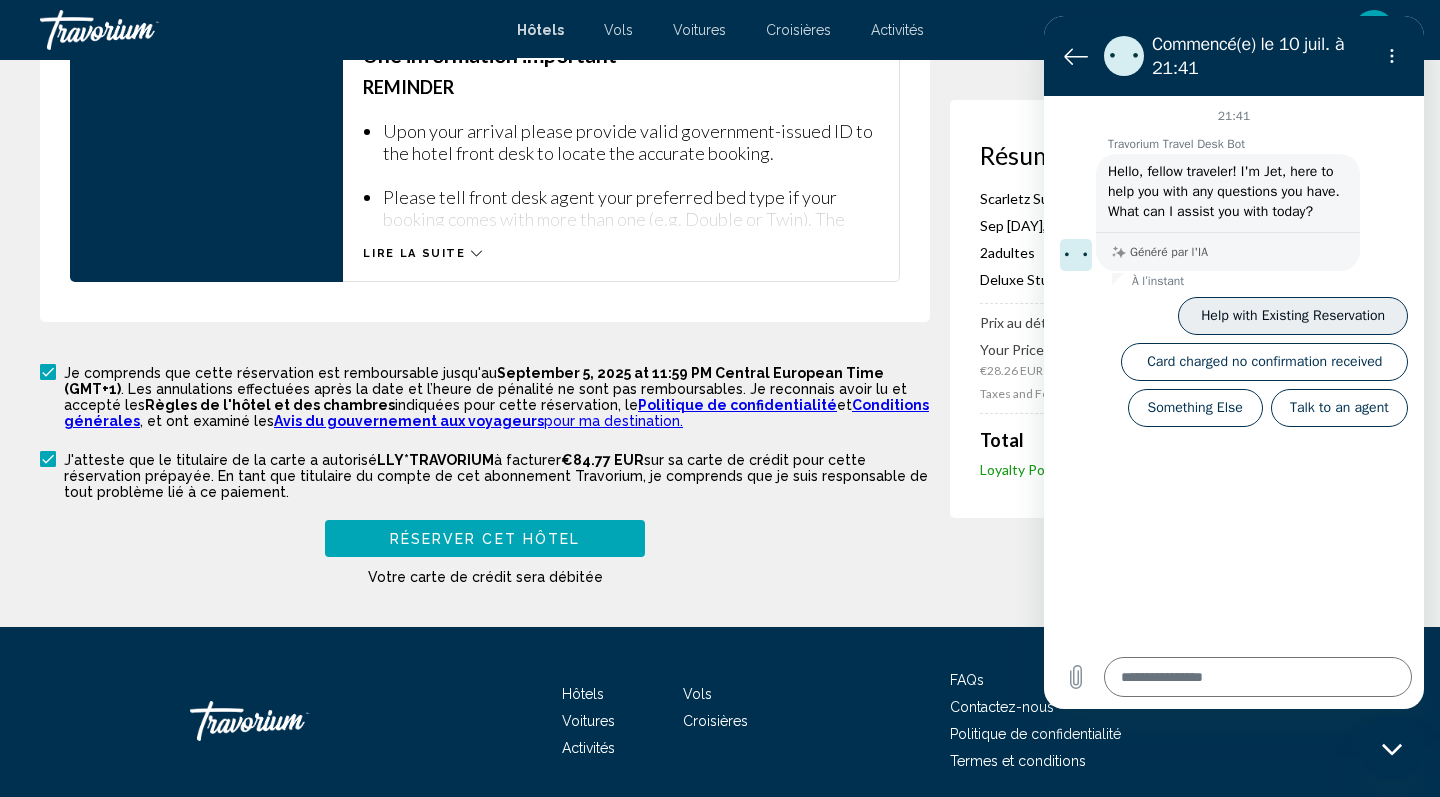 click on "Help with Existing Reservation" at bounding box center [1293, 316] 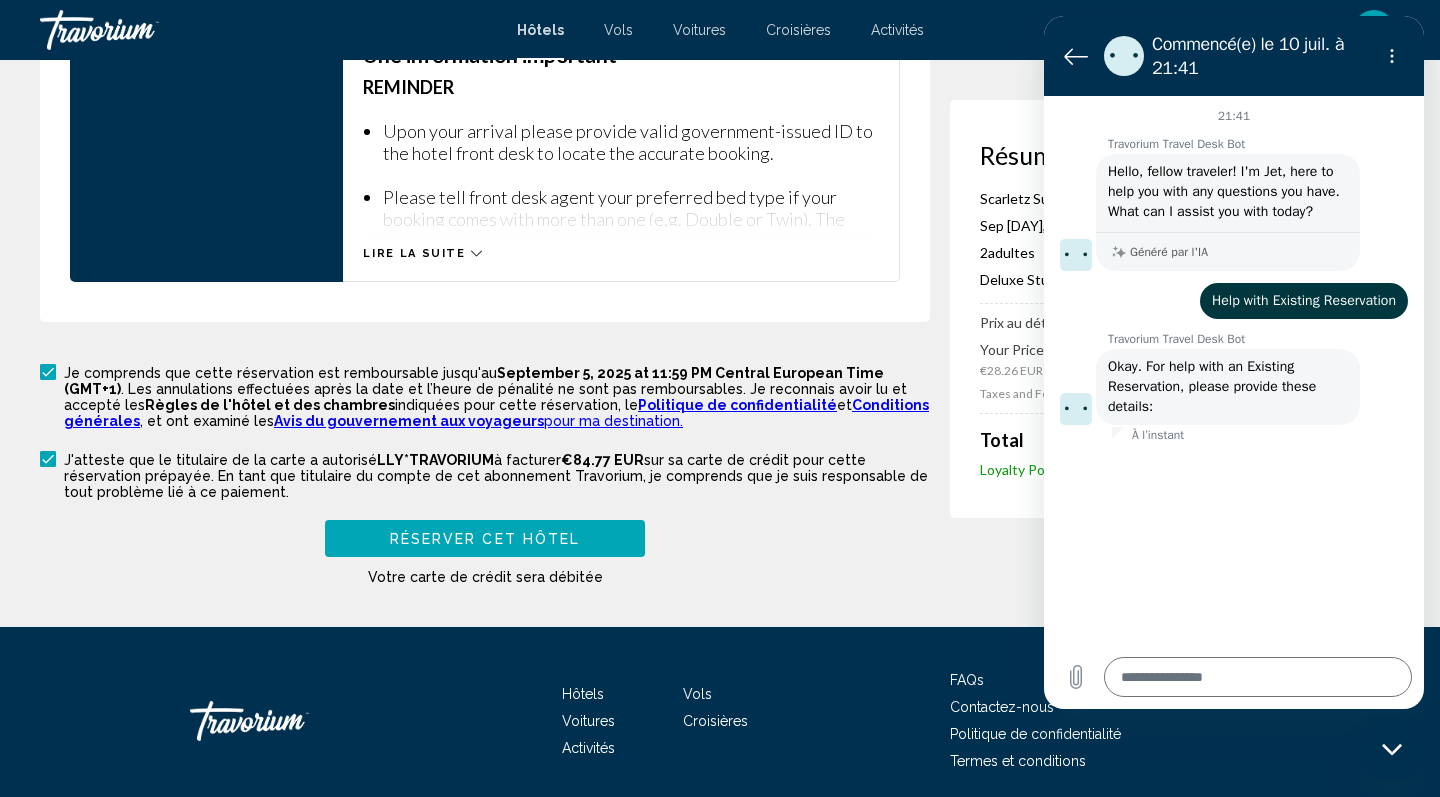 type on "*" 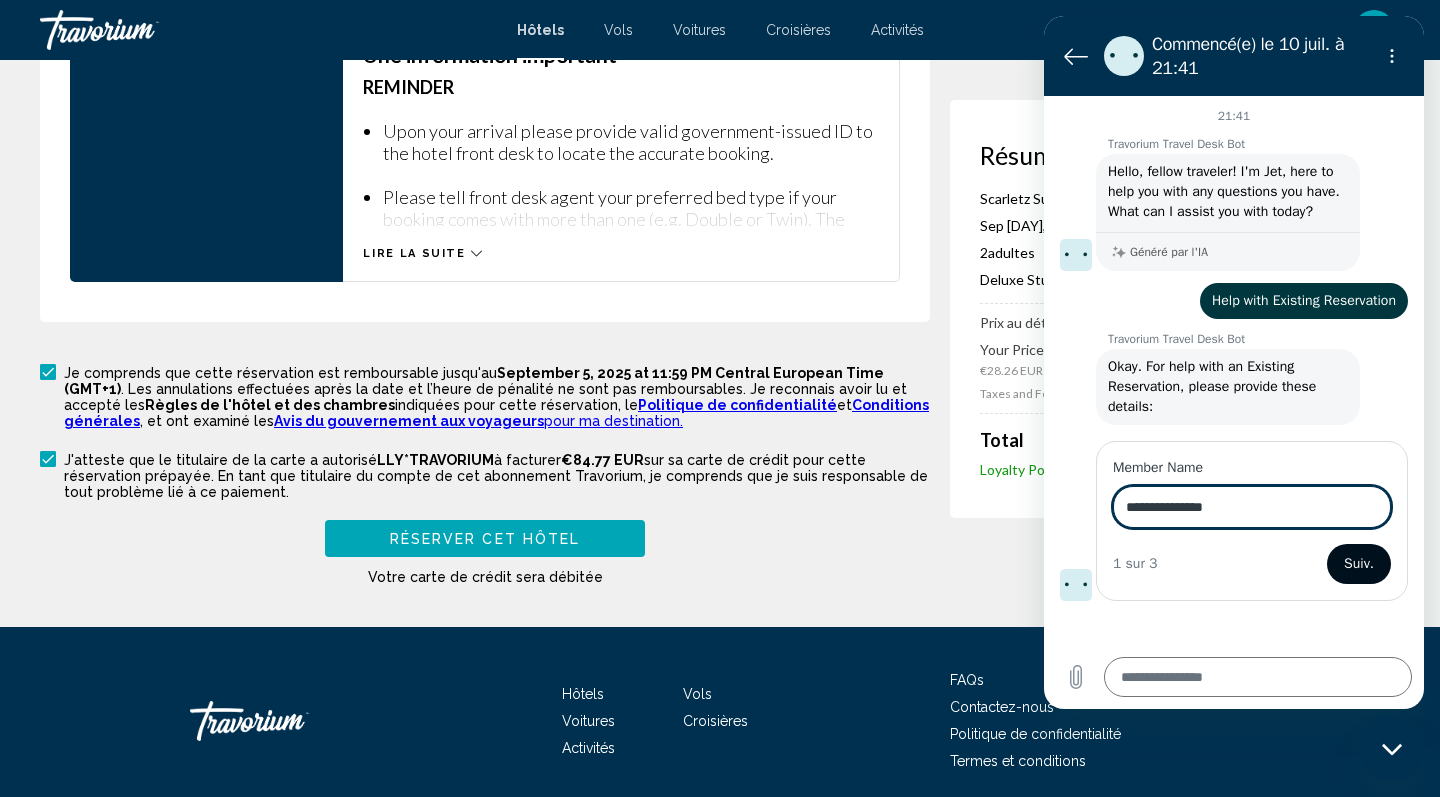 type on "**********" 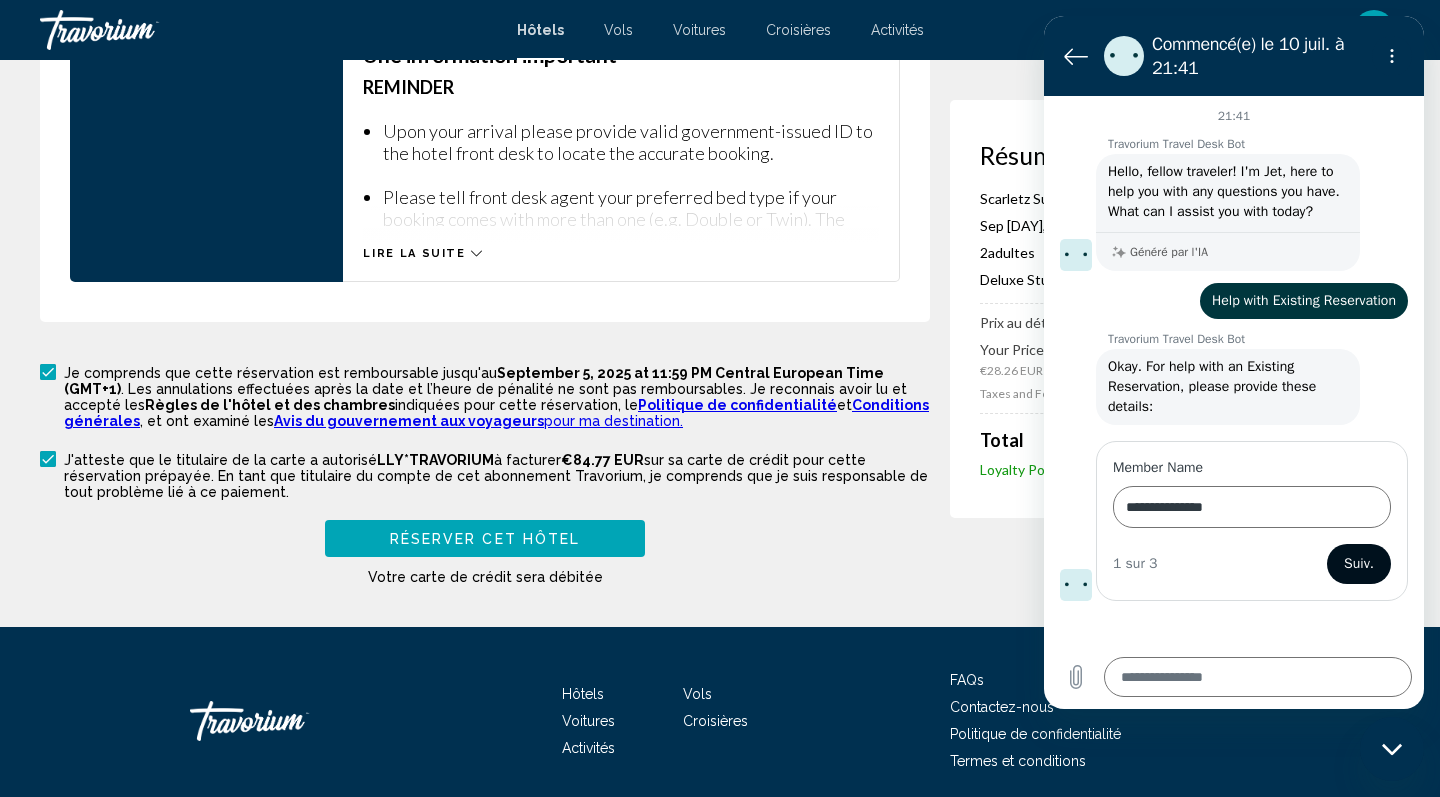 click on "Suiv." at bounding box center [1359, 564] 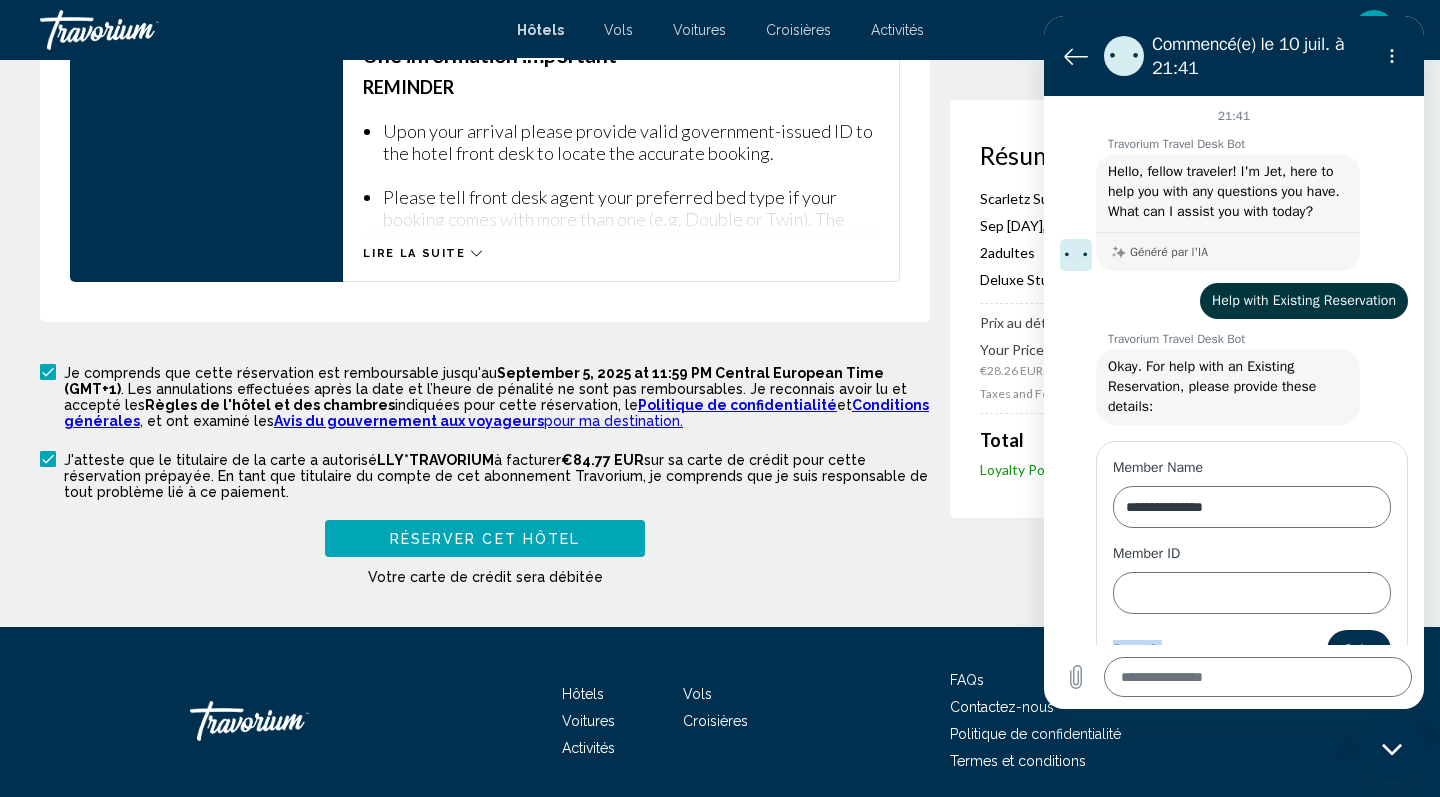 scroll, scrollTop: 63, scrollLeft: 0, axis: vertical 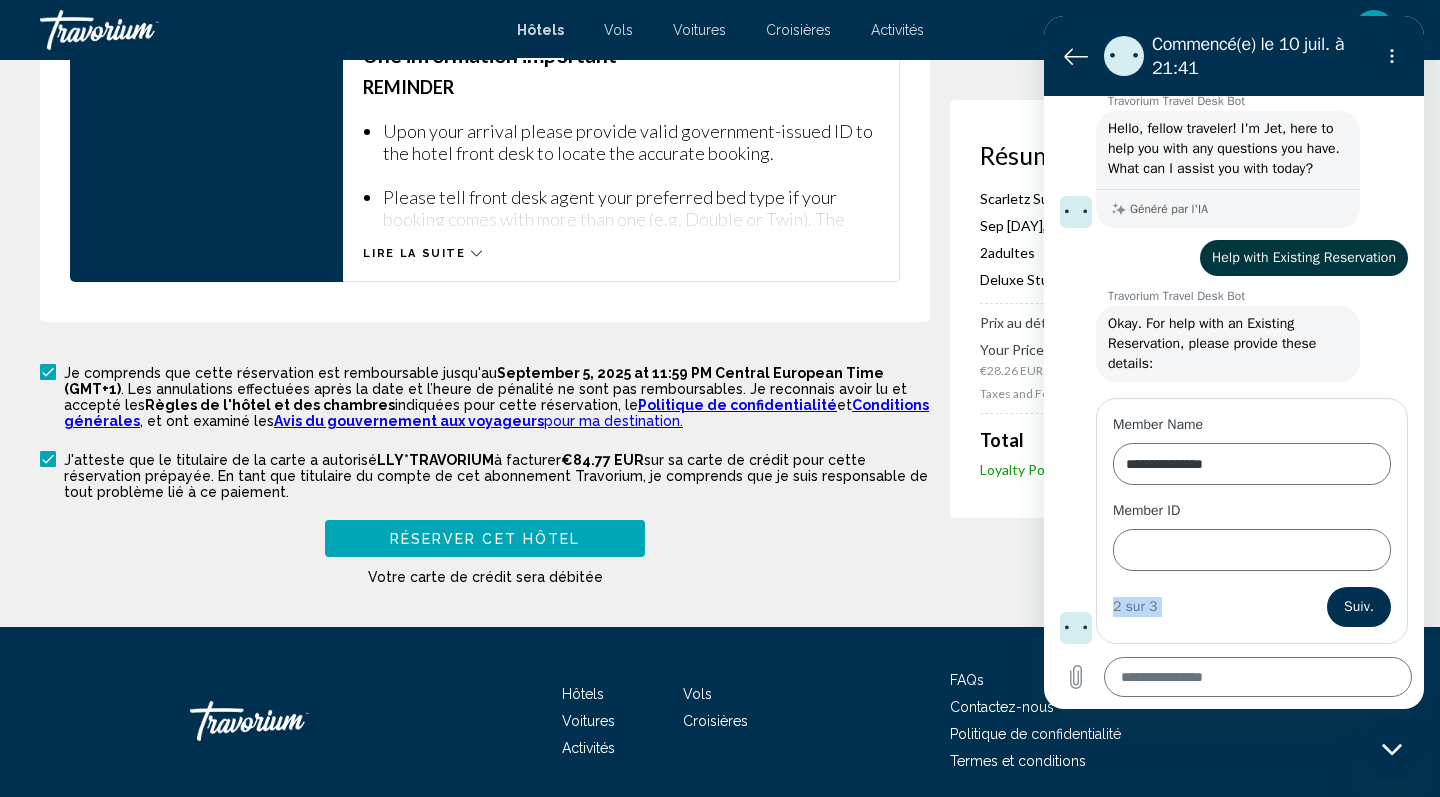drag, startPoint x: 1363, startPoint y: 573, endPoint x: 1372, endPoint y: 704, distance: 131.30879 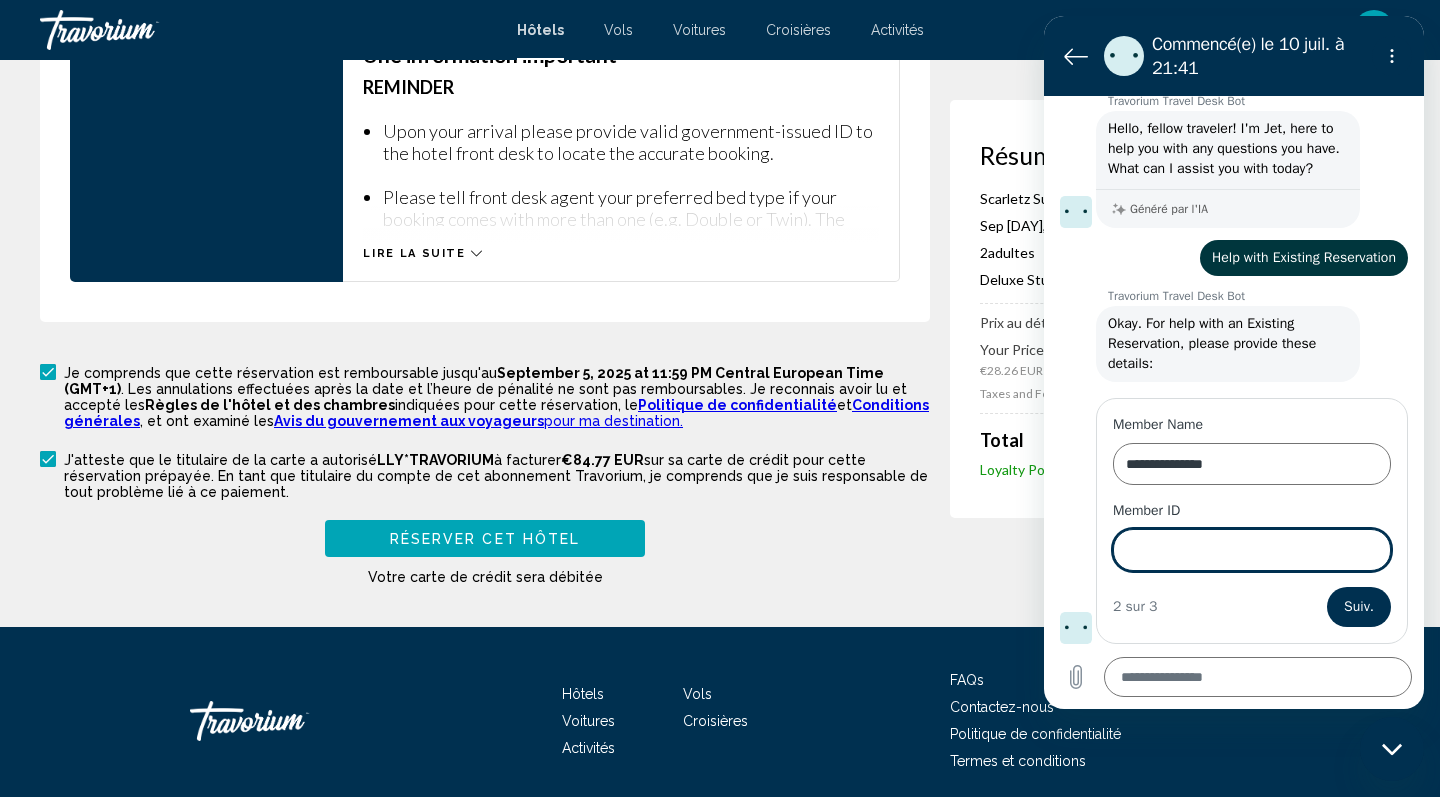 click on "Member ID" at bounding box center [1252, 550] 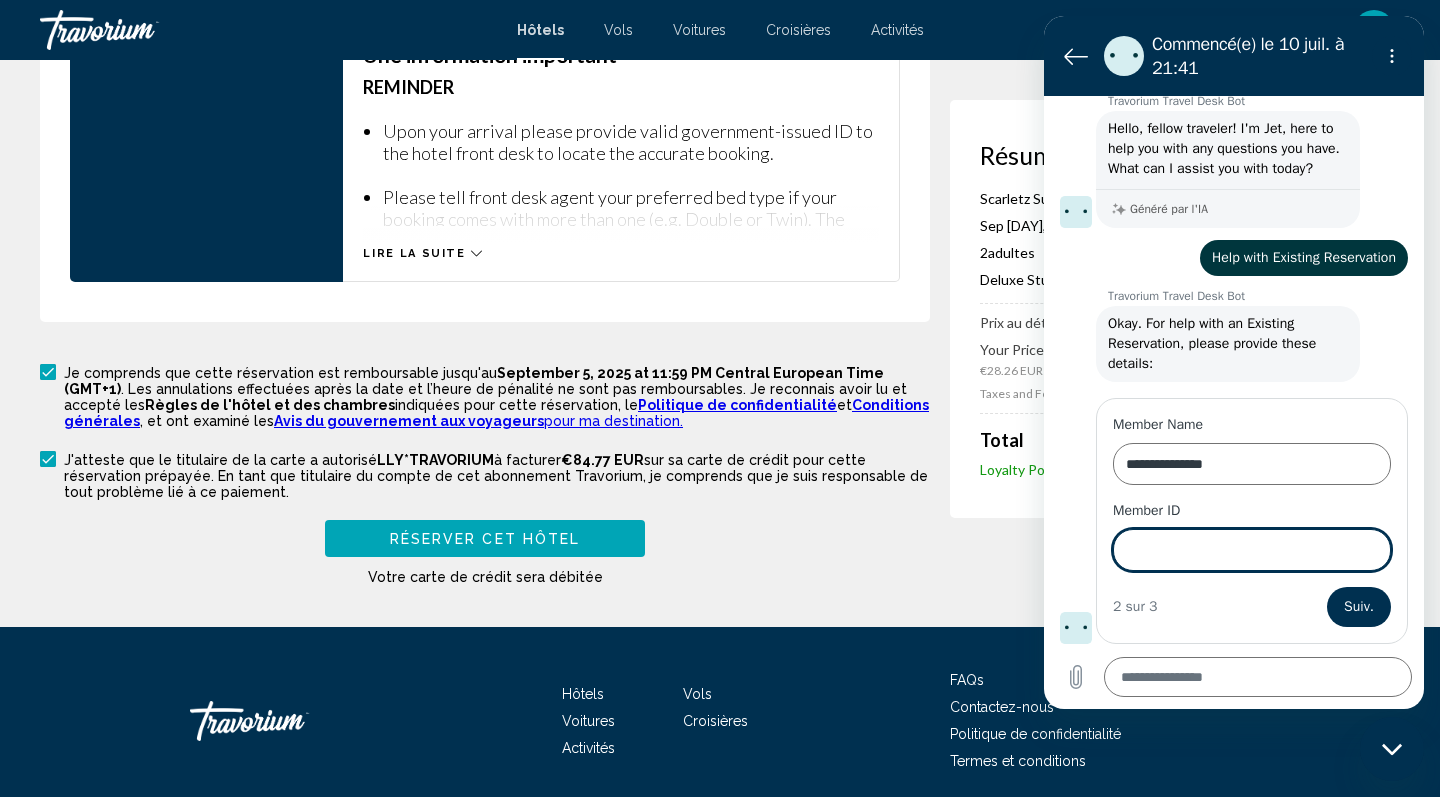 type on "*" 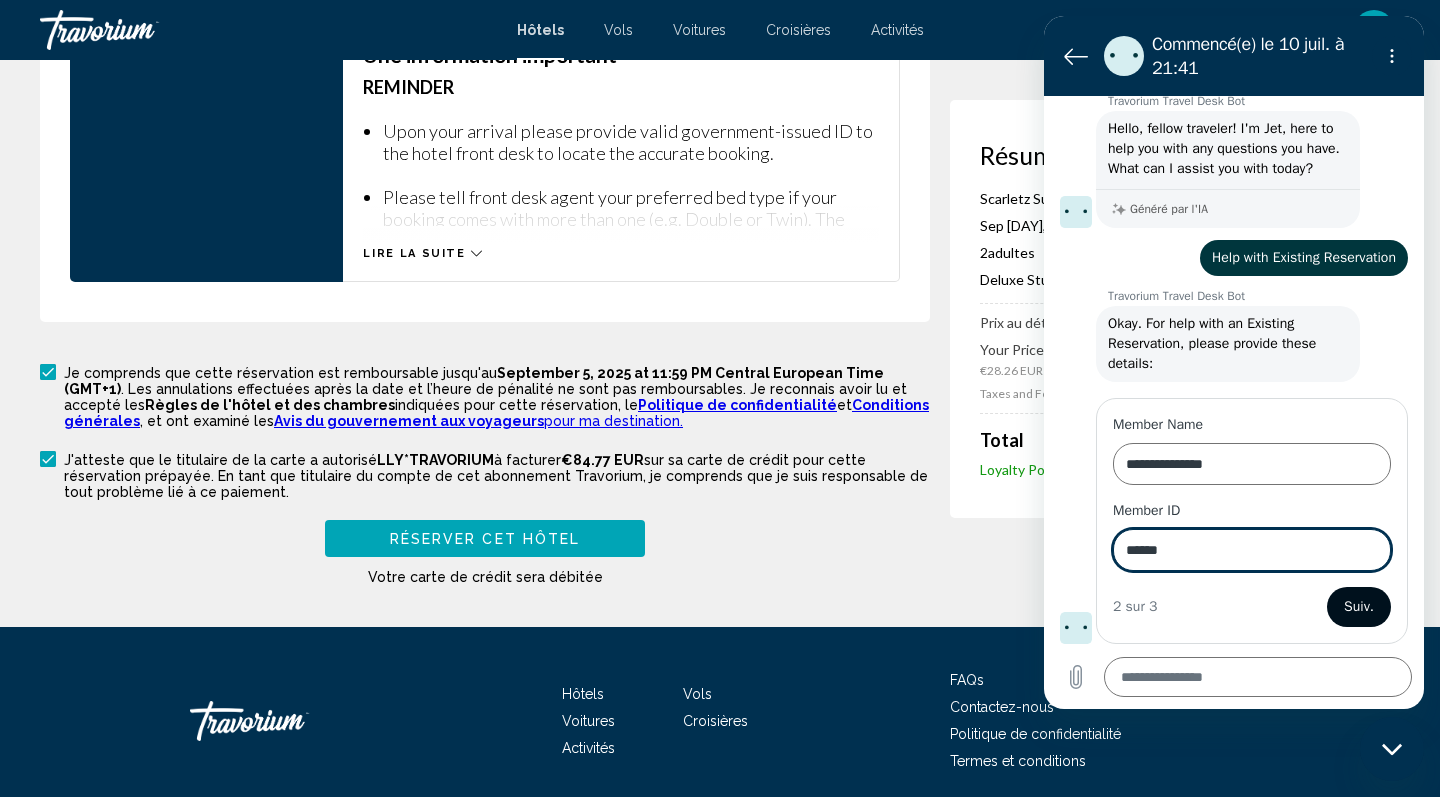 type on "******" 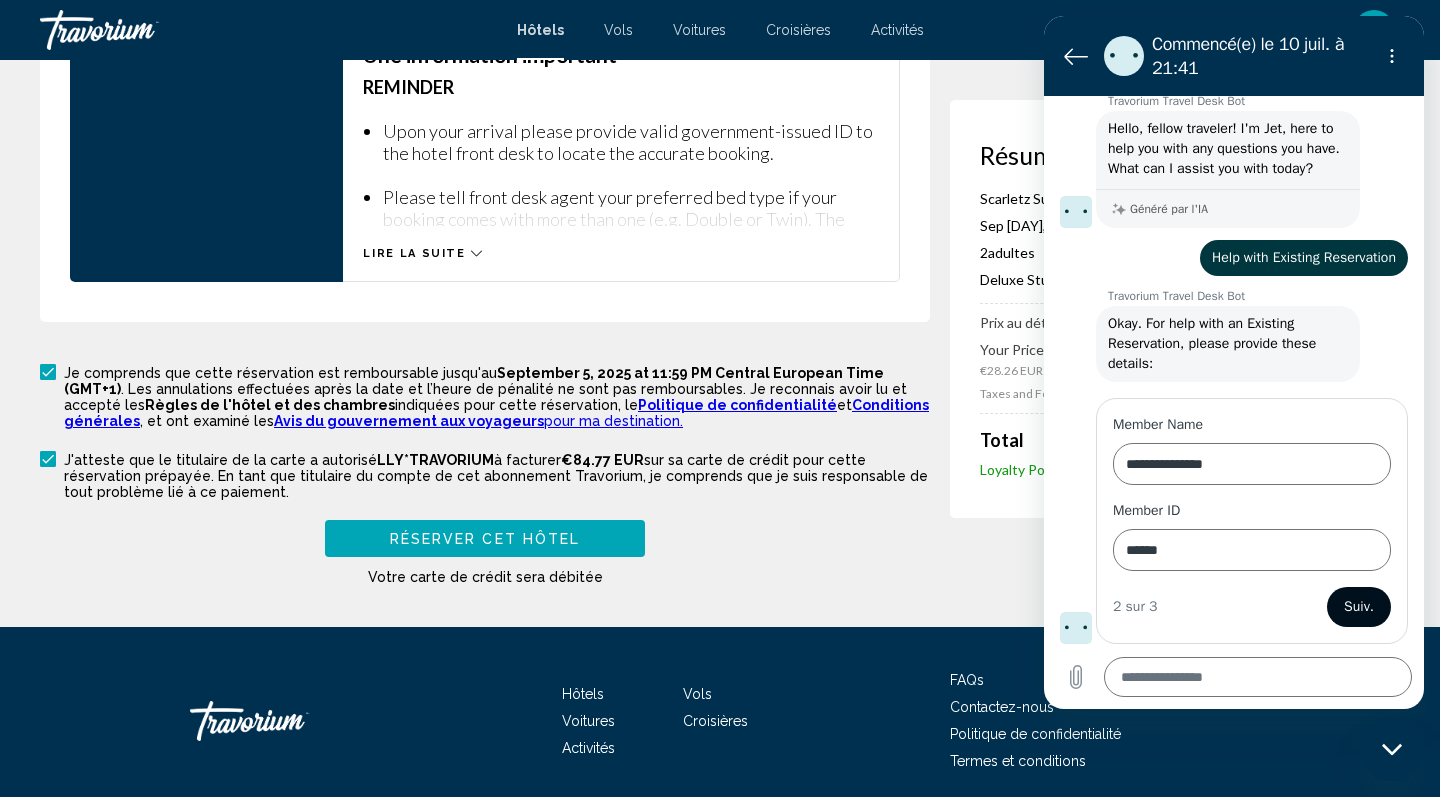 click on "Suiv." at bounding box center (1359, 607) 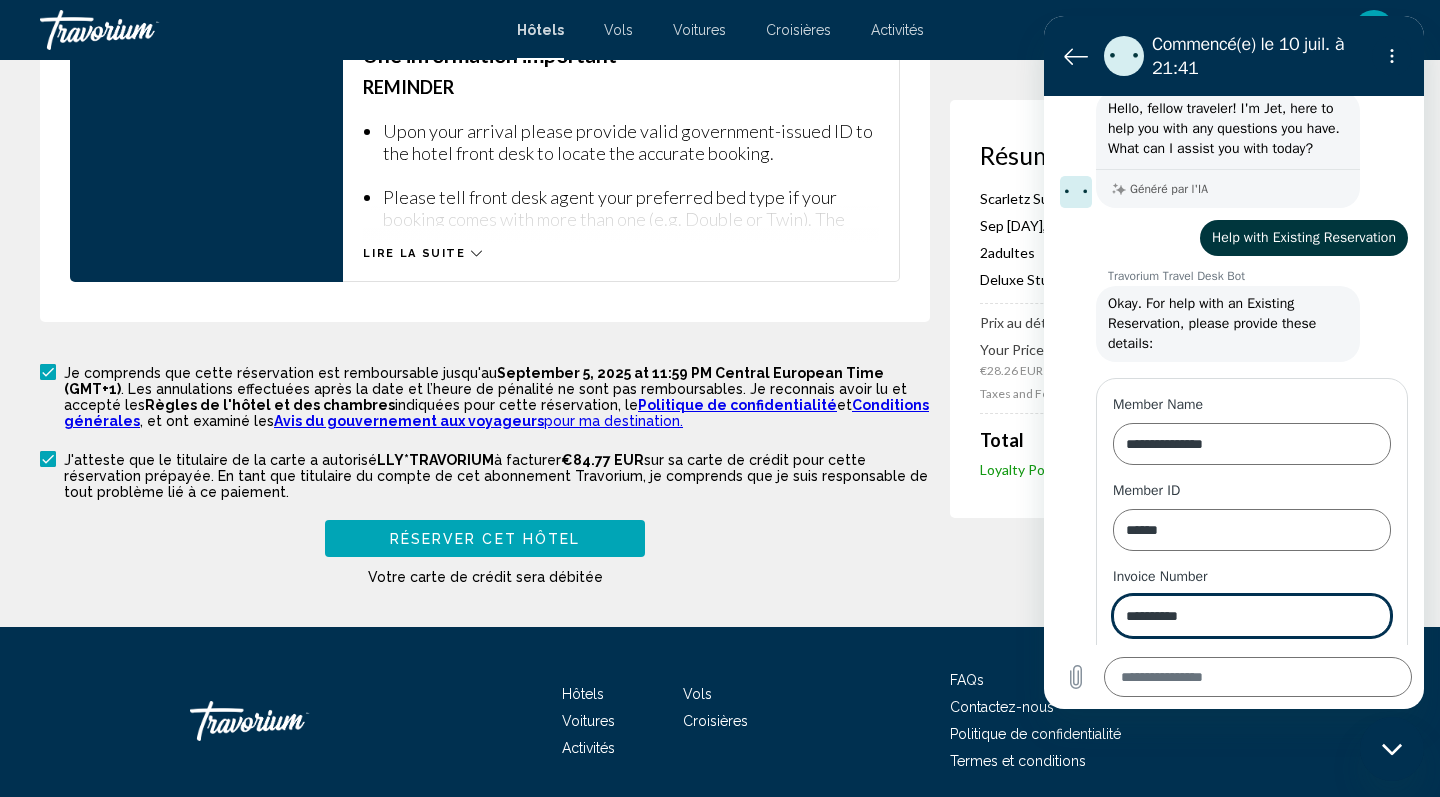 type on "**********" 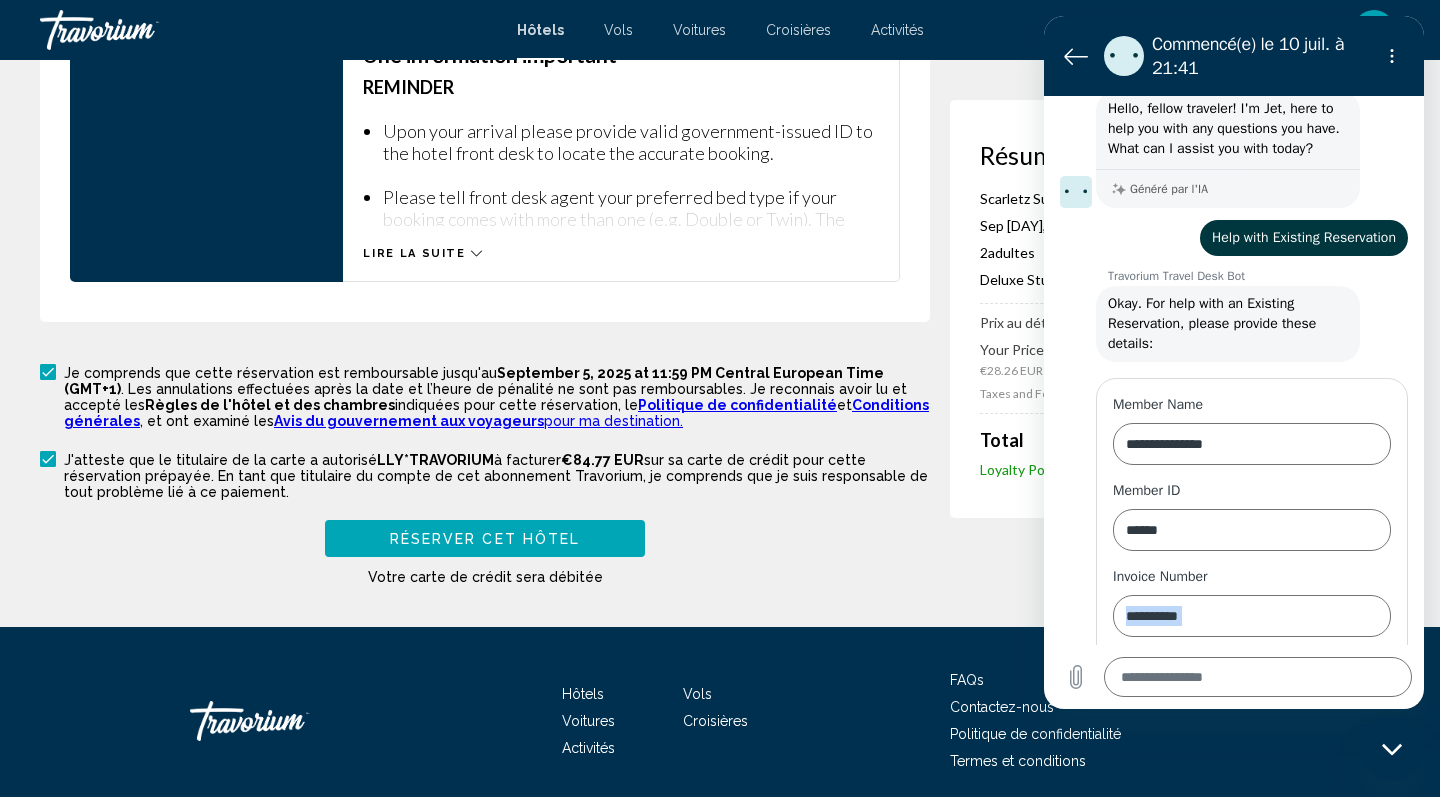 scroll, scrollTop: 149, scrollLeft: 0, axis: vertical 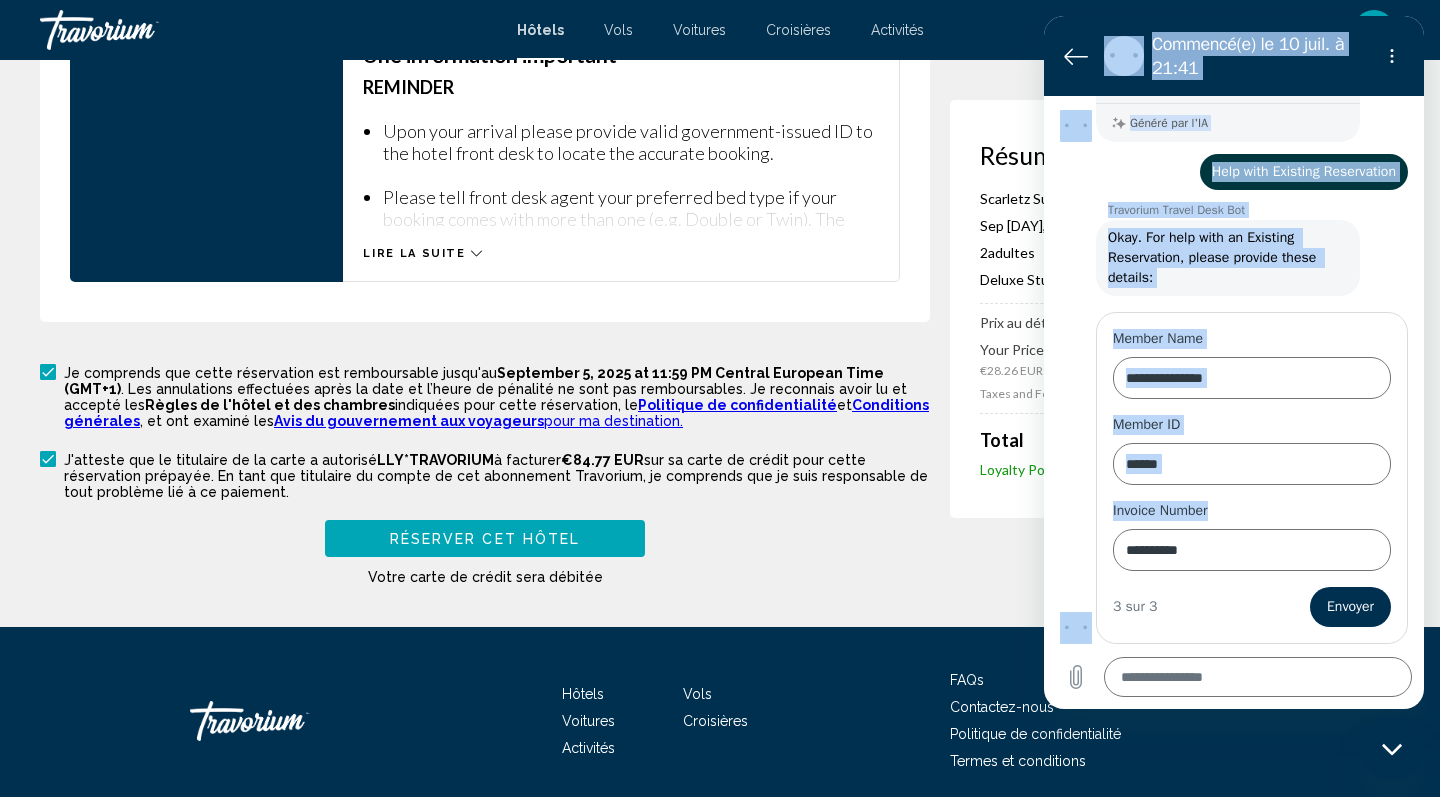 drag, startPoint x: 1394, startPoint y: 599, endPoint x: 1390, endPoint y: 714, distance: 115.06954 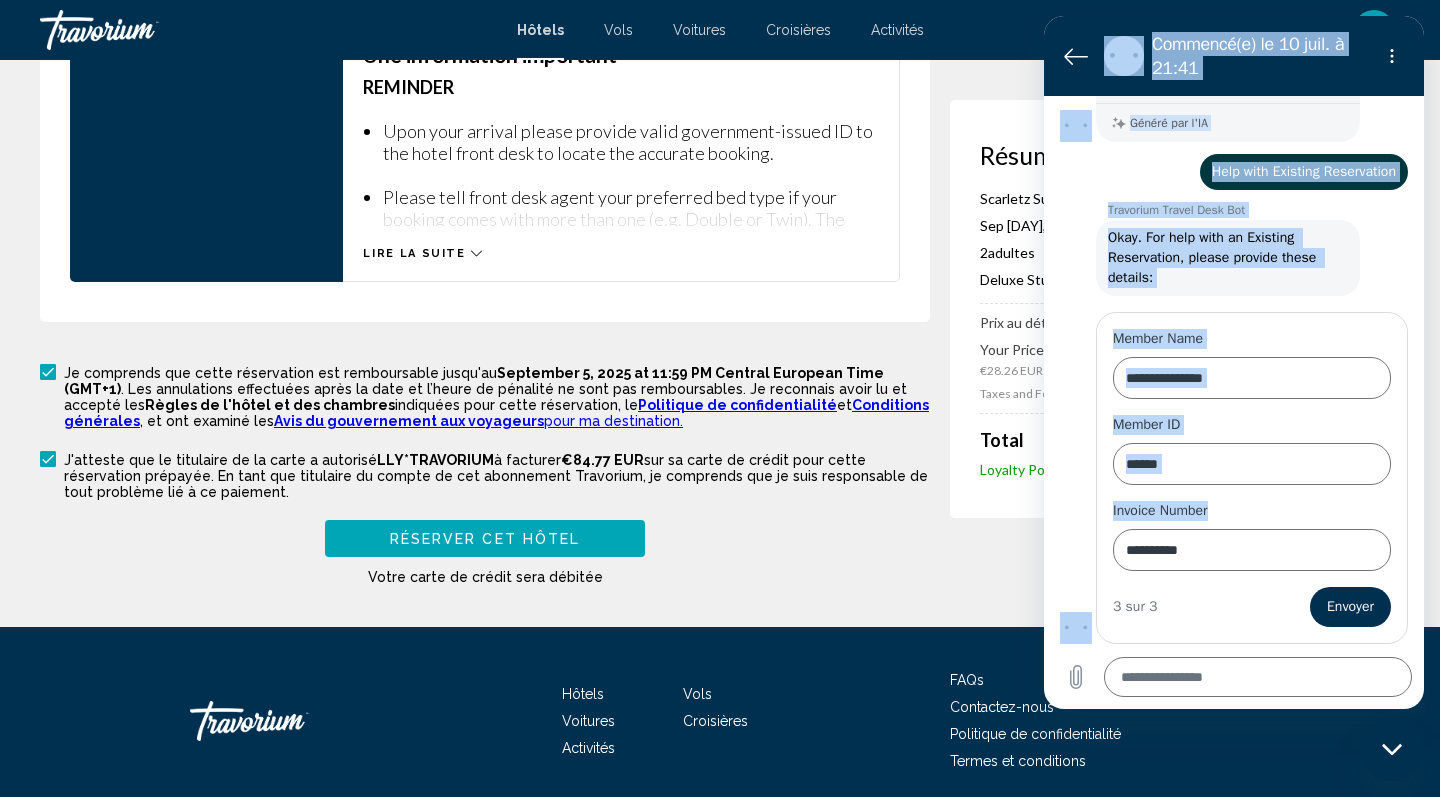 click on "**********" 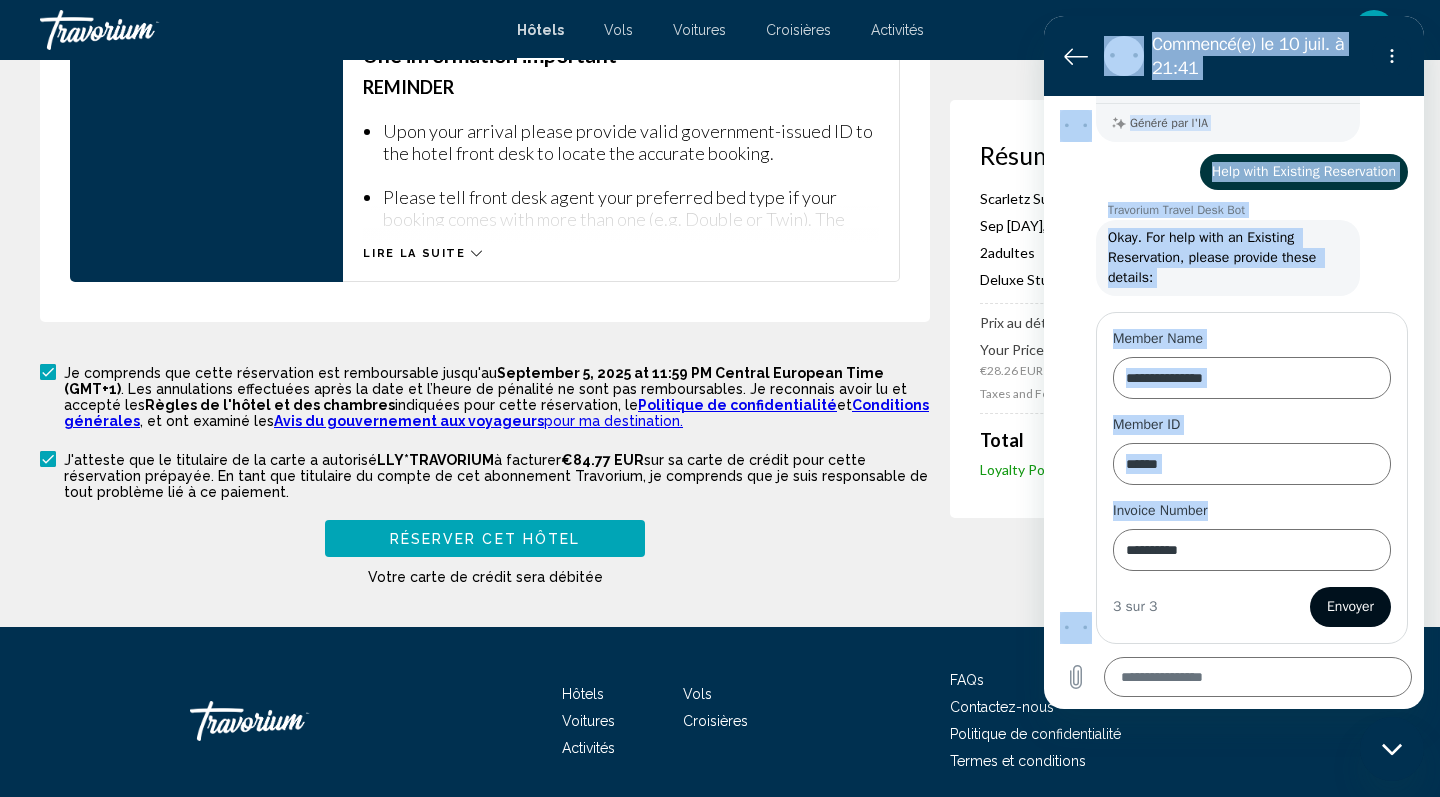 click on "Envoyer" at bounding box center (1350, 607) 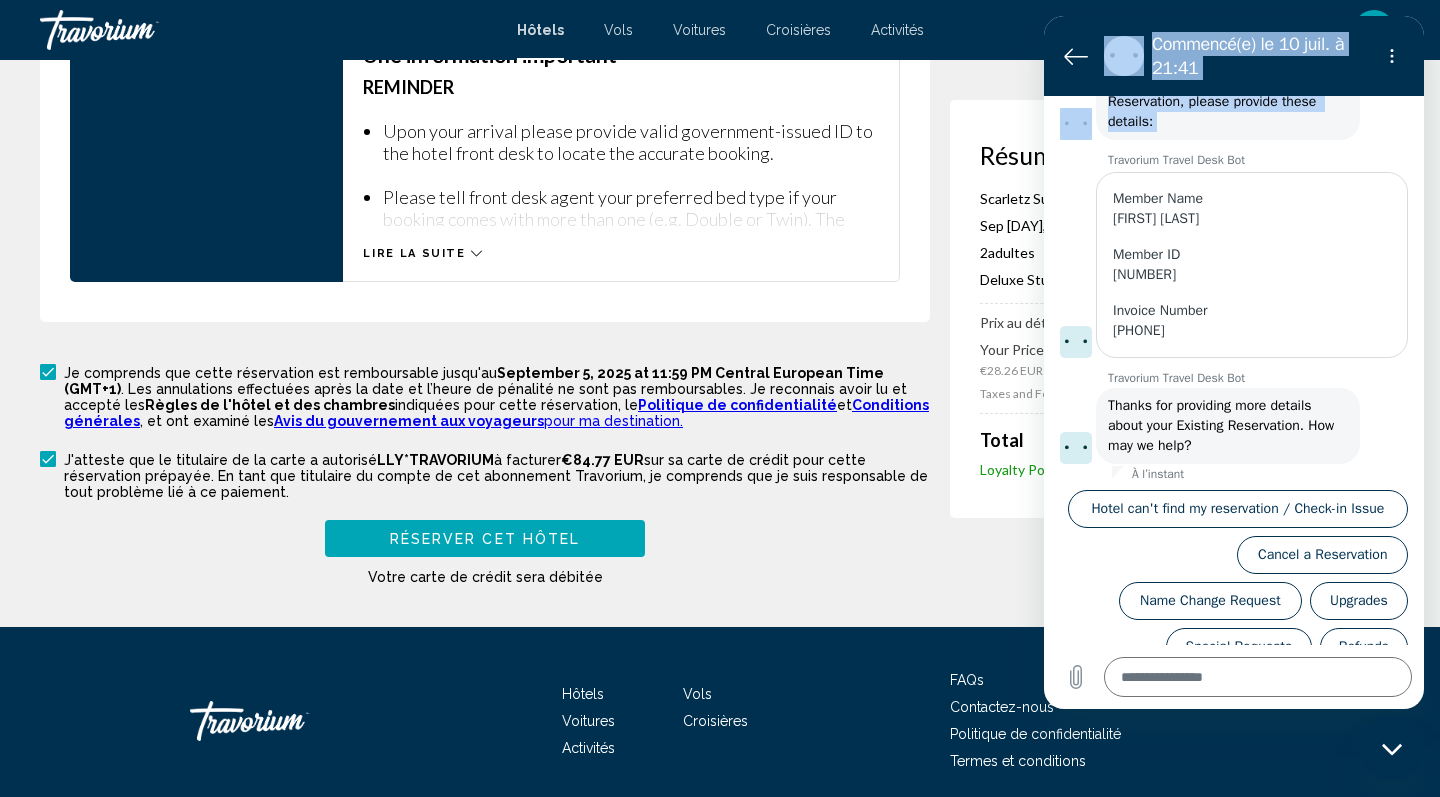 scroll, scrollTop: 331, scrollLeft: 0, axis: vertical 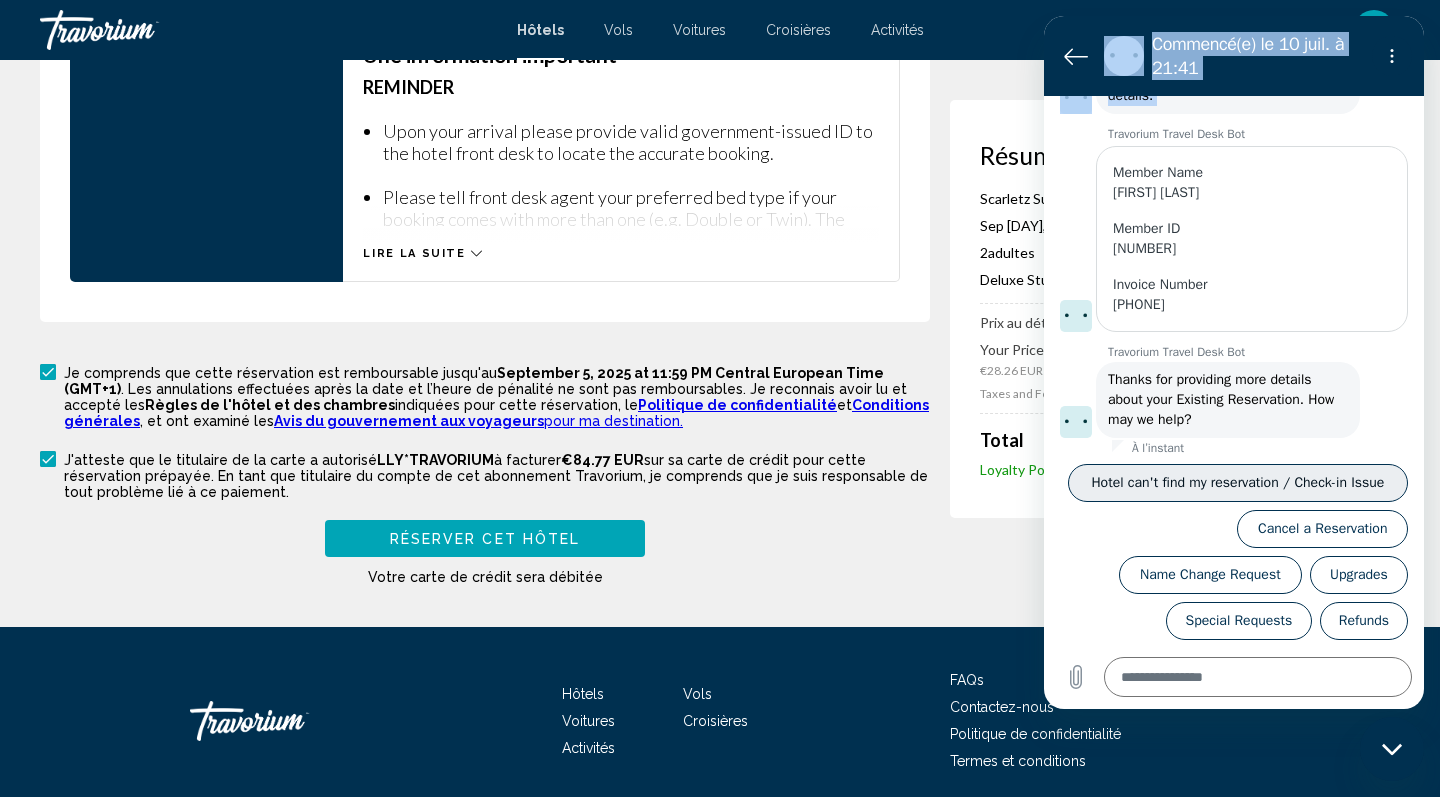 click on "Hotel can't find my reservation / Check-in Issue" at bounding box center [1238, 483] 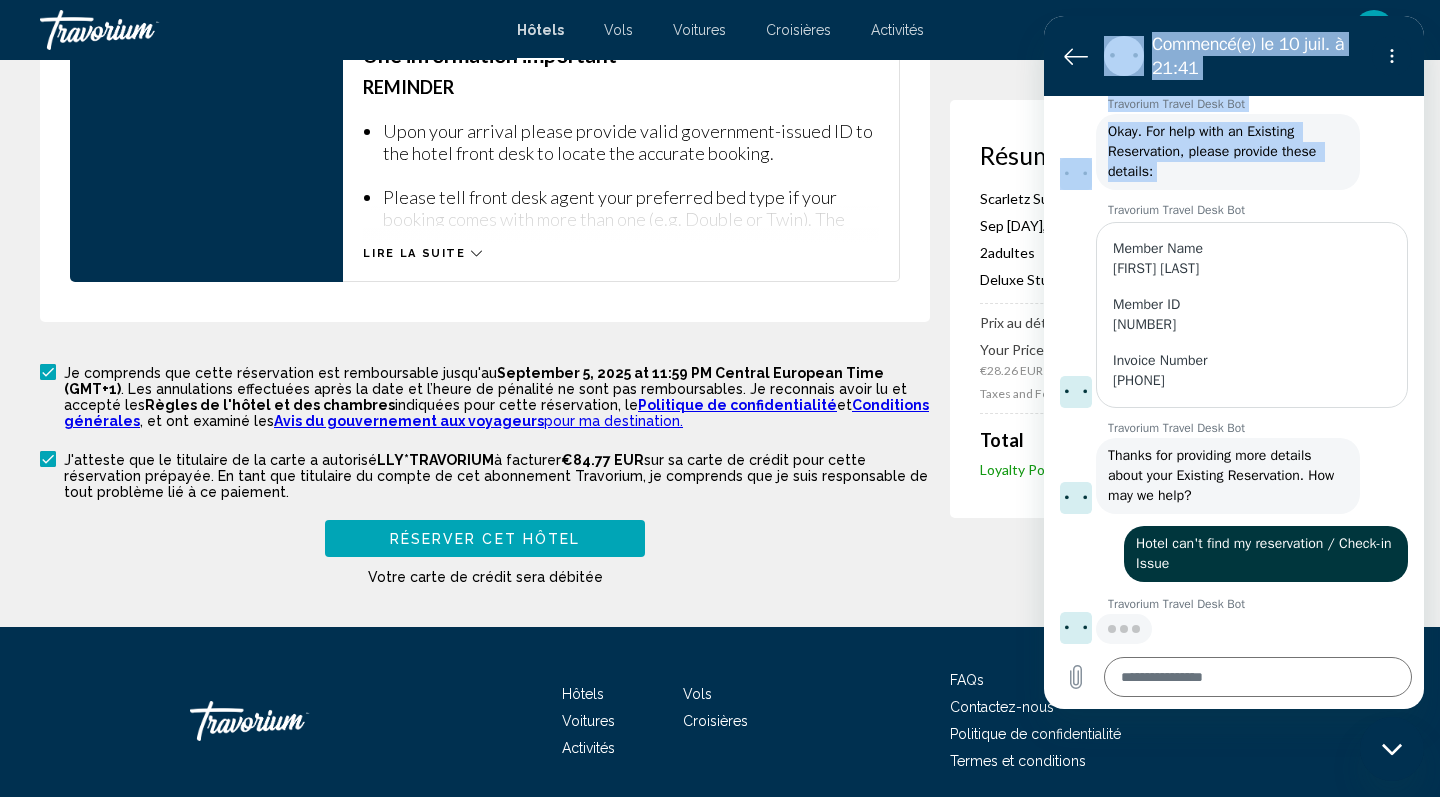 scroll, scrollTop: 253, scrollLeft: 0, axis: vertical 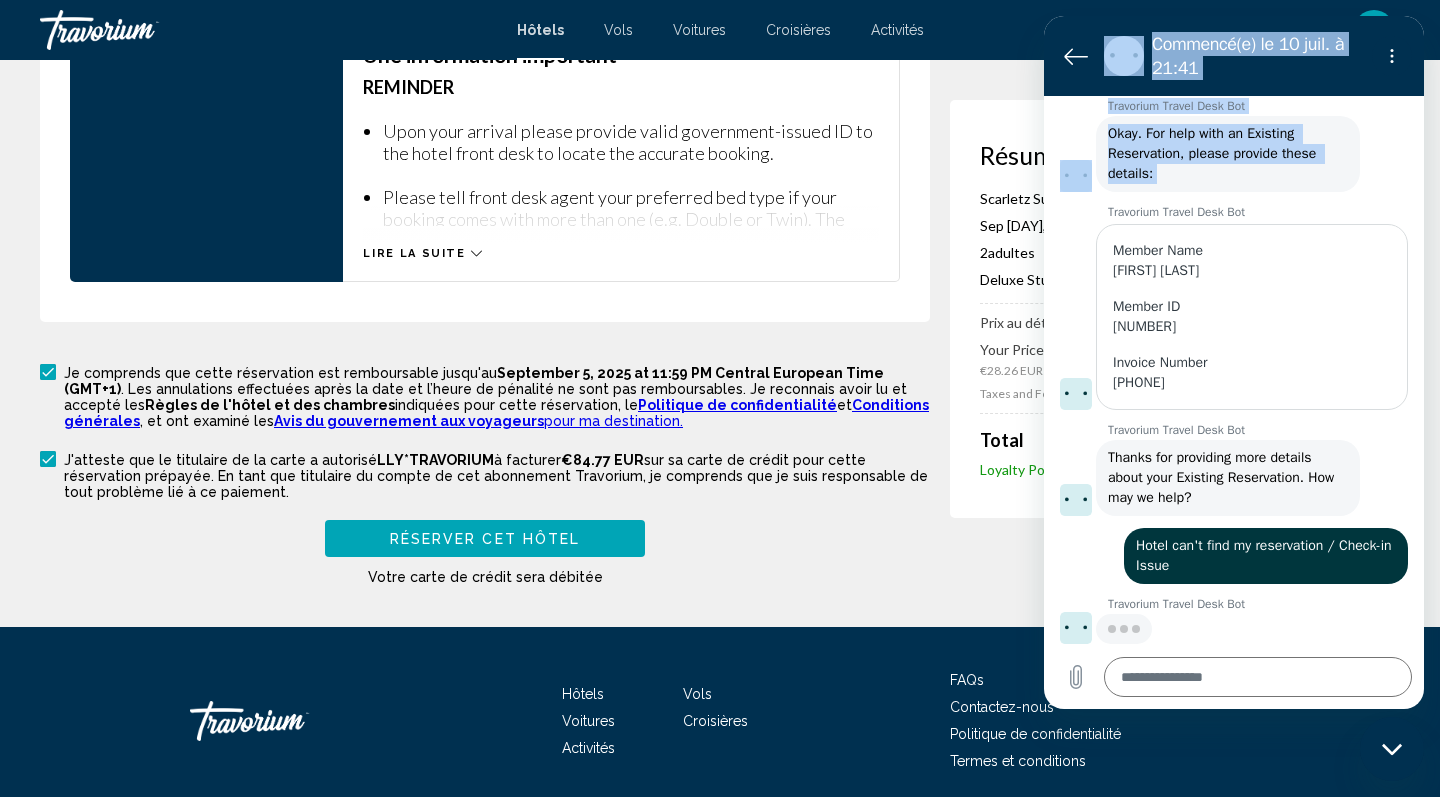 type on "*" 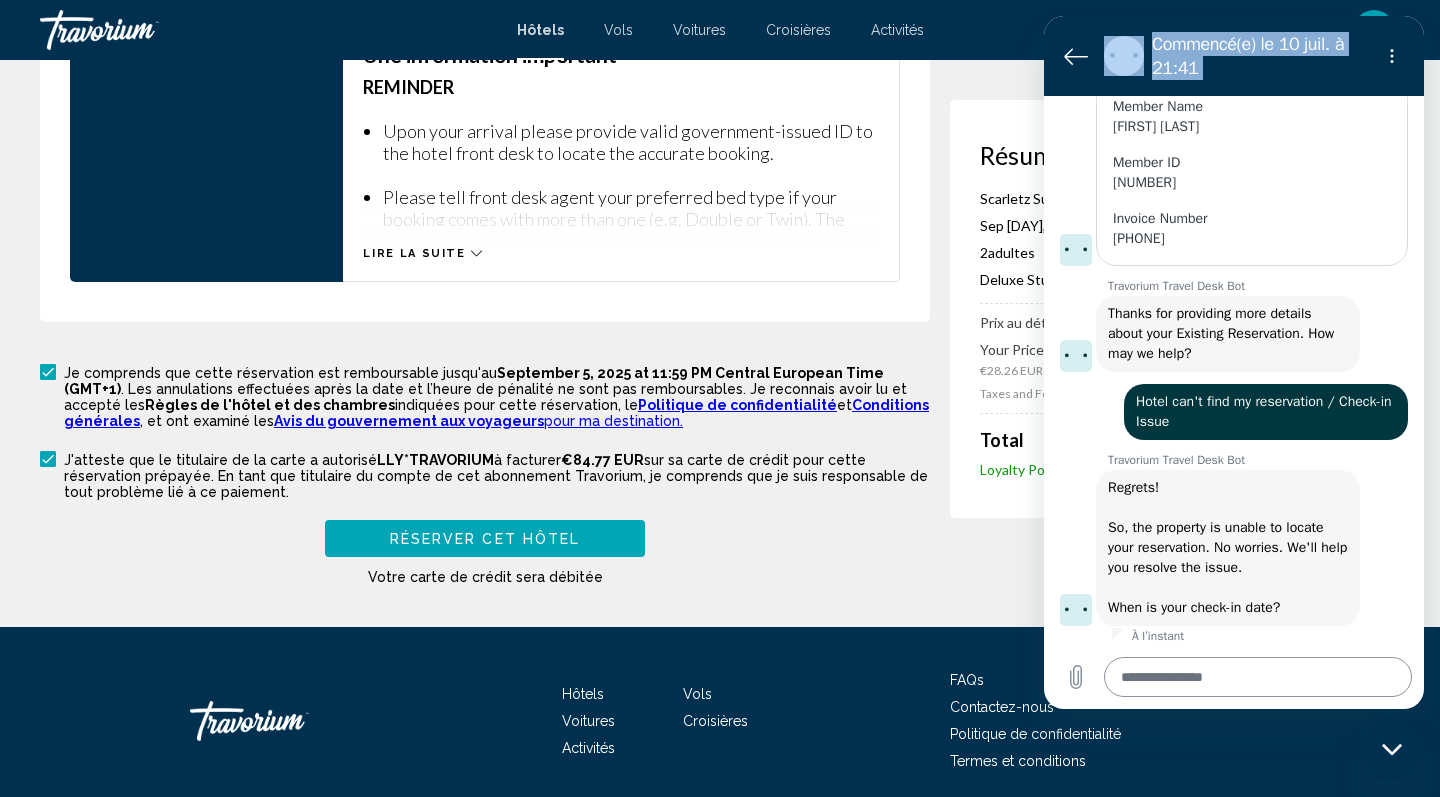 scroll, scrollTop: 447, scrollLeft: 0, axis: vertical 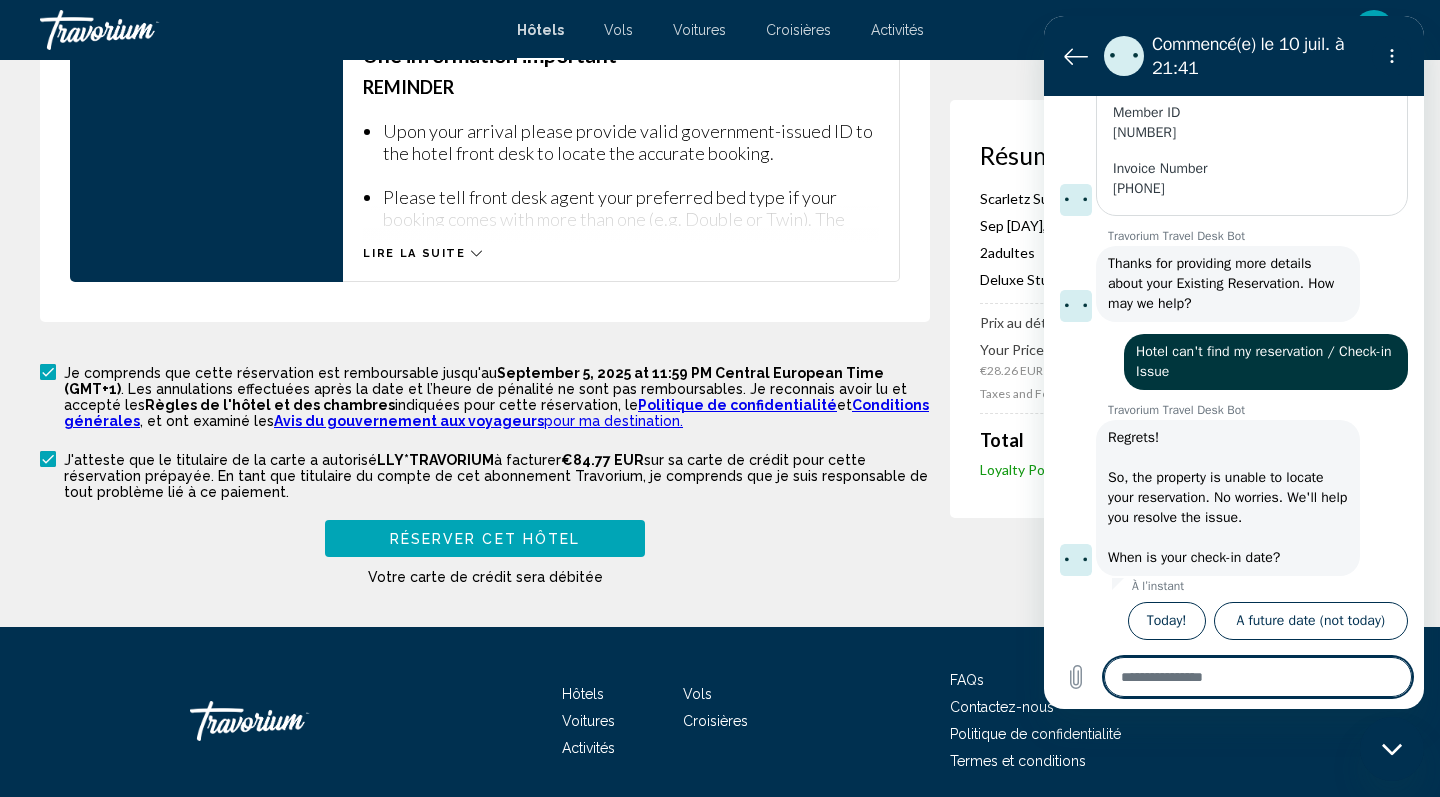 click at bounding box center (1258, 677) 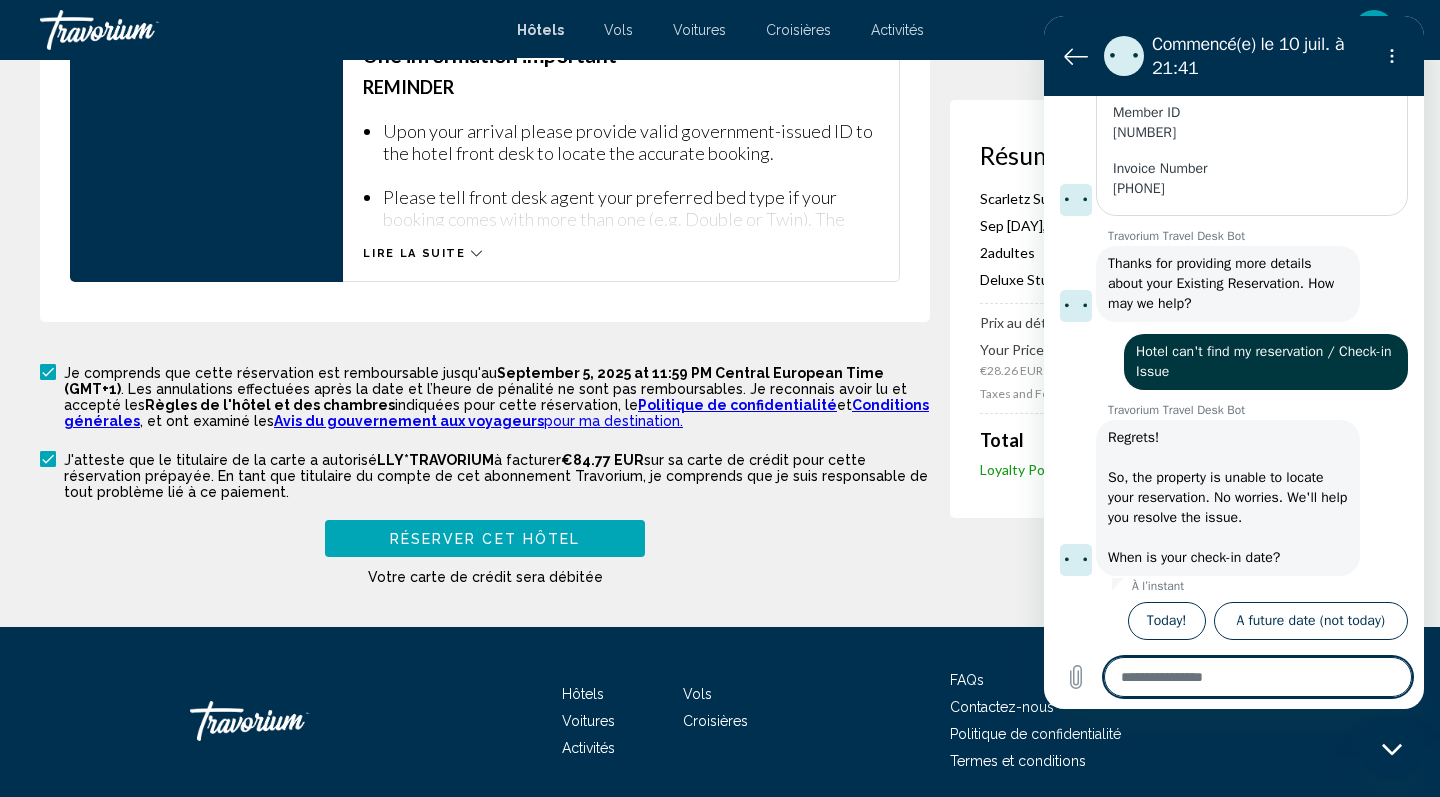 type on "*" 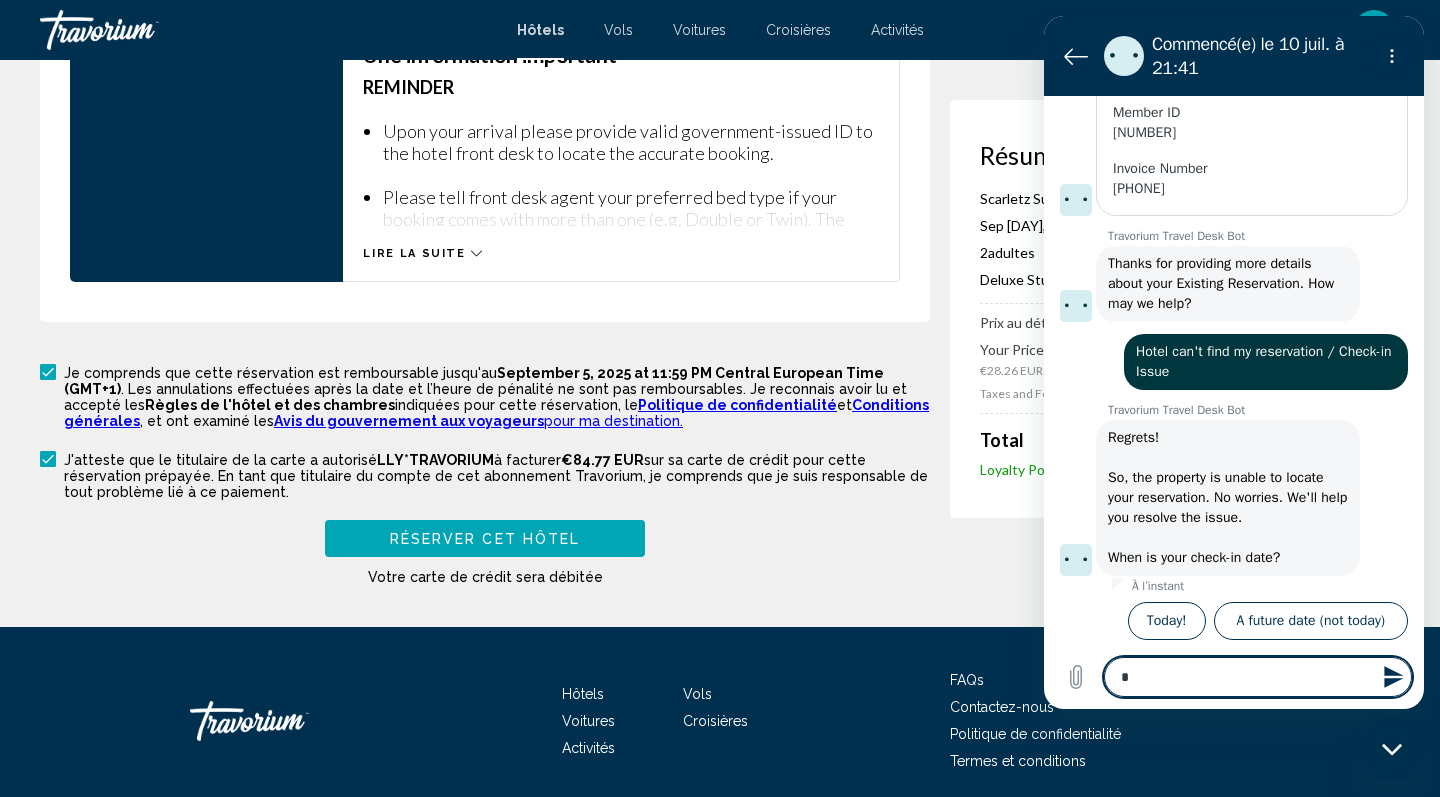 type on "**" 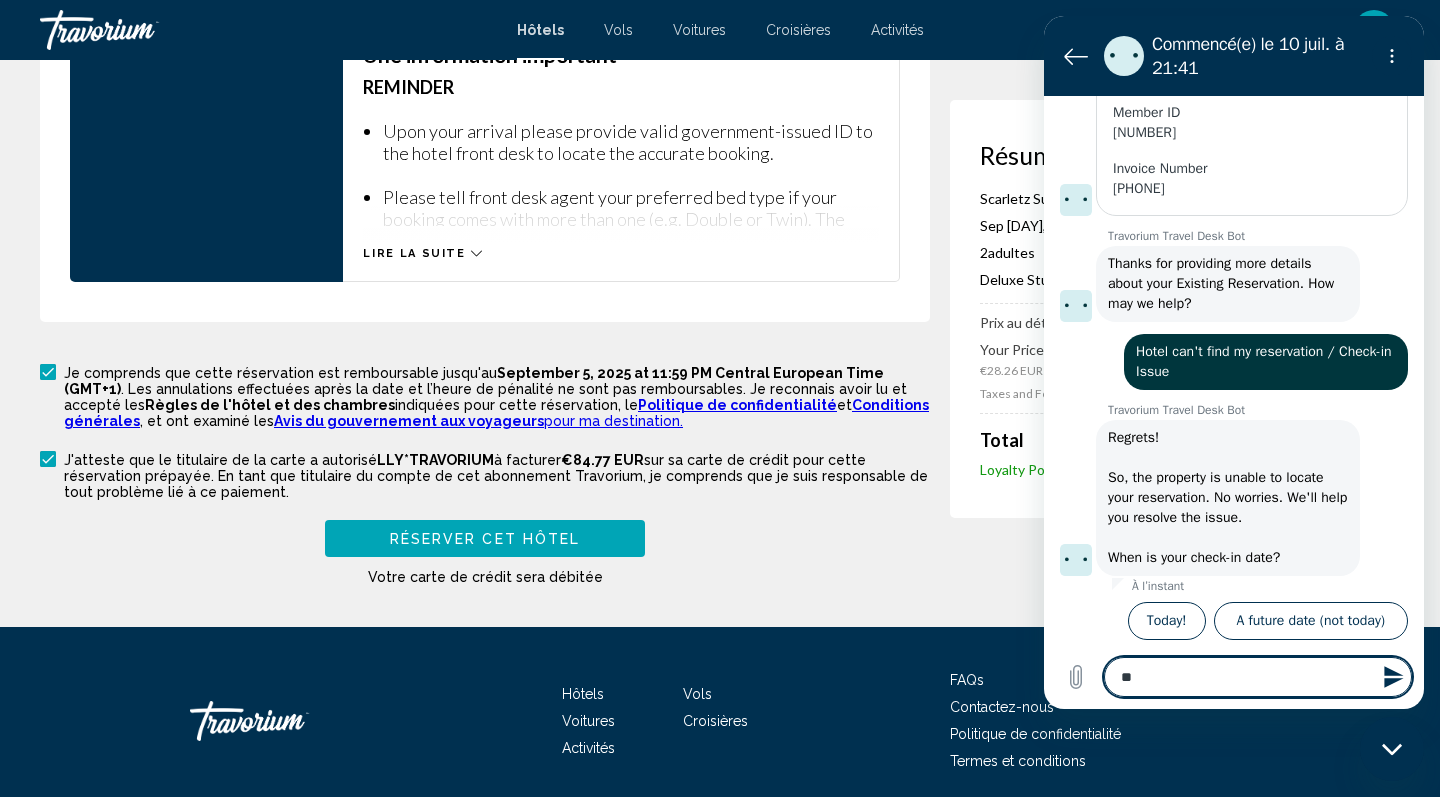 type on "**" 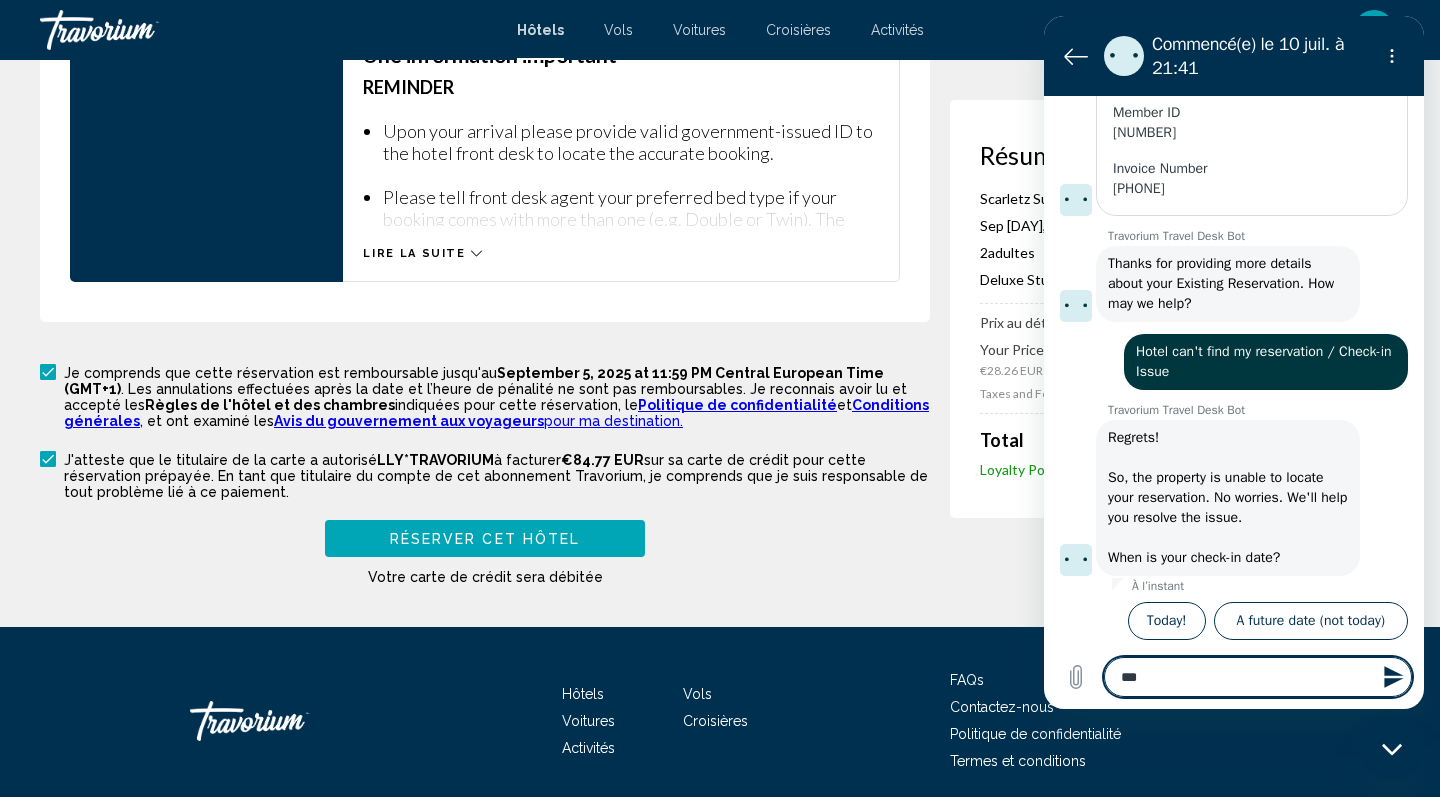 type on "****" 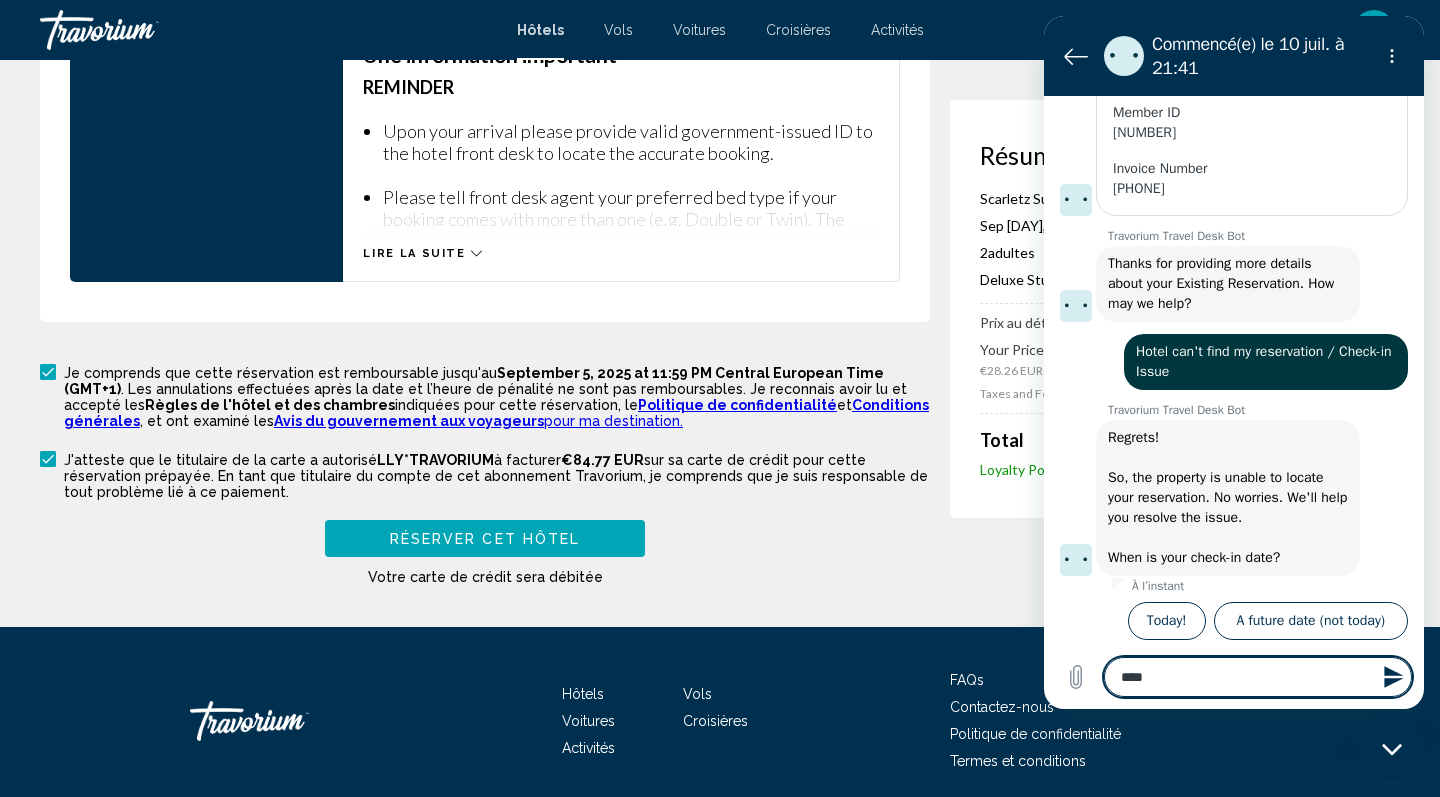 type on "*****" 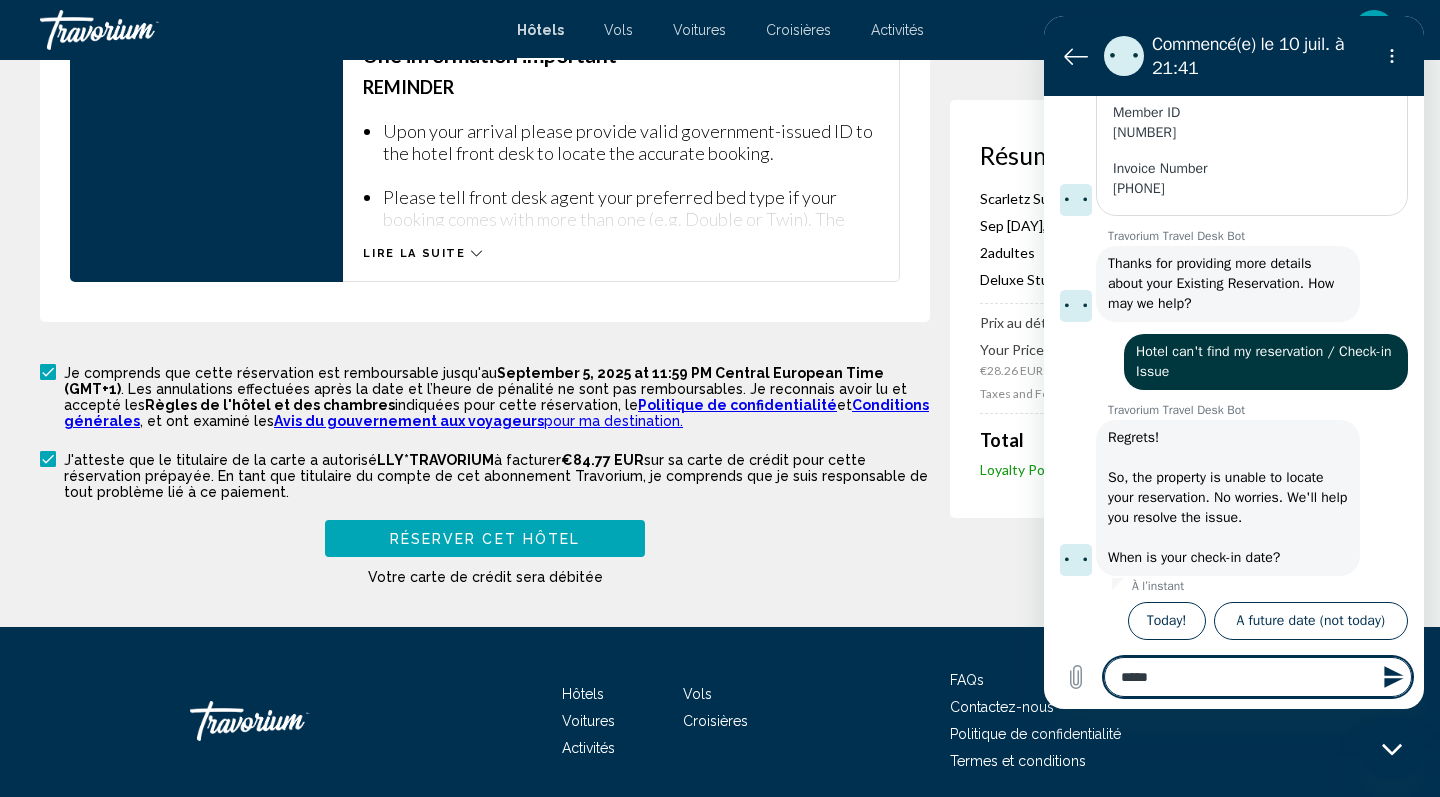 type on "******" 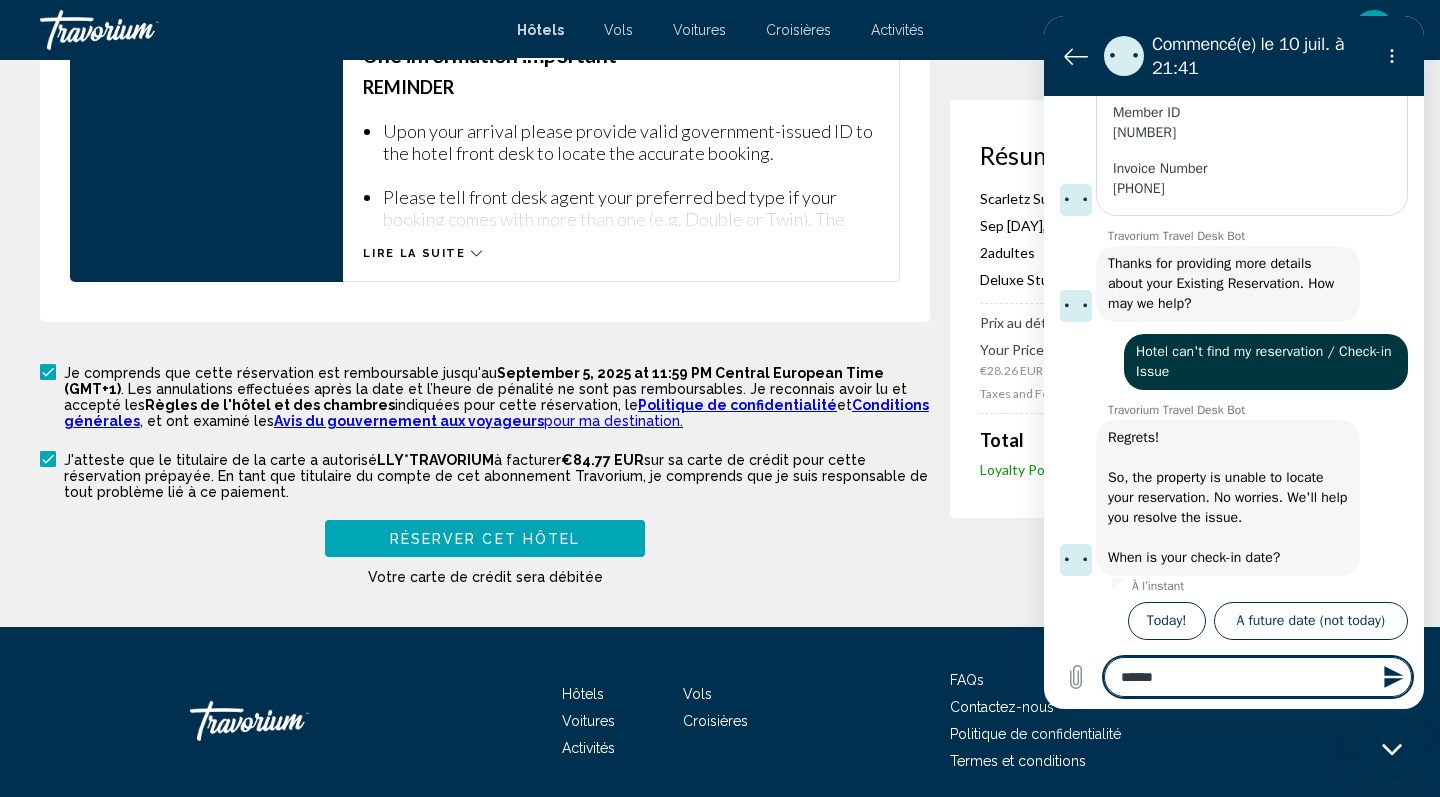 type on "*******" 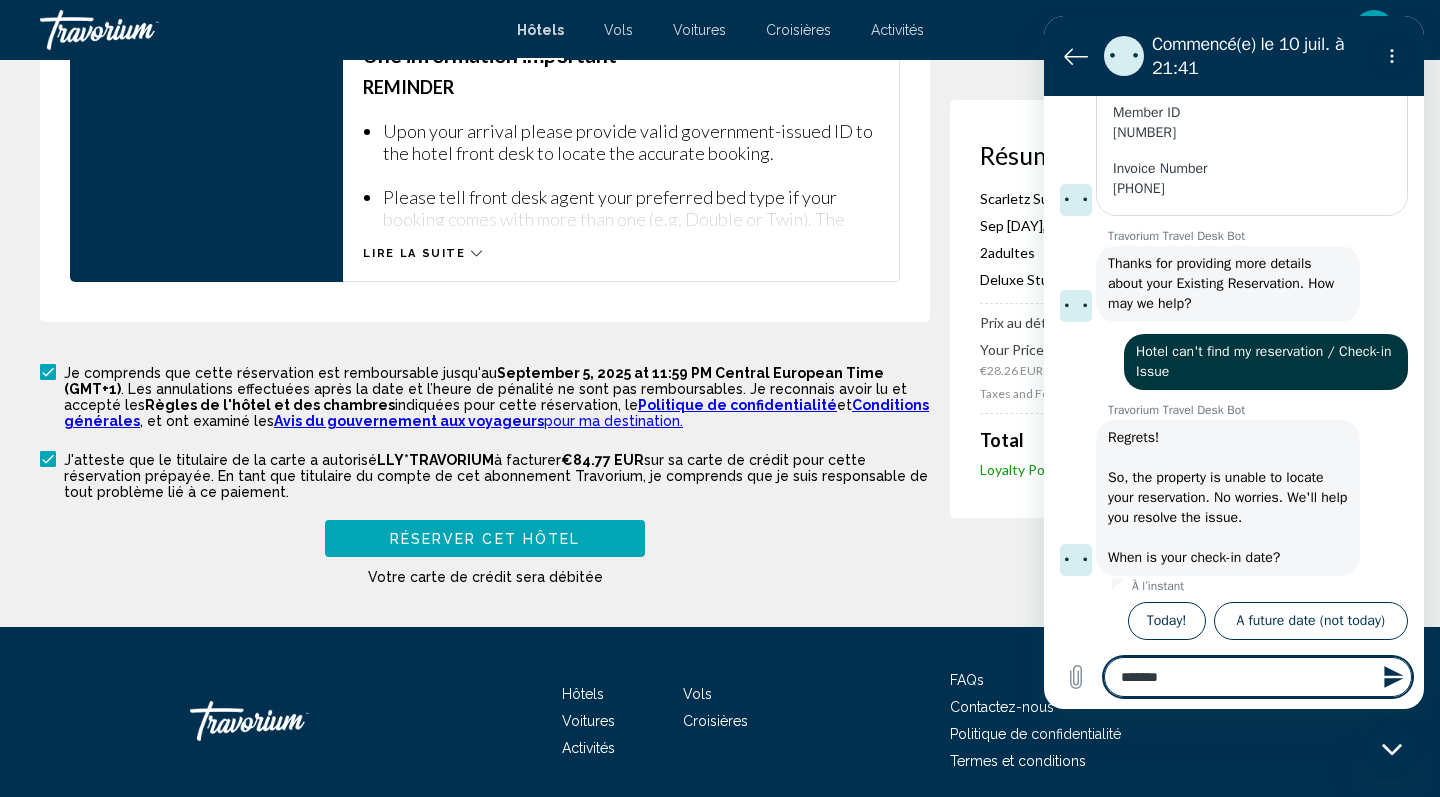type on "********" 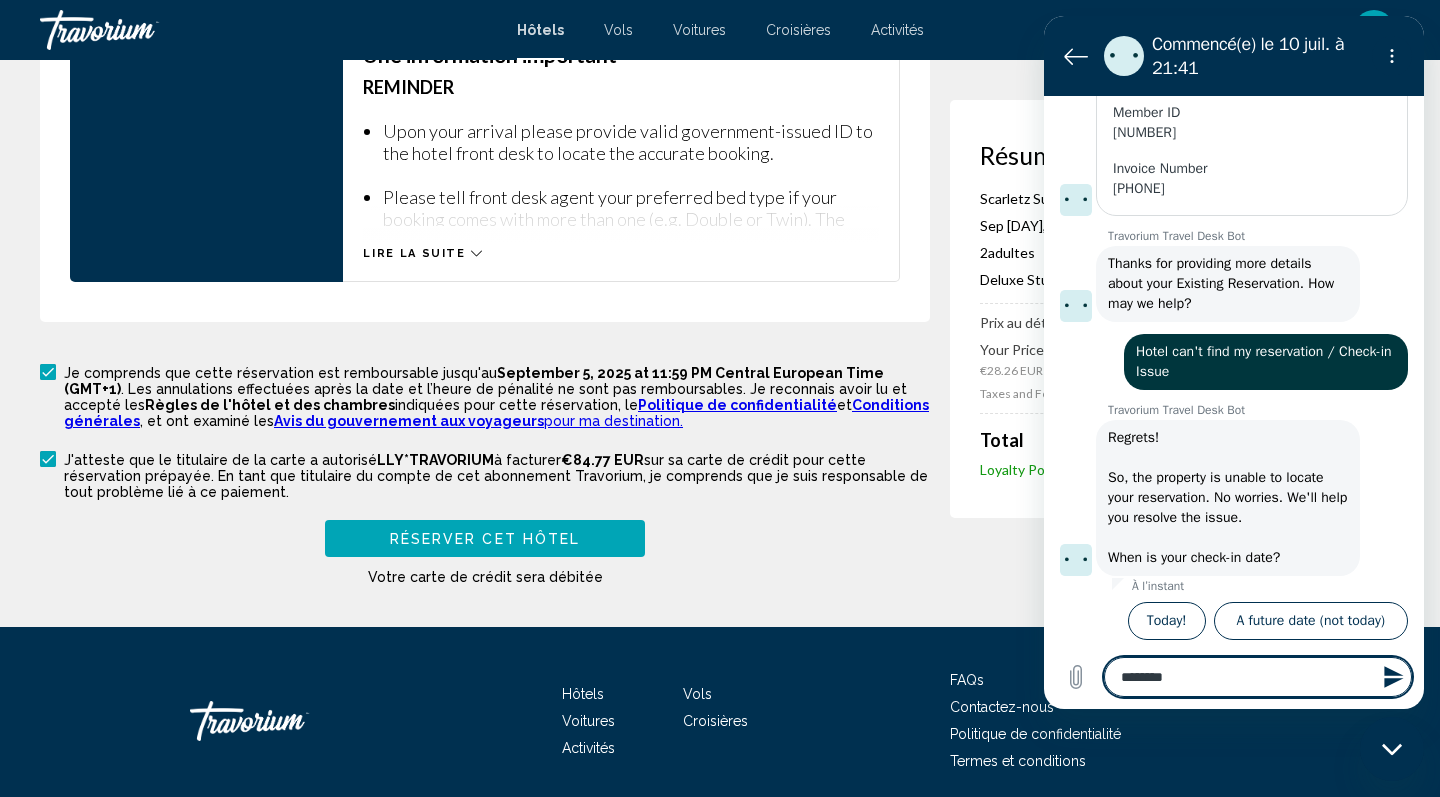type on "*********" 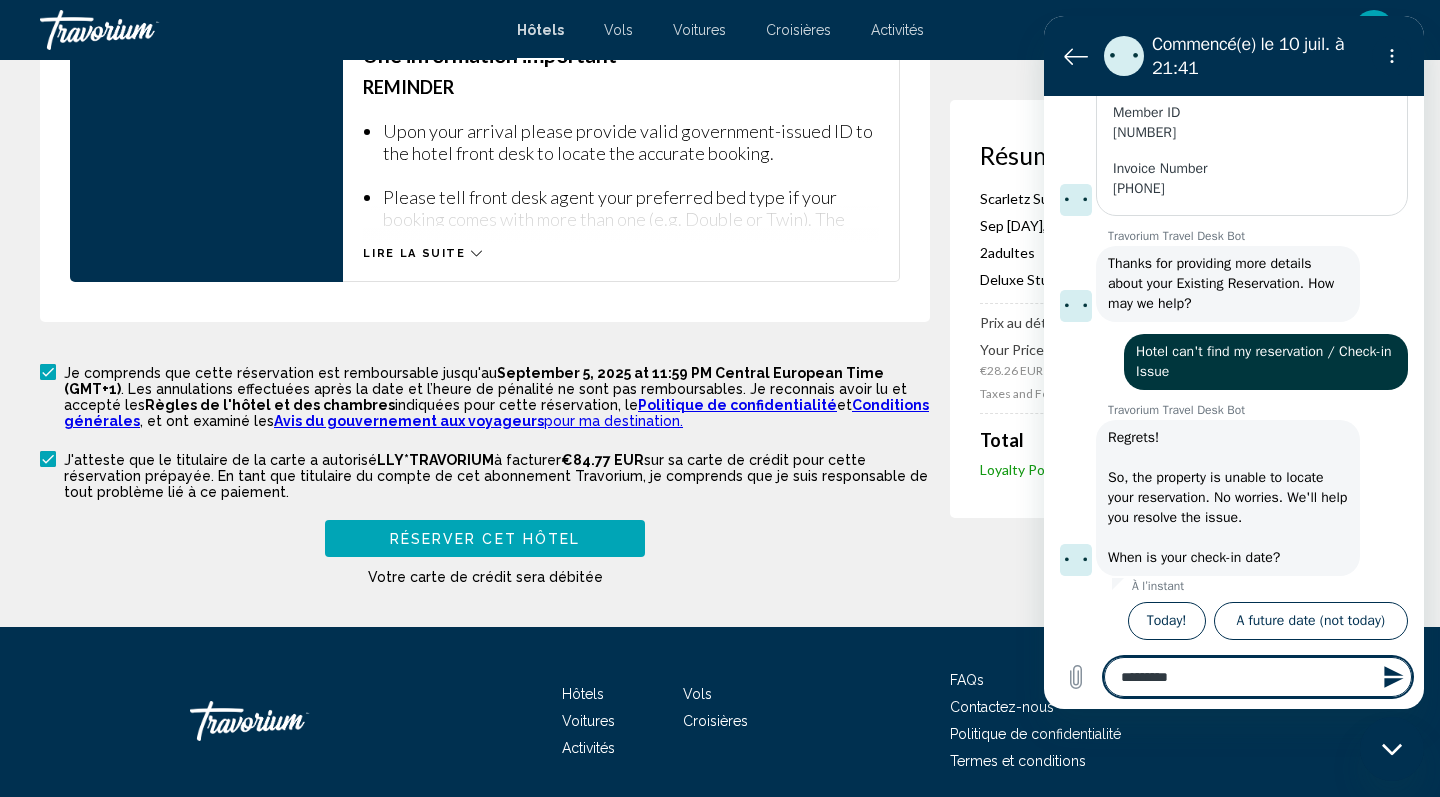 type on "**********" 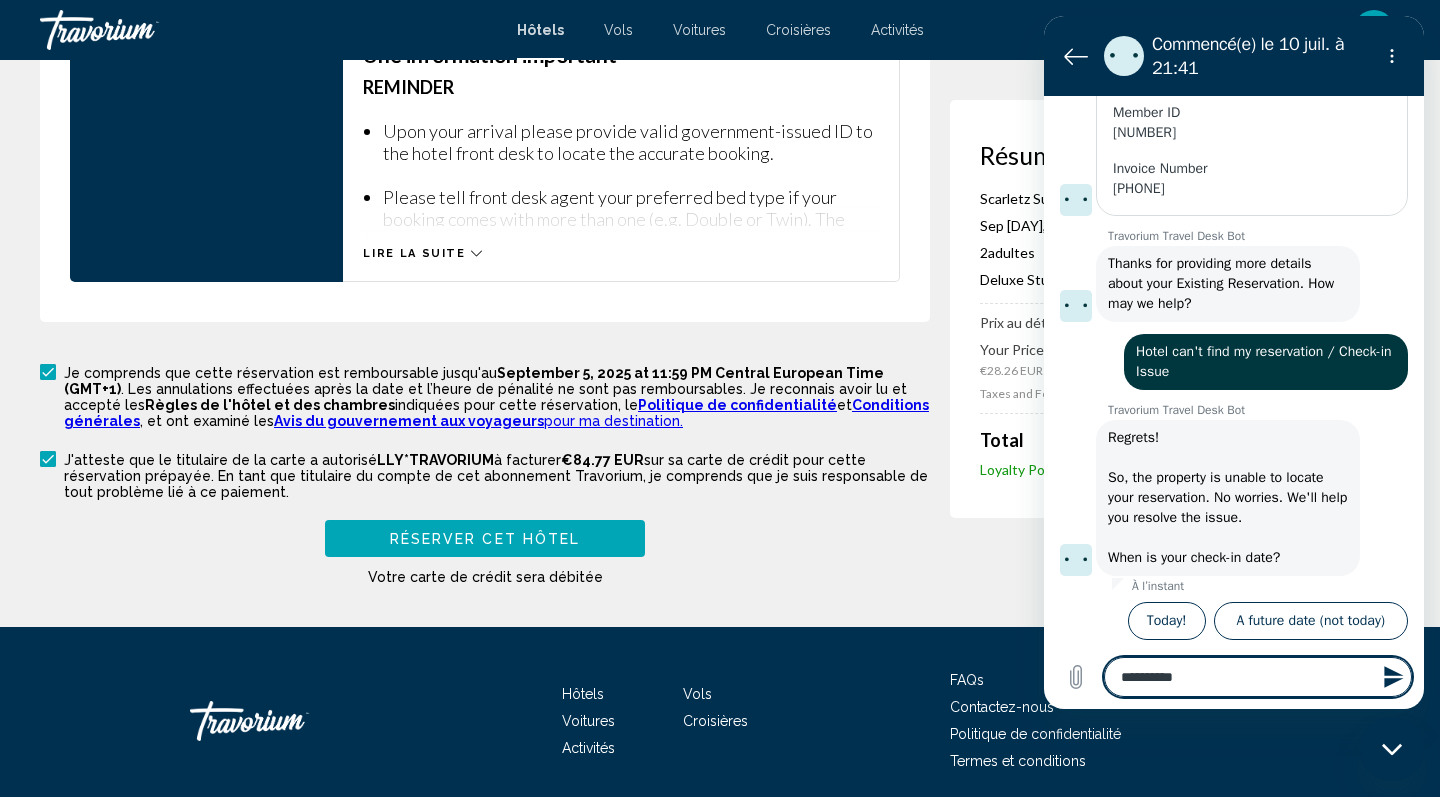 type on "**********" 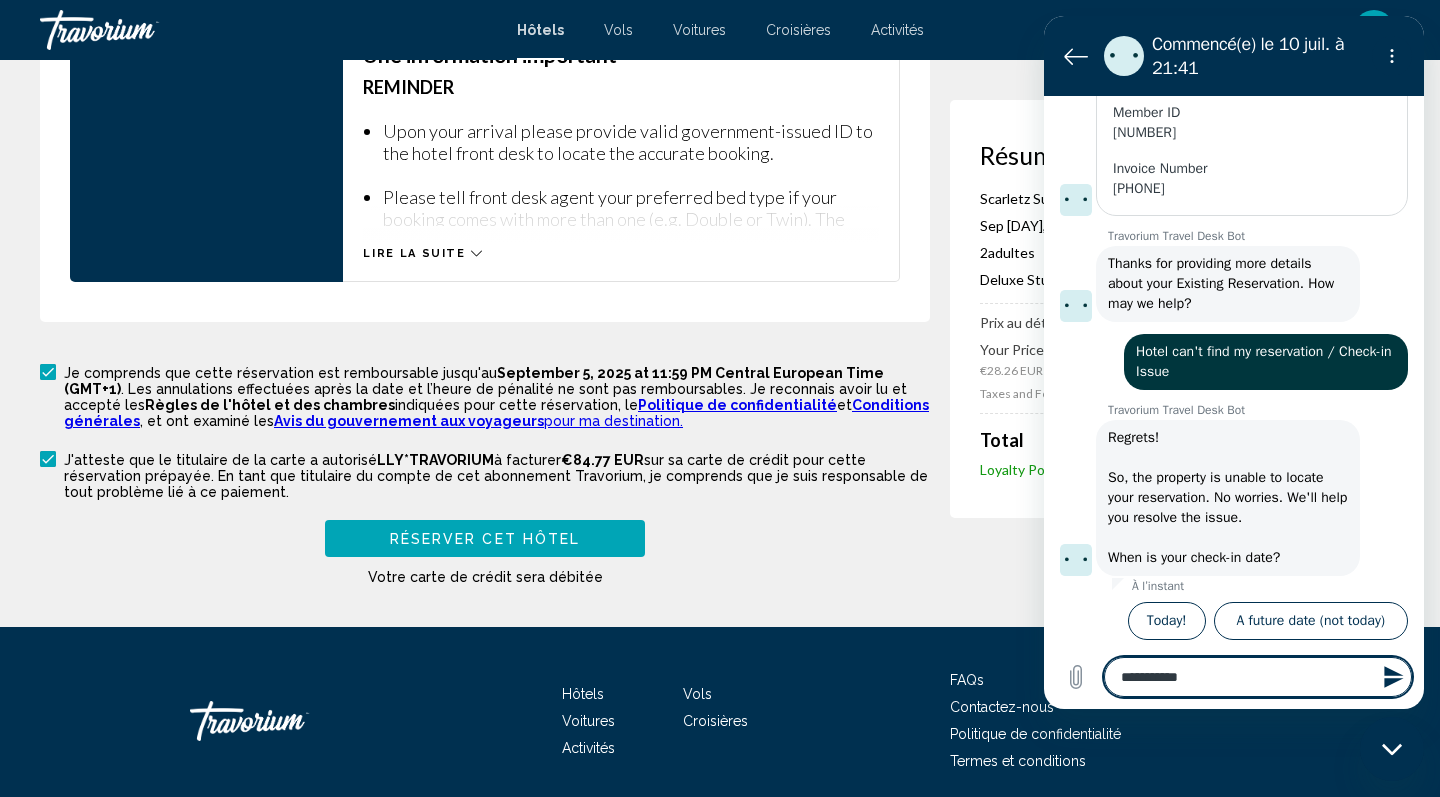 type on "**********" 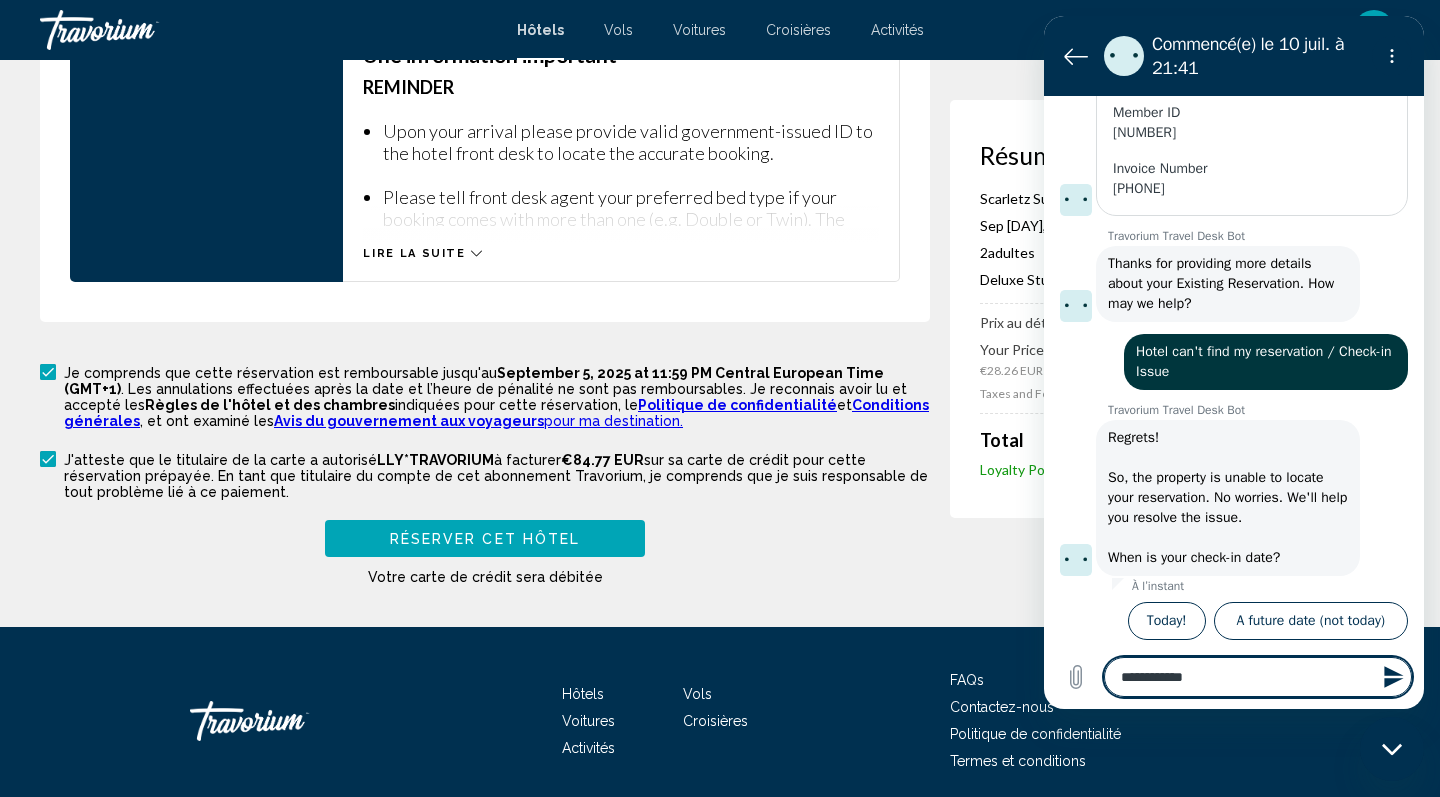 type on "**********" 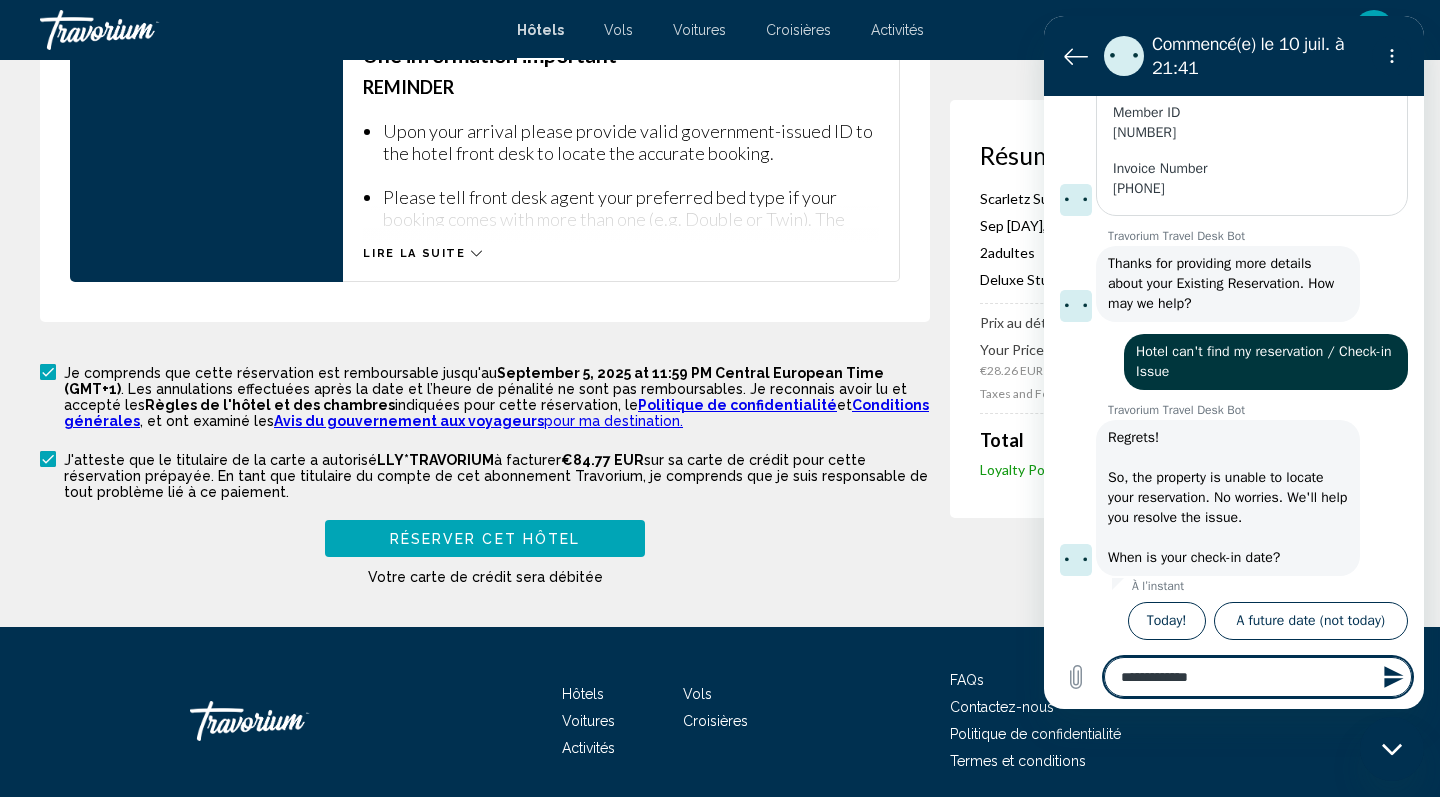 type on "**********" 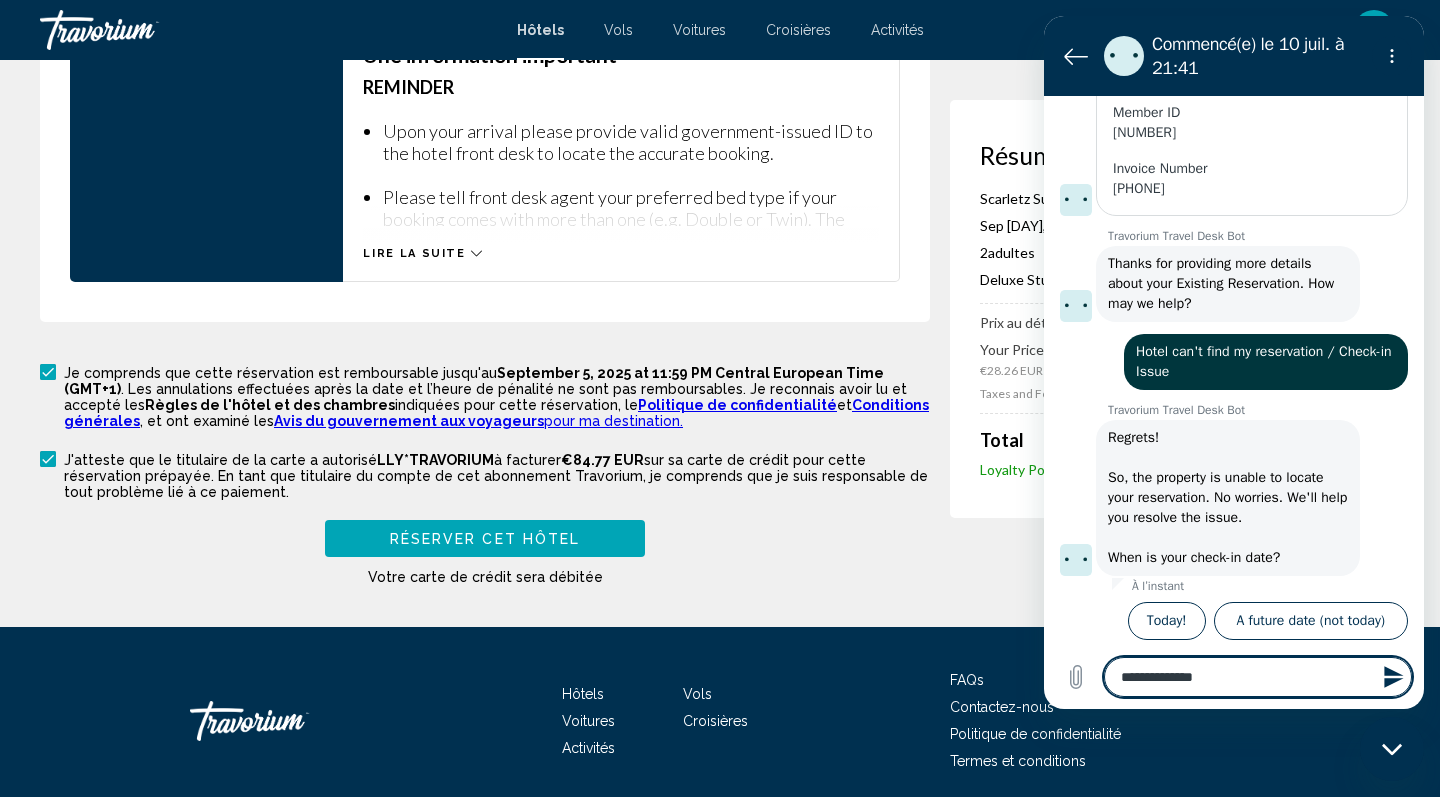 type on "**********" 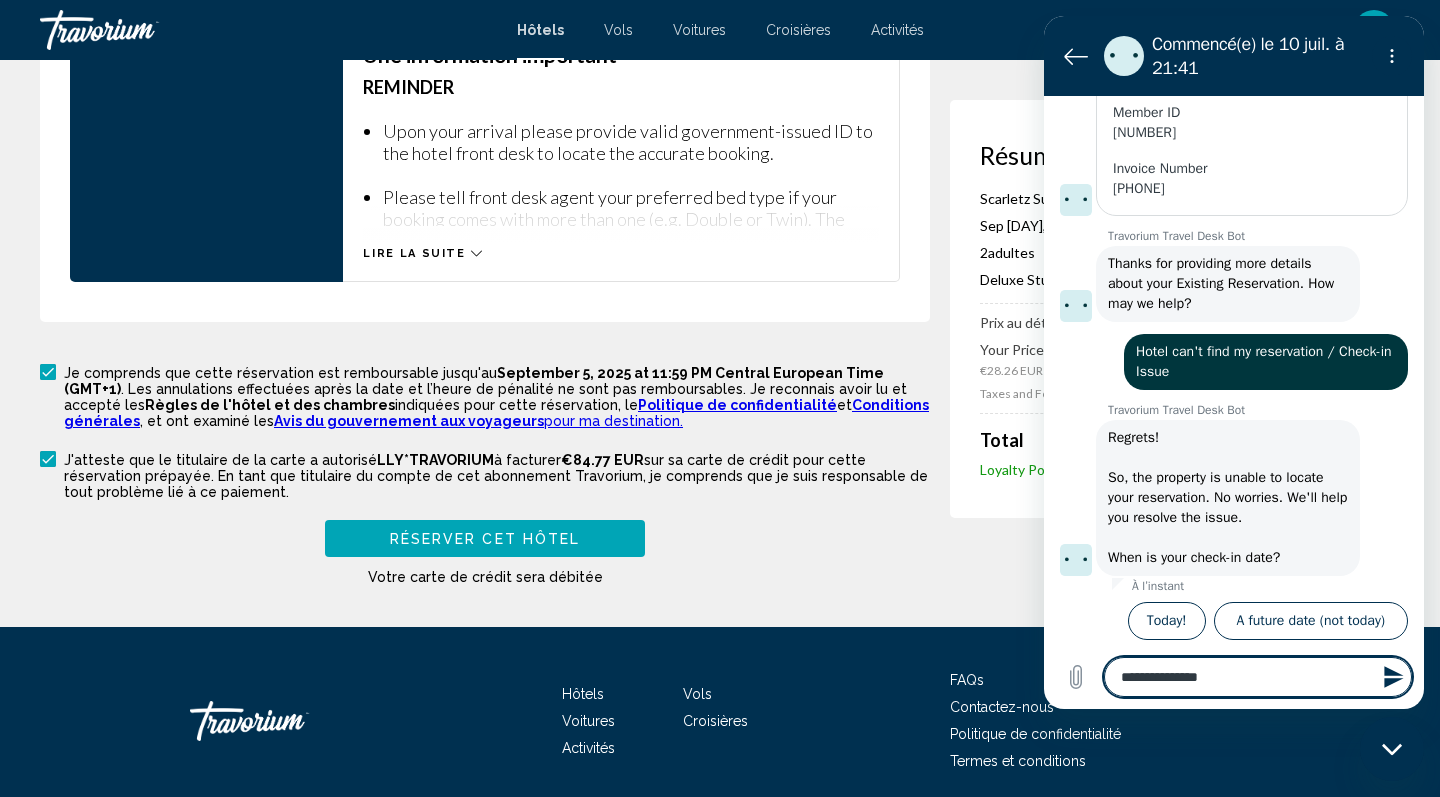 type on "**********" 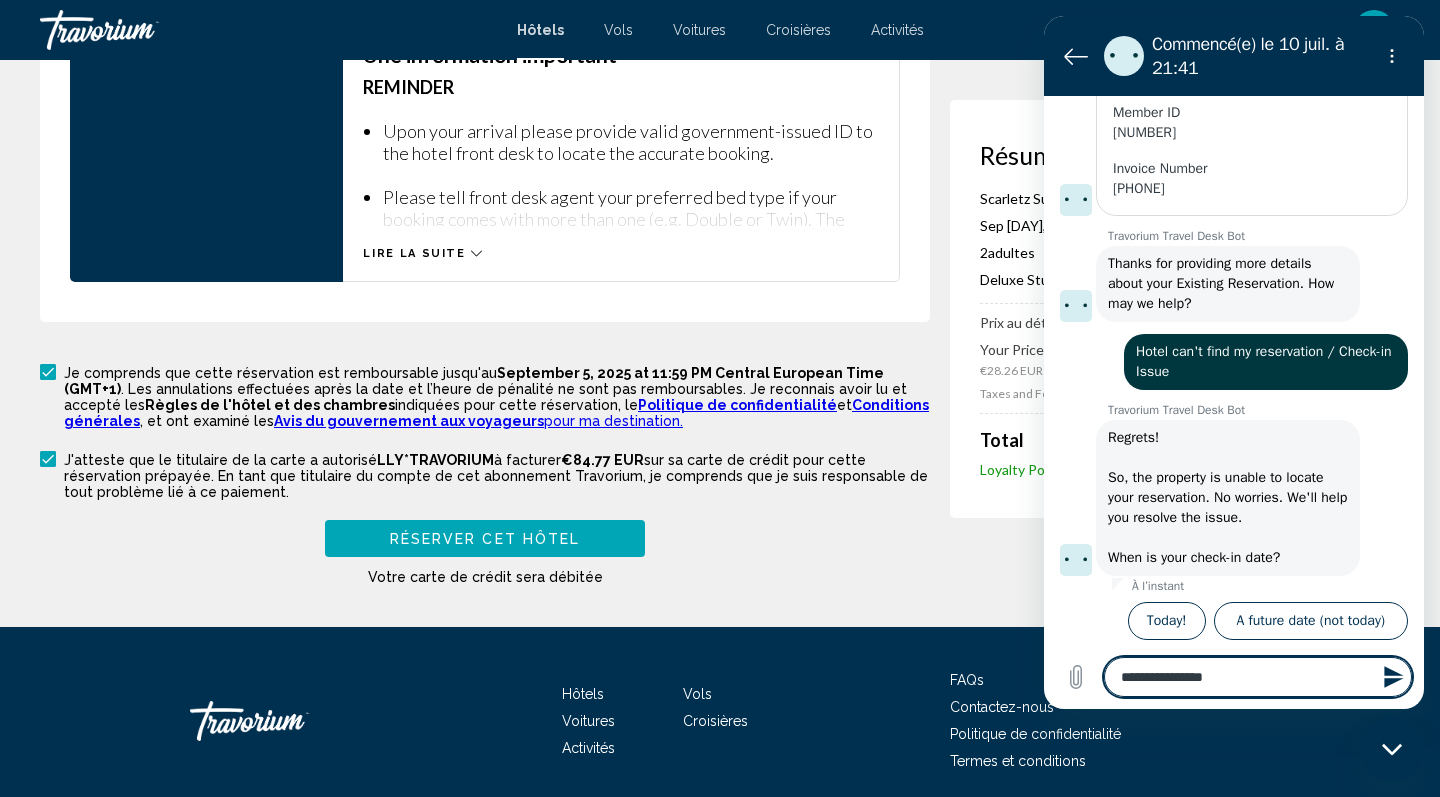 type on "**********" 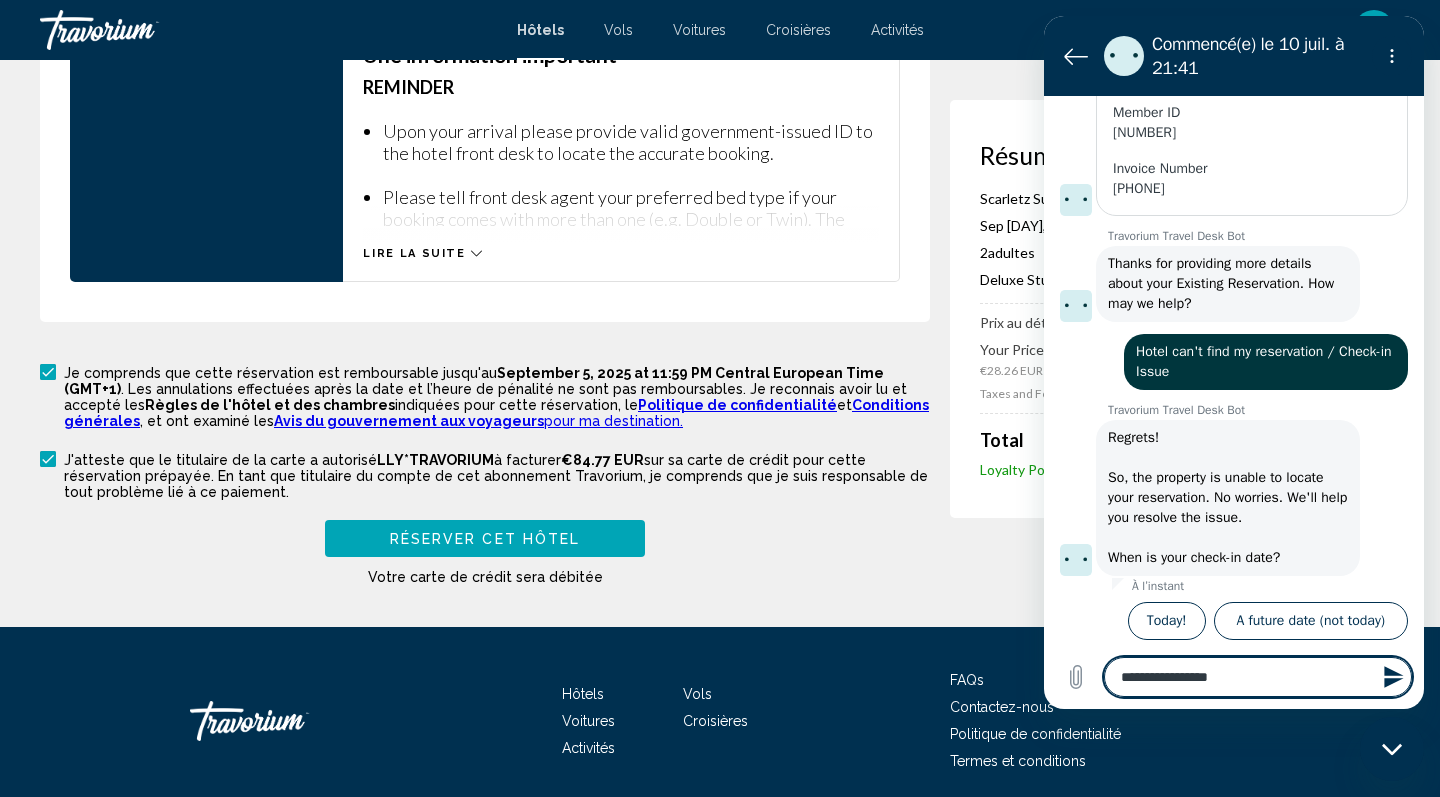 type on "**********" 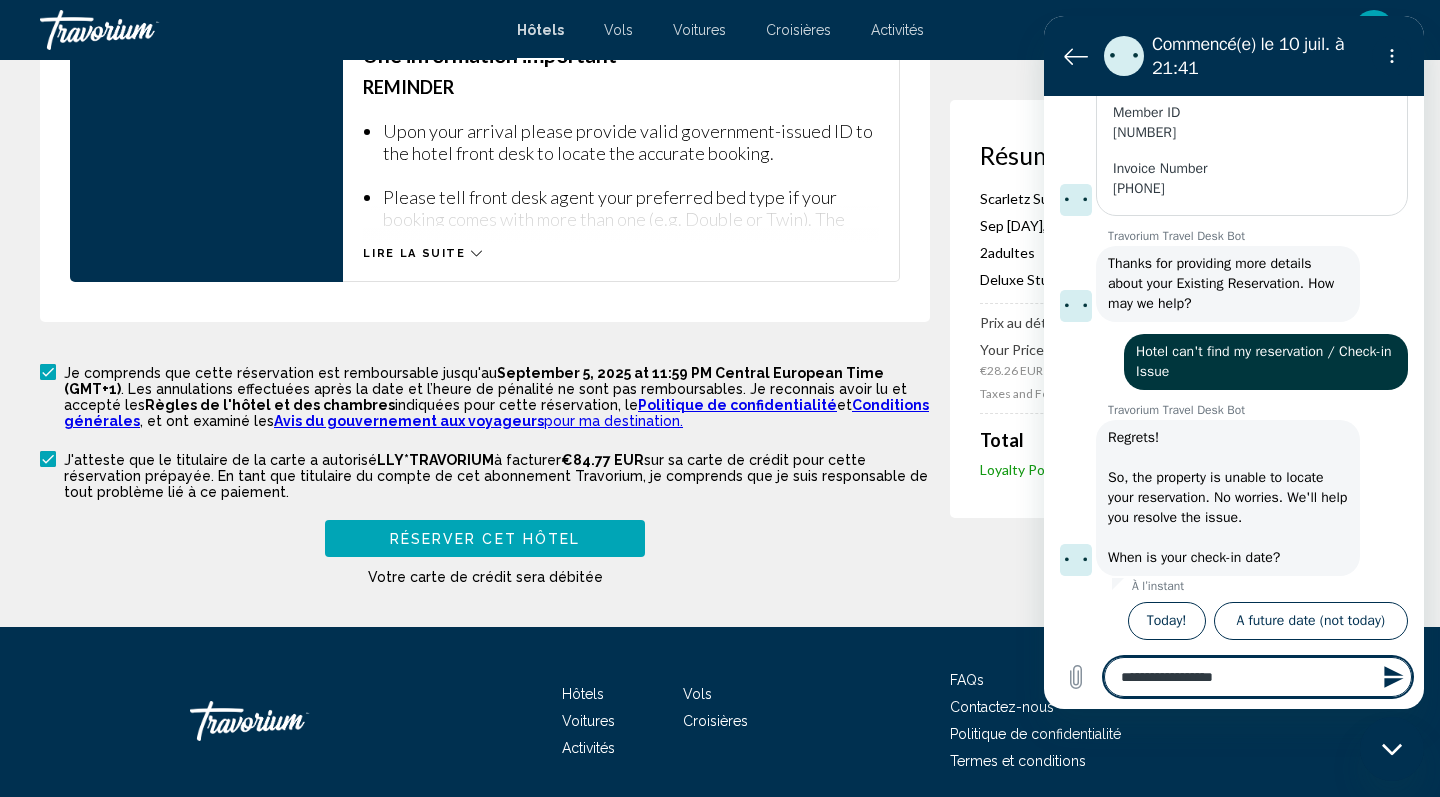 type on "**********" 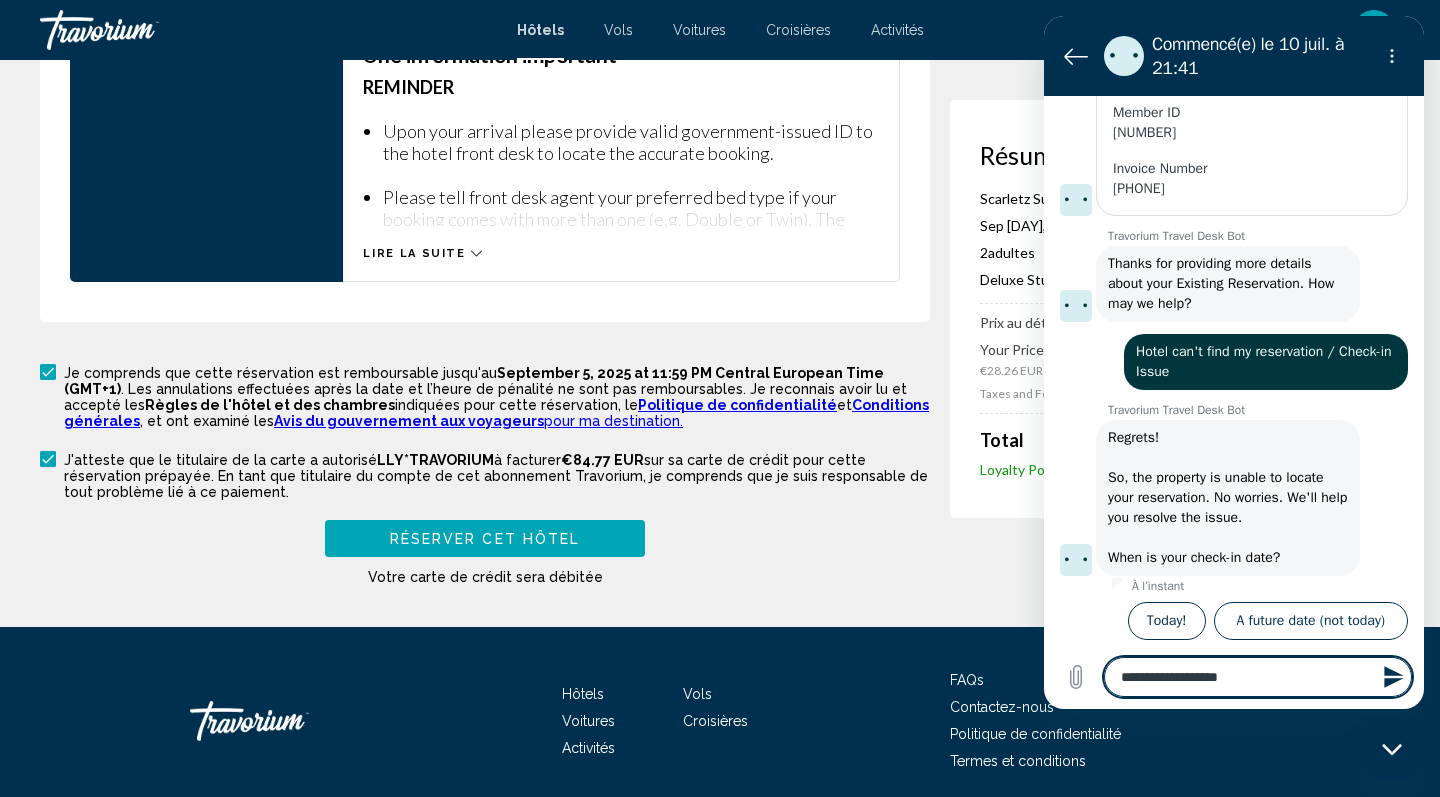 type on "**********" 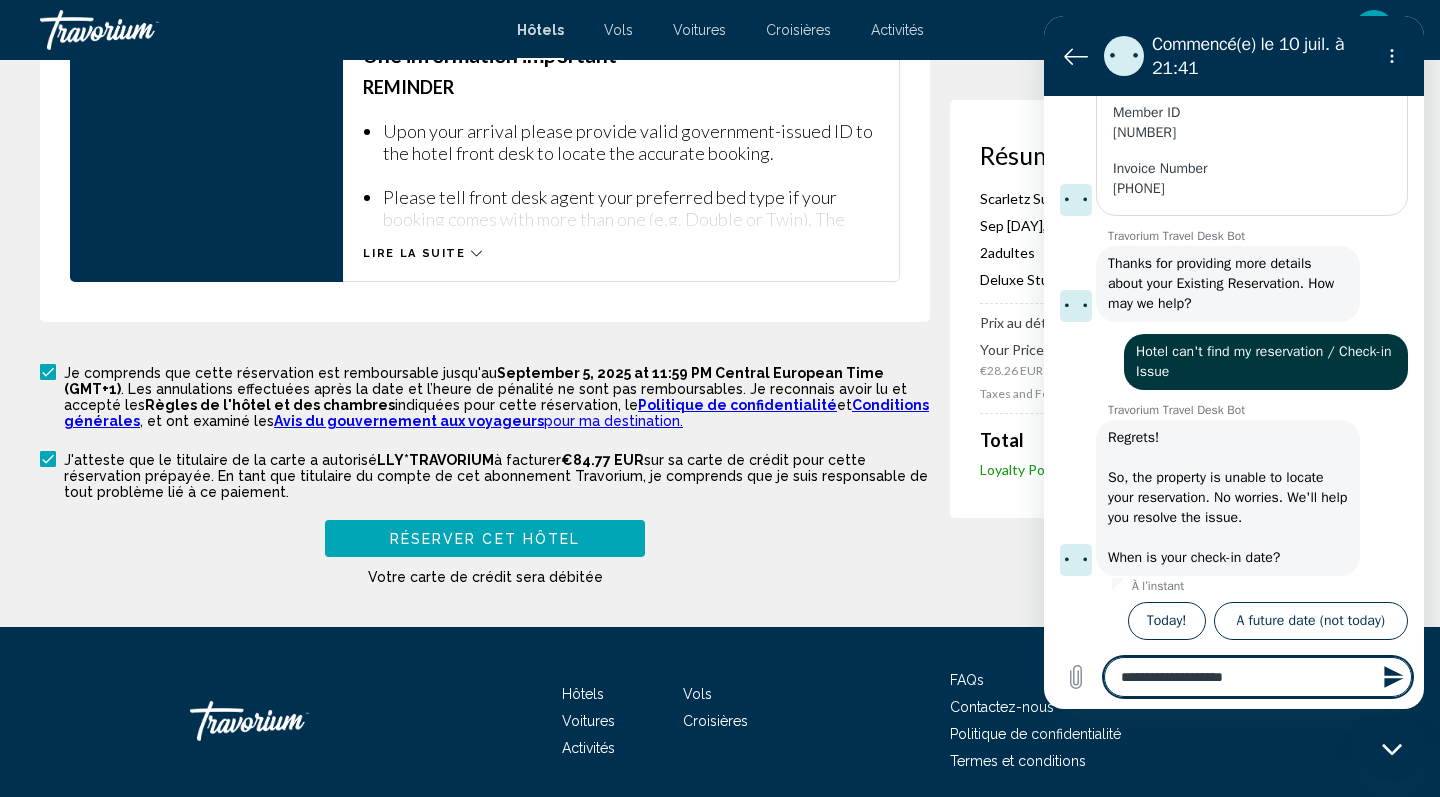 type on "**********" 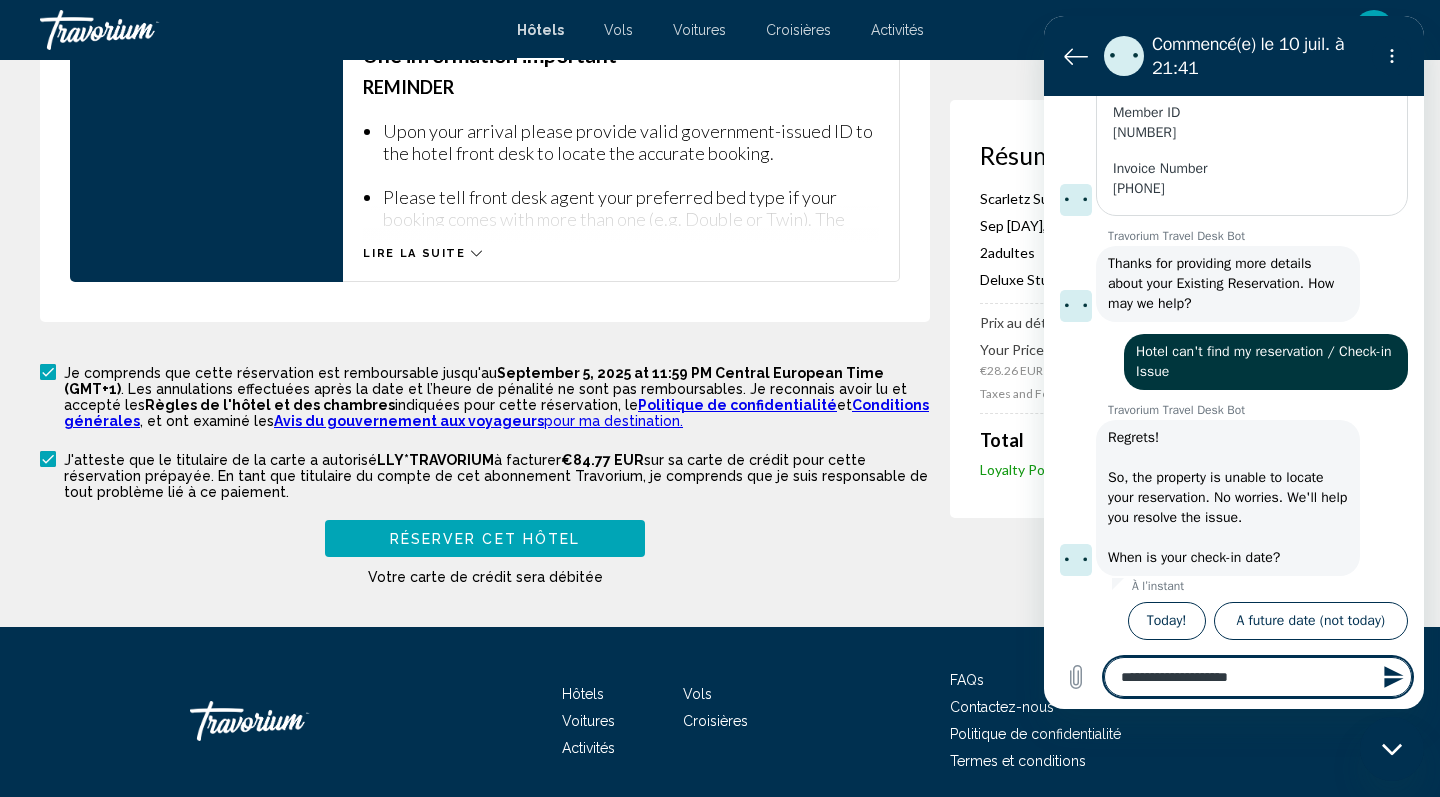 type on "**********" 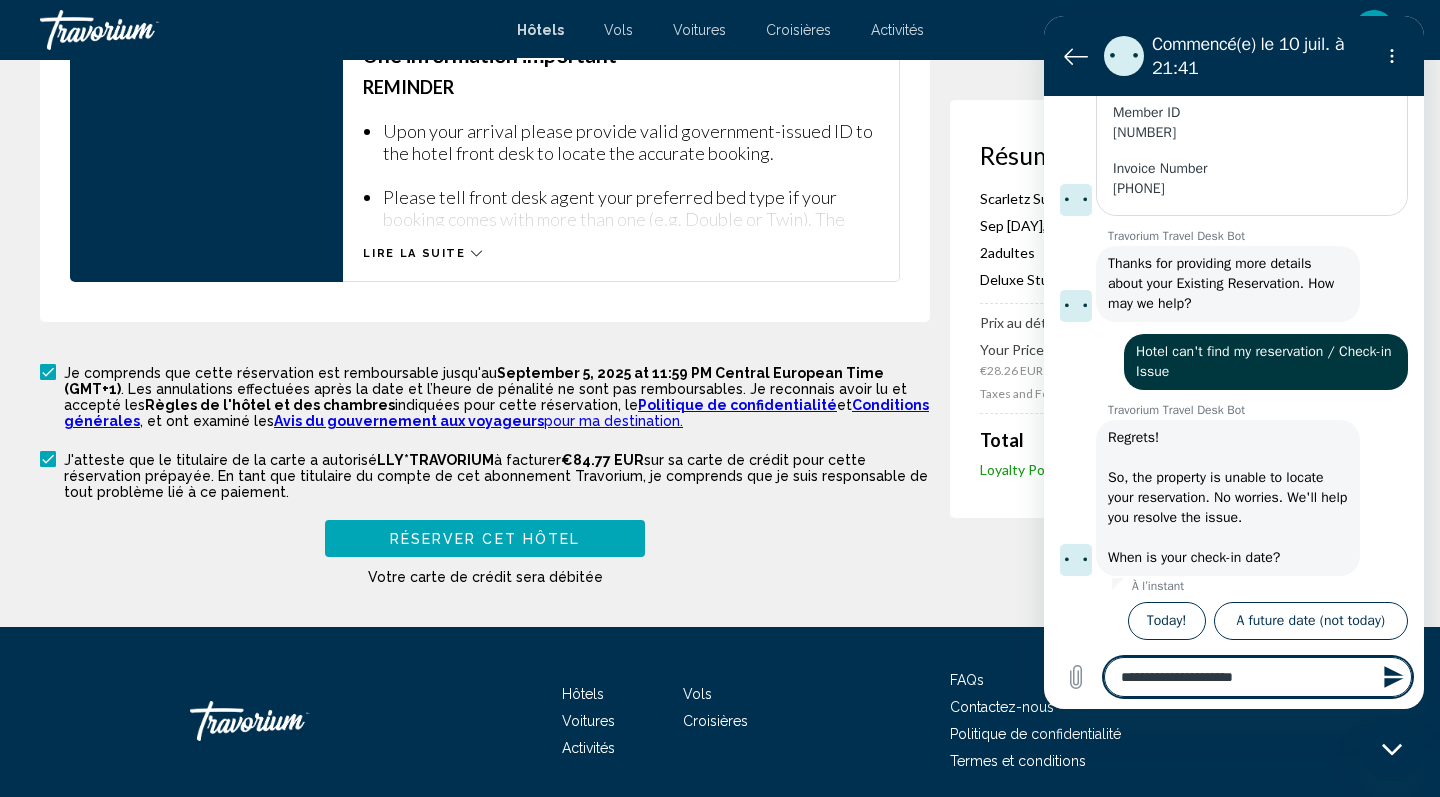 type on "**********" 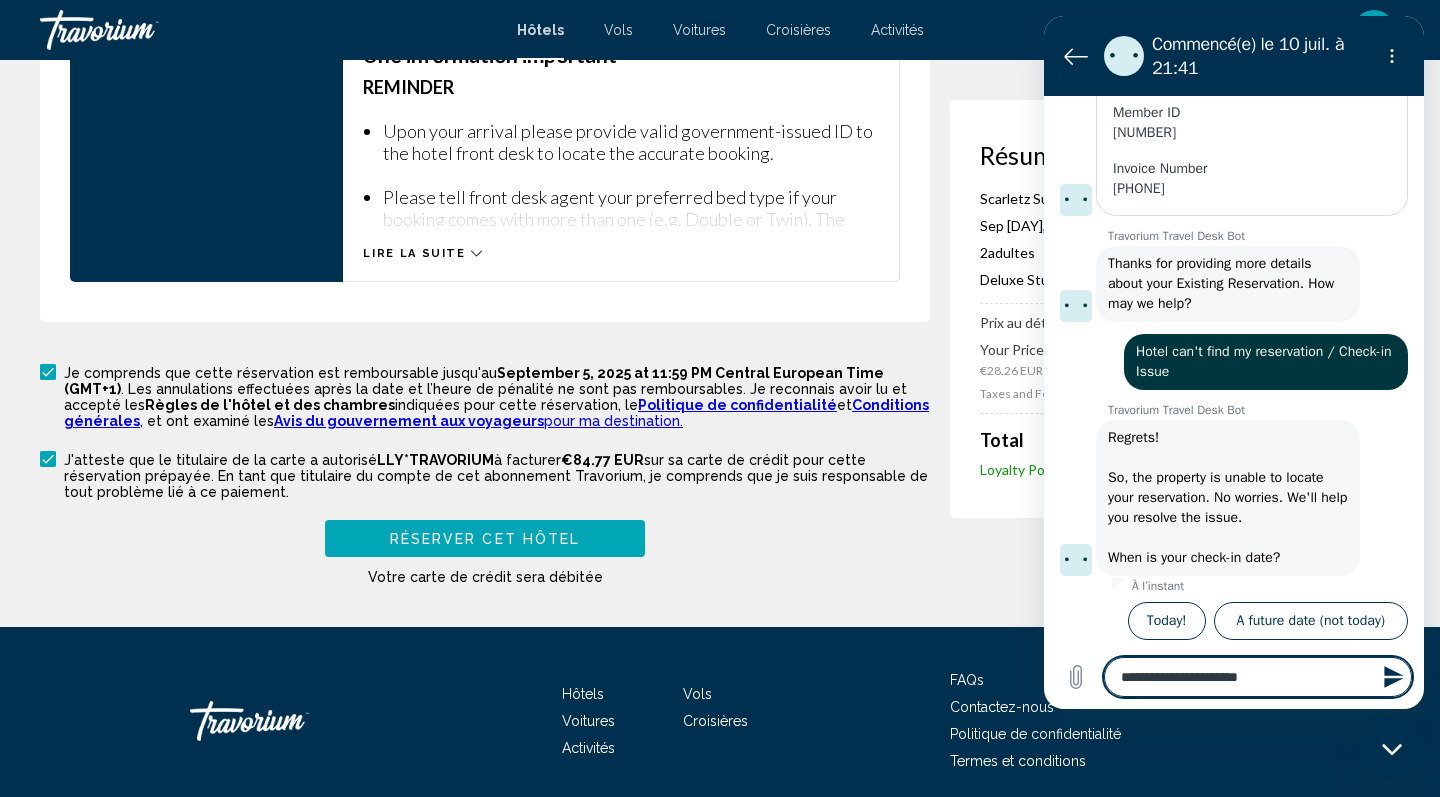 type on "**********" 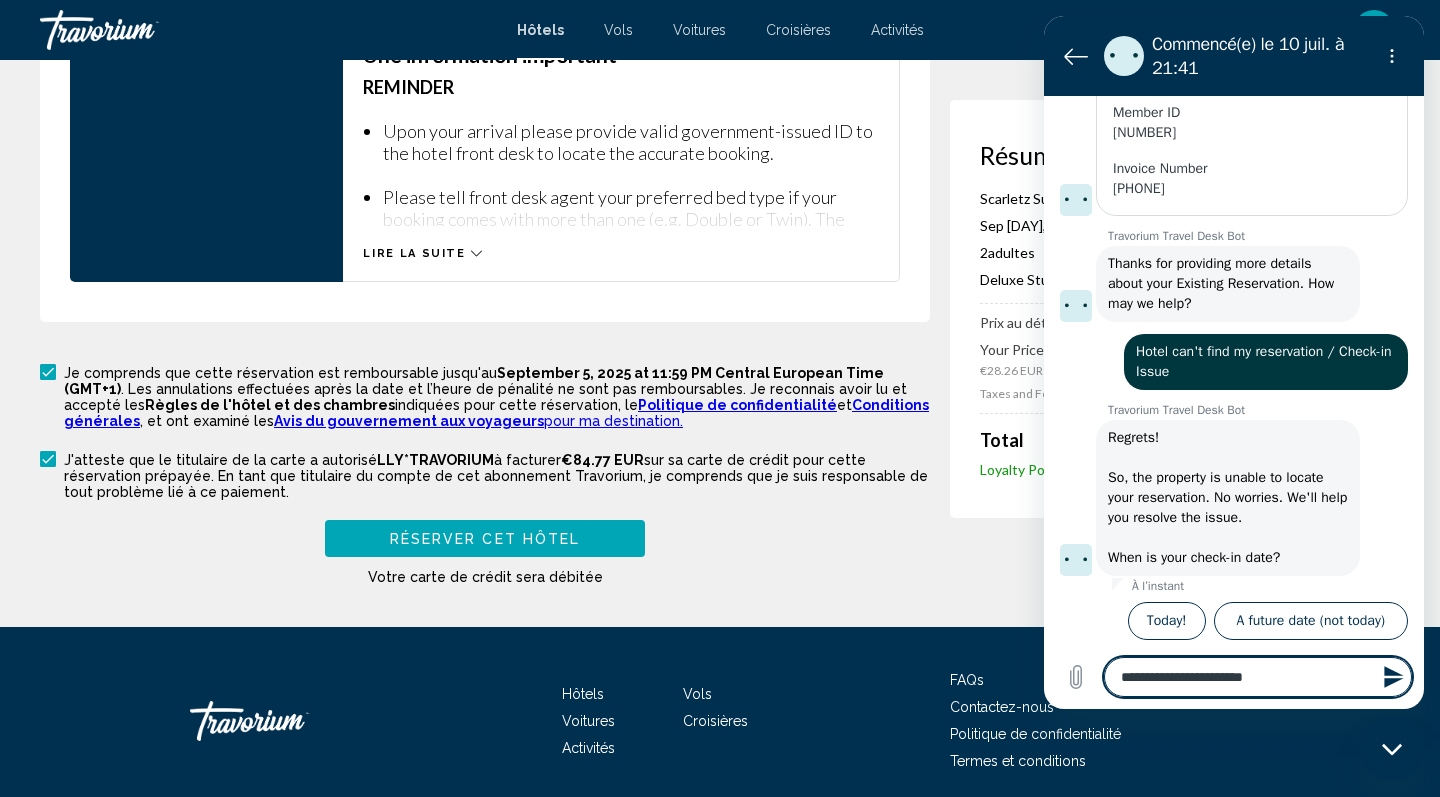 type on "**********" 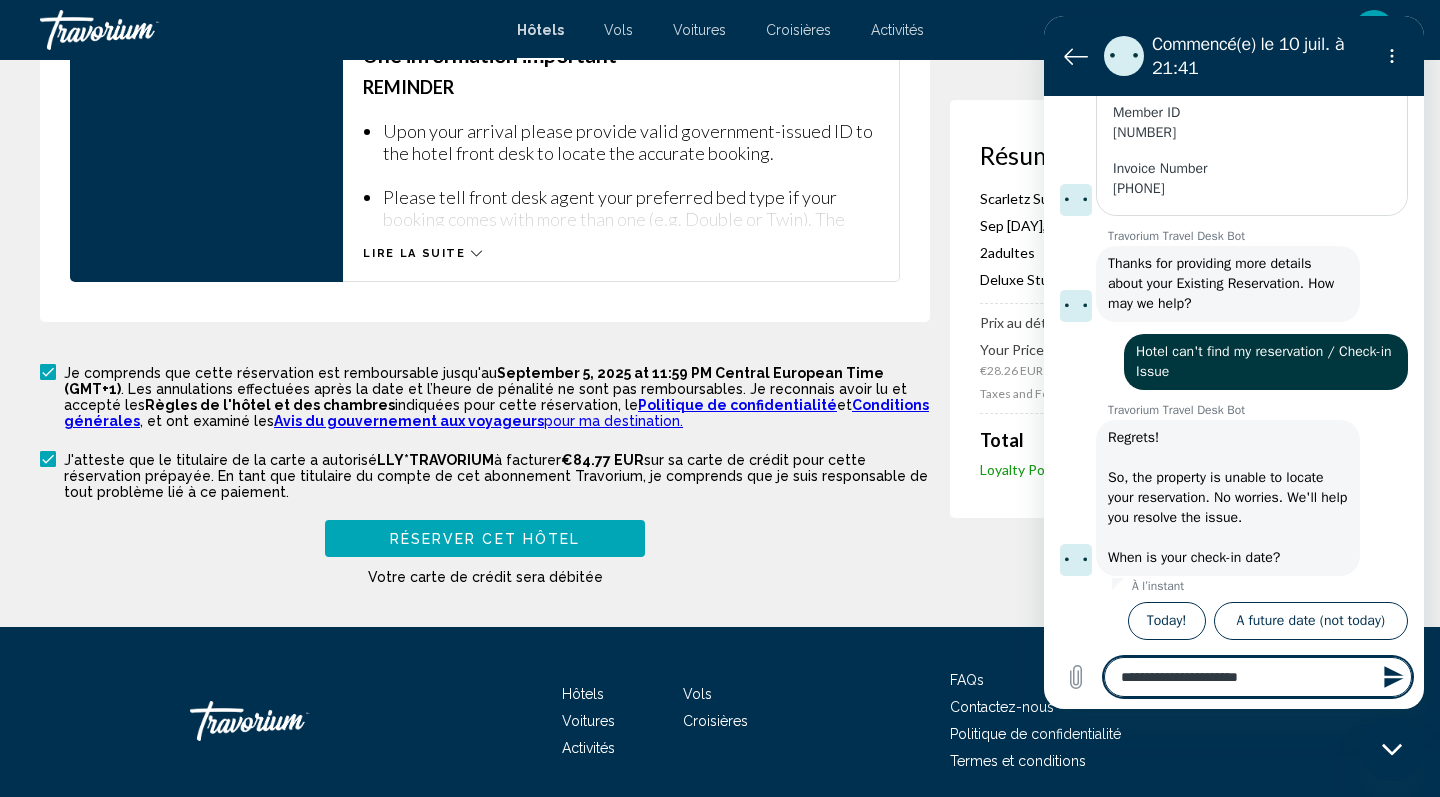 type on "**********" 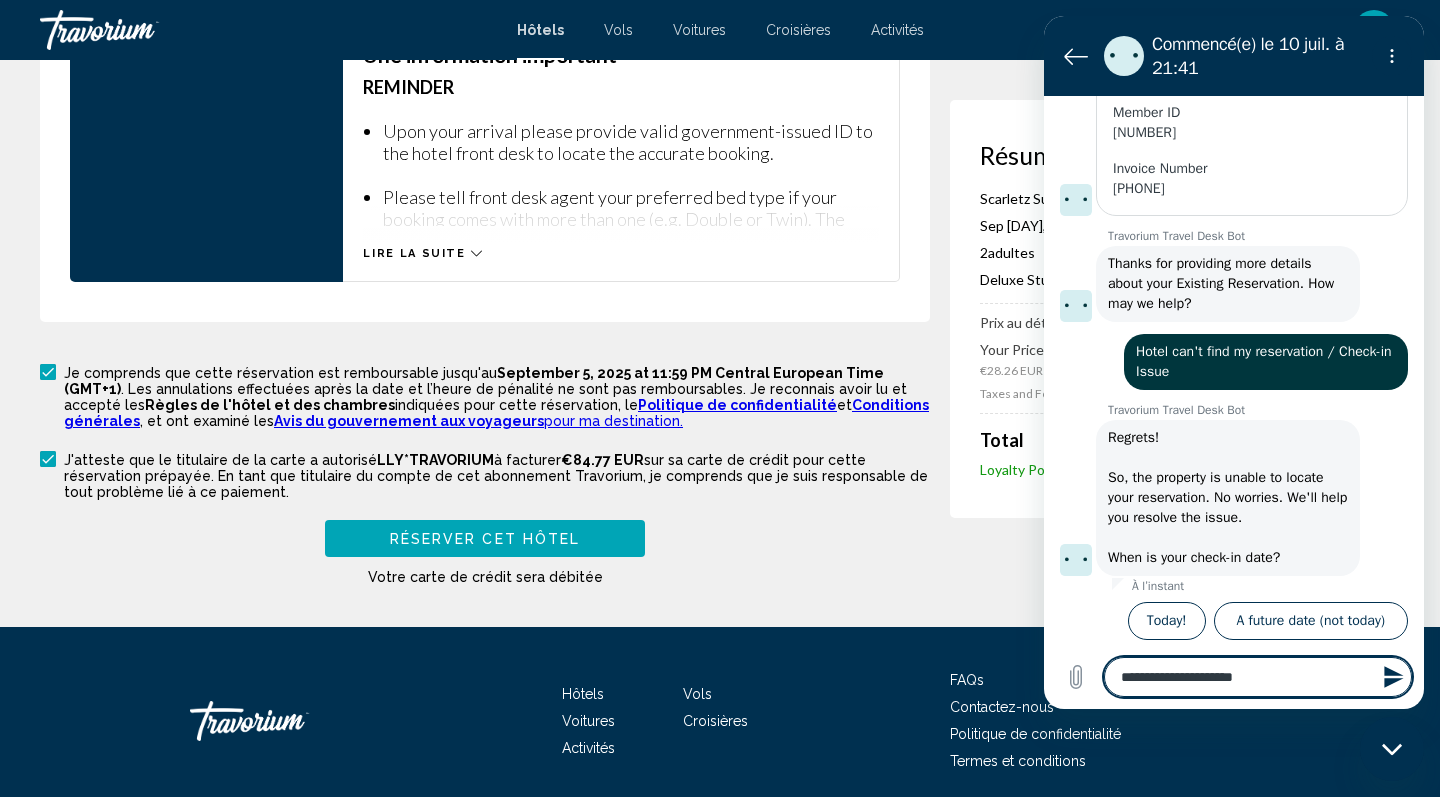 type on "**********" 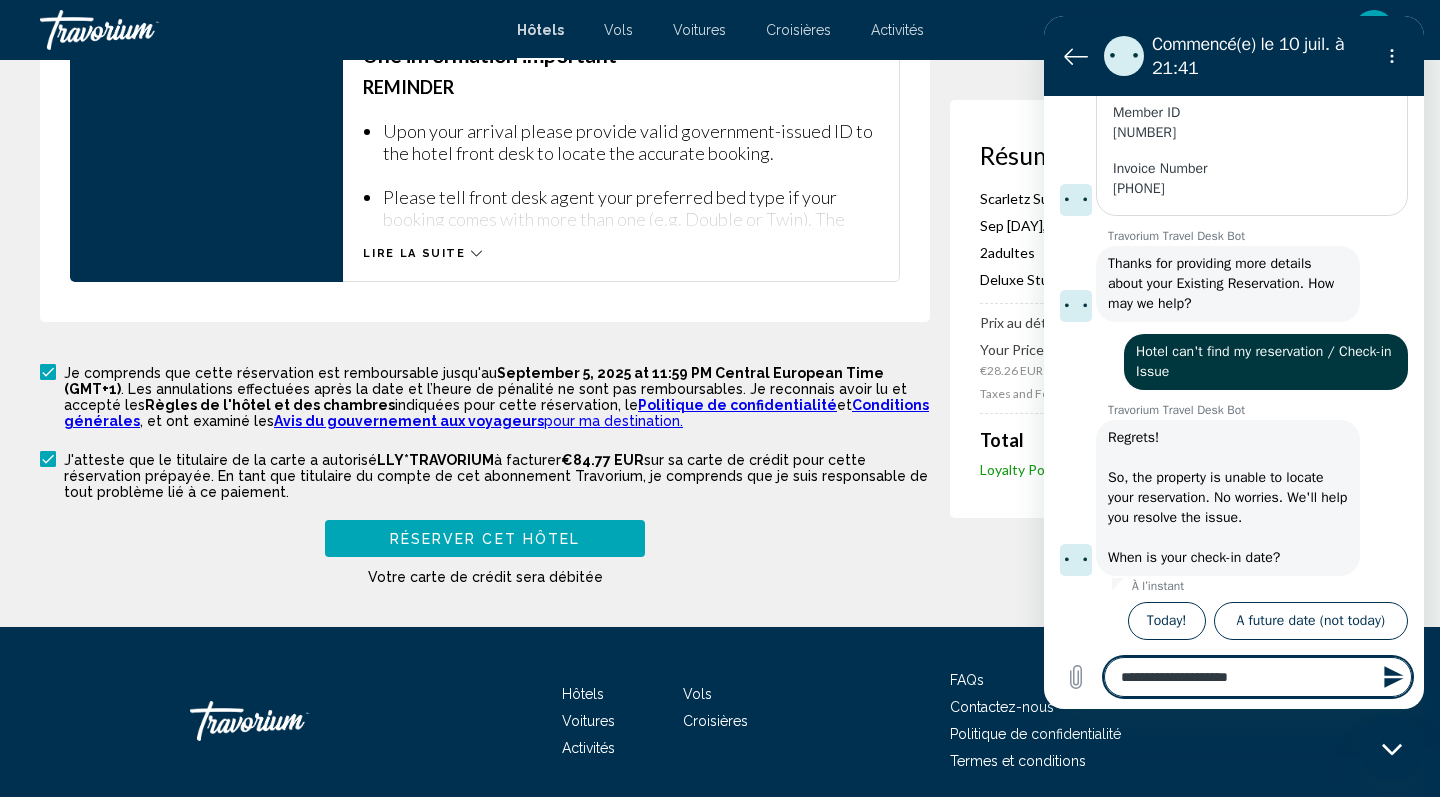 type on "**********" 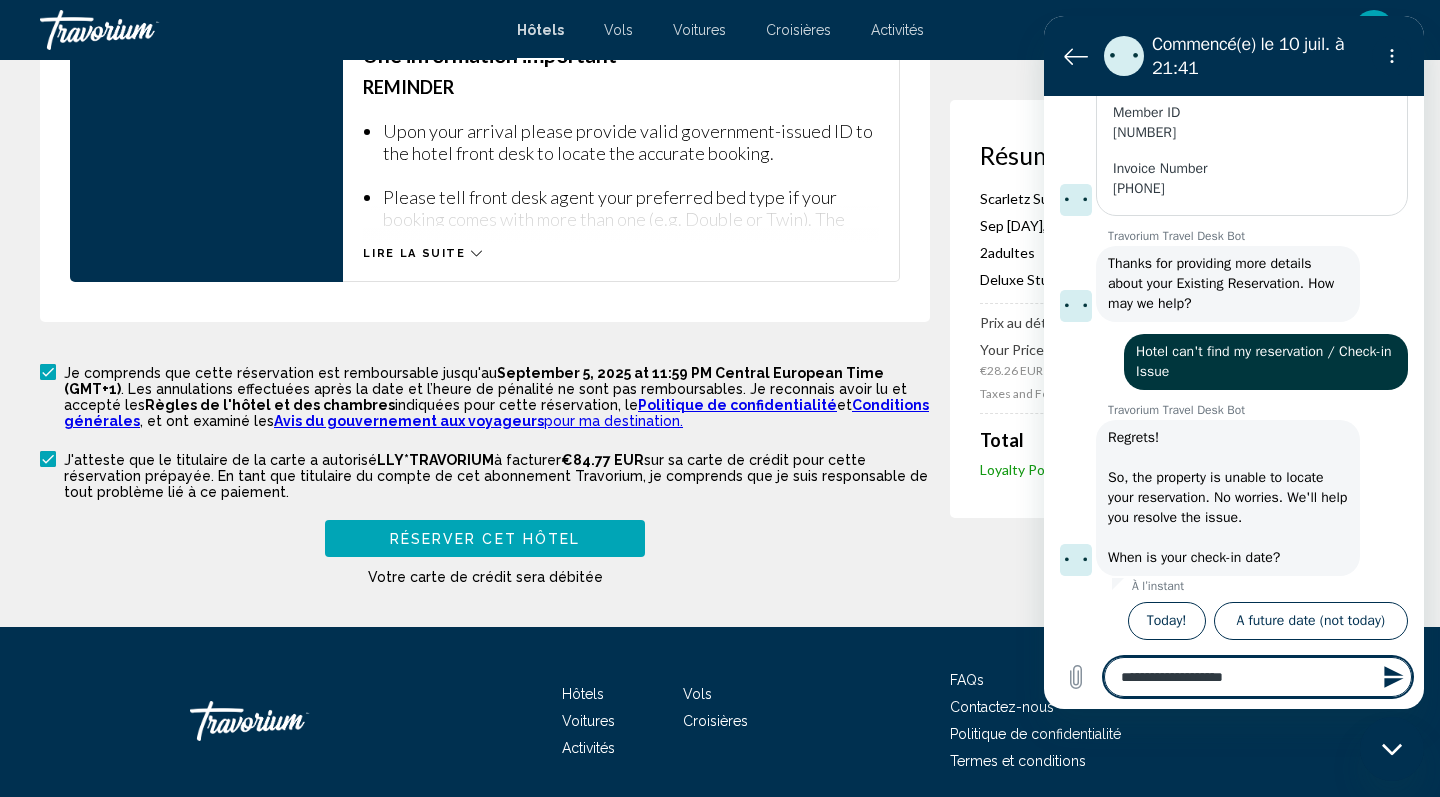 type on "**********" 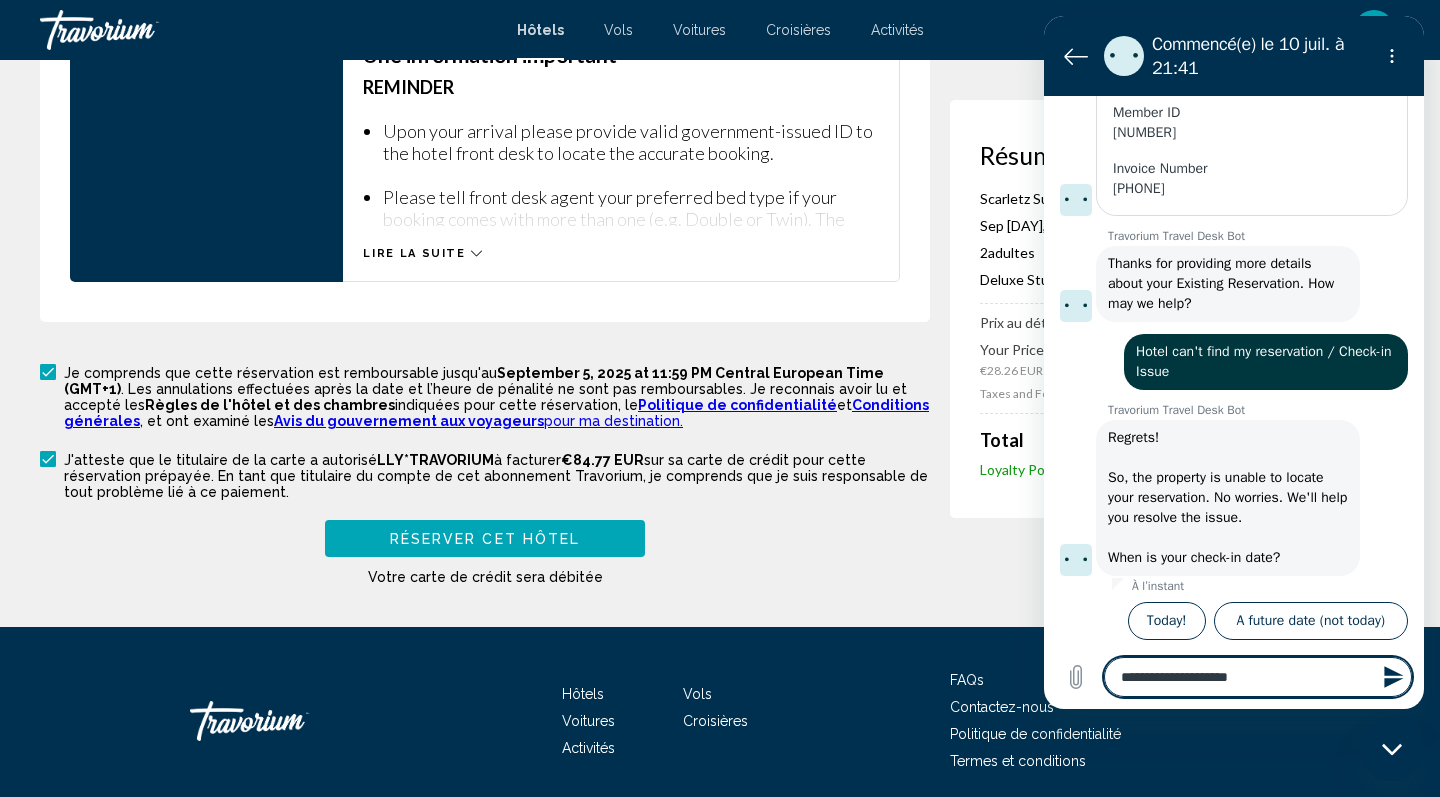 type on "**********" 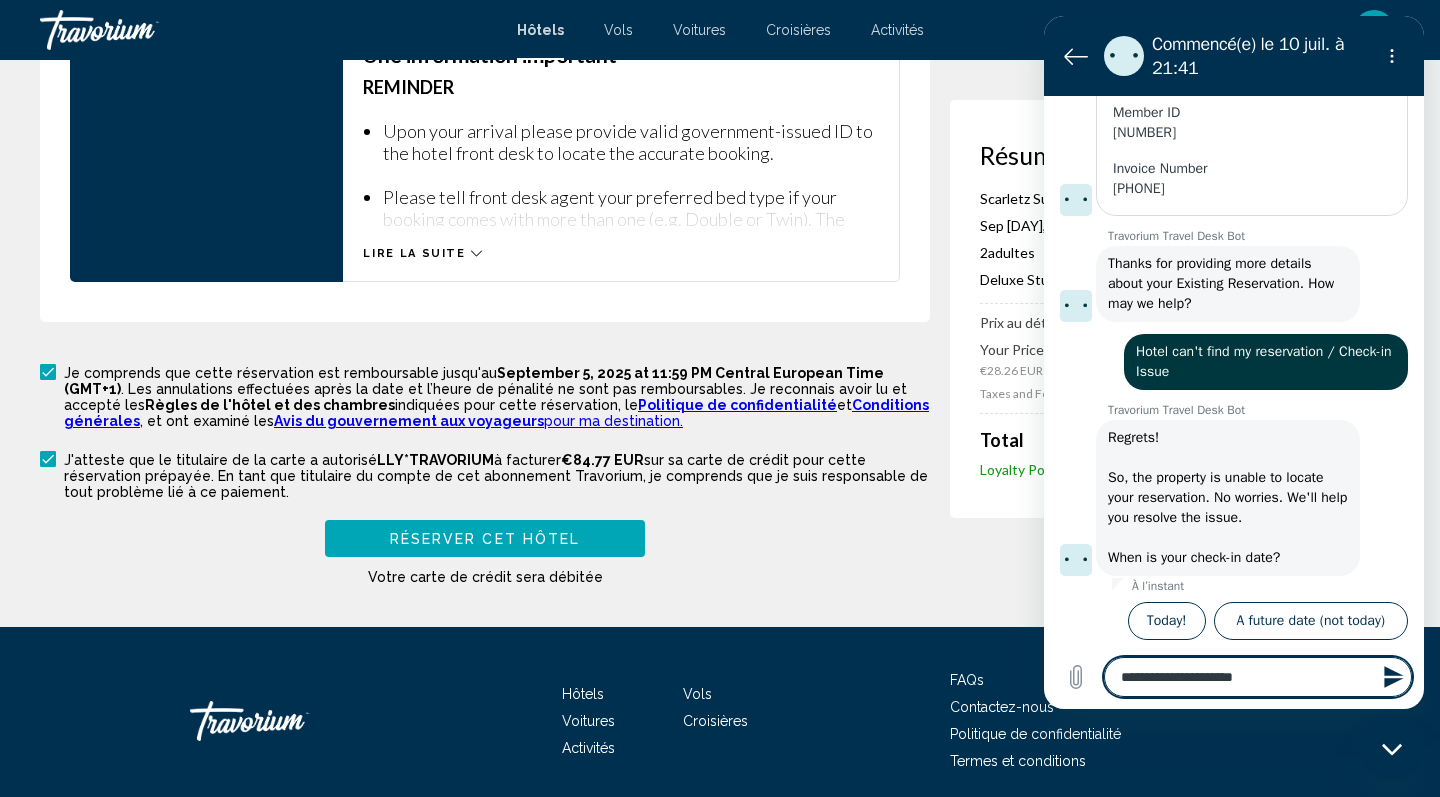 type on "**********" 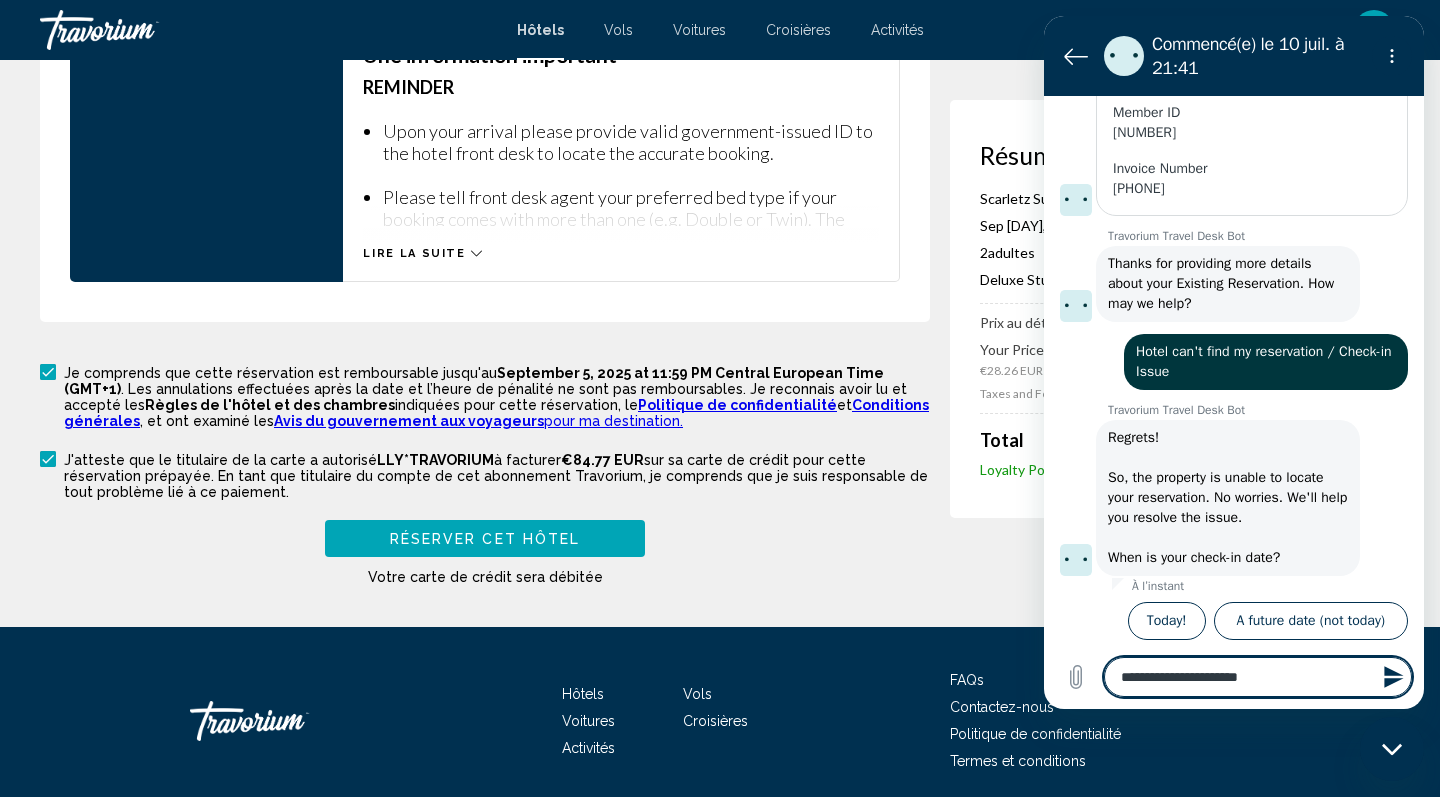 type on "**********" 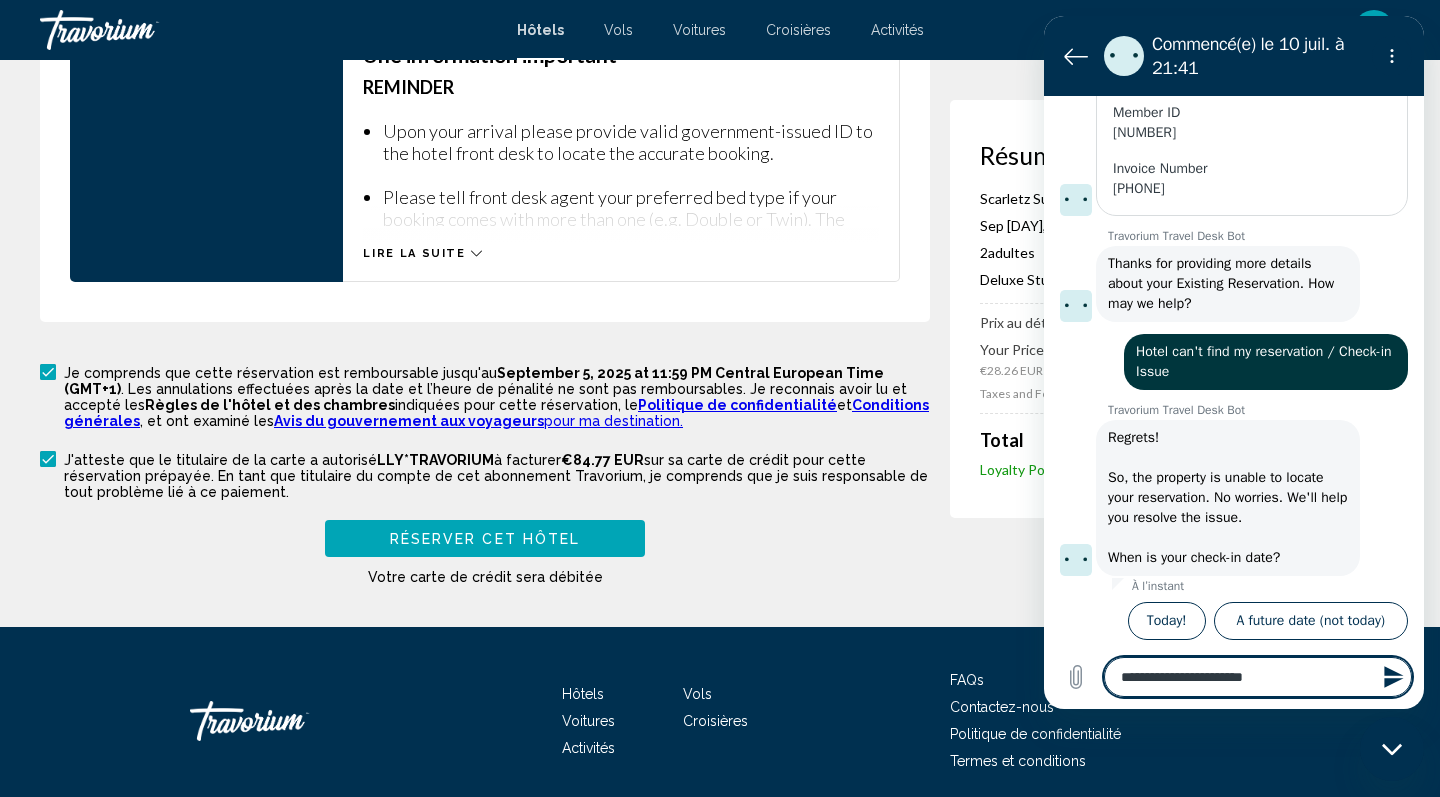type on "**********" 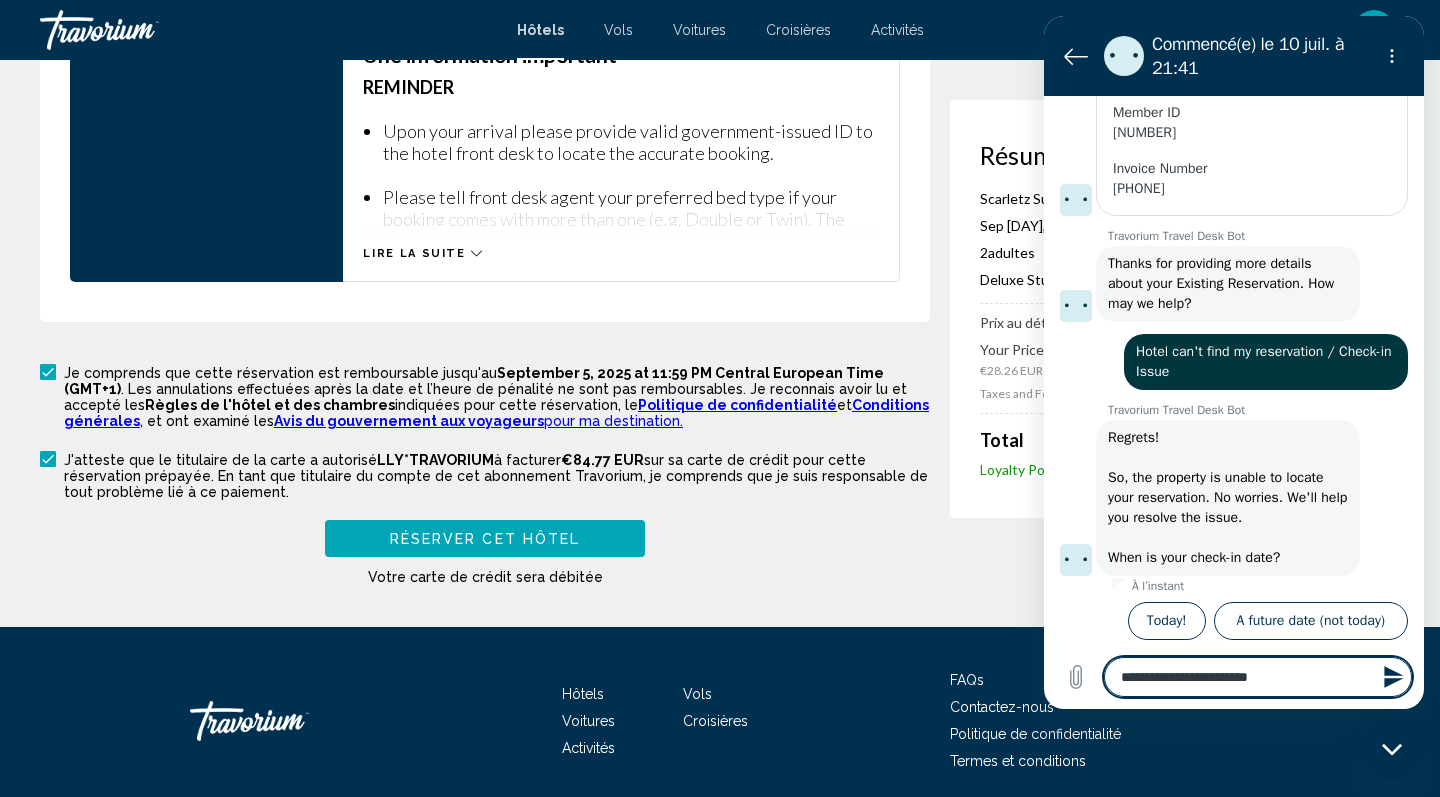 type on "**********" 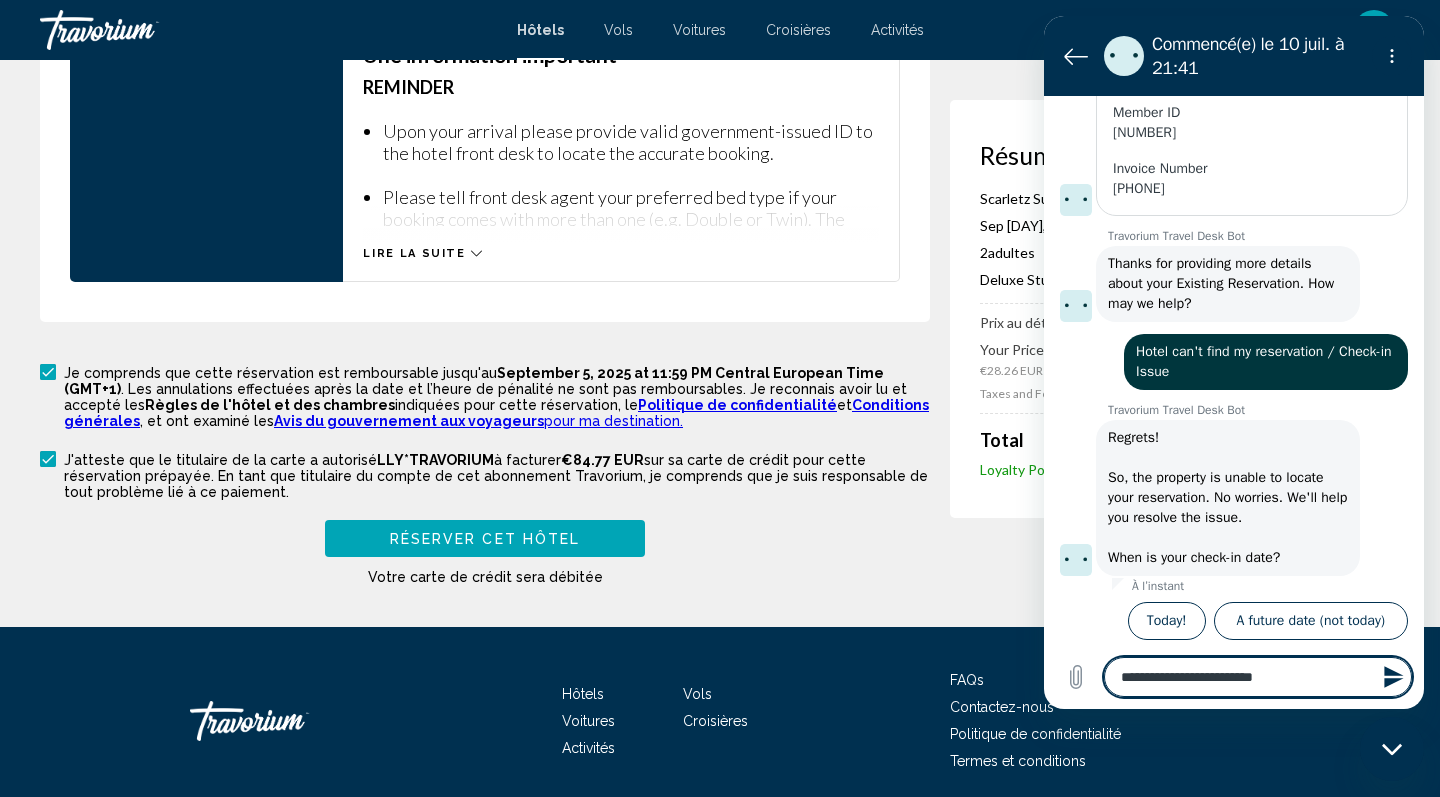 type on "**********" 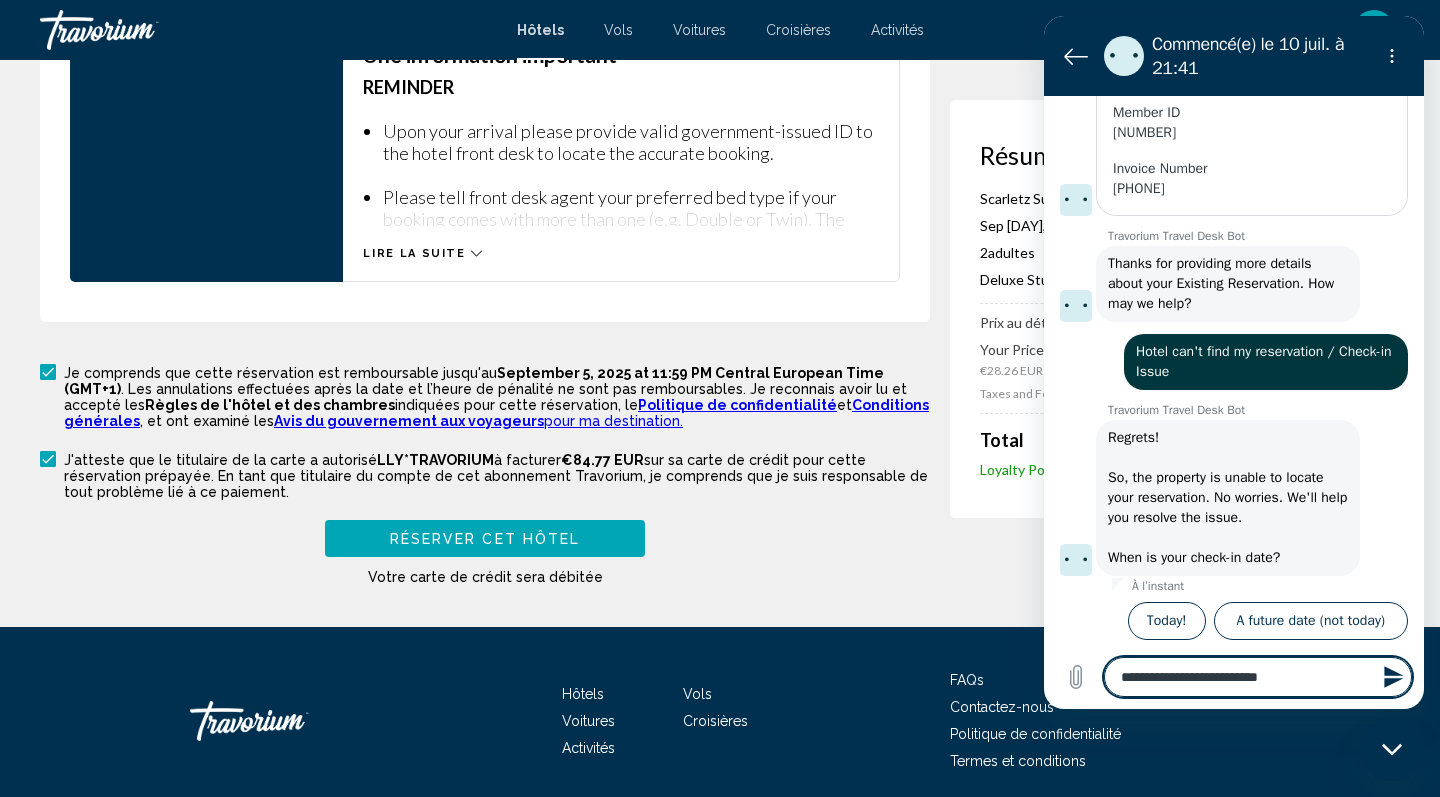 type on "**********" 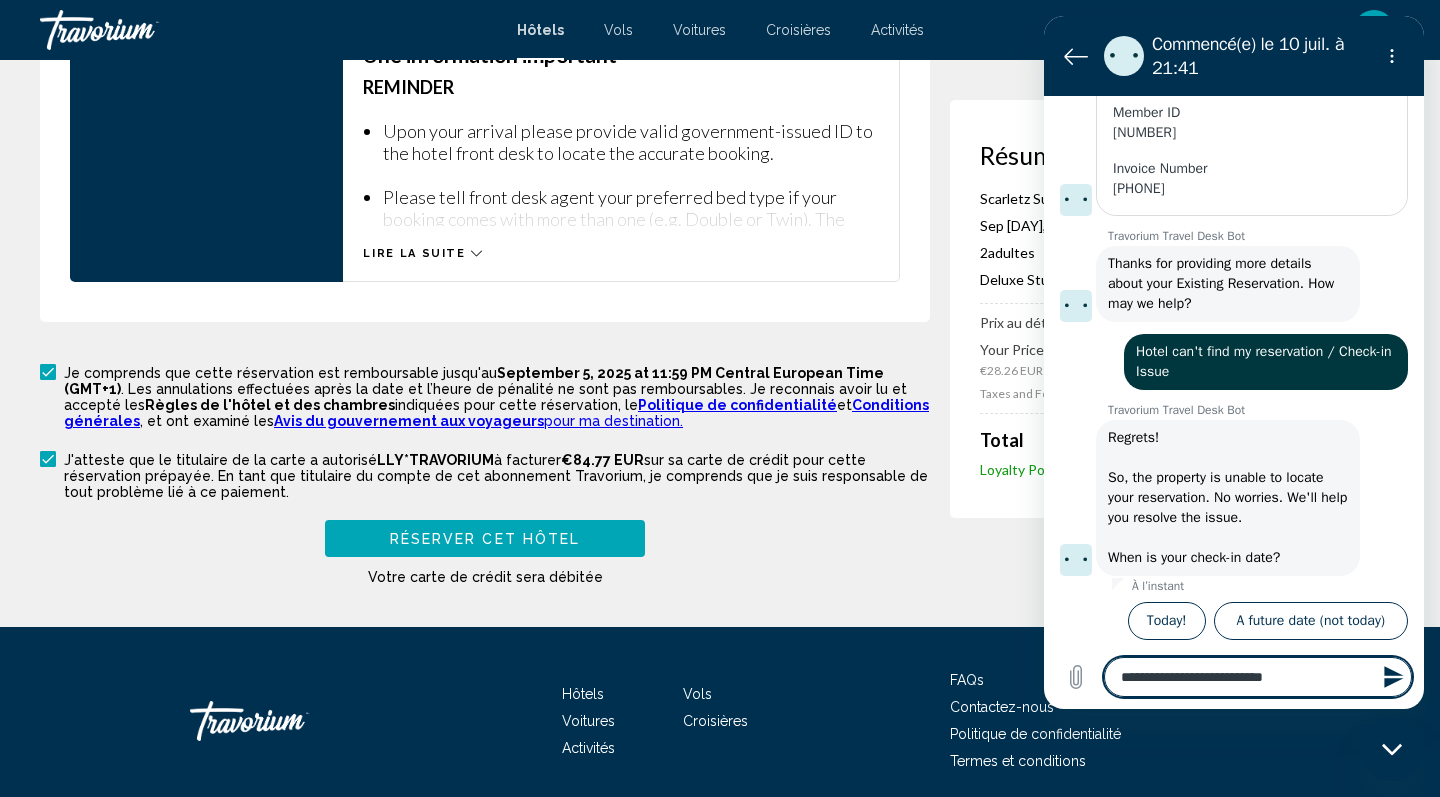 type on "**********" 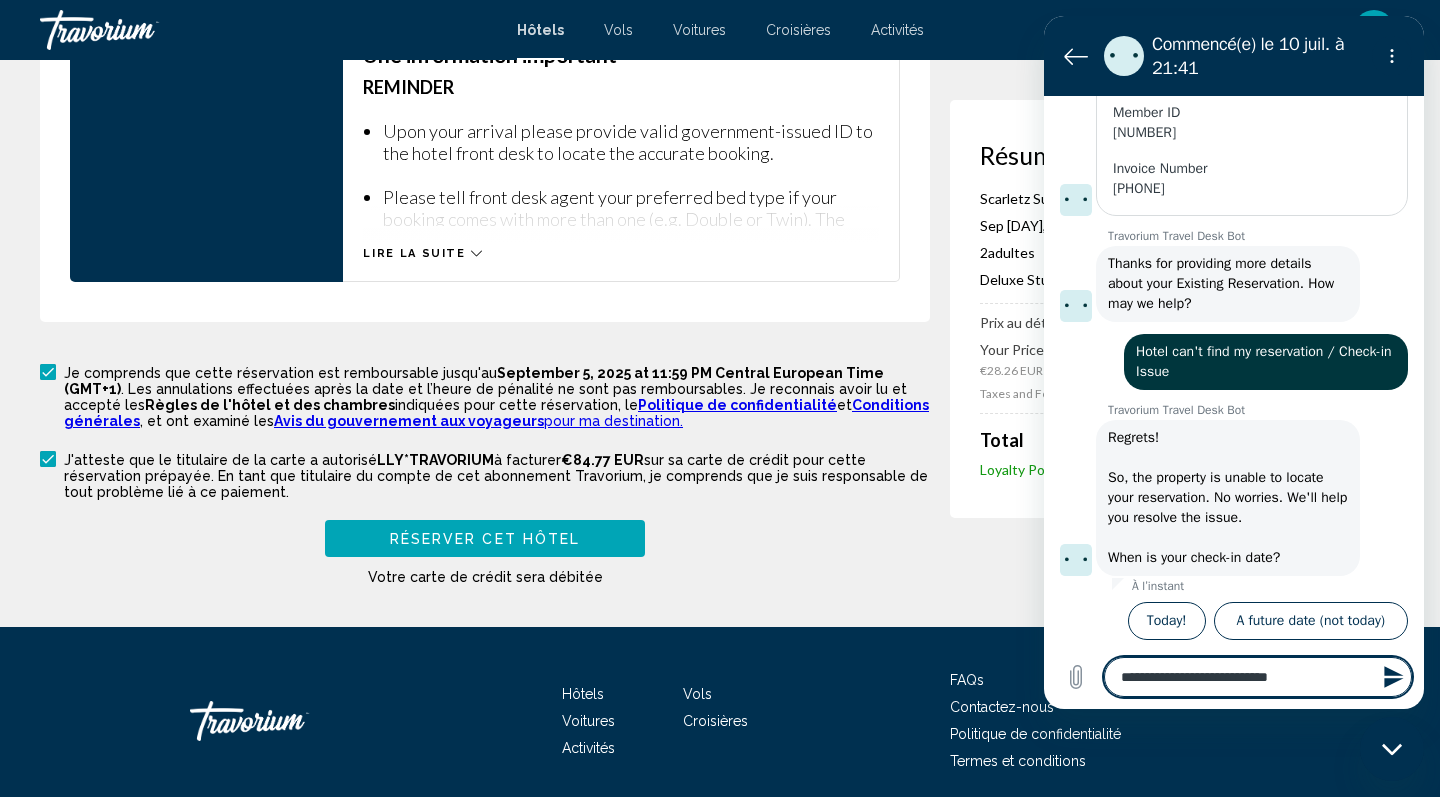 type on "**********" 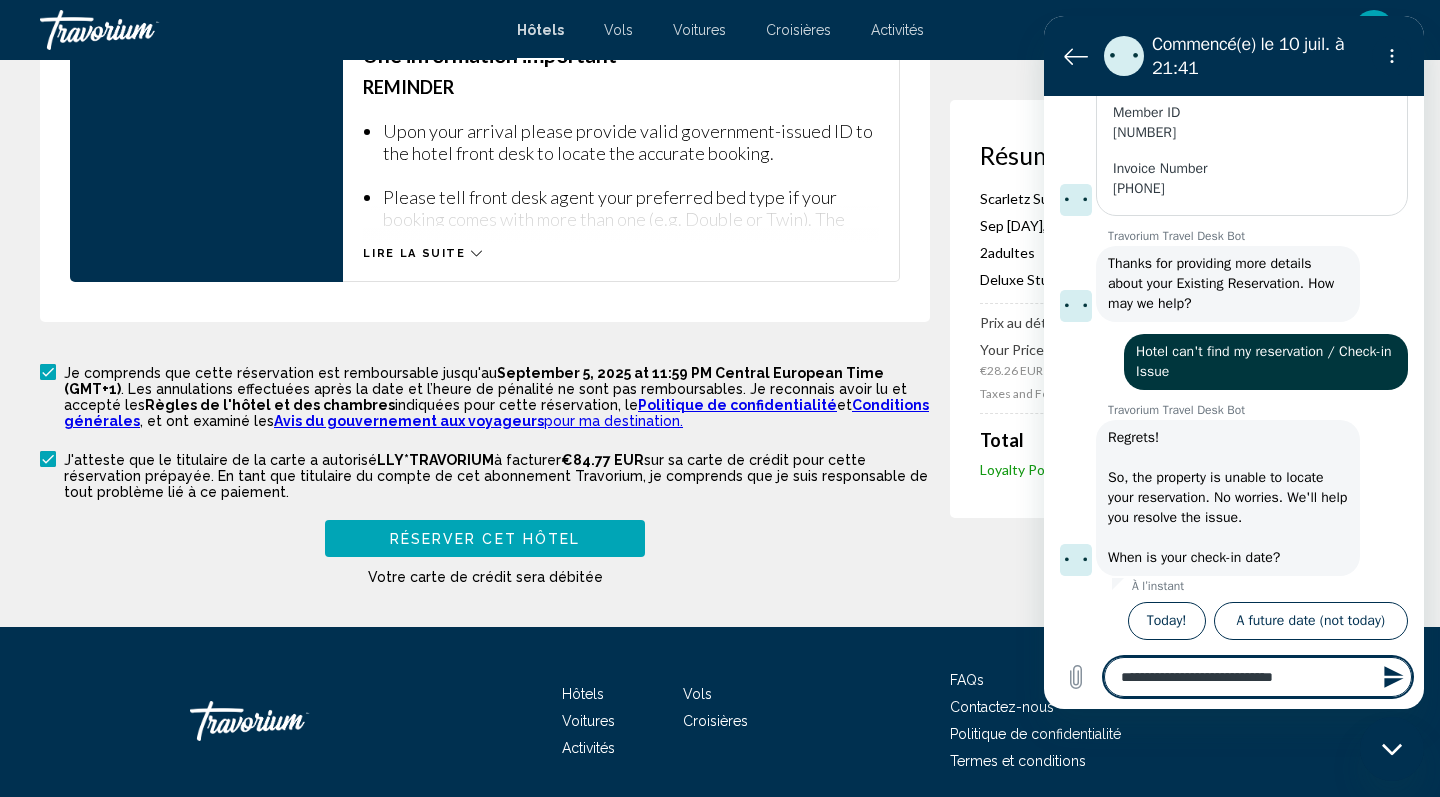 type on "**********" 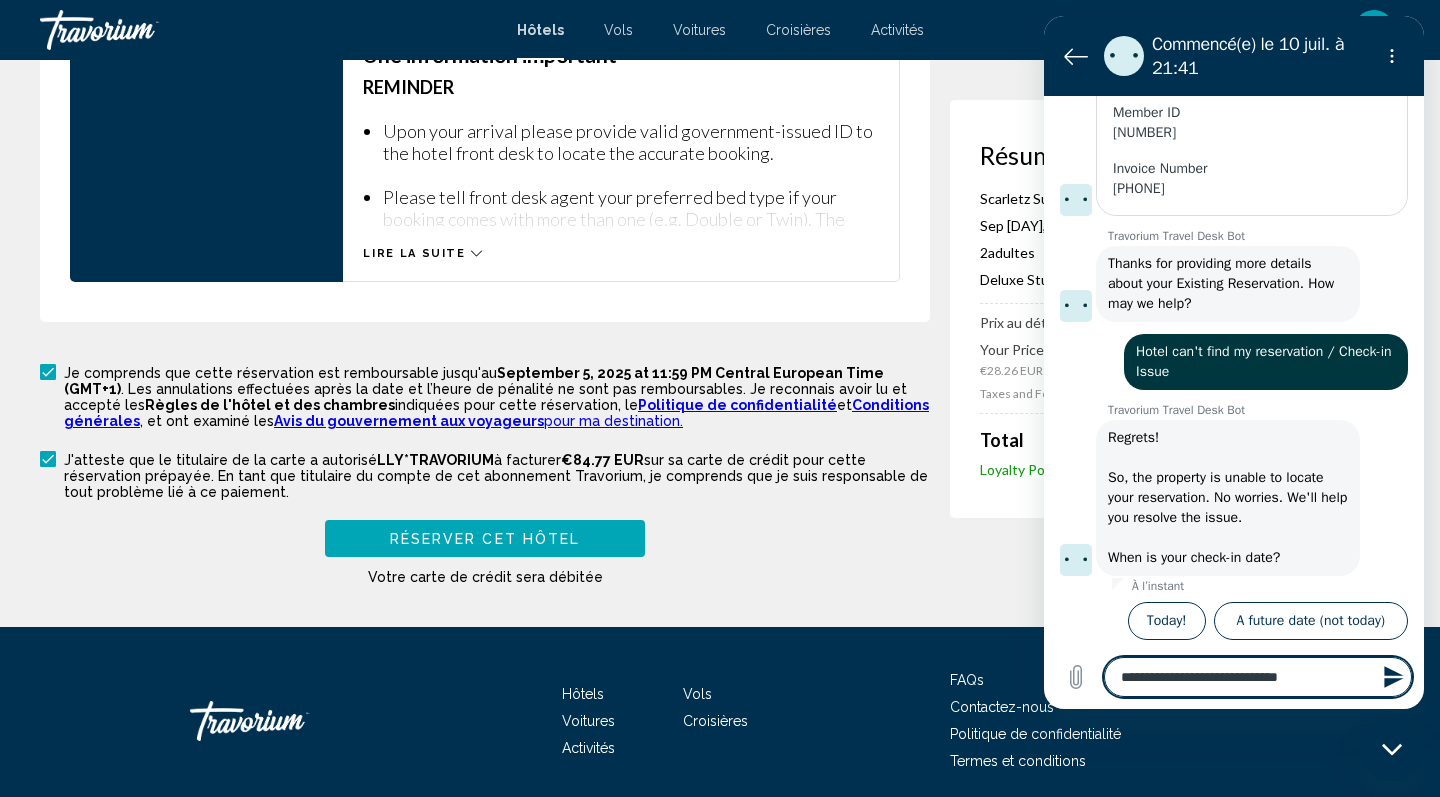 type on "**********" 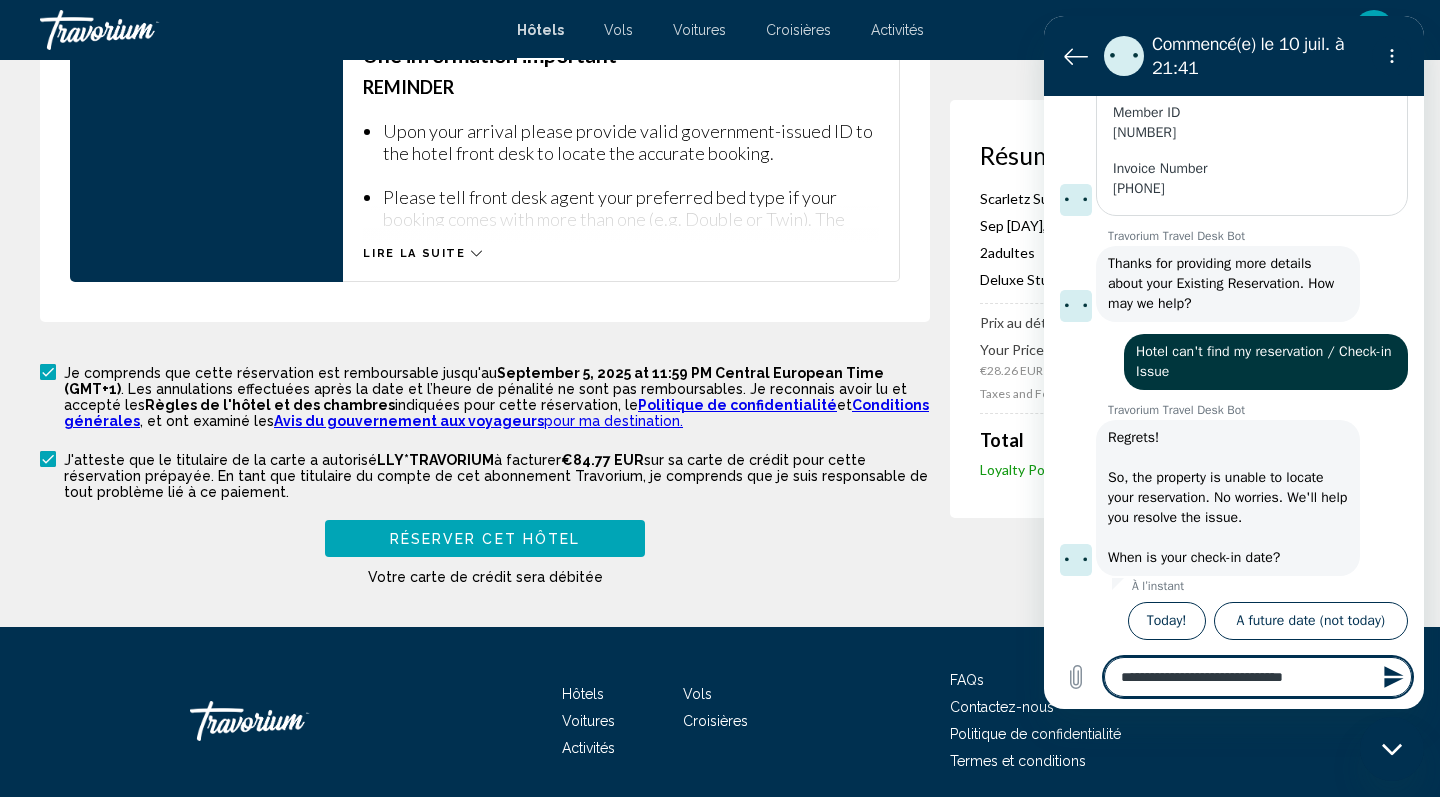 type on "**********" 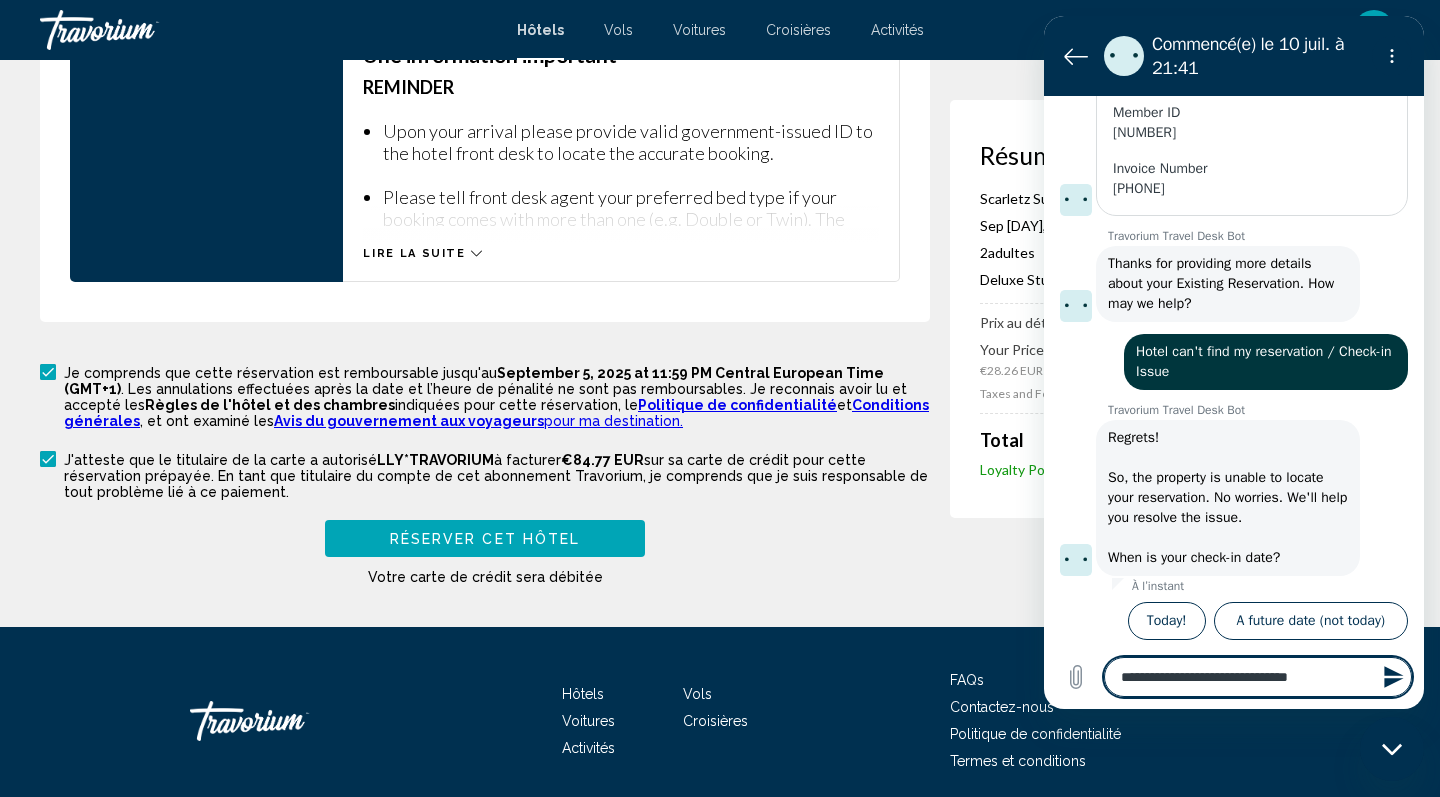 type on "**********" 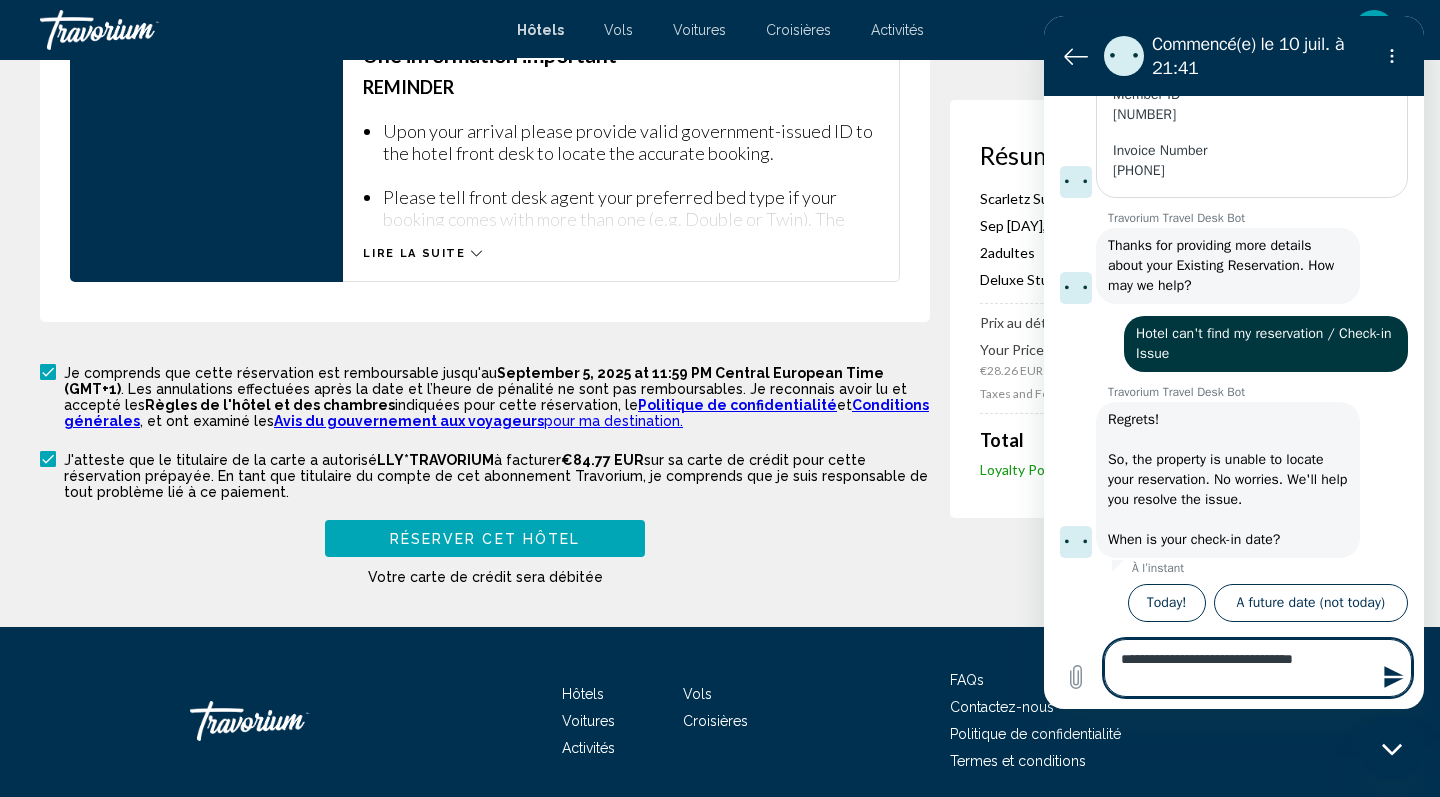 type on "**********" 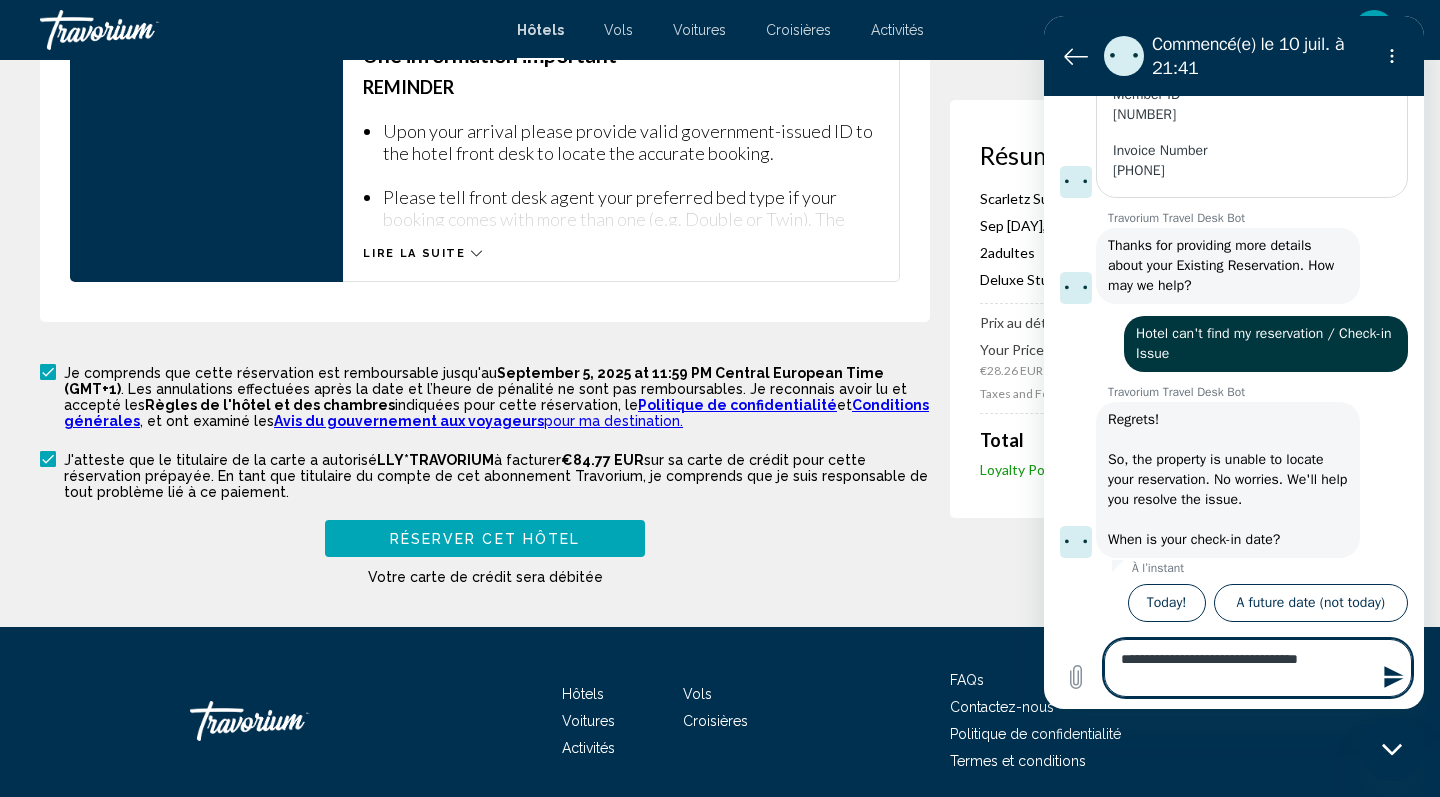 type on "*" 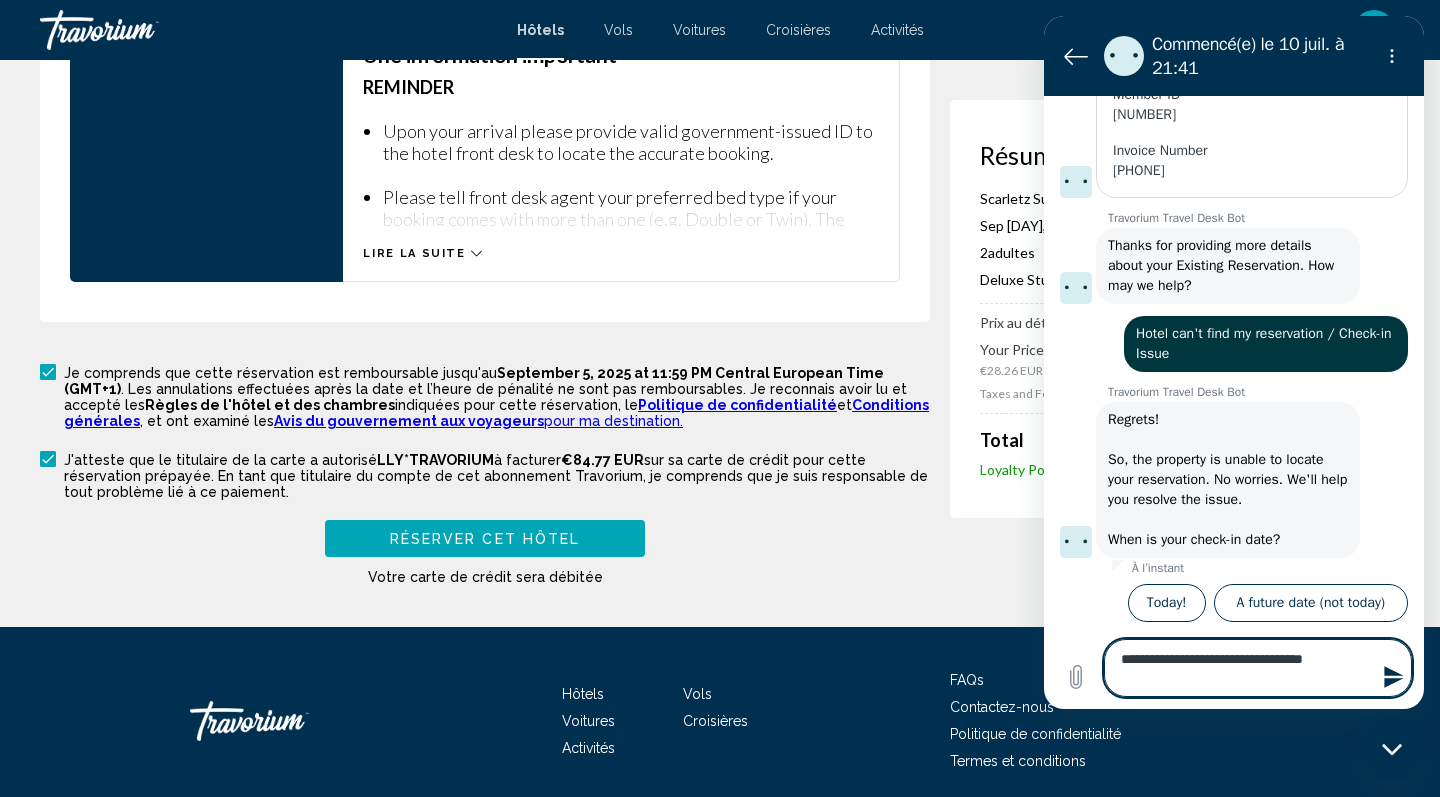 type on "**********" 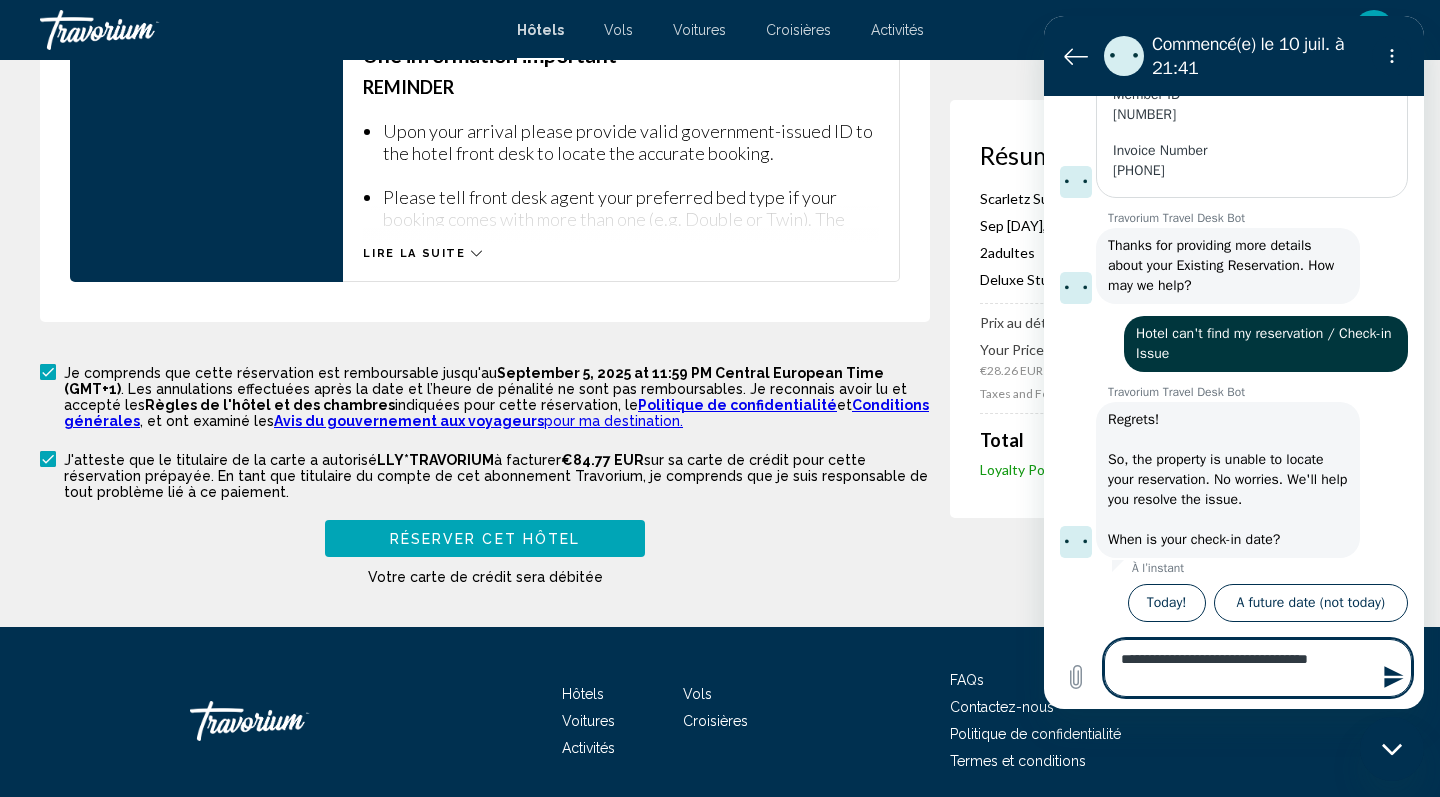 type on "**********" 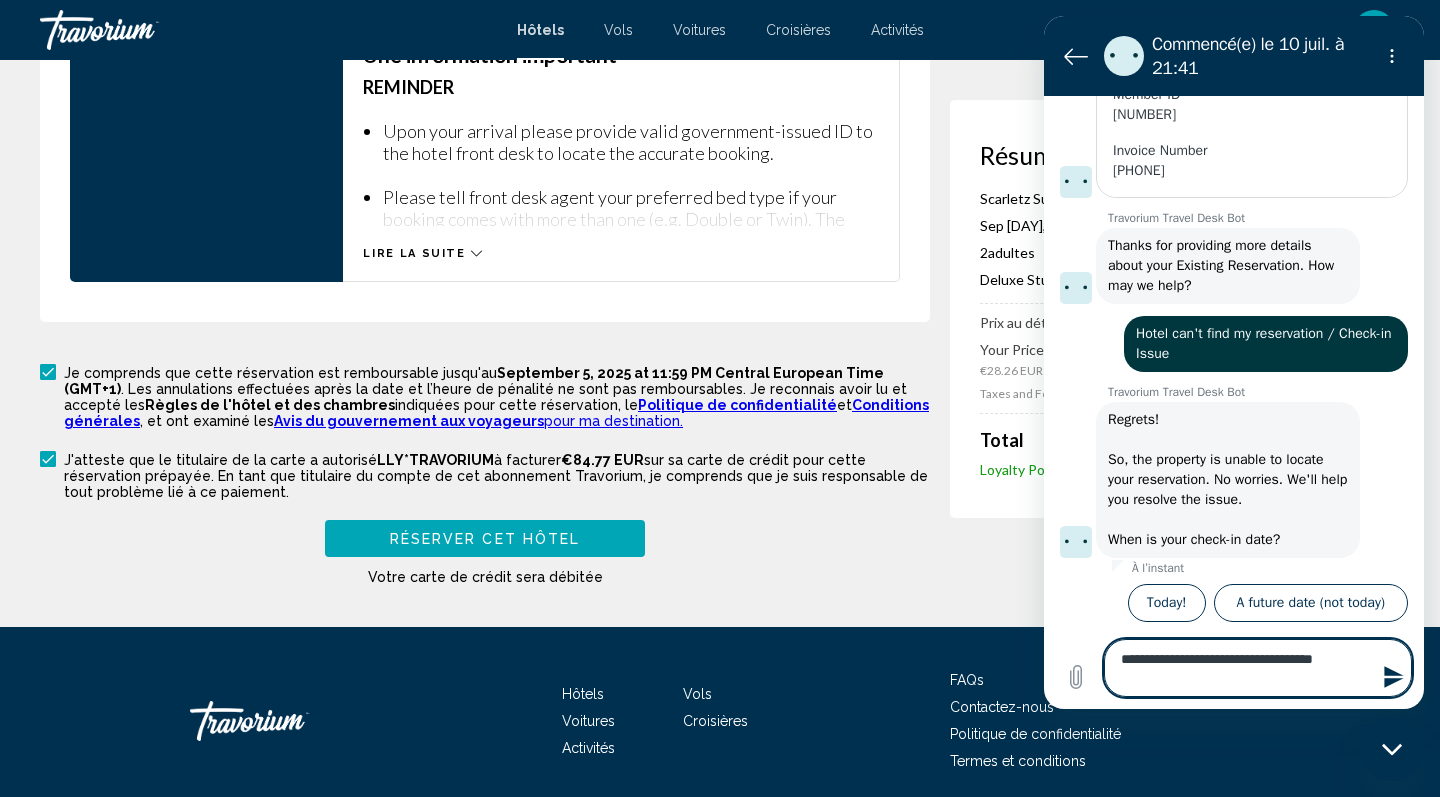 type on "**********" 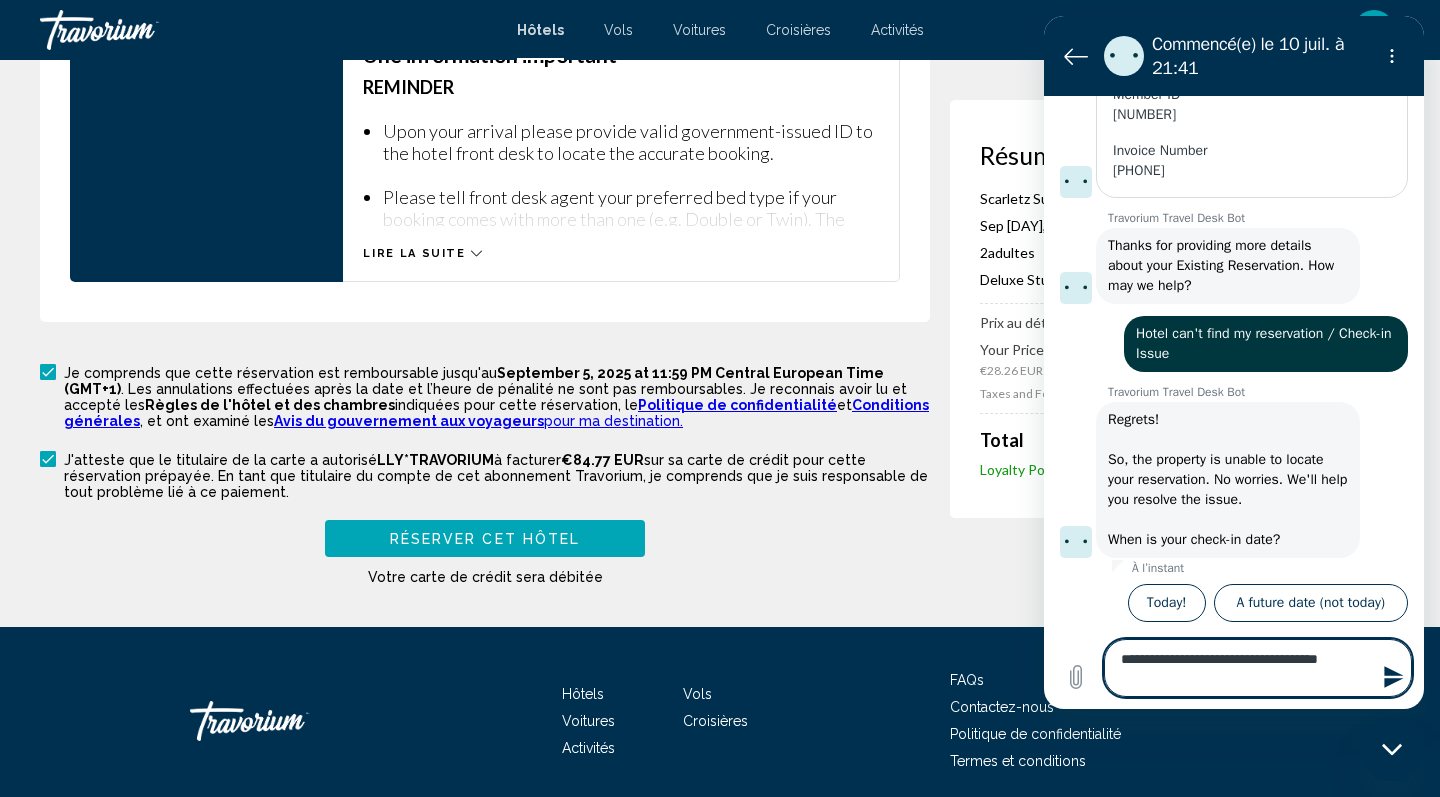 type 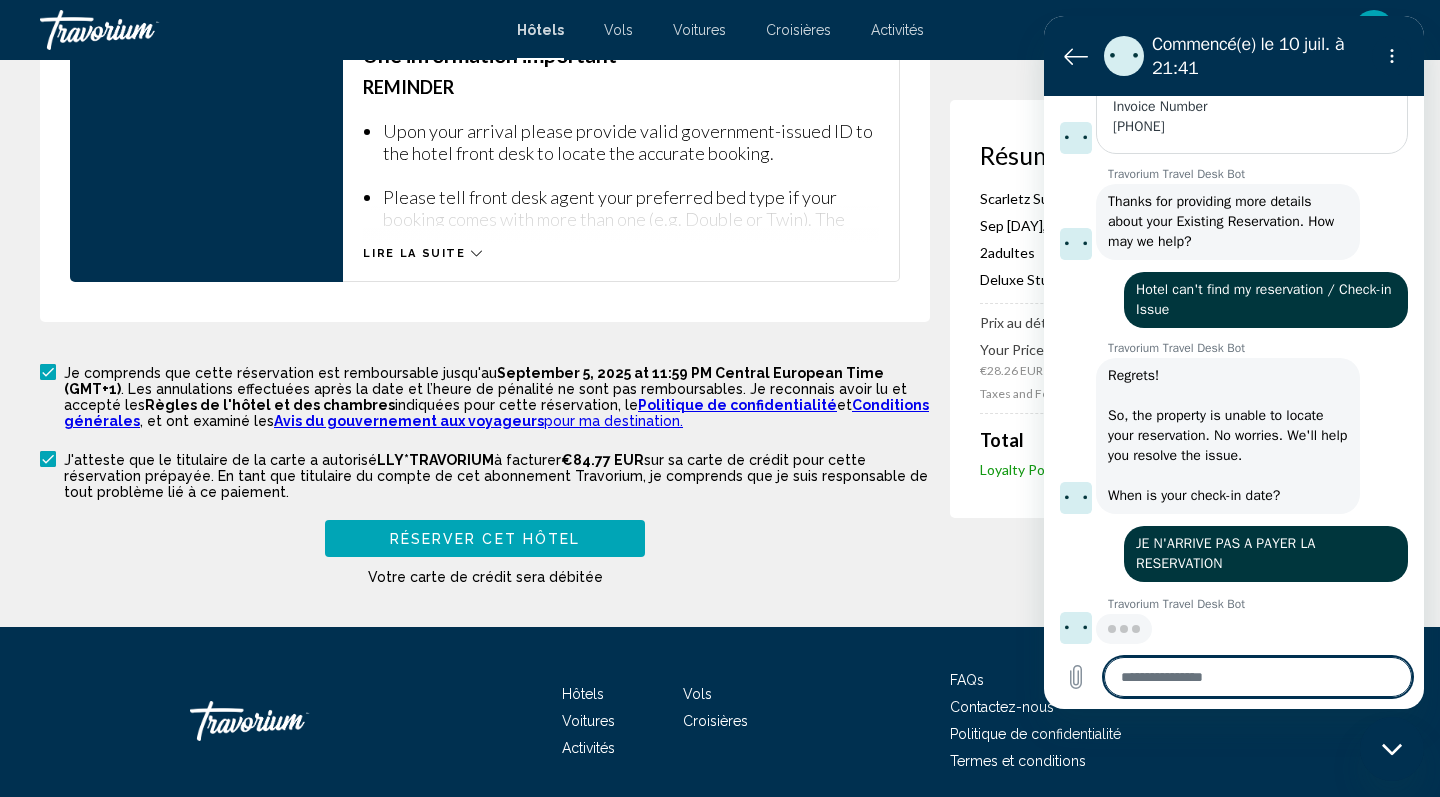 scroll, scrollTop: 507, scrollLeft: 0, axis: vertical 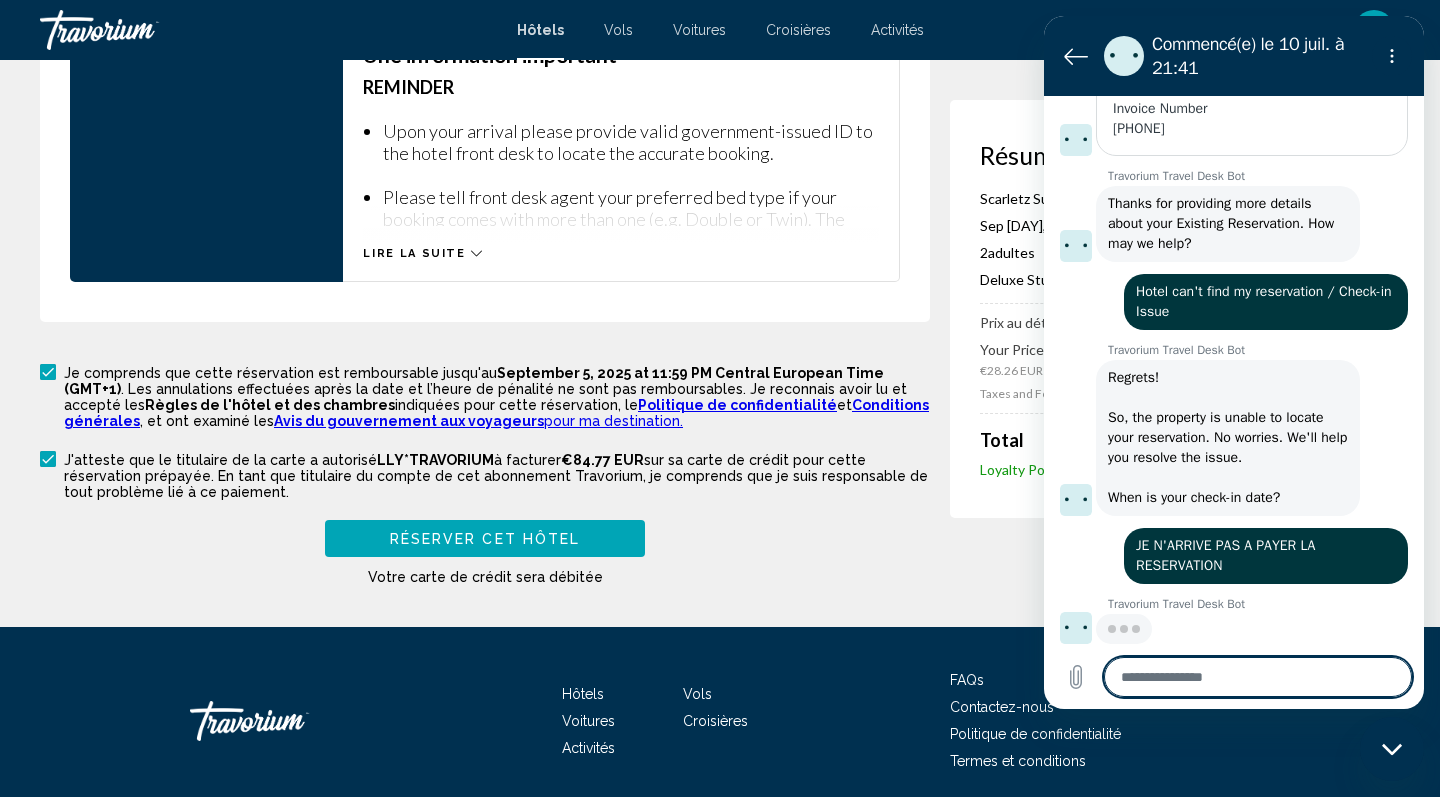 type on "*" 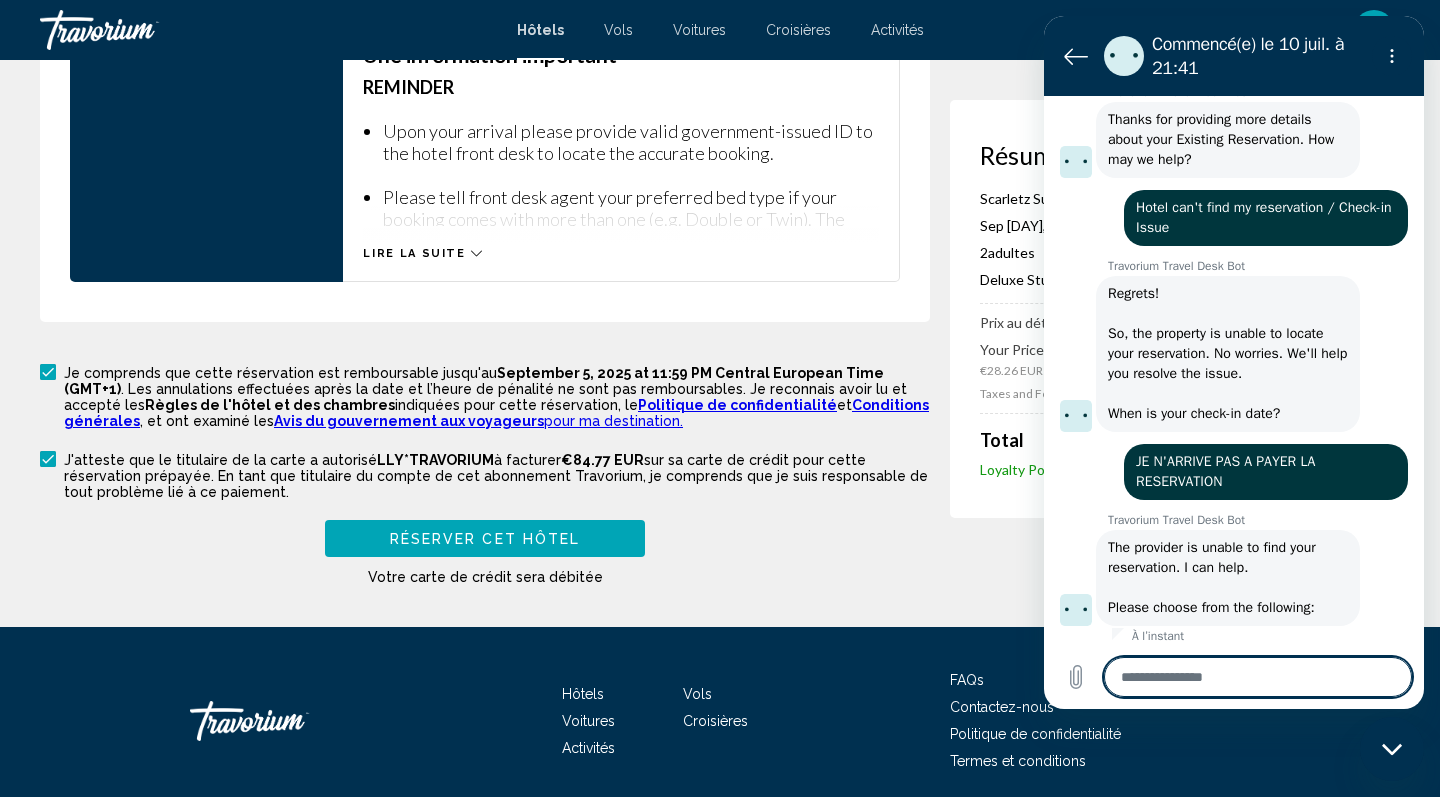 scroll, scrollTop: 687, scrollLeft: 0, axis: vertical 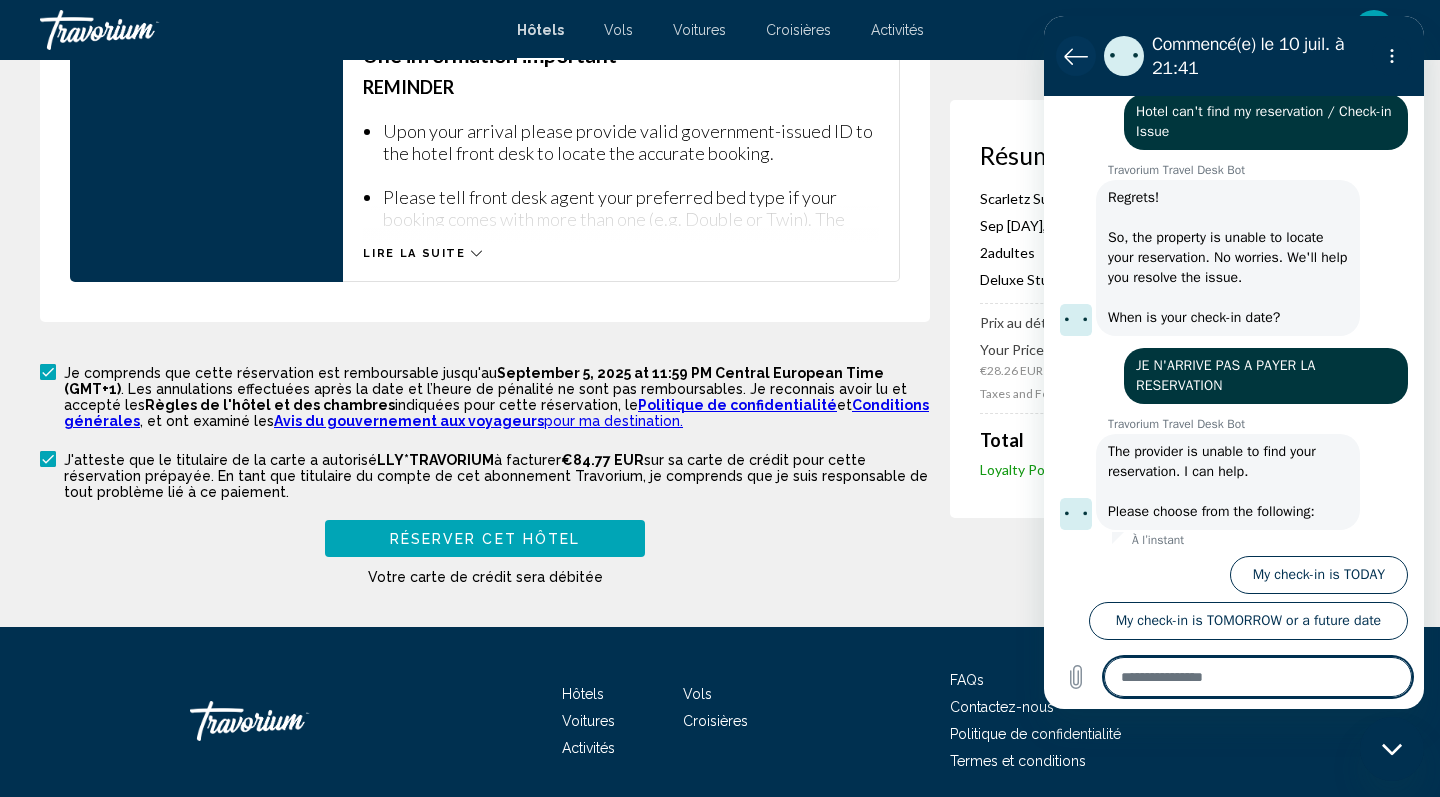 click 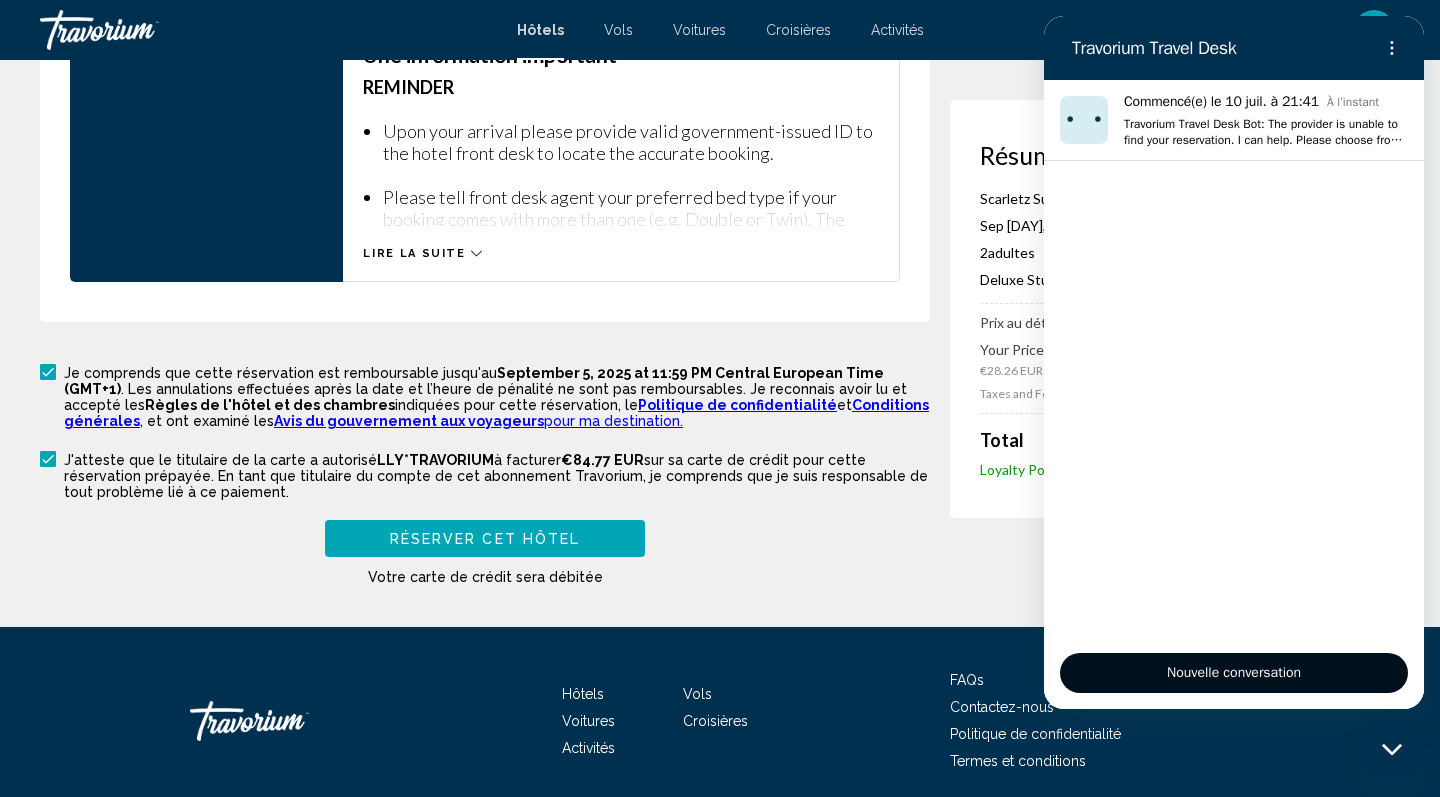 click on "Nouvelle conversation" at bounding box center (1234, 673) 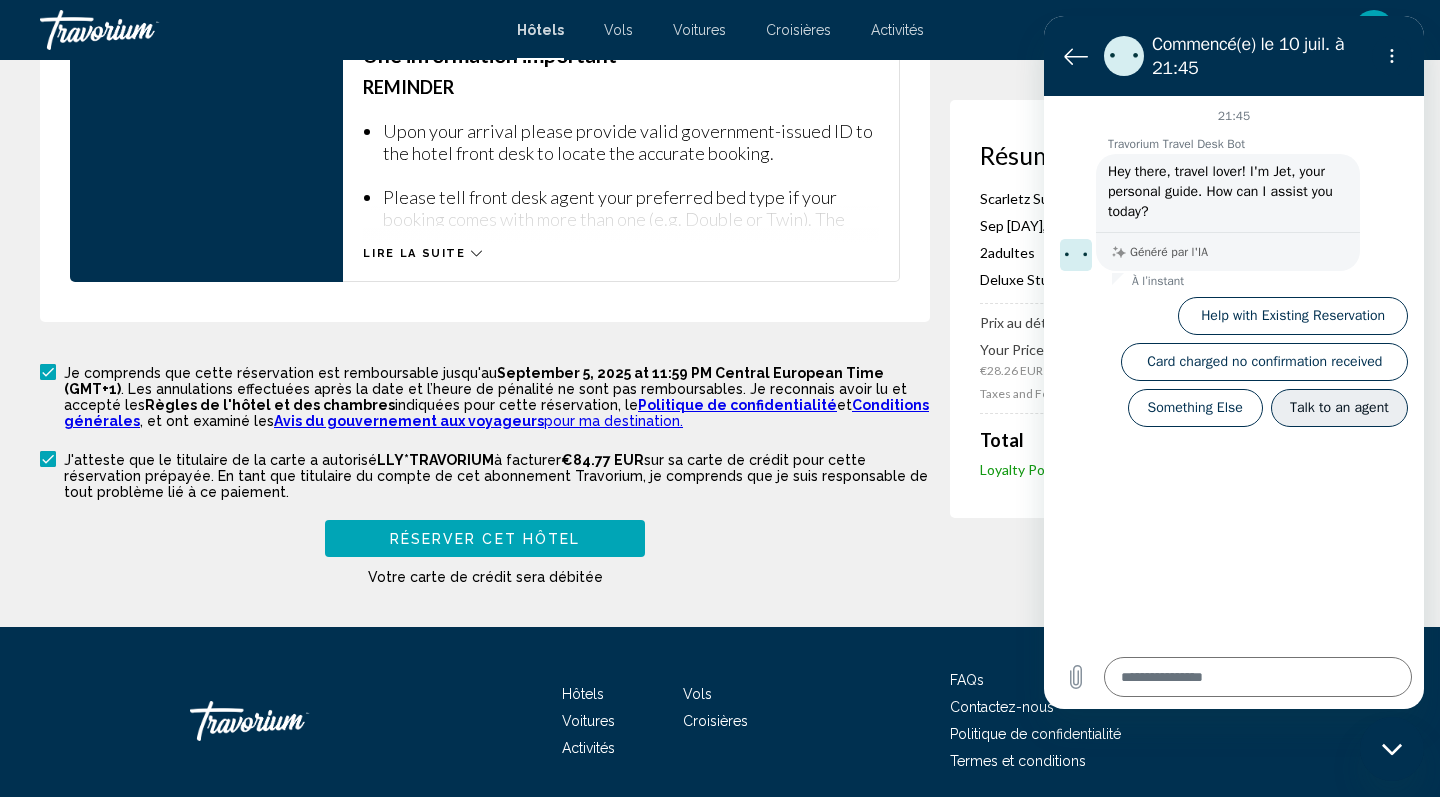 click on "Talk to an agent" at bounding box center [1339, 408] 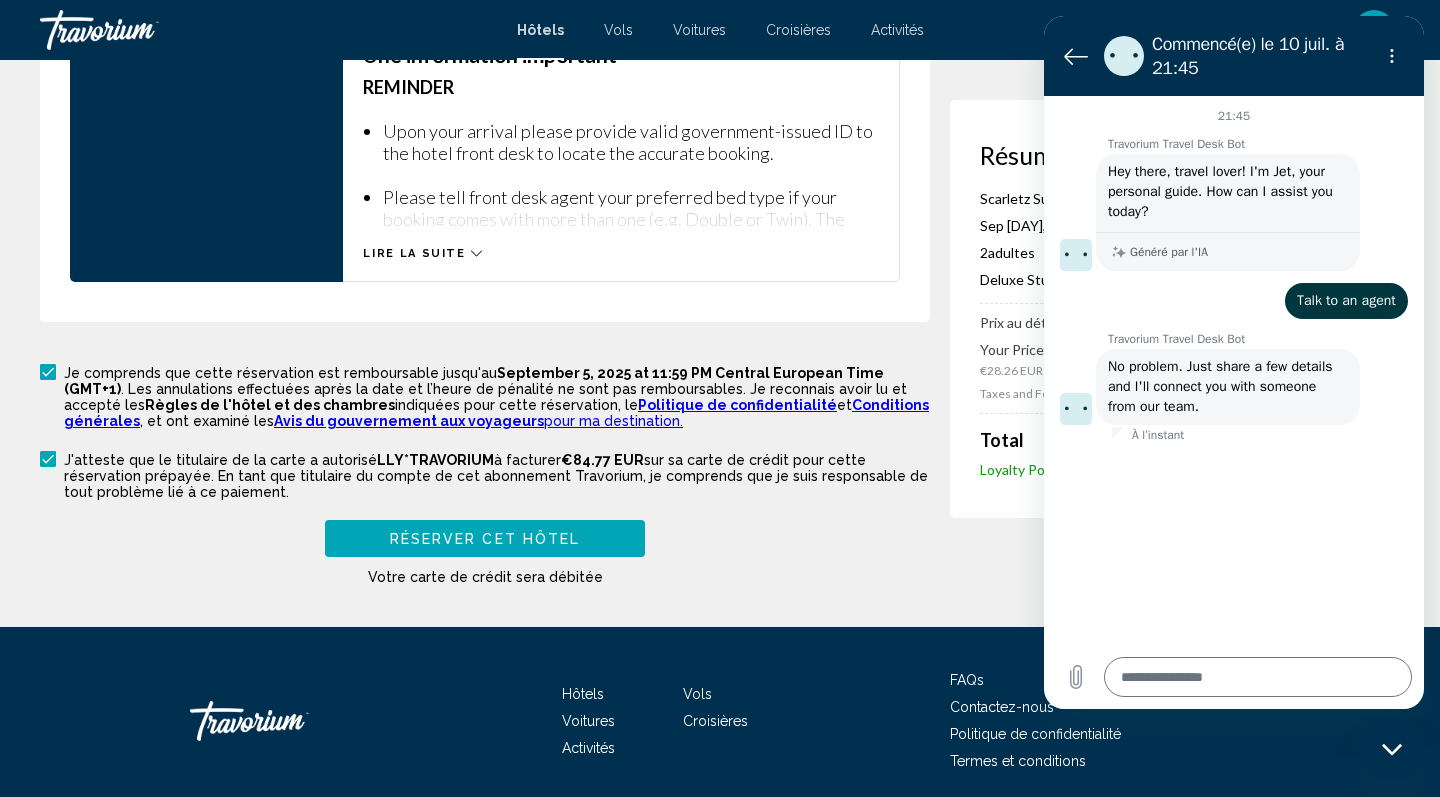 type on "*" 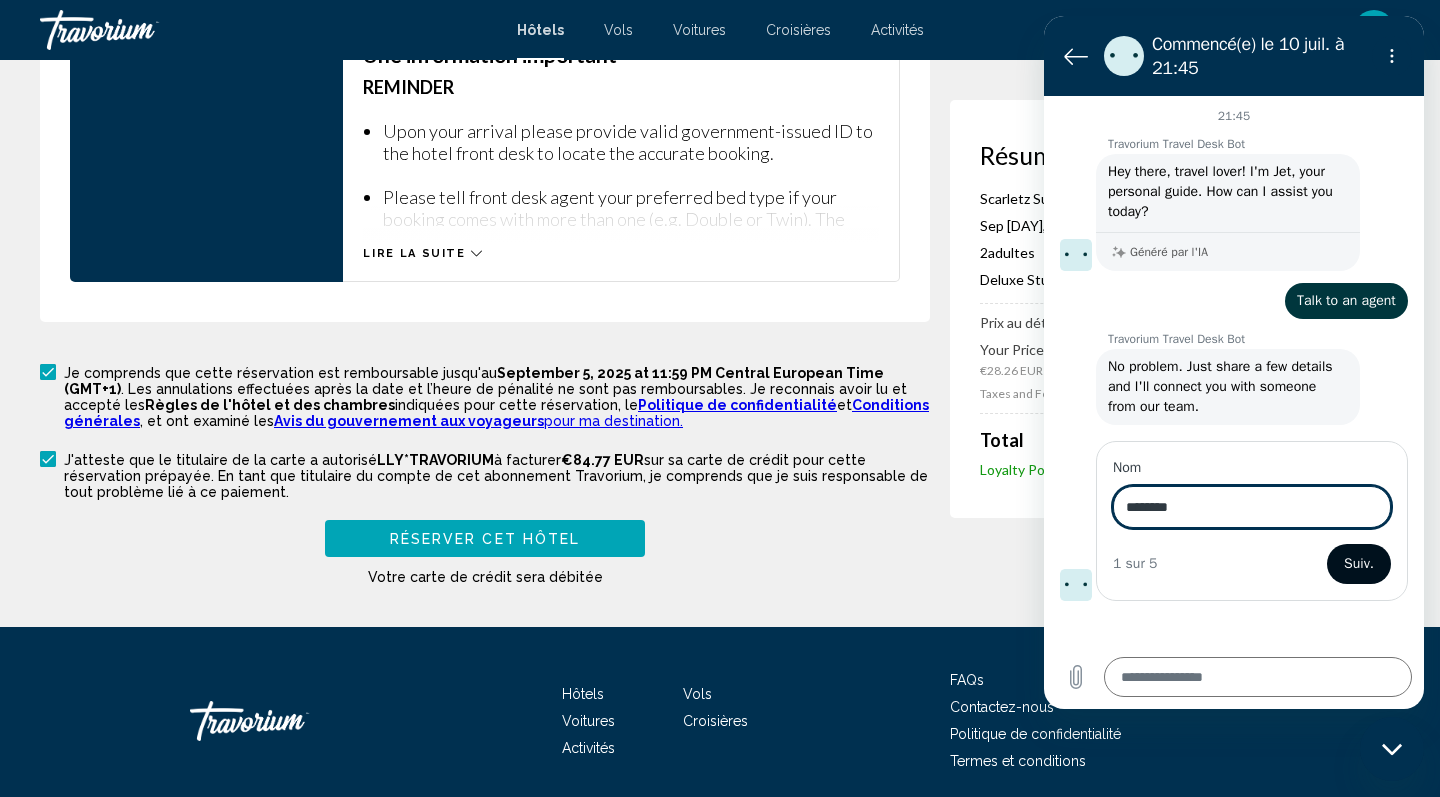 type on "********" 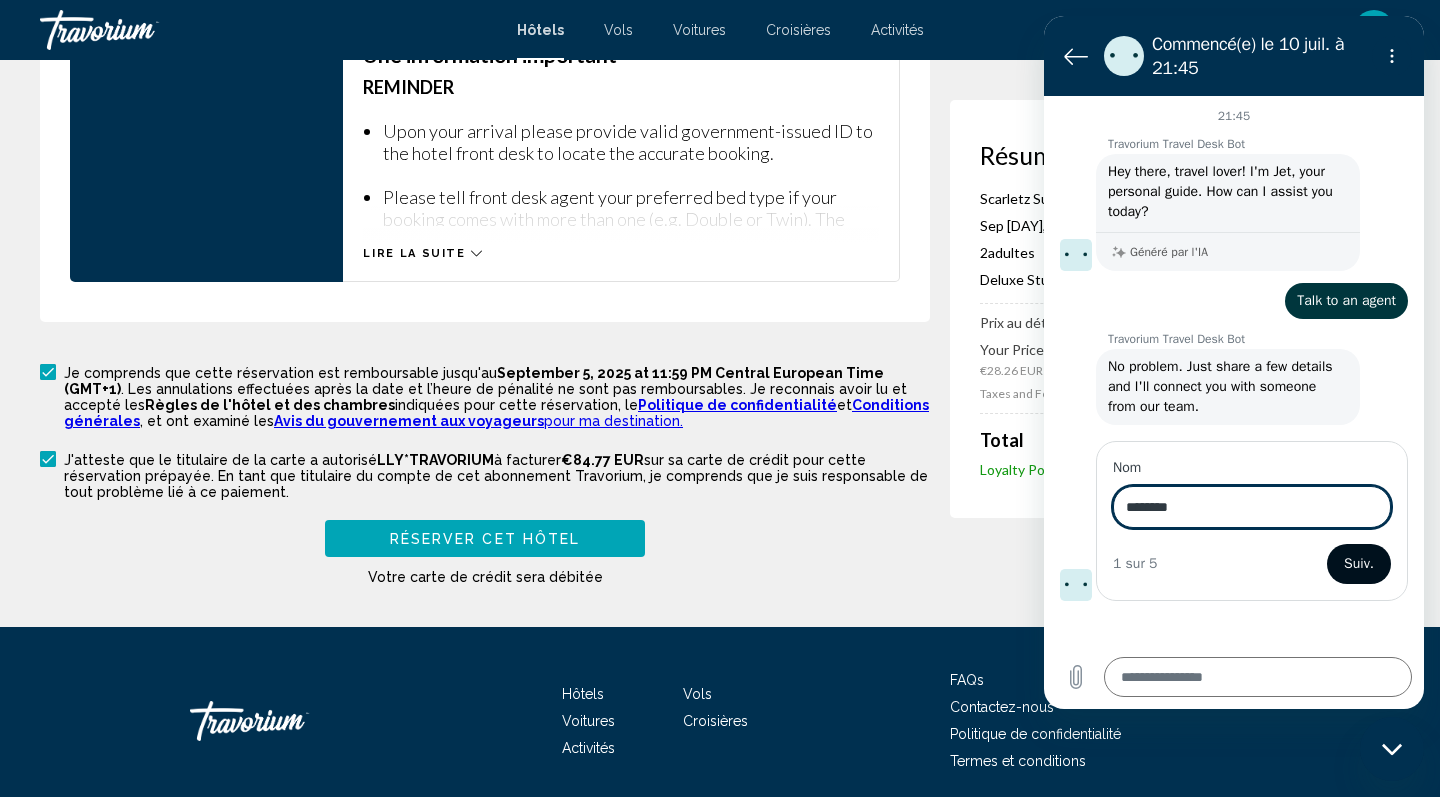 type on "*" 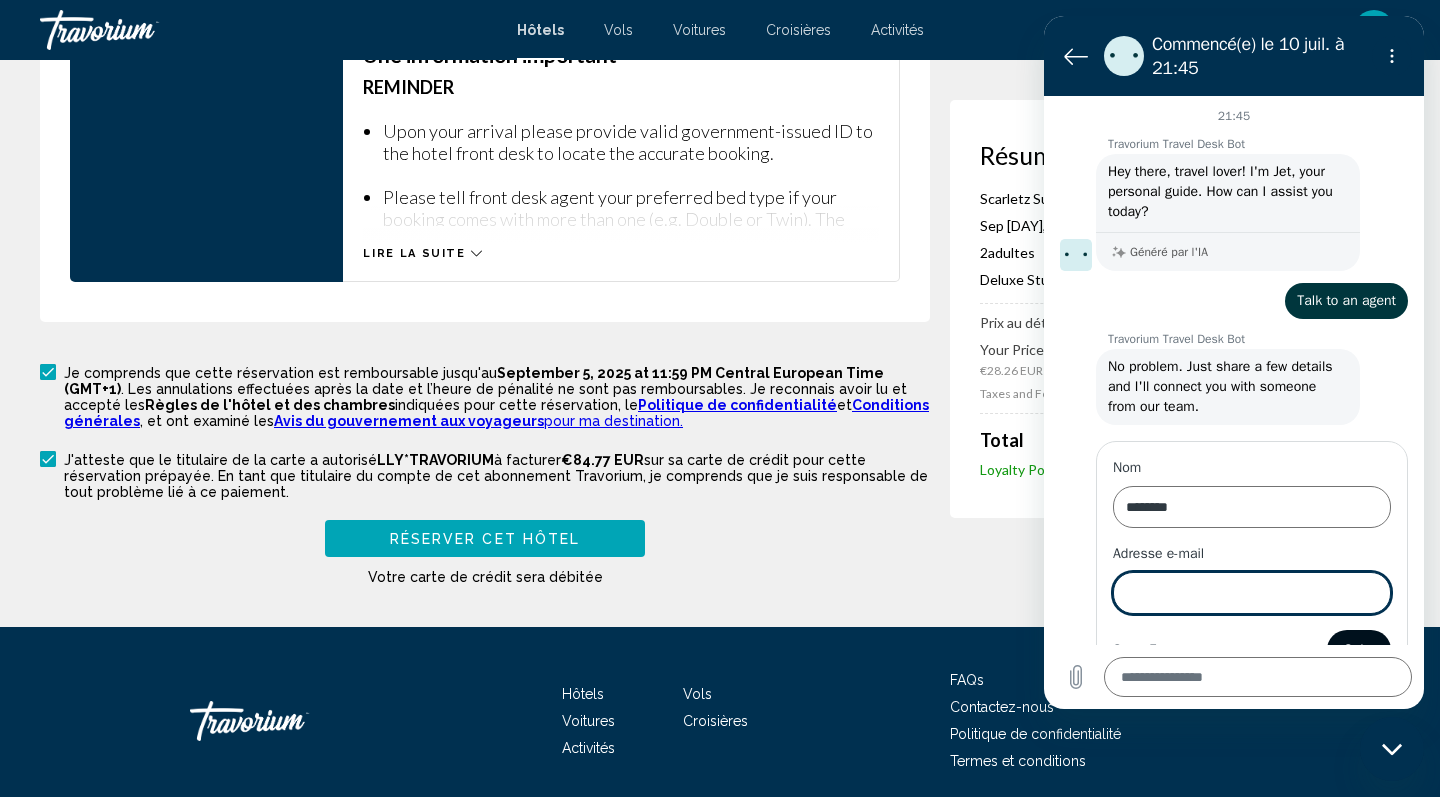 scroll, scrollTop: 43, scrollLeft: 0, axis: vertical 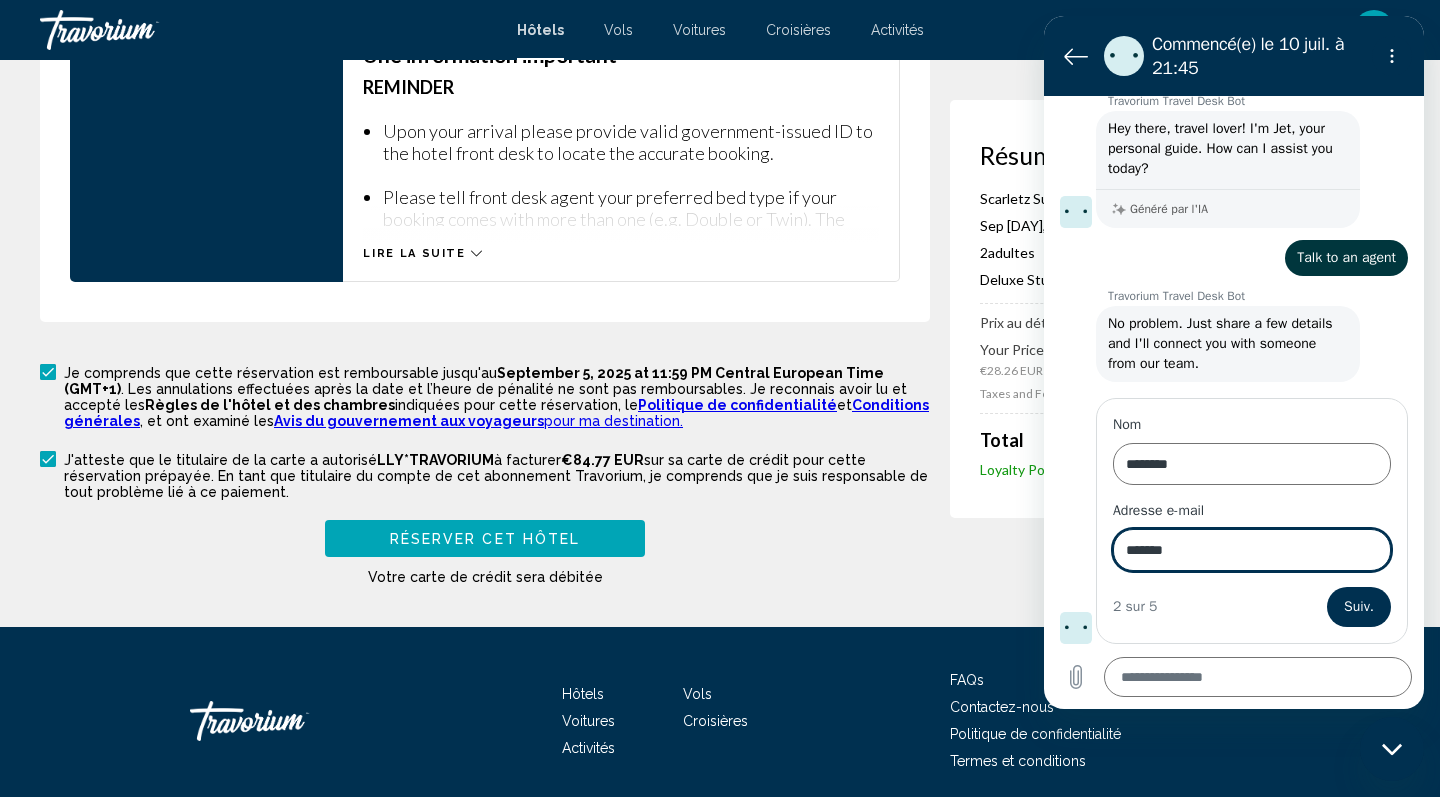 type on "******" 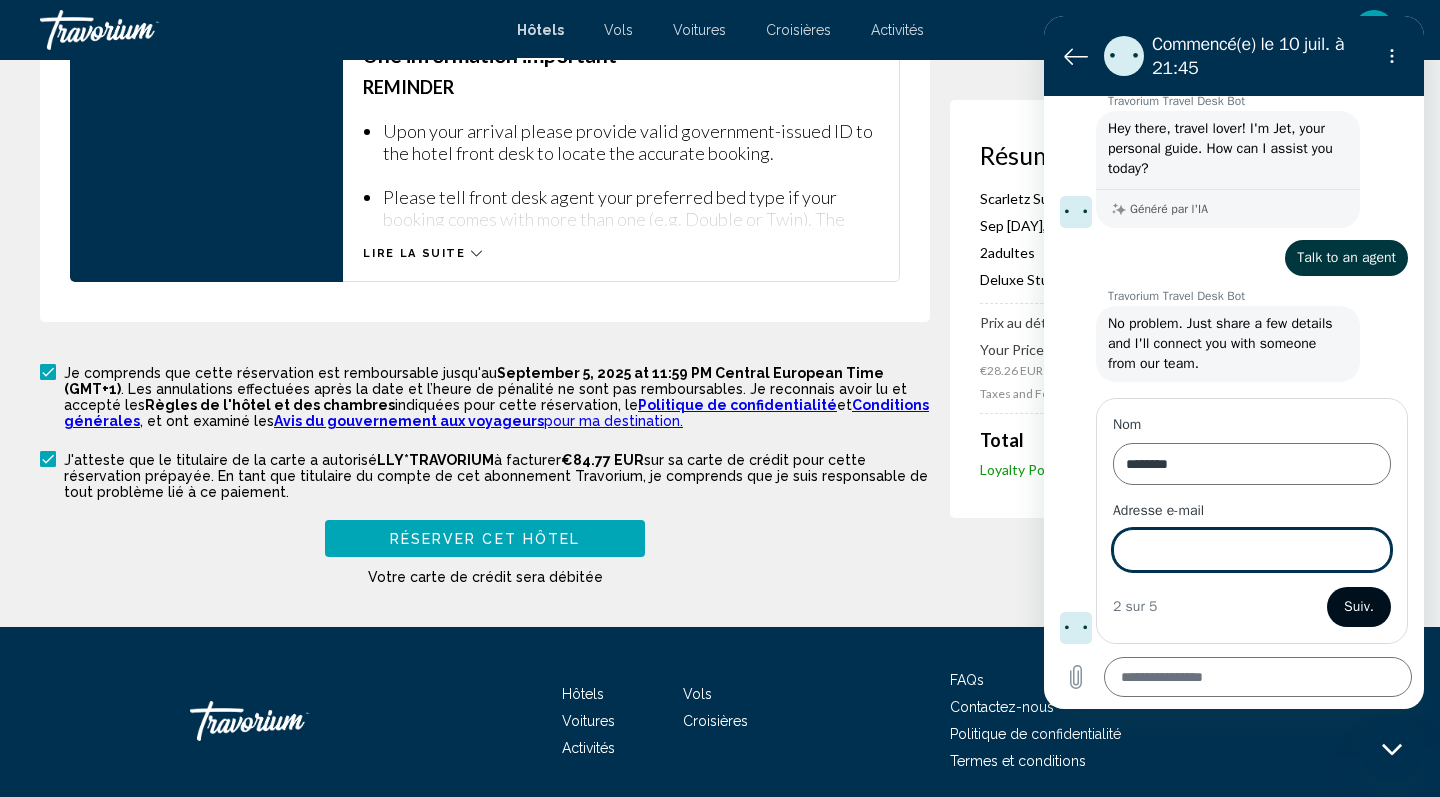 type on "**********" 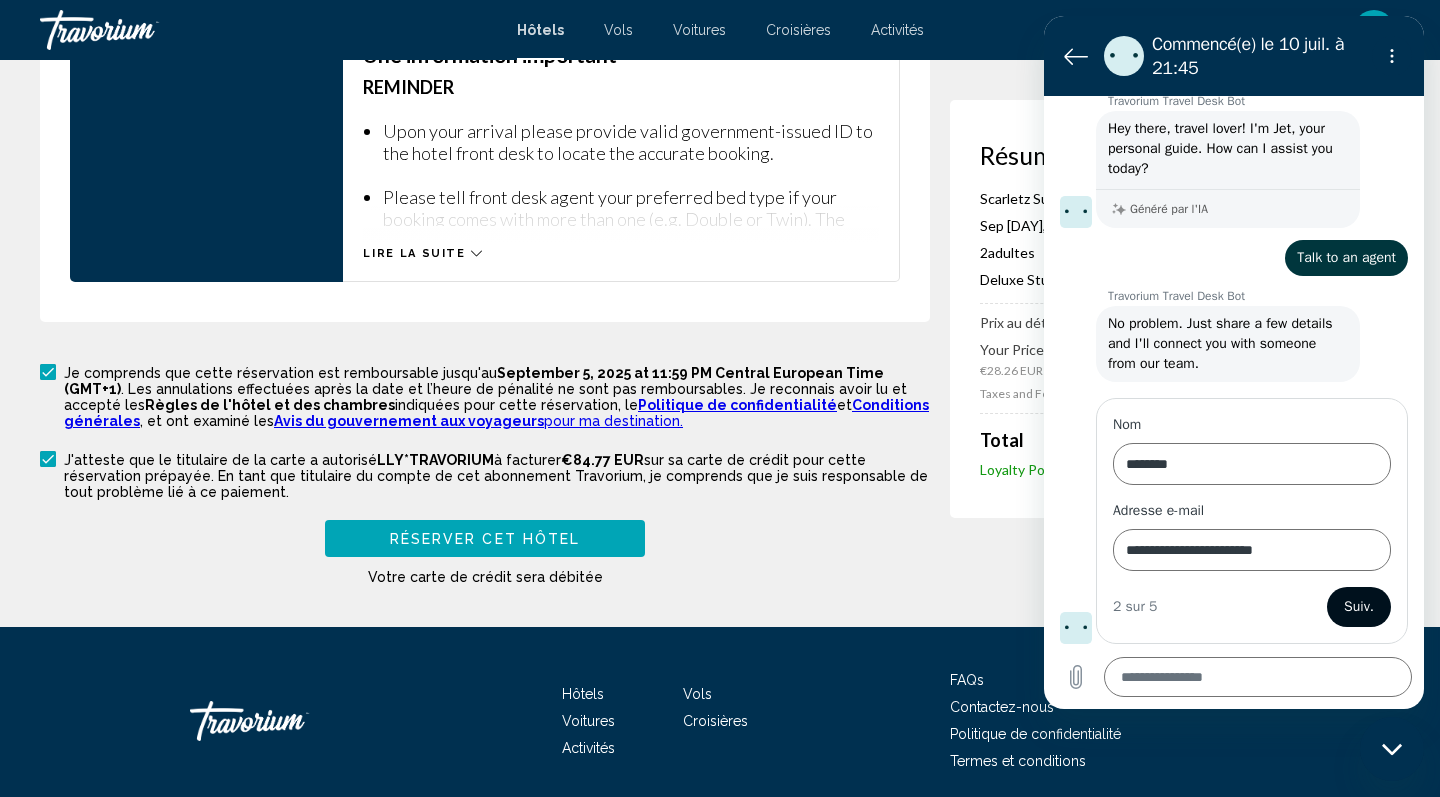 click on "Suiv." at bounding box center (1359, 607) 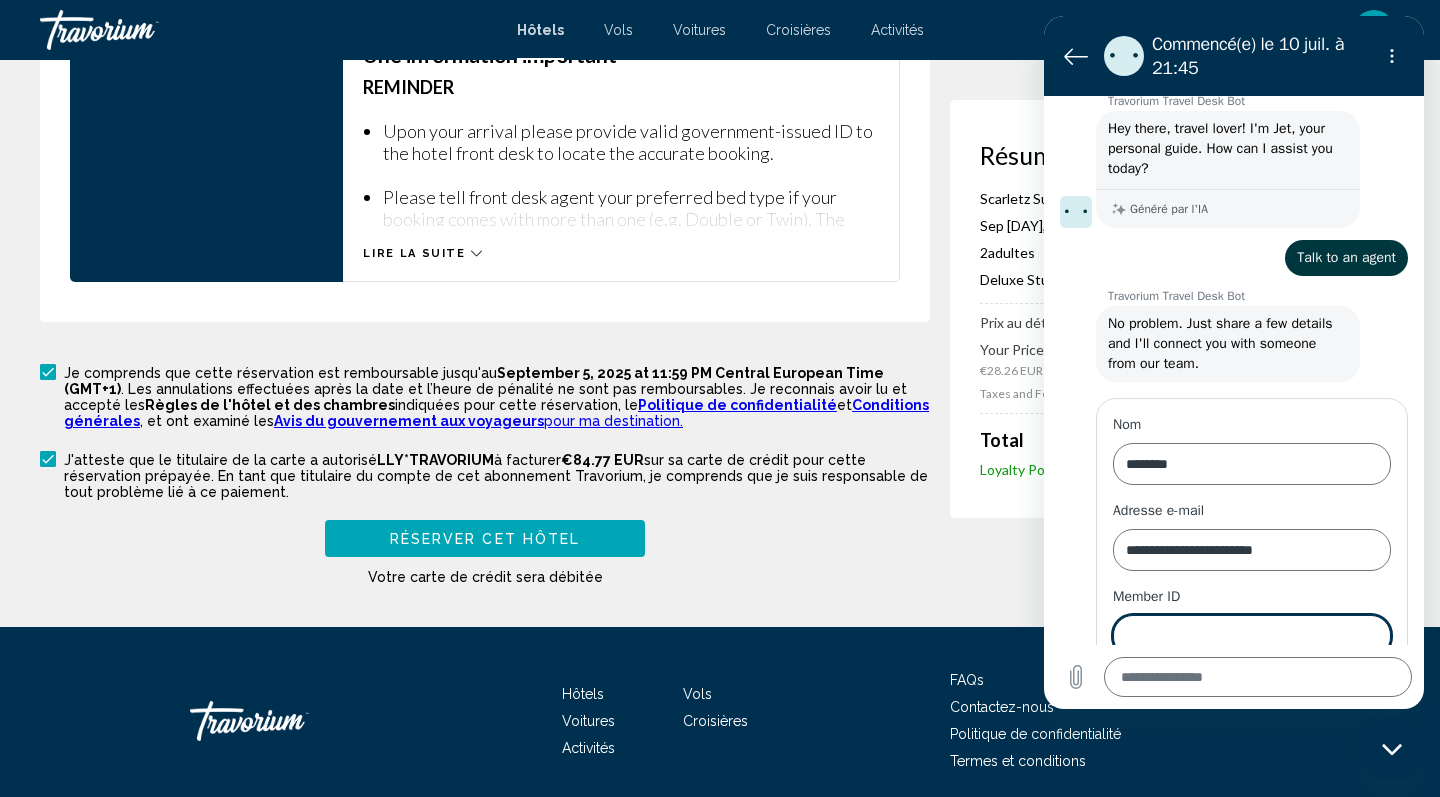 click on "Member ID" at bounding box center [1252, 636] 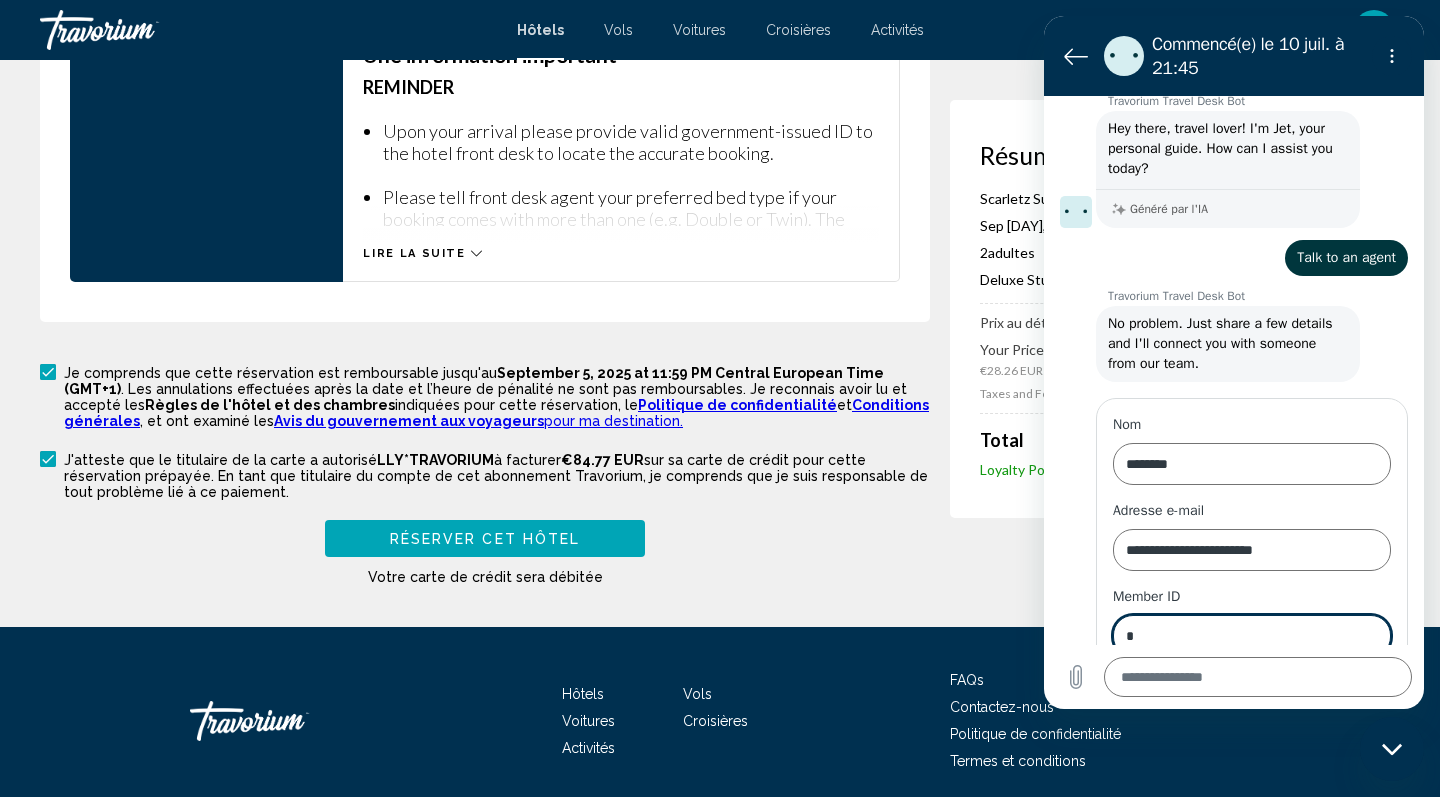 scroll, scrollTop: 129, scrollLeft: 0, axis: vertical 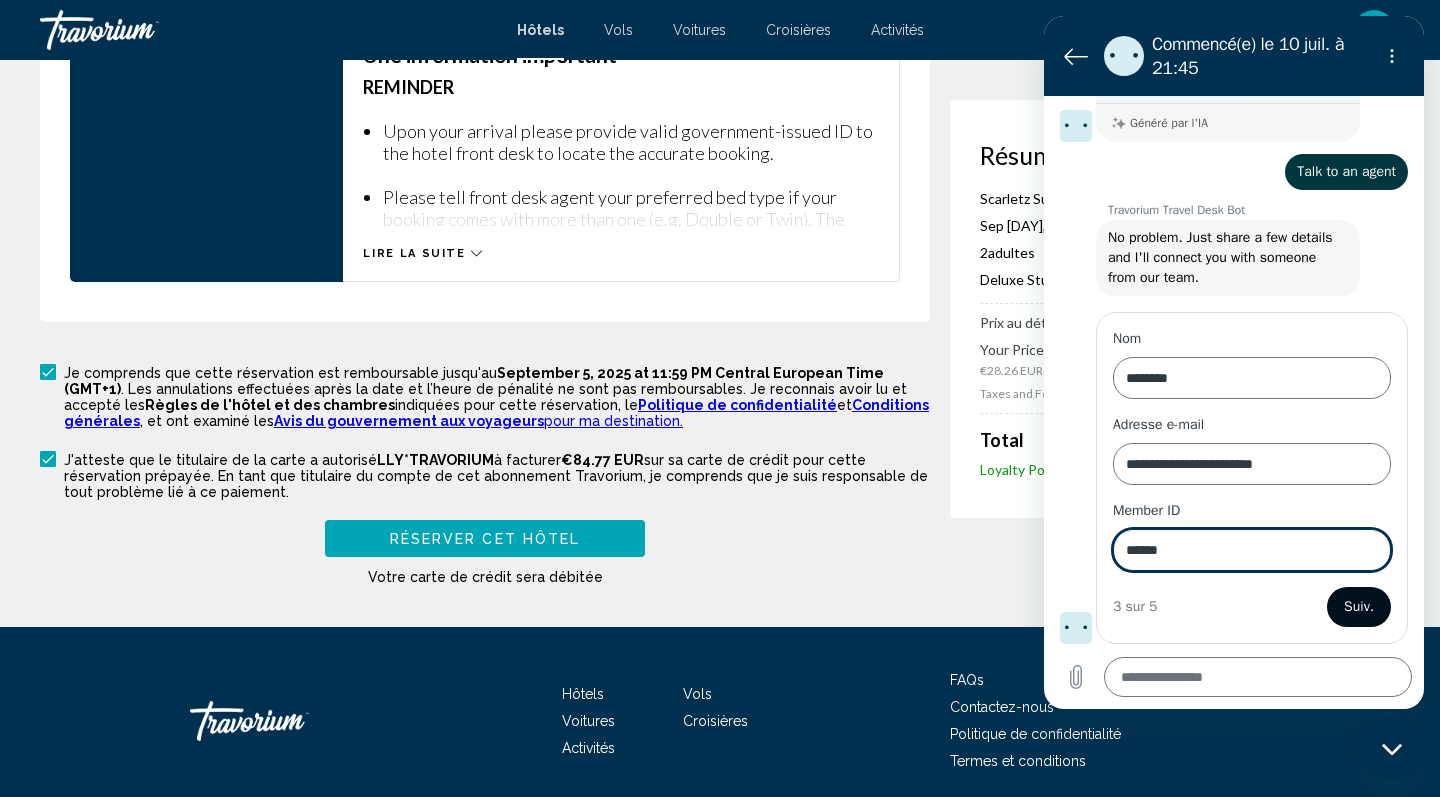 type on "******" 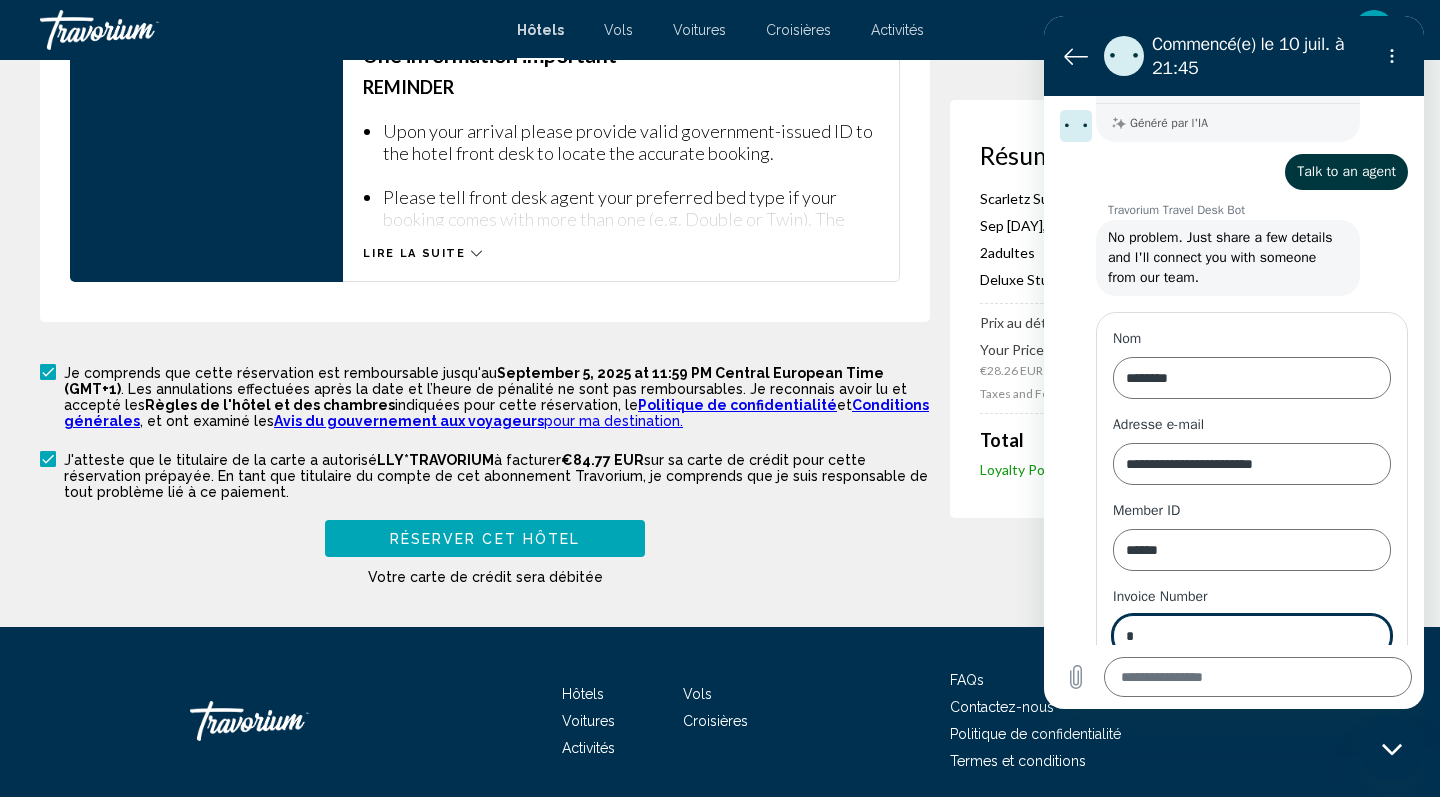 scroll, scrollTop: 215, scrollLeft: 0, axis: vertical 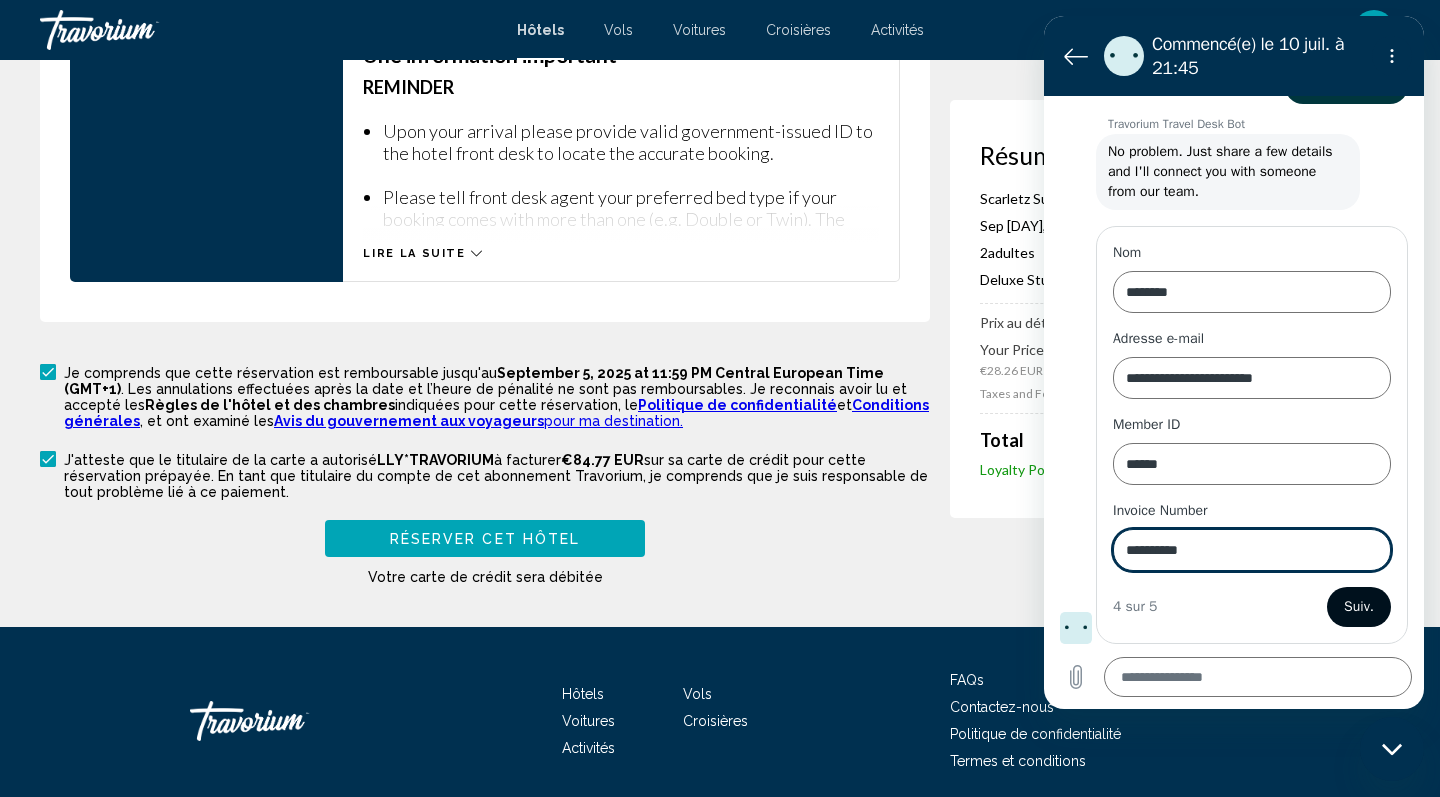 type on "**********" 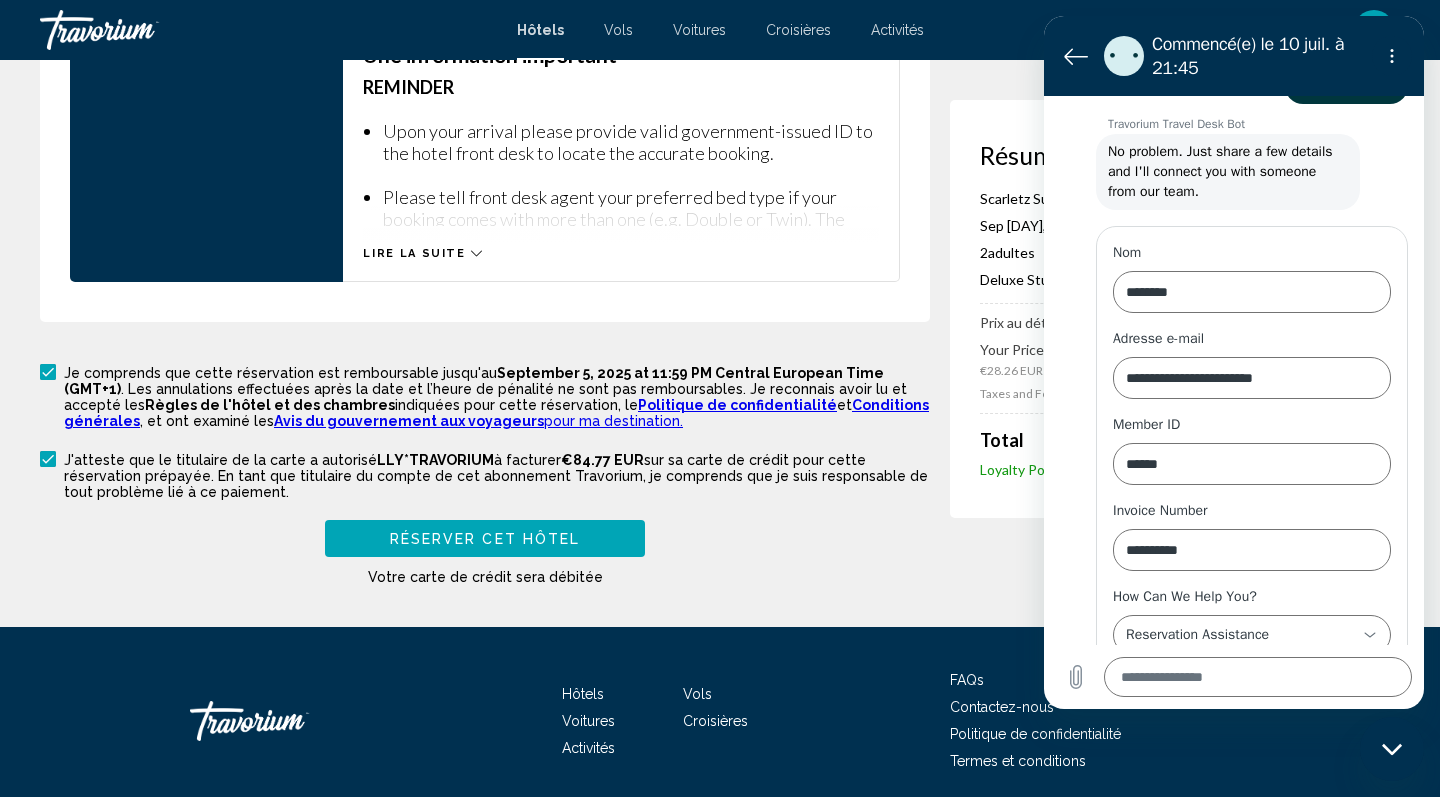 scroll, scrollTop: 299, scrollLeft: 0, axis: vertical 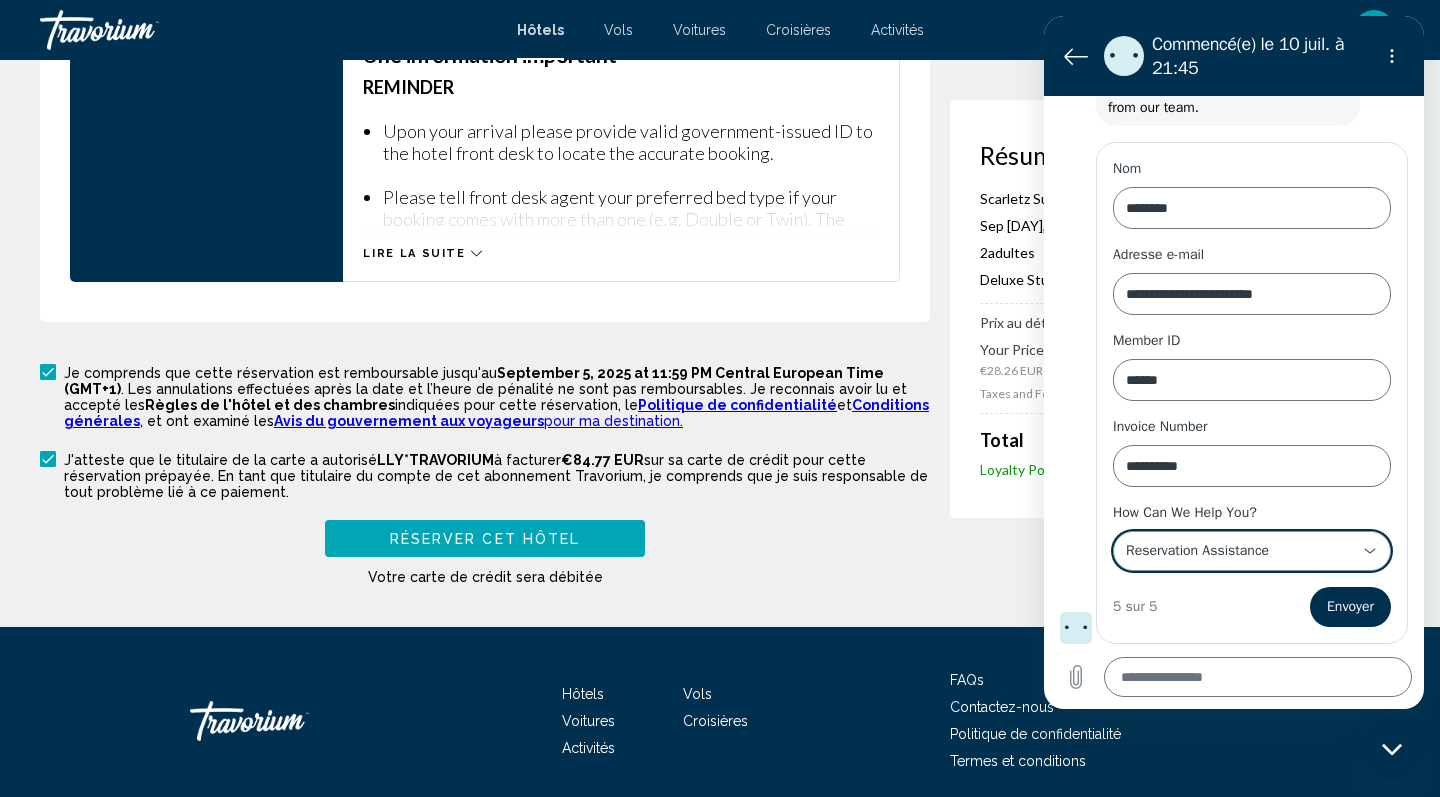 click on "**********" at bounding box center [1240, 551] 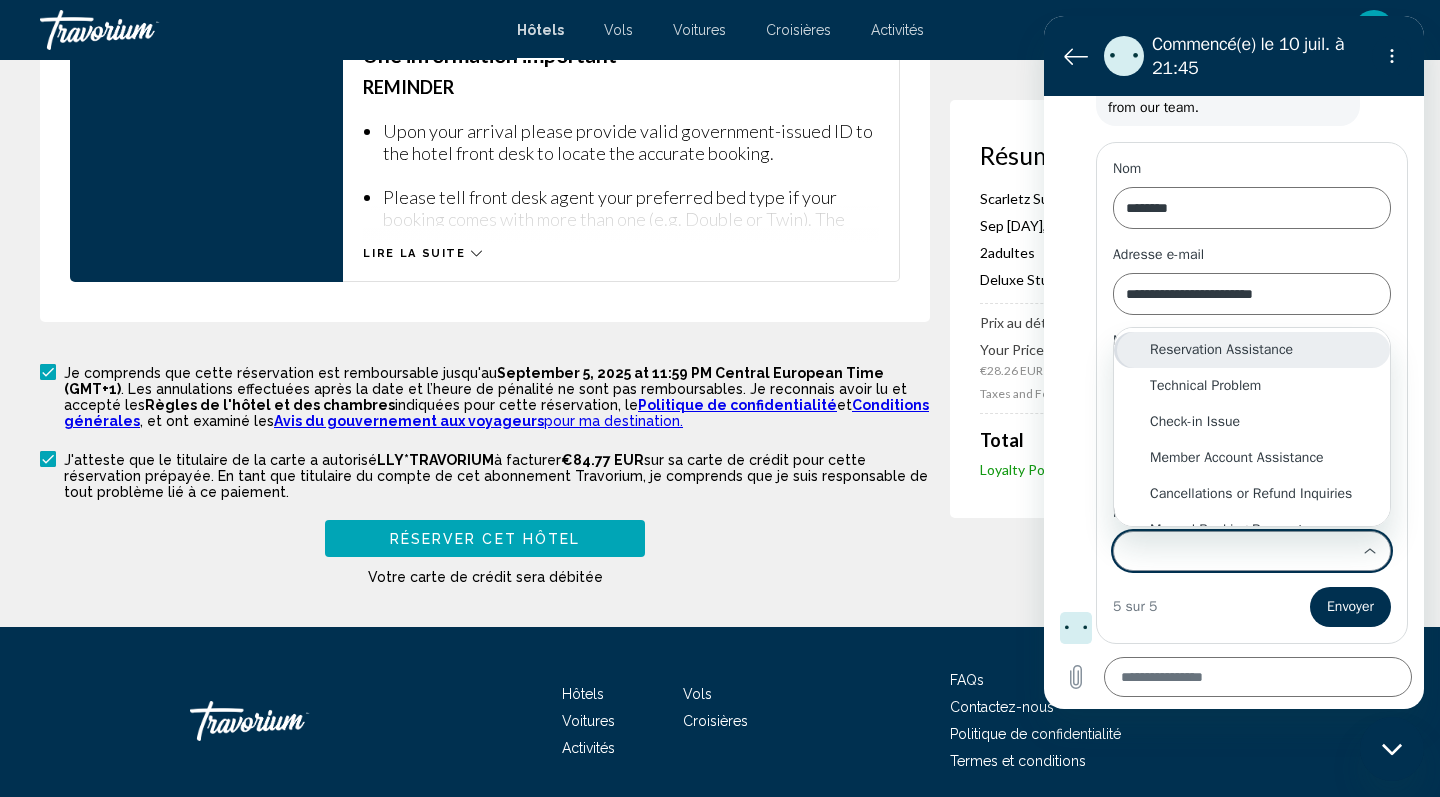 scroll, scrollTop: 0, scrollLeft: 0, axis: both 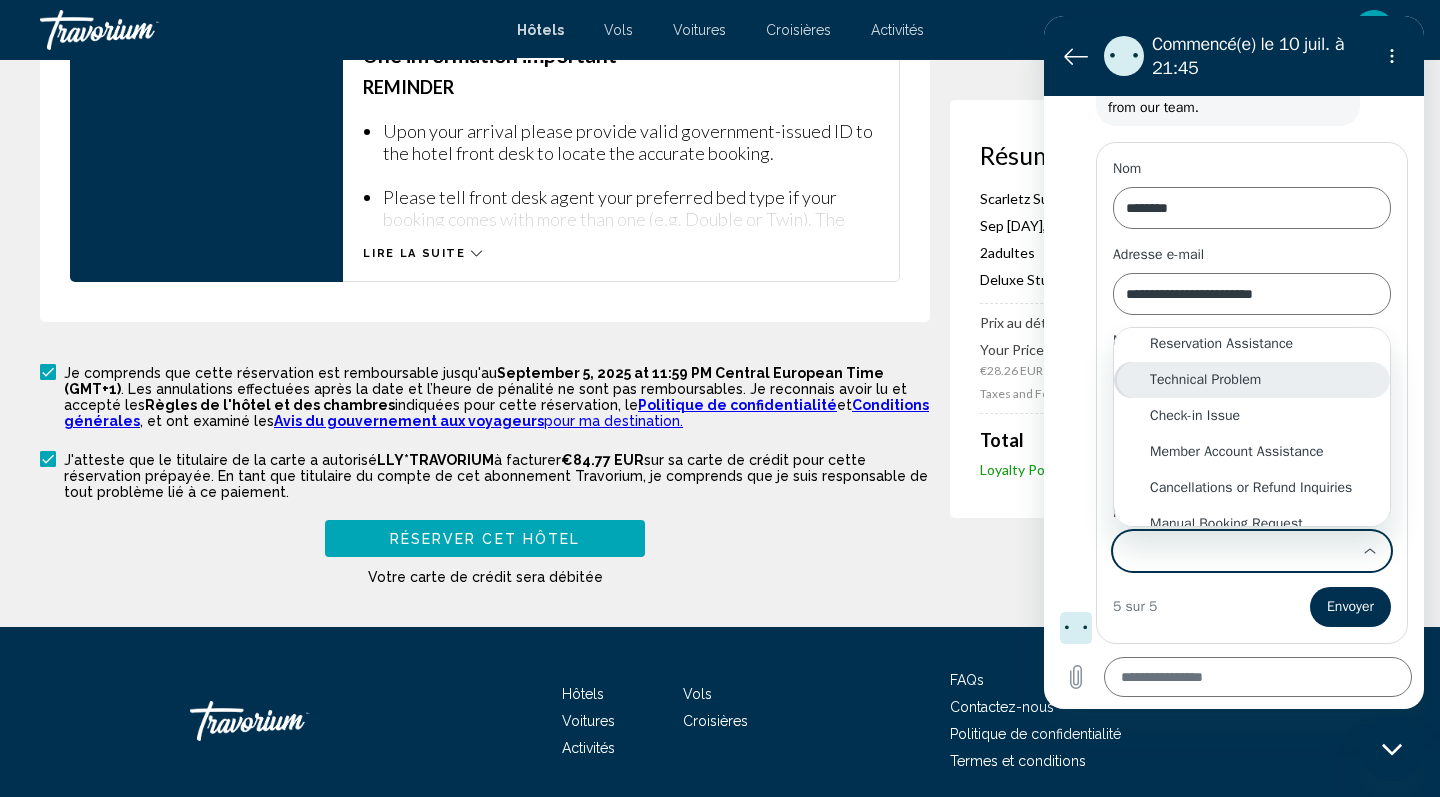 click on "Technical Problem" at bounding box center (1252, 380) 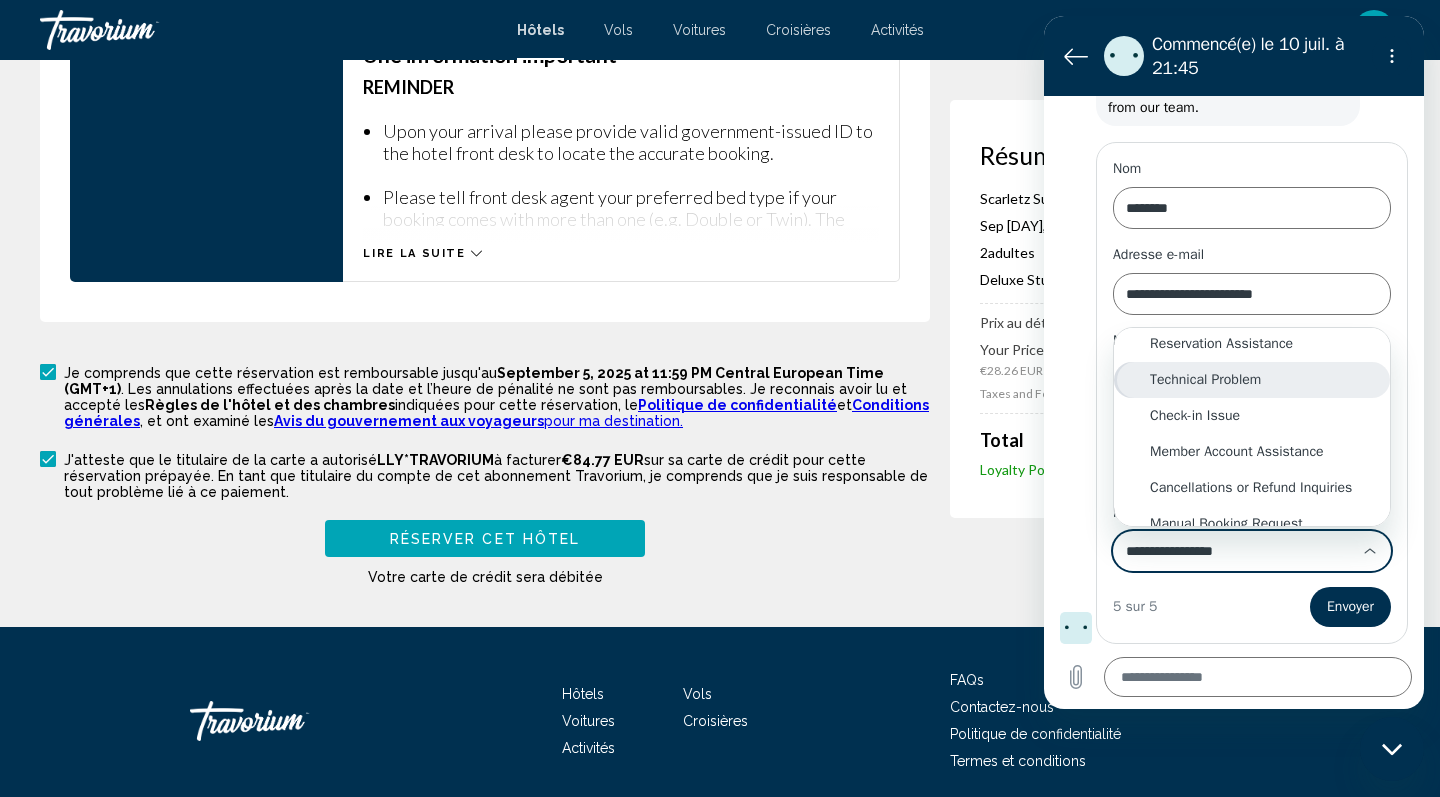 scroll, scrollTop: 0, scrollLeft: 0, axis: both 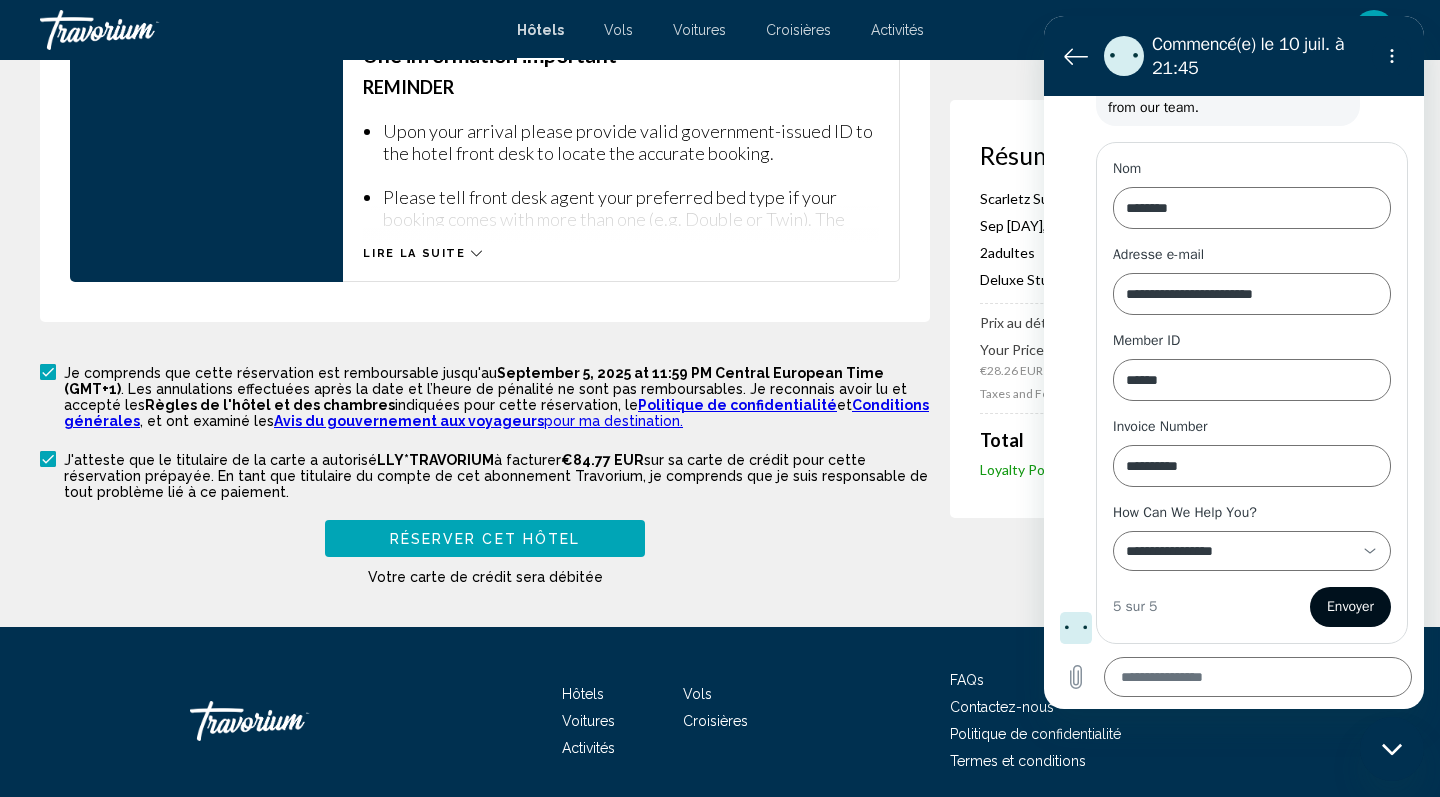 click on "Envoyer" at bounding box center (1350, 607) 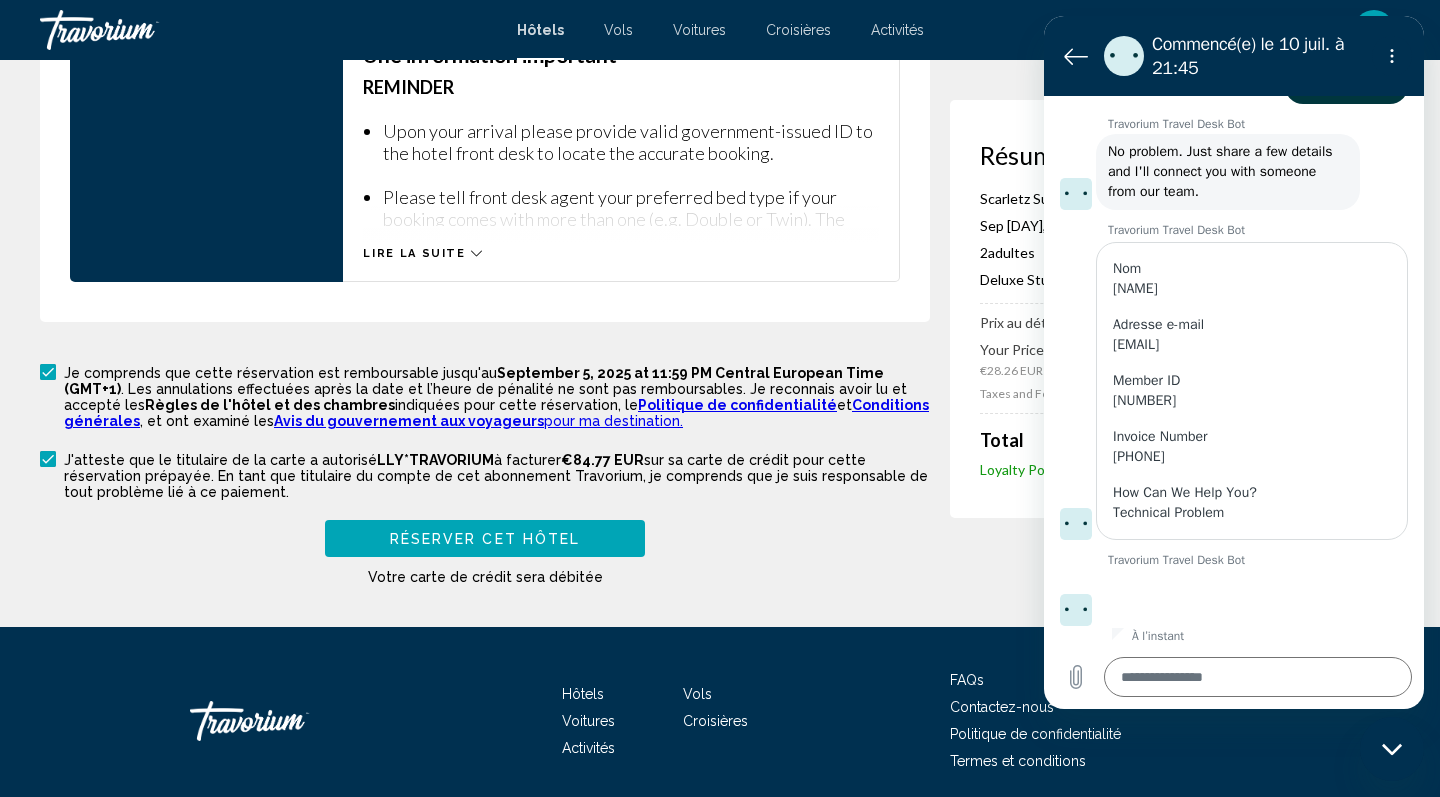 scroll, scrollTop: 219, scrollLeft: 0, axis: vertical 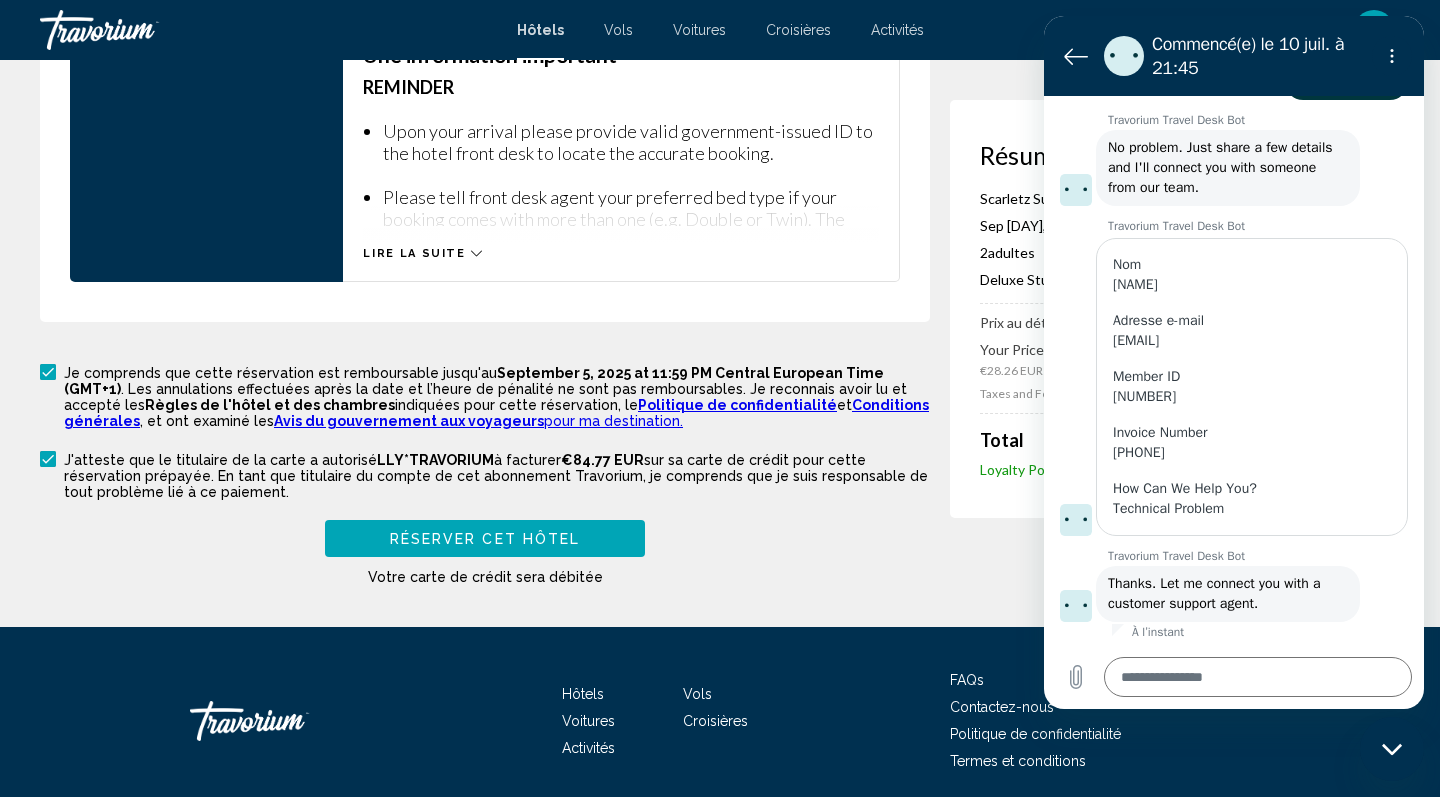 type on "*" 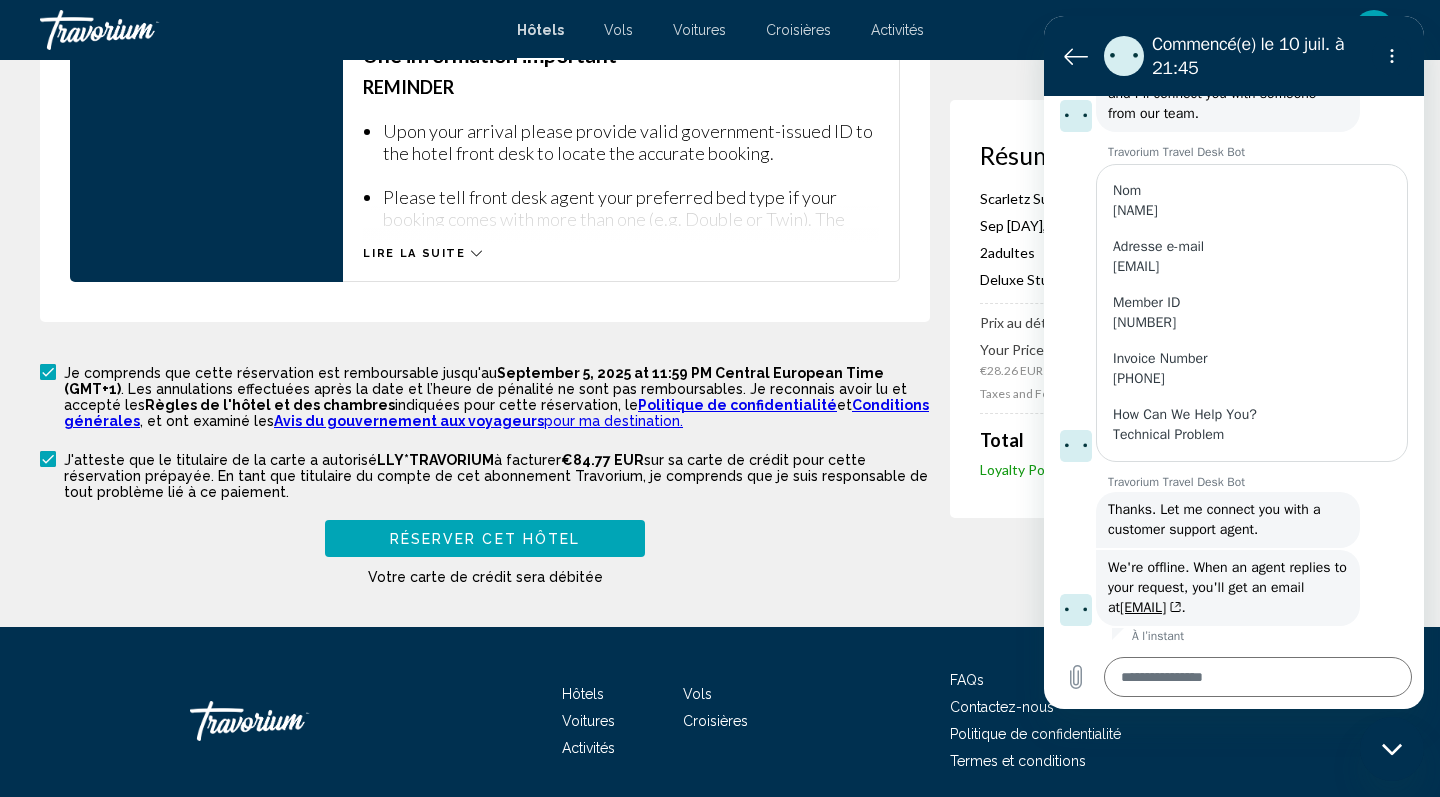 scroll, scrollTop: 297, scrollLeft: 0, axis: vertical 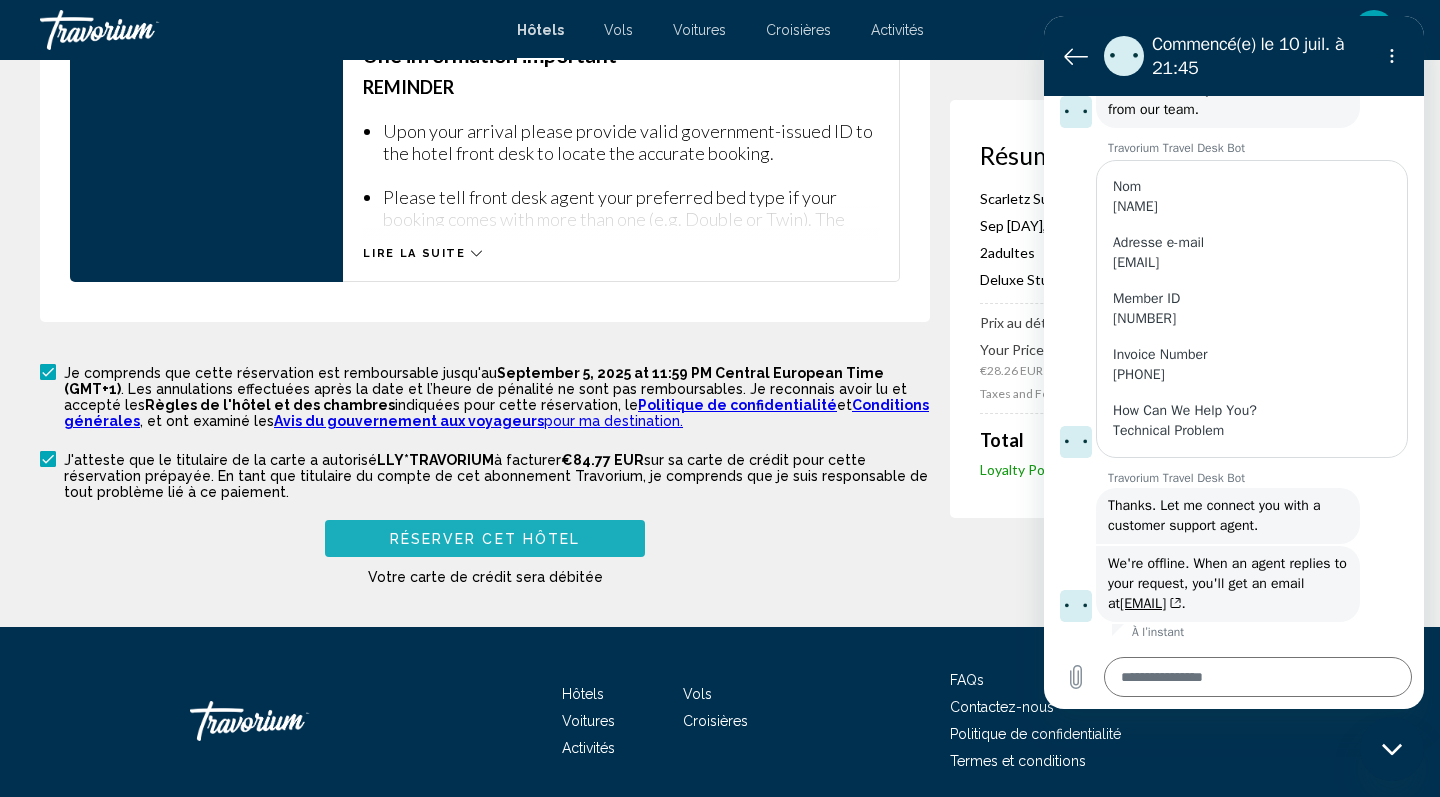 click on "Réserver cet hôtel" at bounding box center [485, 538] 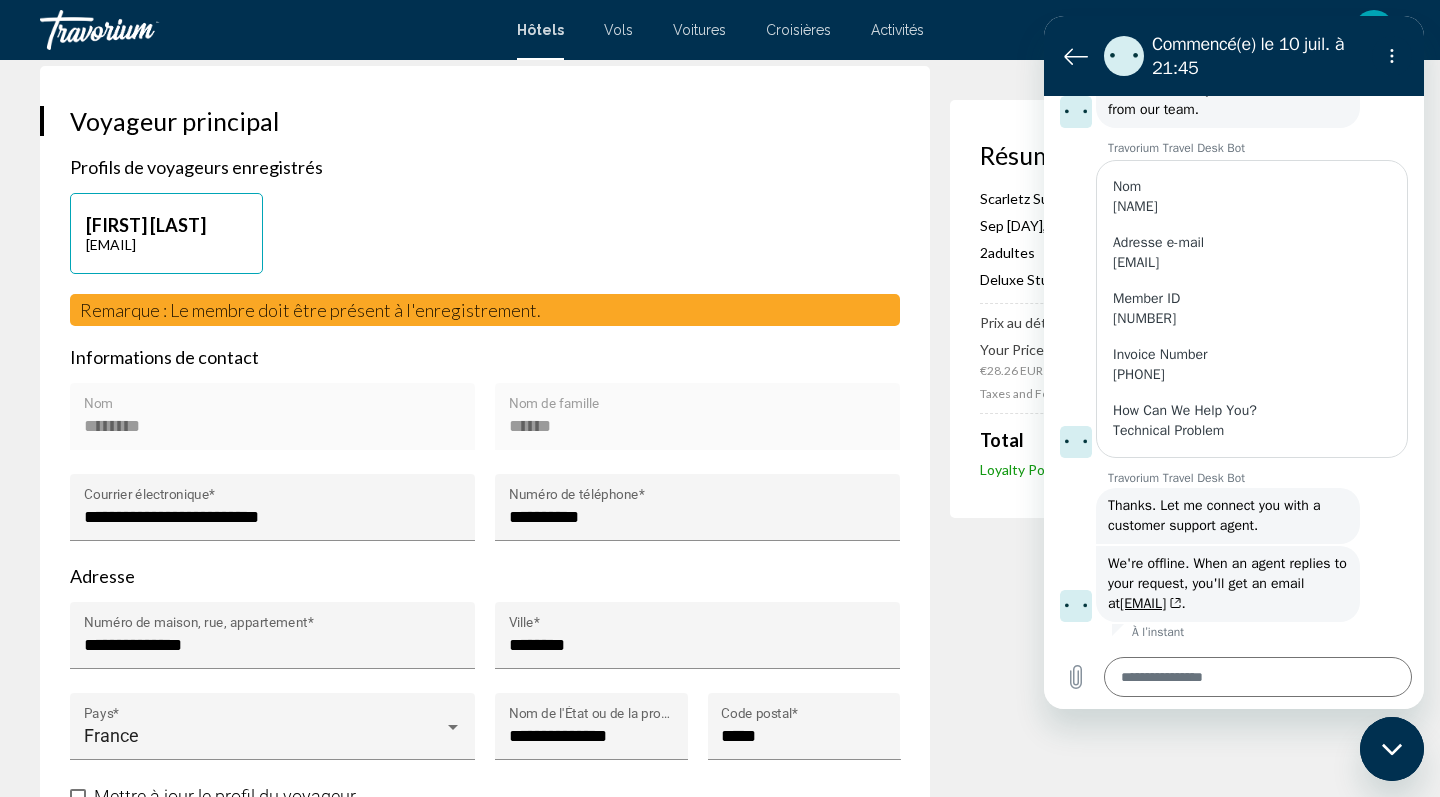 scroll, scrollTop: 0, scrollLeft: 0, axis: both 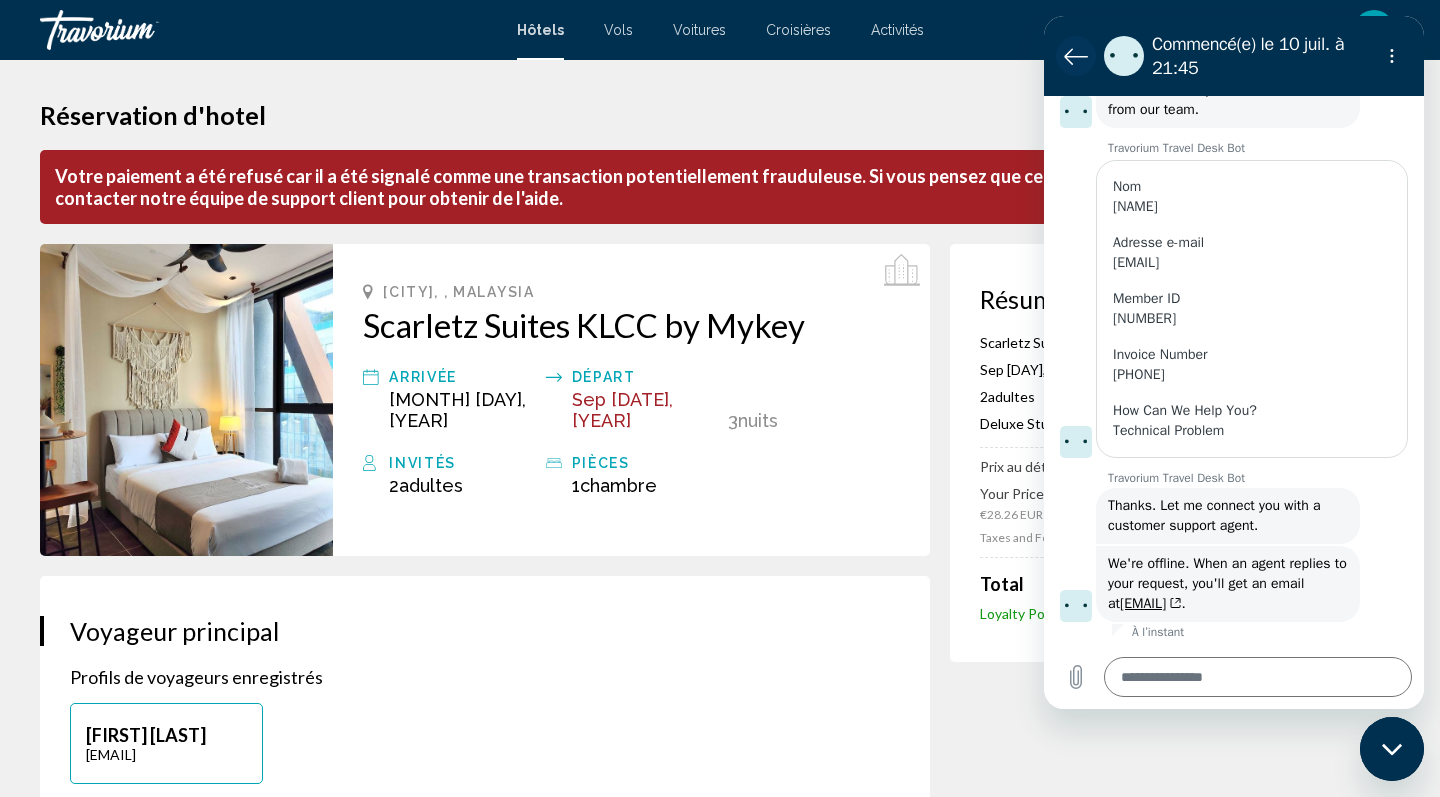 click at bounding box center [1076, 56] 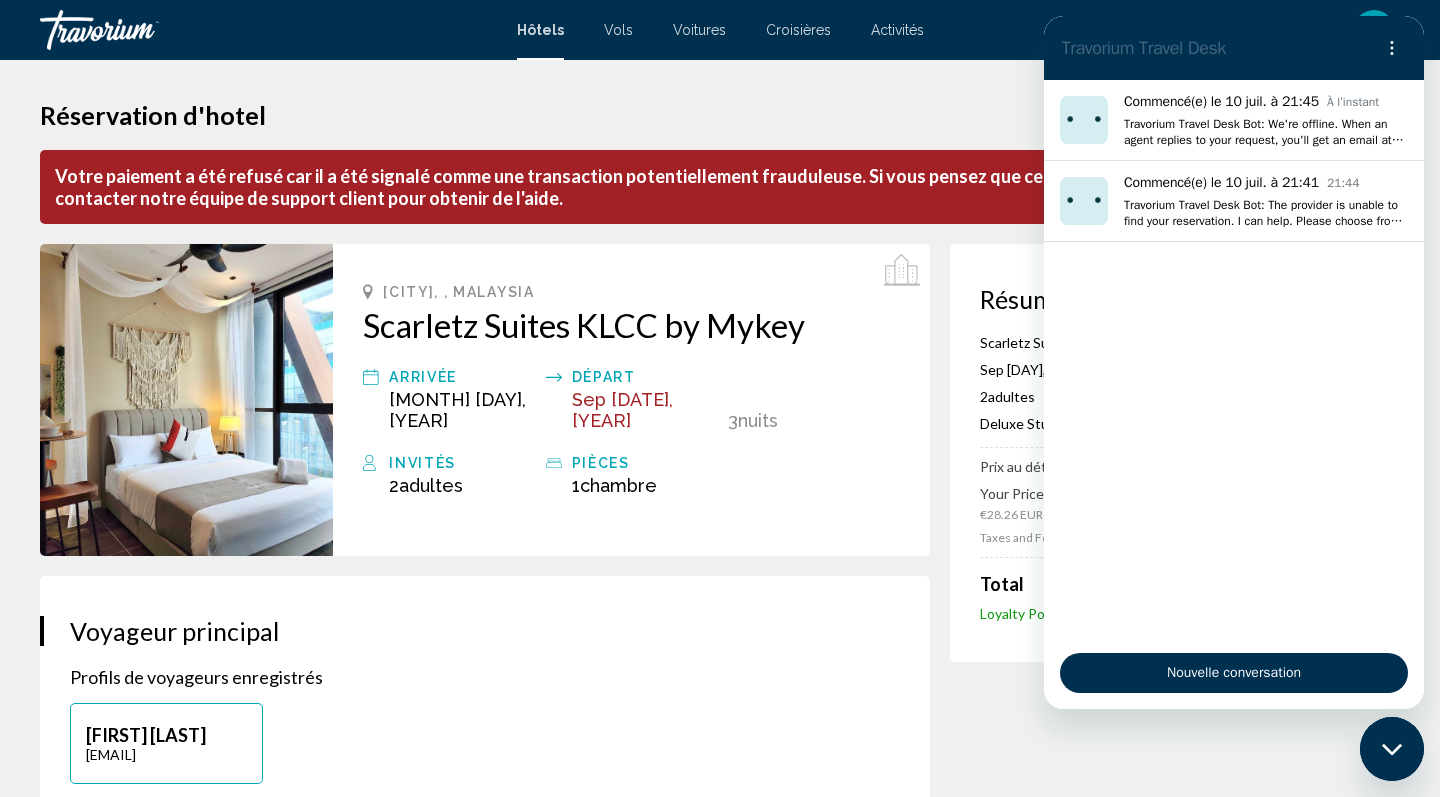 click at bounding box center (1392, 749) 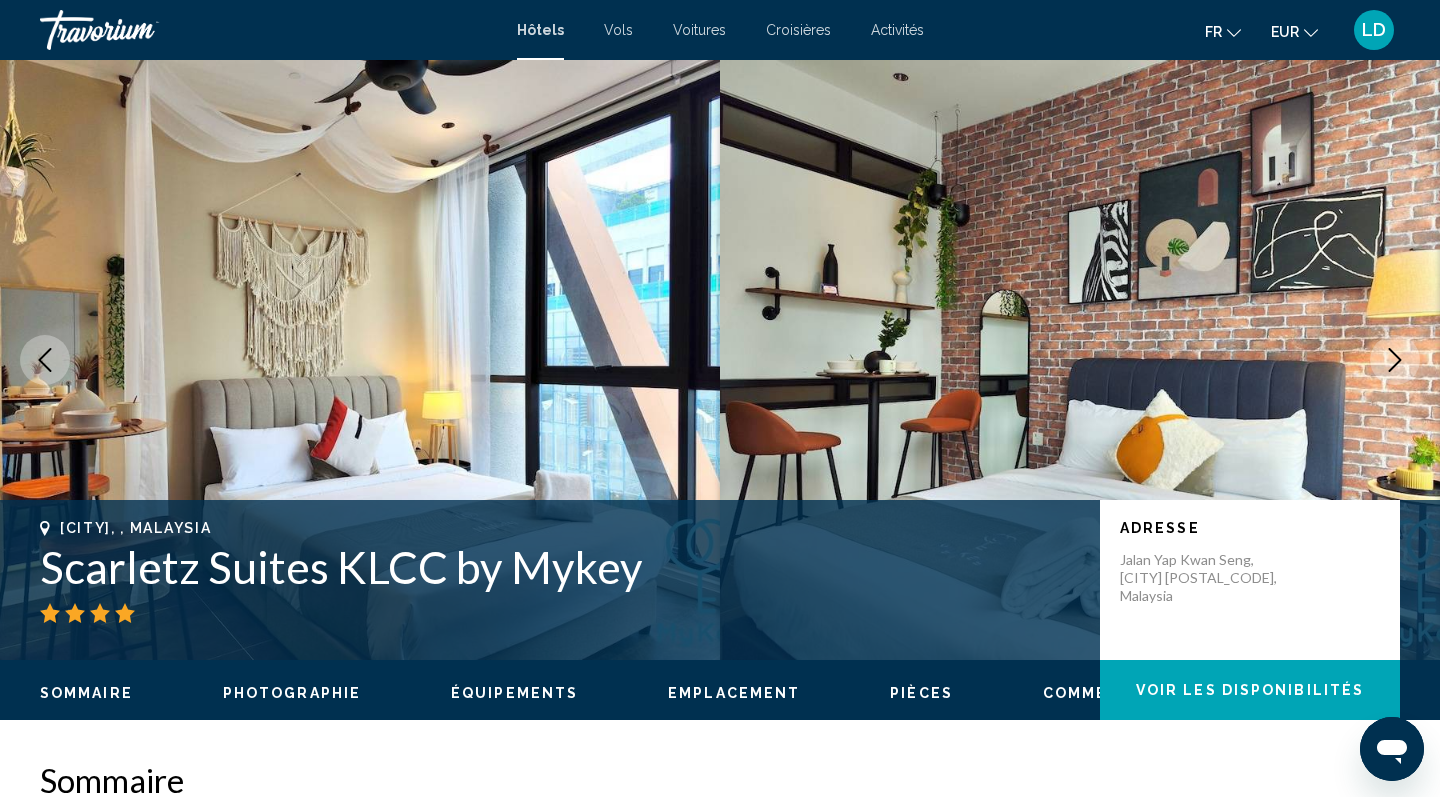 type 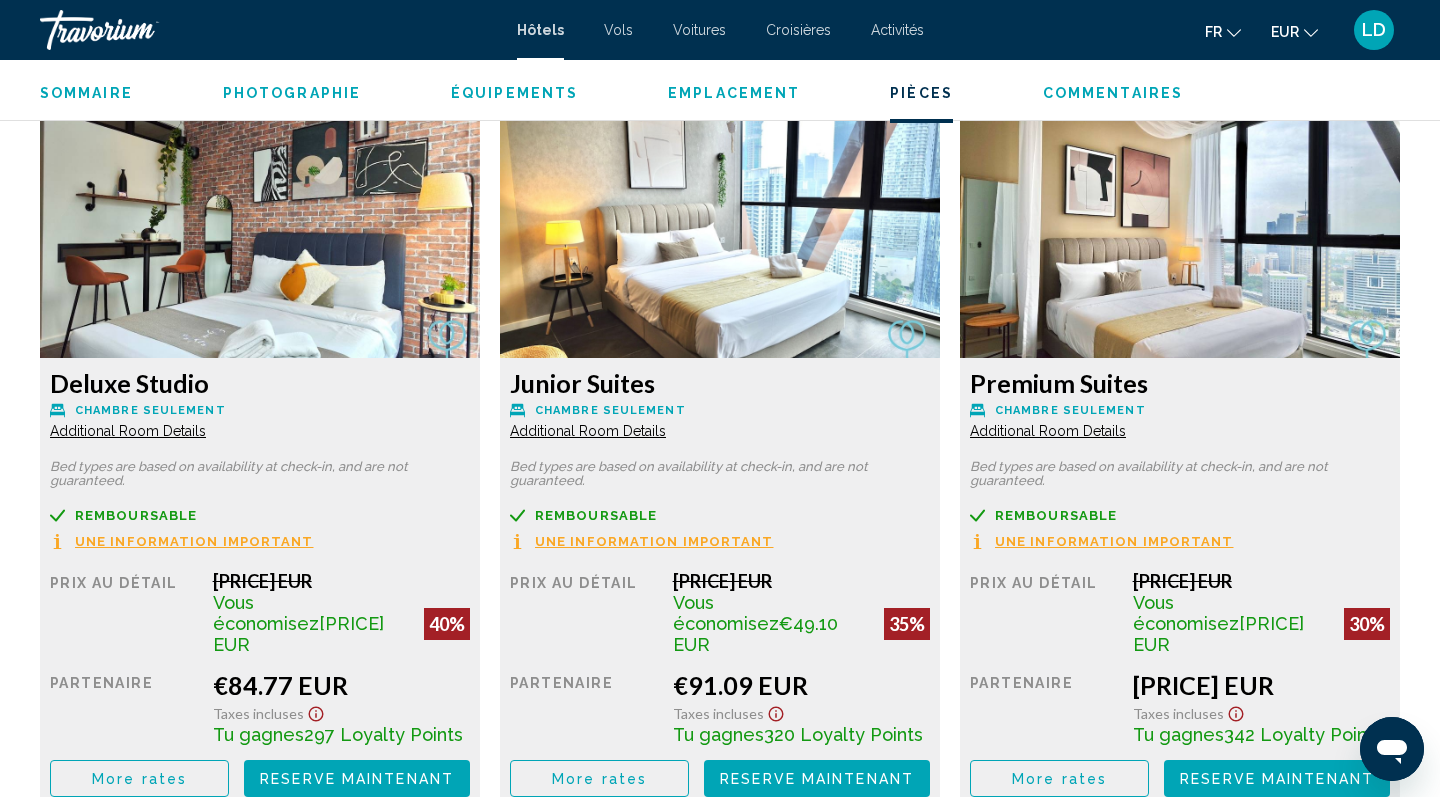 scroll, scrollTop: 2754, scrollLeft: 0, axis: vertical 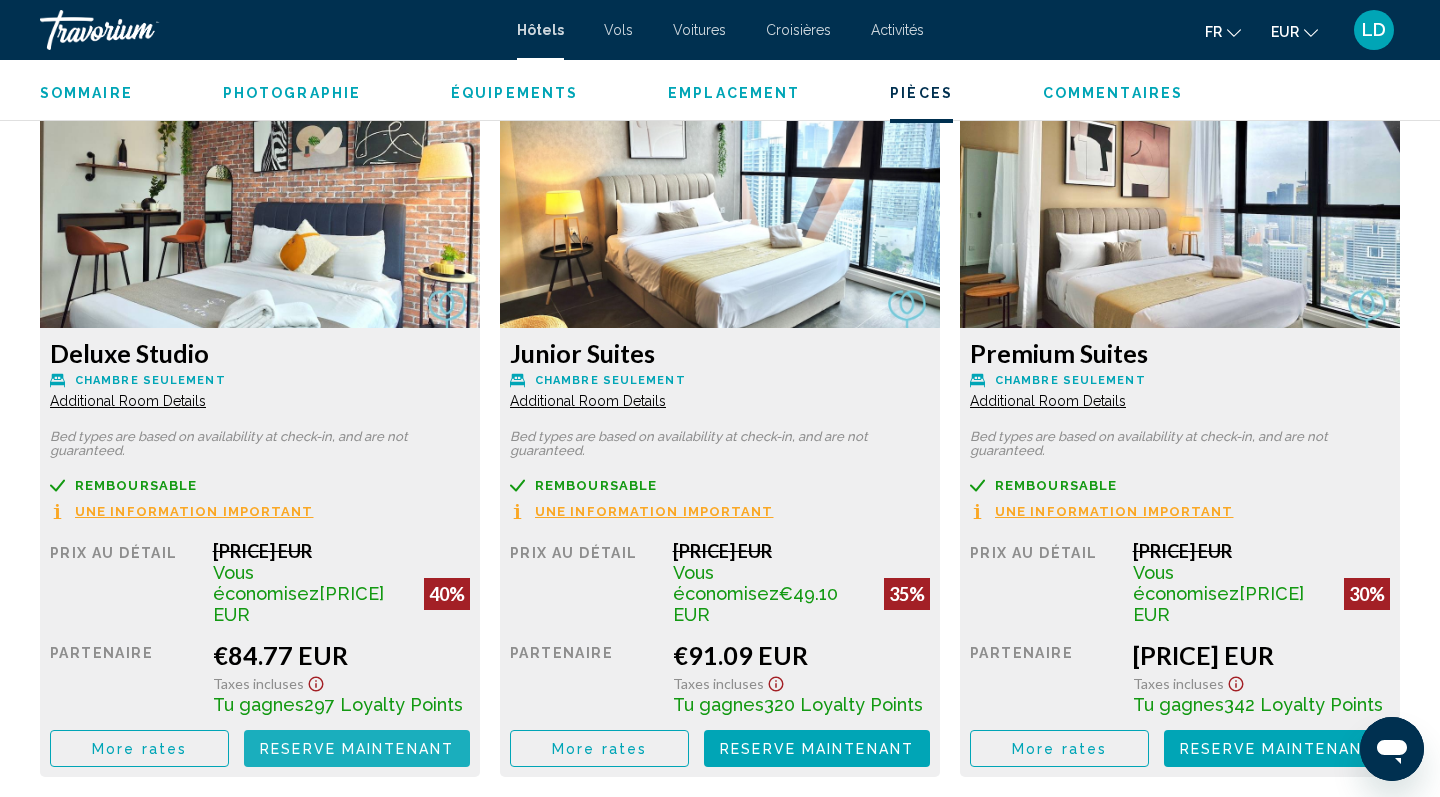 click on "Reserve maintenant" at bounding box center [357, 749] 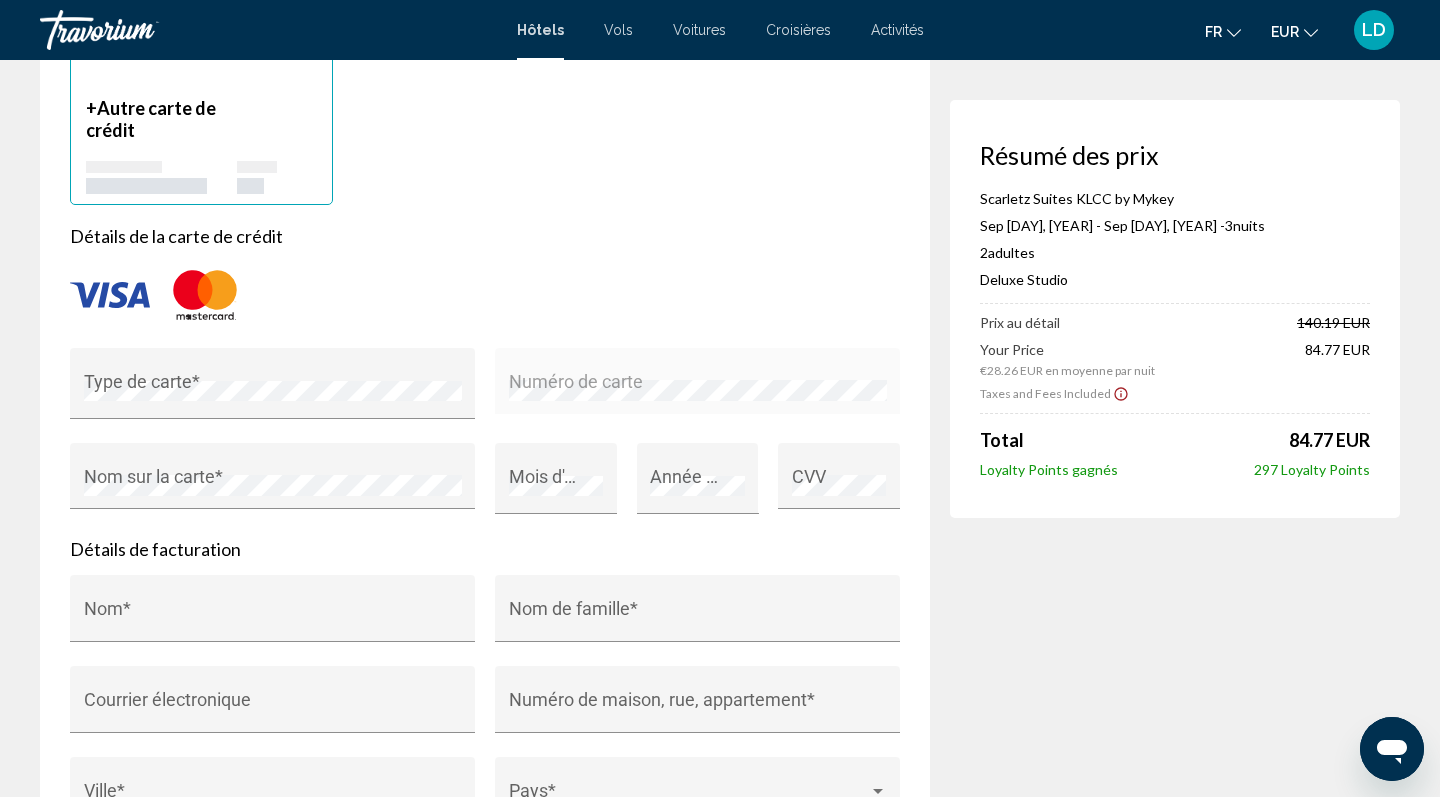scroll, scrollTop: 1650, scrollLeft: 0, axis: vertical 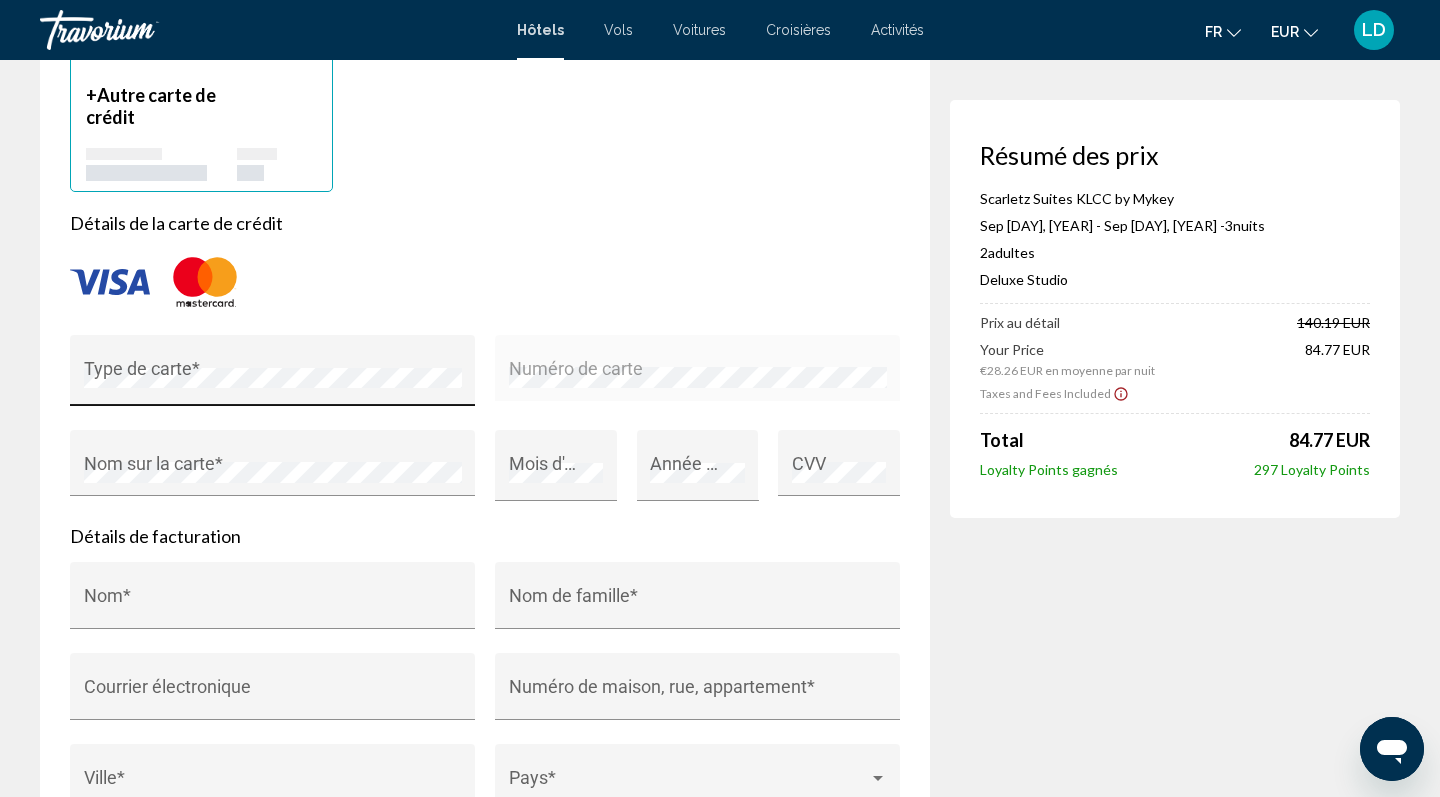 click on "Type de carte  *" at bounding box center (273, 377) 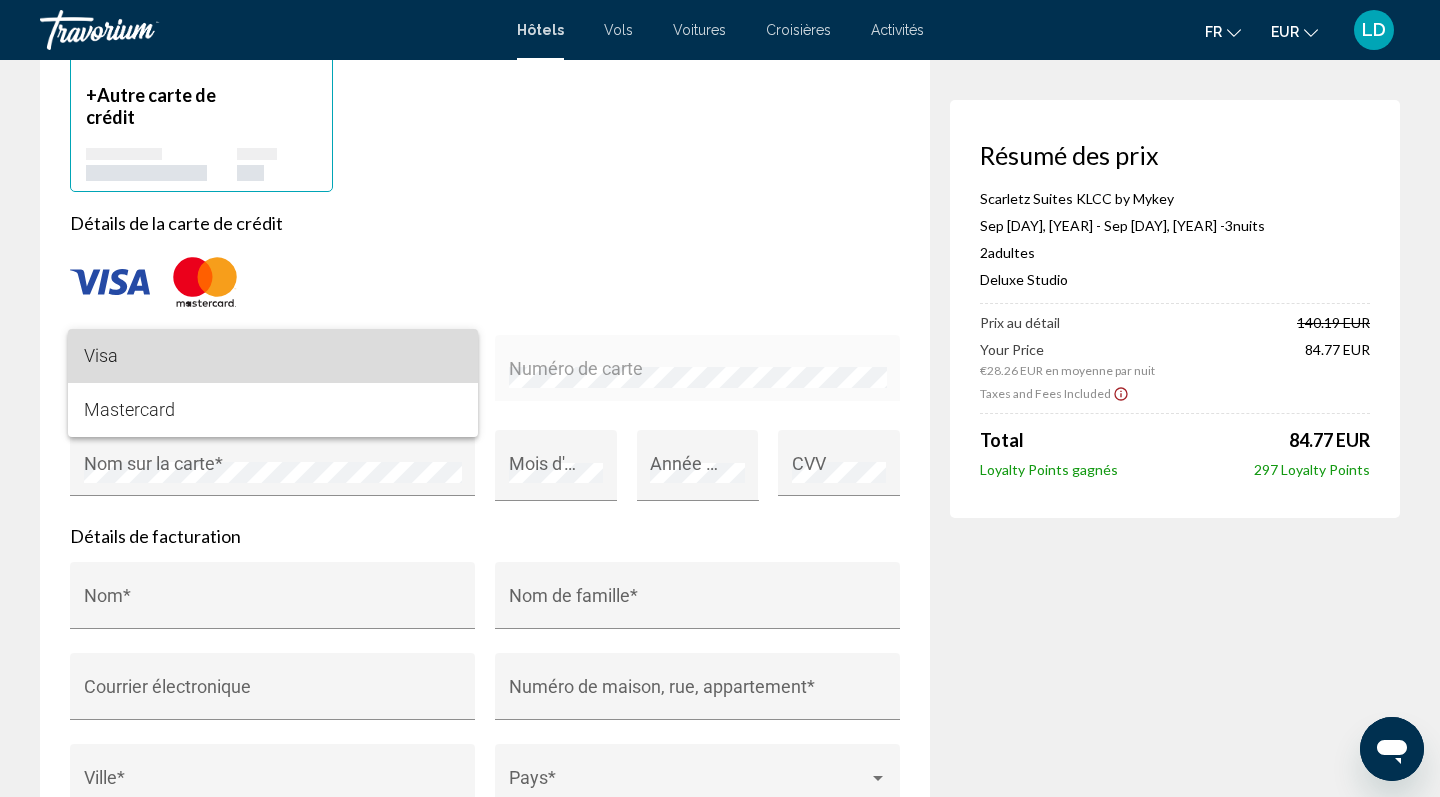 click on "Visa" at bounding box center [273, 356] 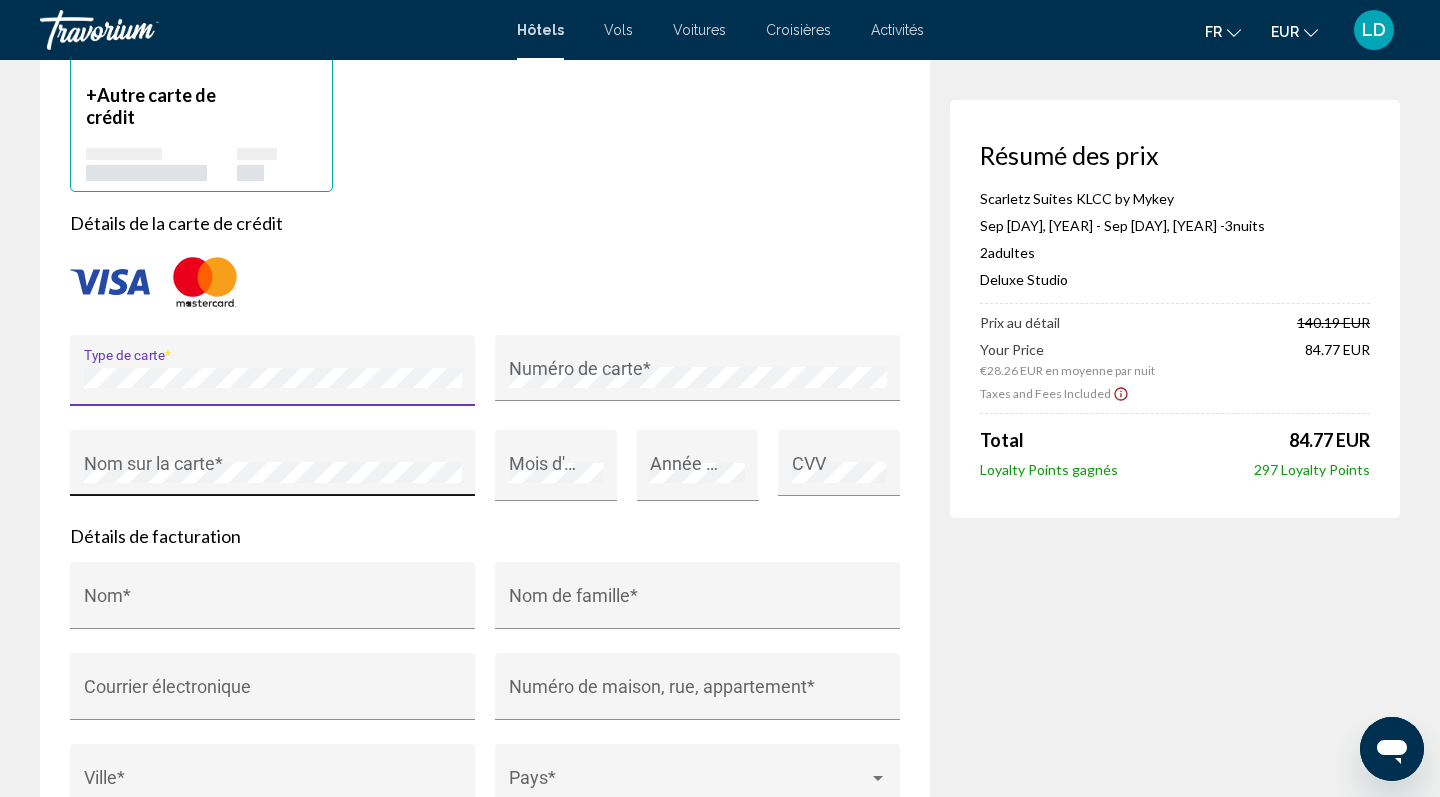 click on "Nom sur la carte *" at bounding box center [273, 469] 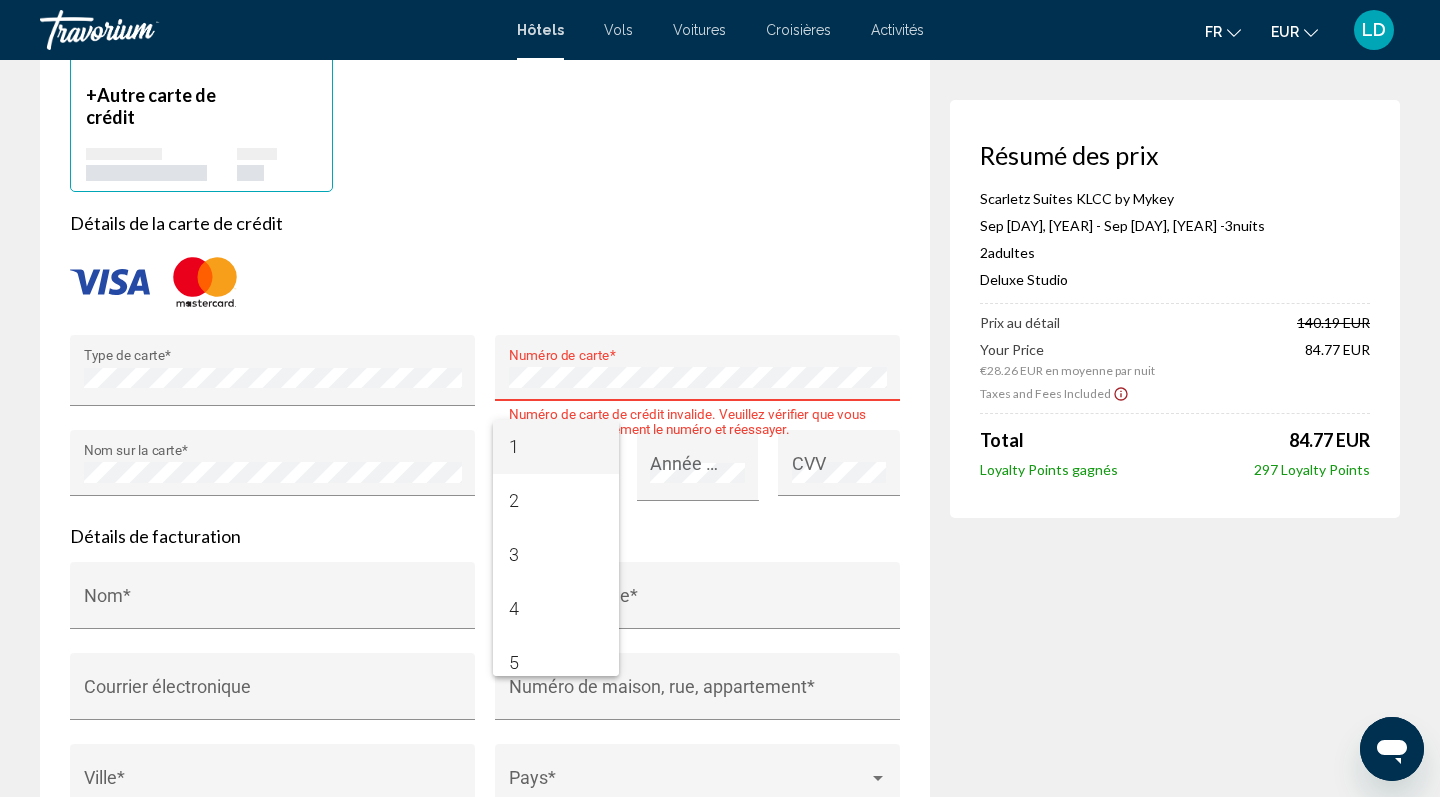click at bounding box center (720, 398) 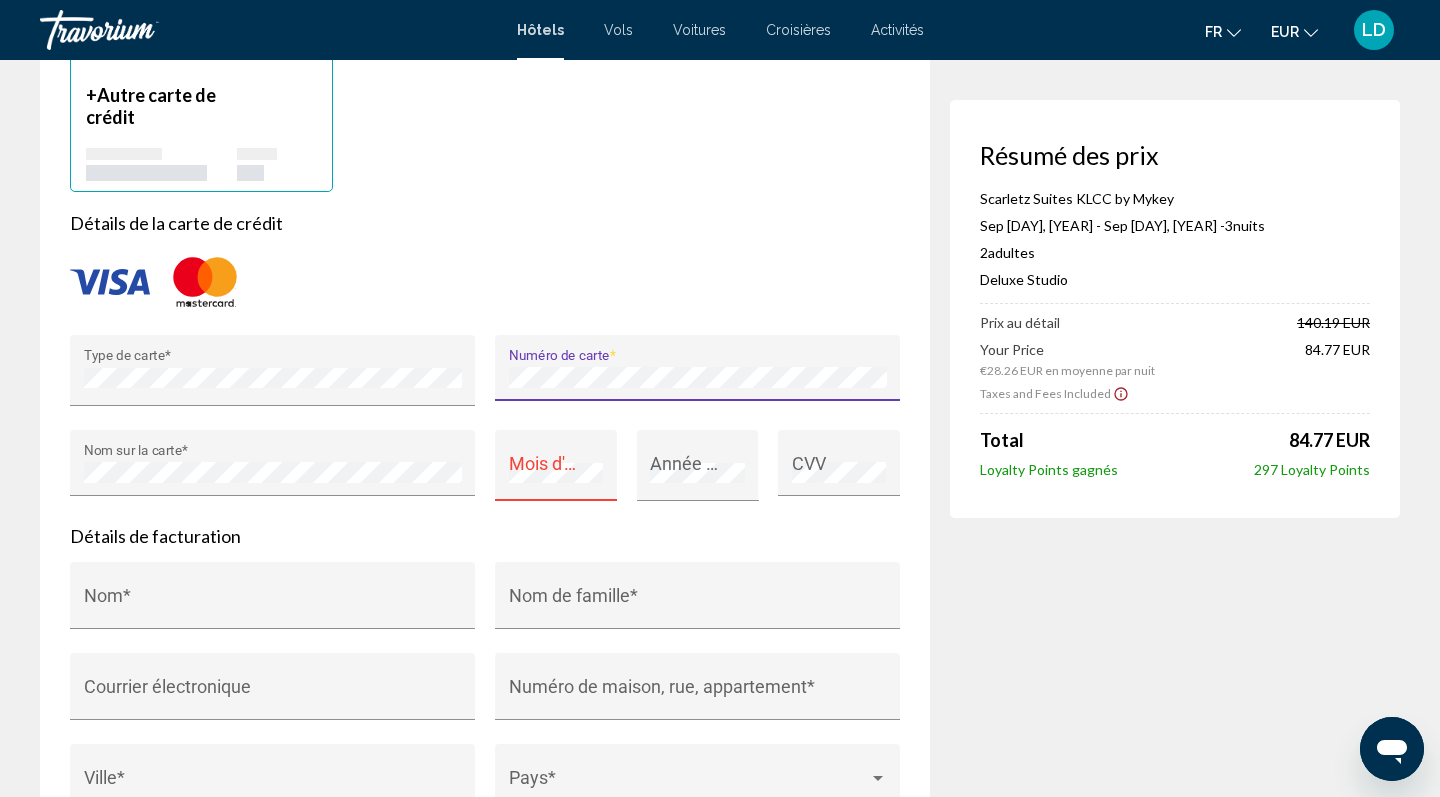 click on "Mois d'expiration  *" at bounding box center [556, 472] 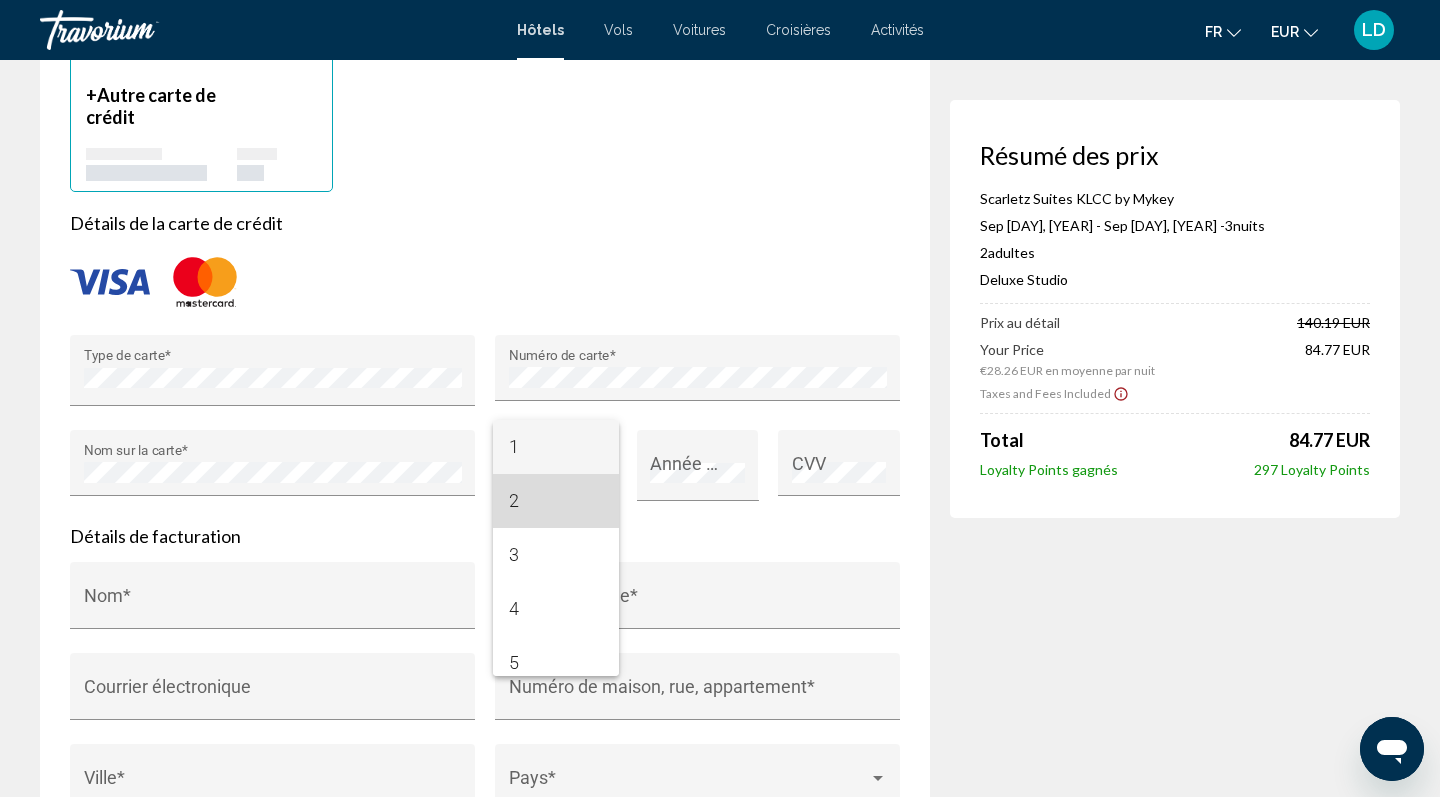 click on "2" at bounding box center [556, 501] 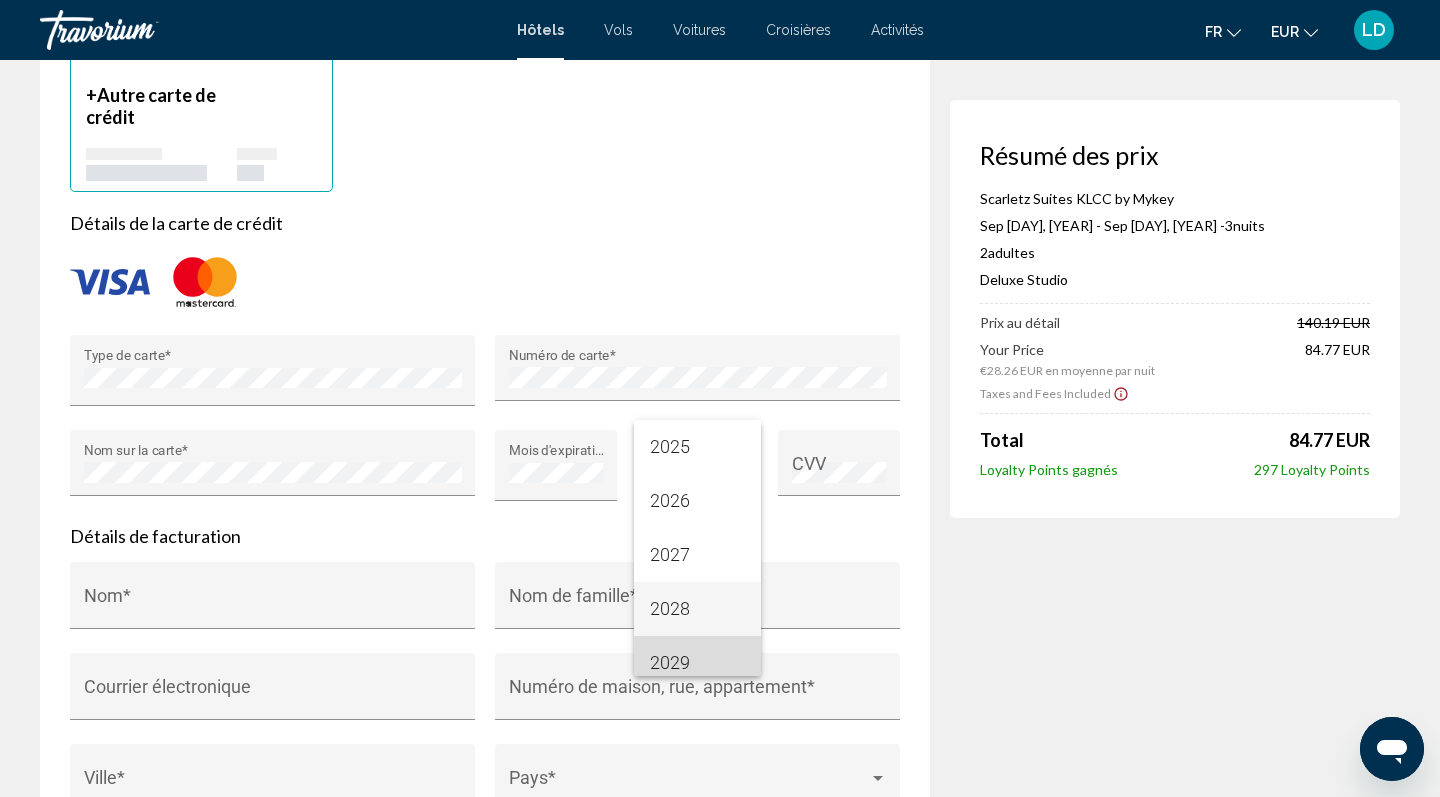 scroll, scrollTop: 14, scrollLeft: 0, axis: vertical 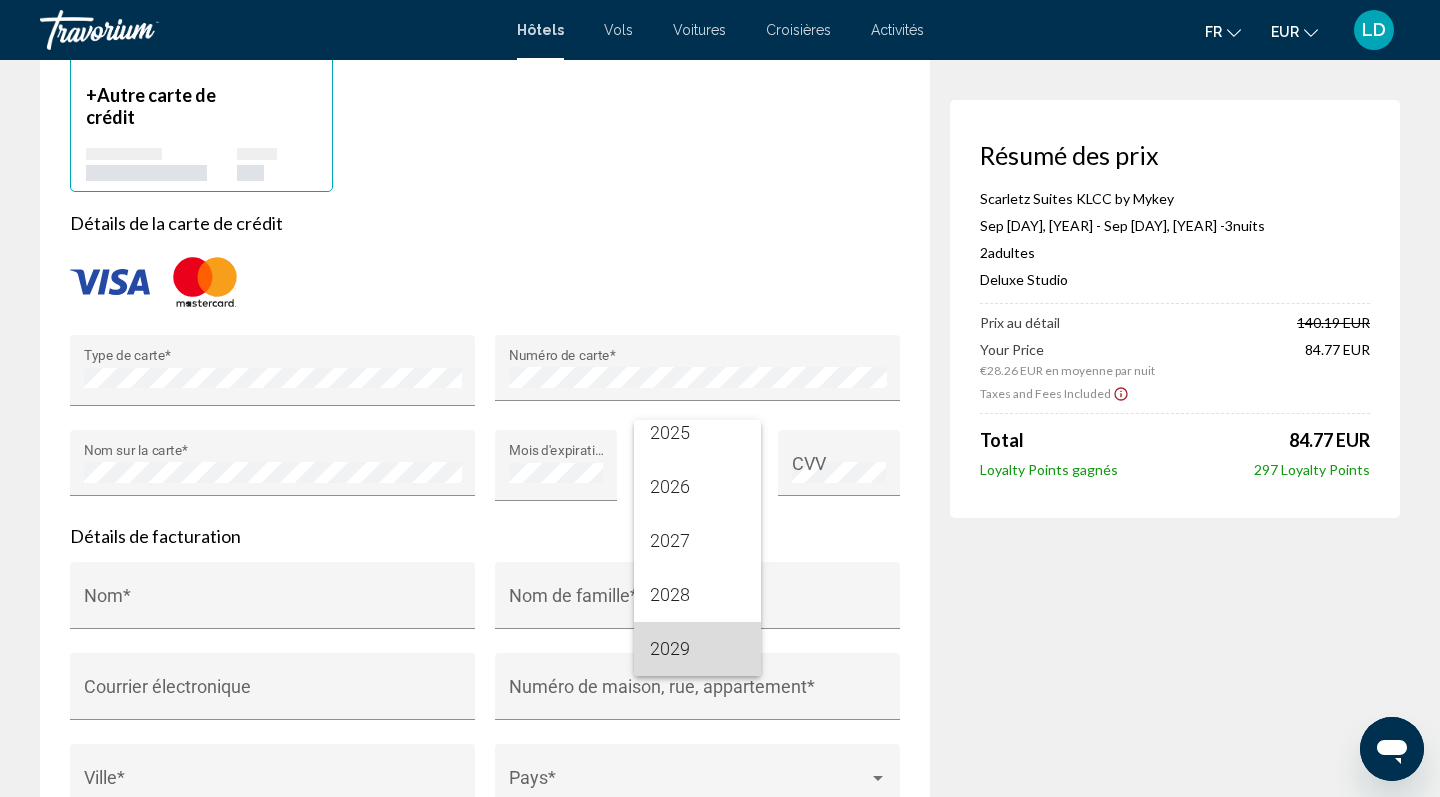 click on "2029" at bounding box center (697, 649) 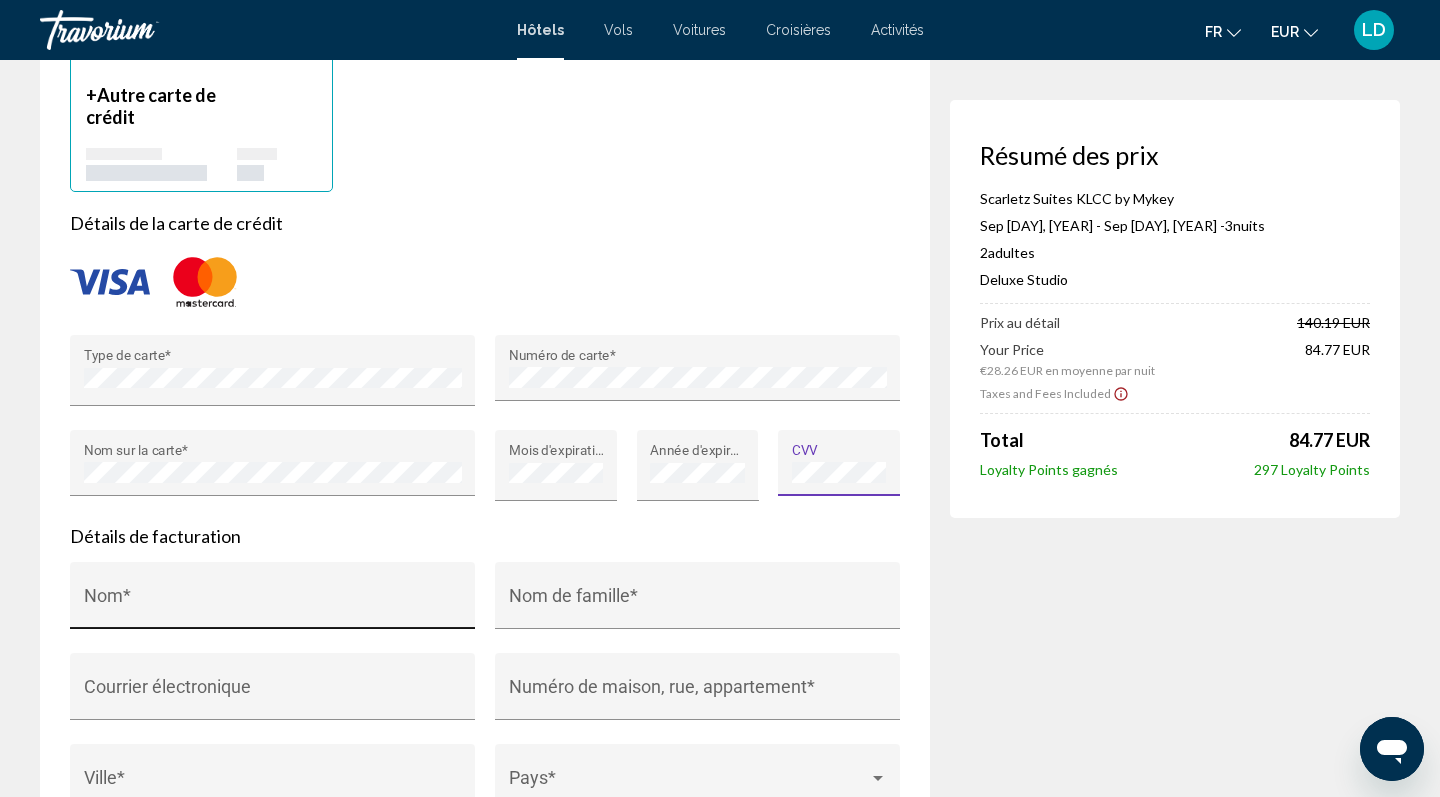 click on "Nom [*]" at bounding box center (273, 605) 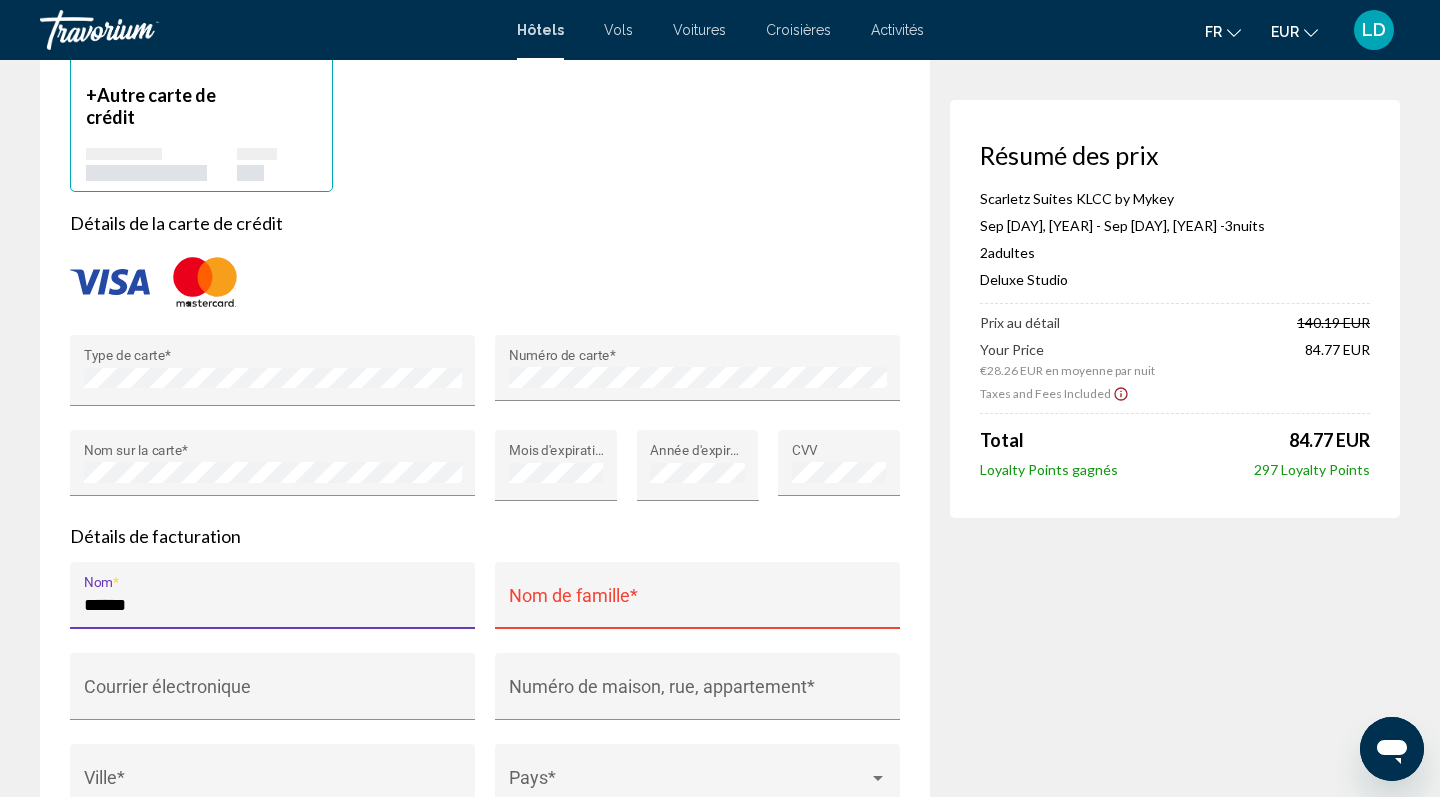 drag, startPoint x: 177, startPoint y: 574, endPoint x: 13, endPoint y: 574, distance: 164 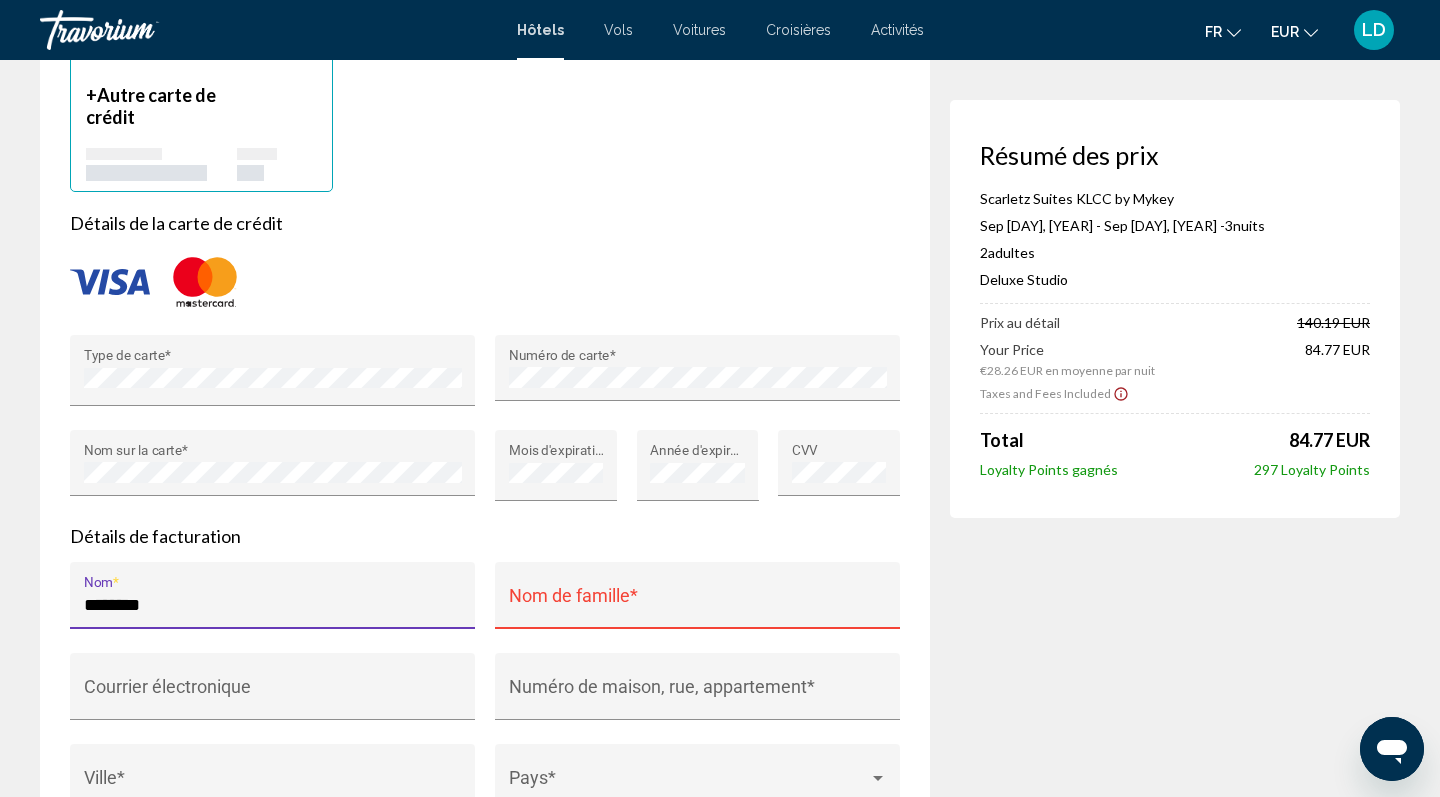 type on "********" 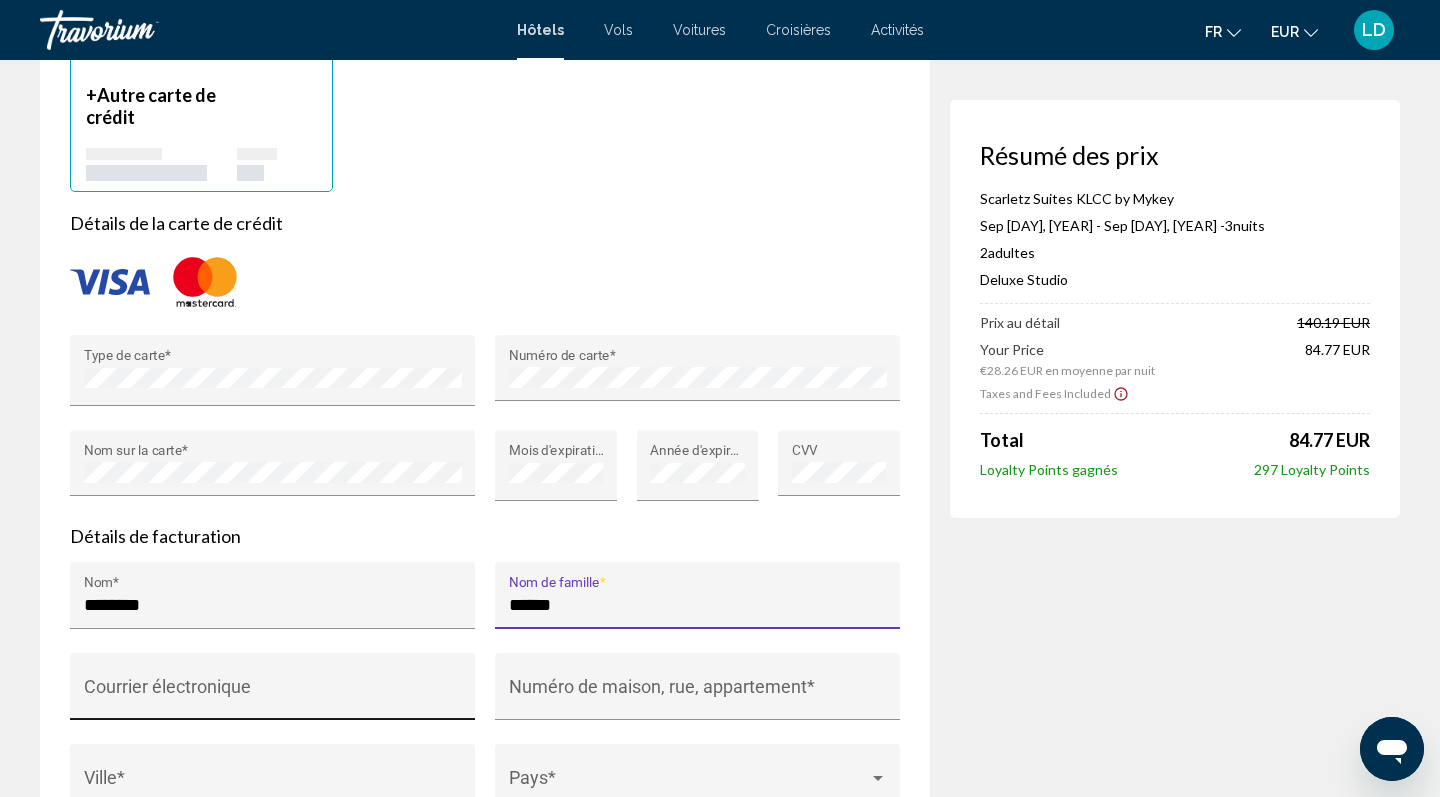 type on "******" 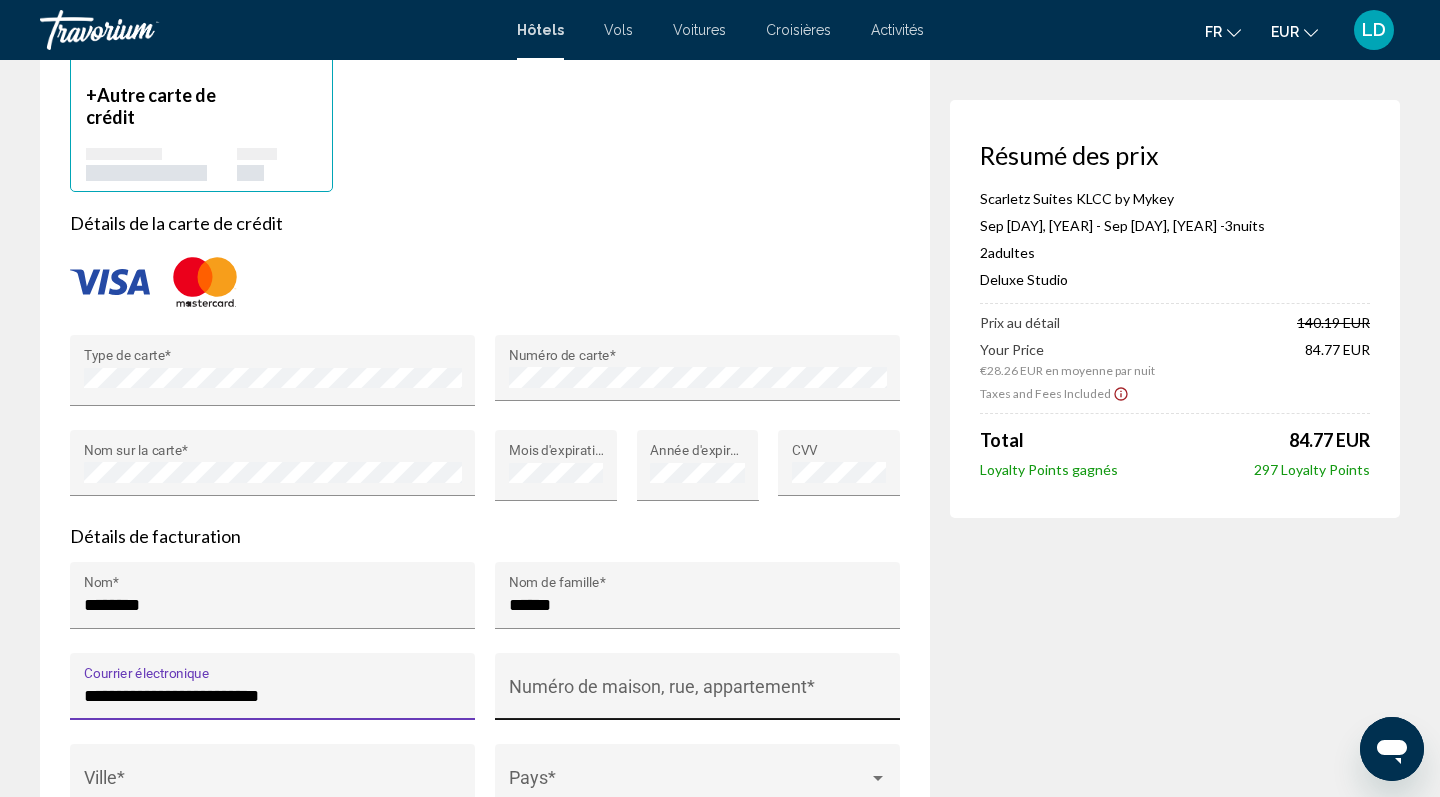 type on "**********" 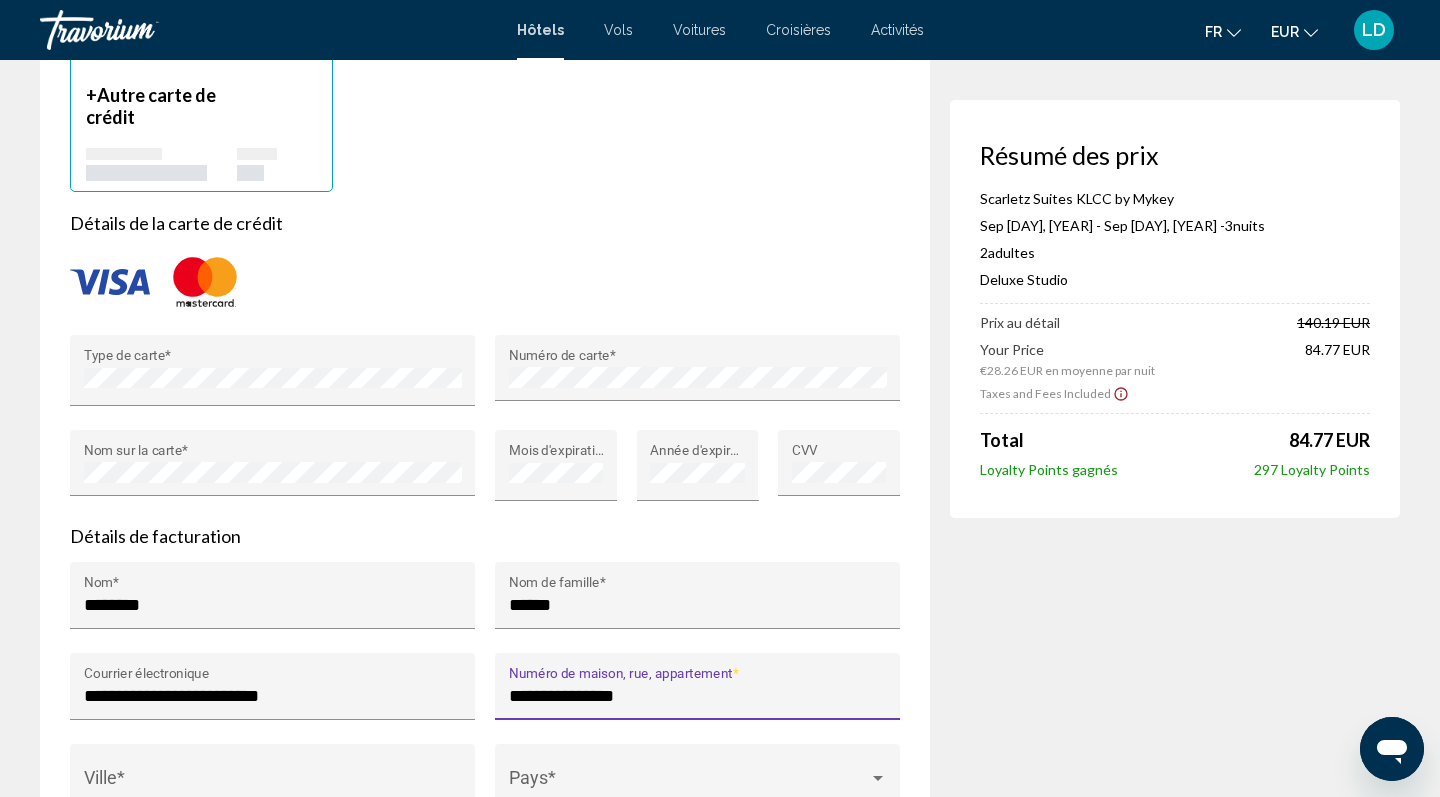 type on "**********" 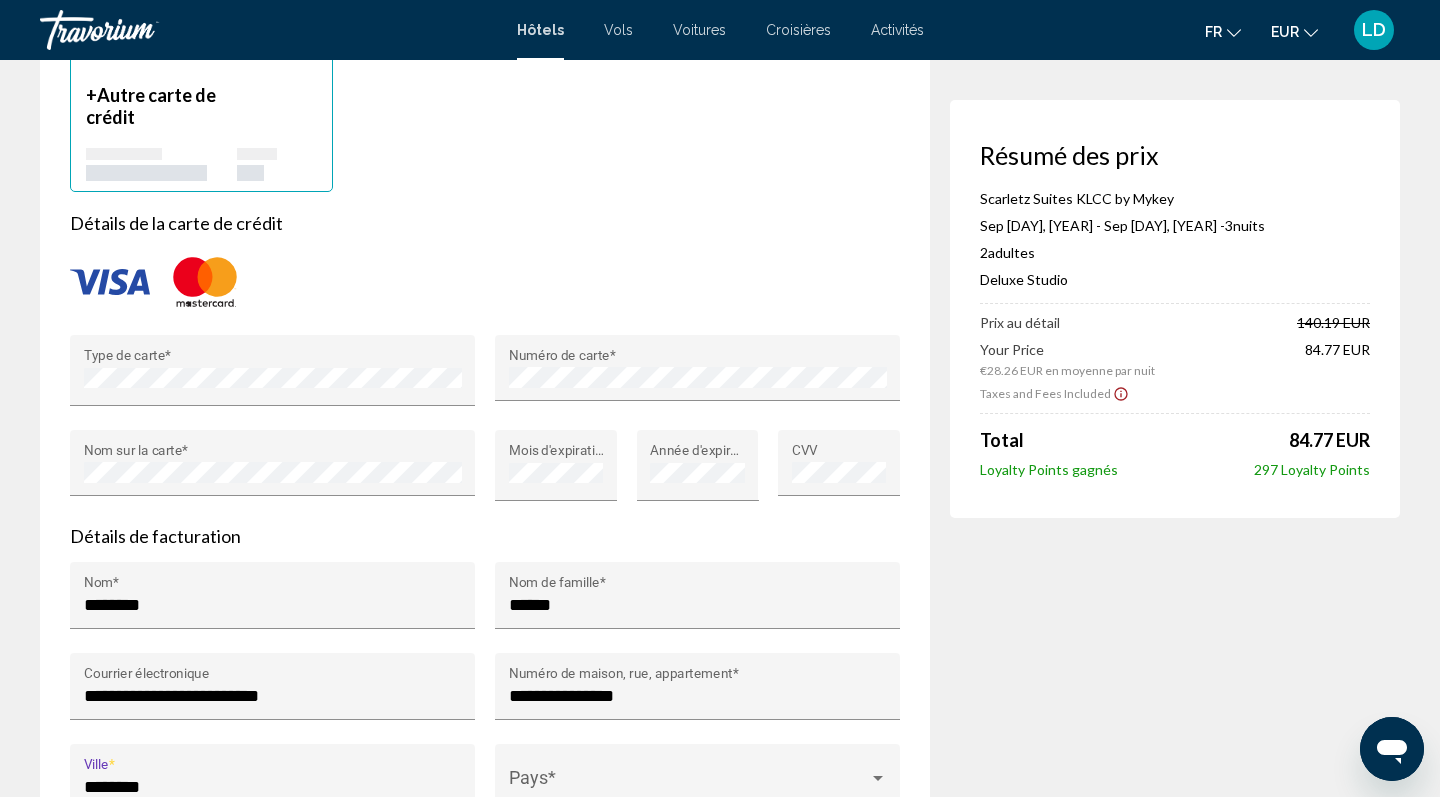 type on "********" 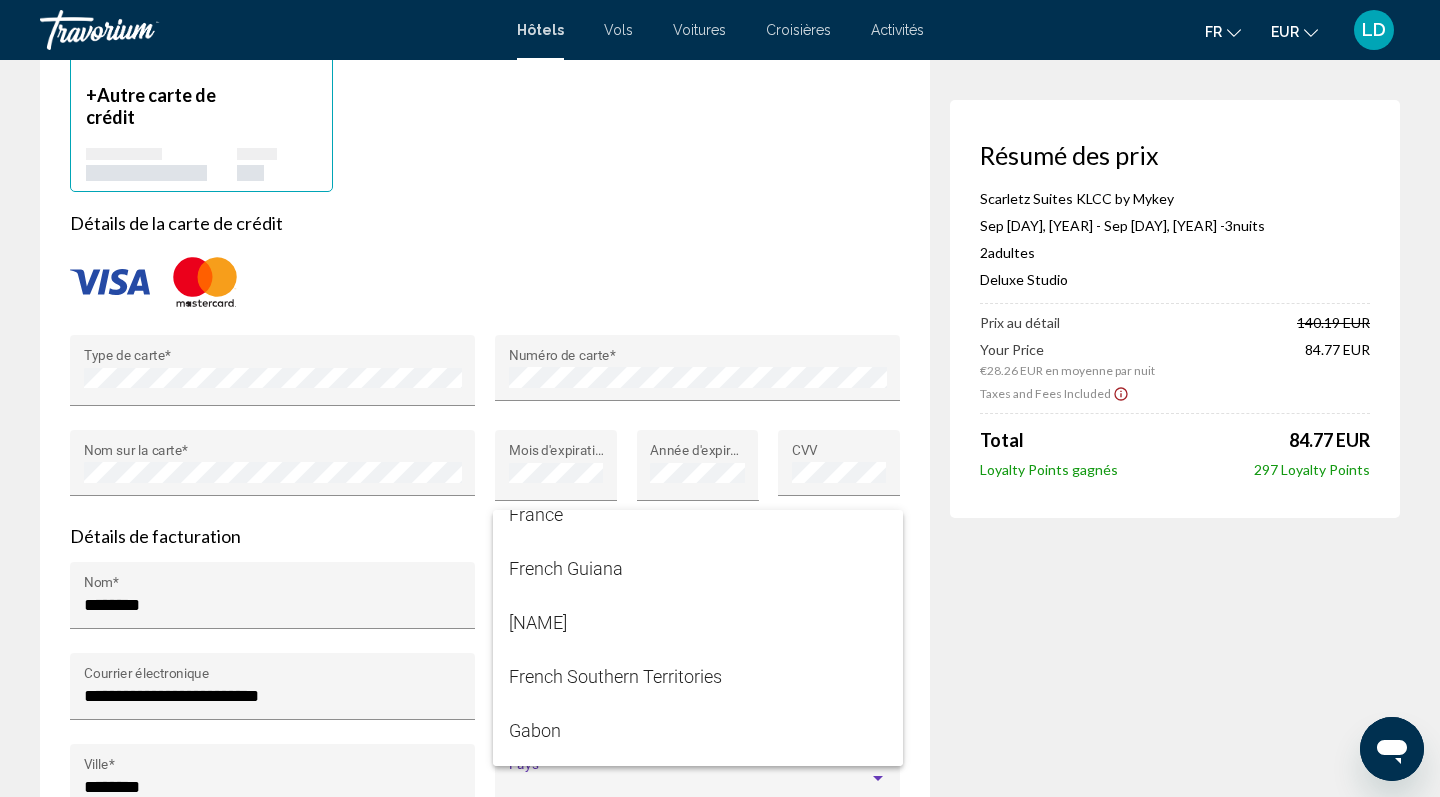 drag, startPoint x: 612, startPoint y: 545, endPoint x: 634, endPoint y: 790, distance: 245.98578 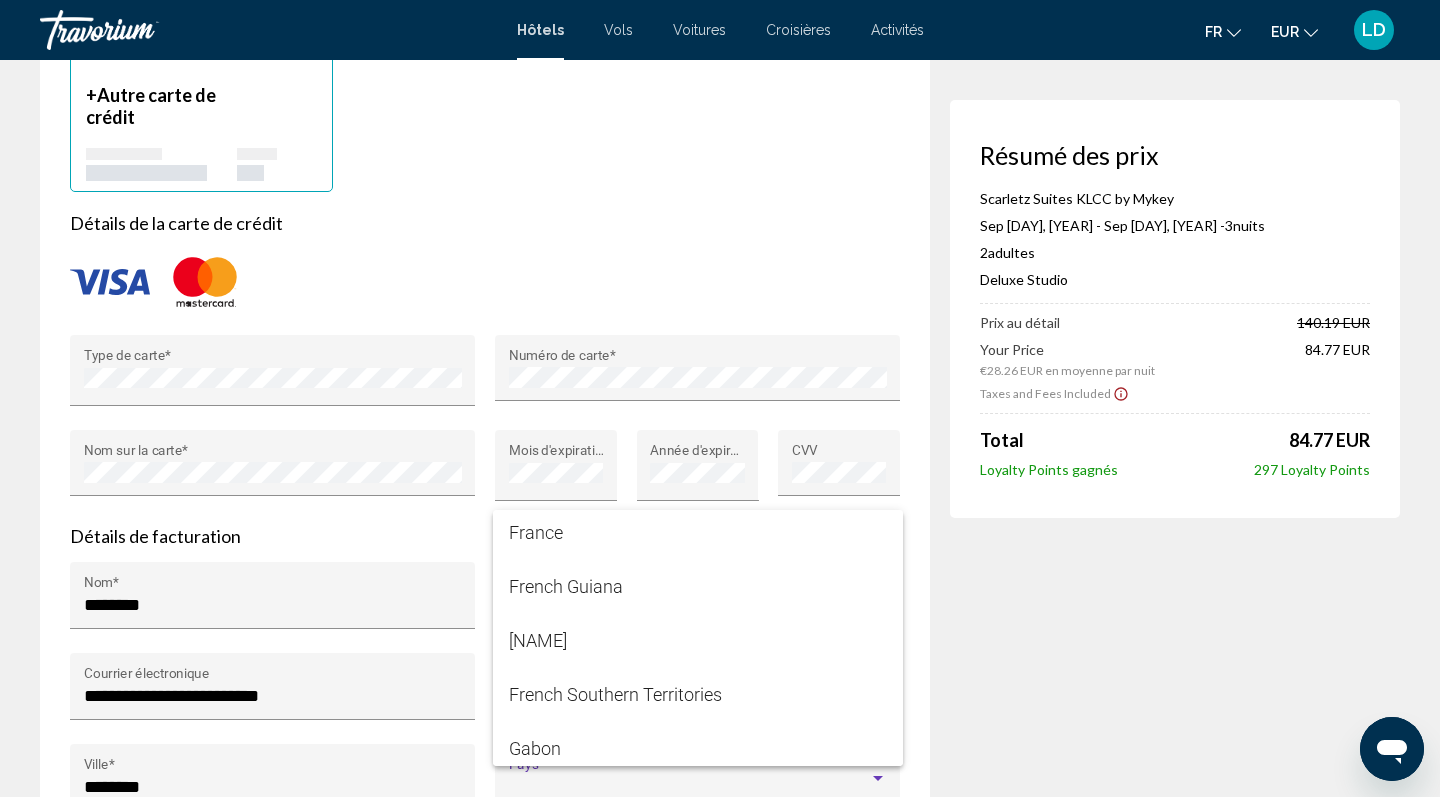 scroll, scrollTop: 3746, scrollLeft: 0, axis: vertical 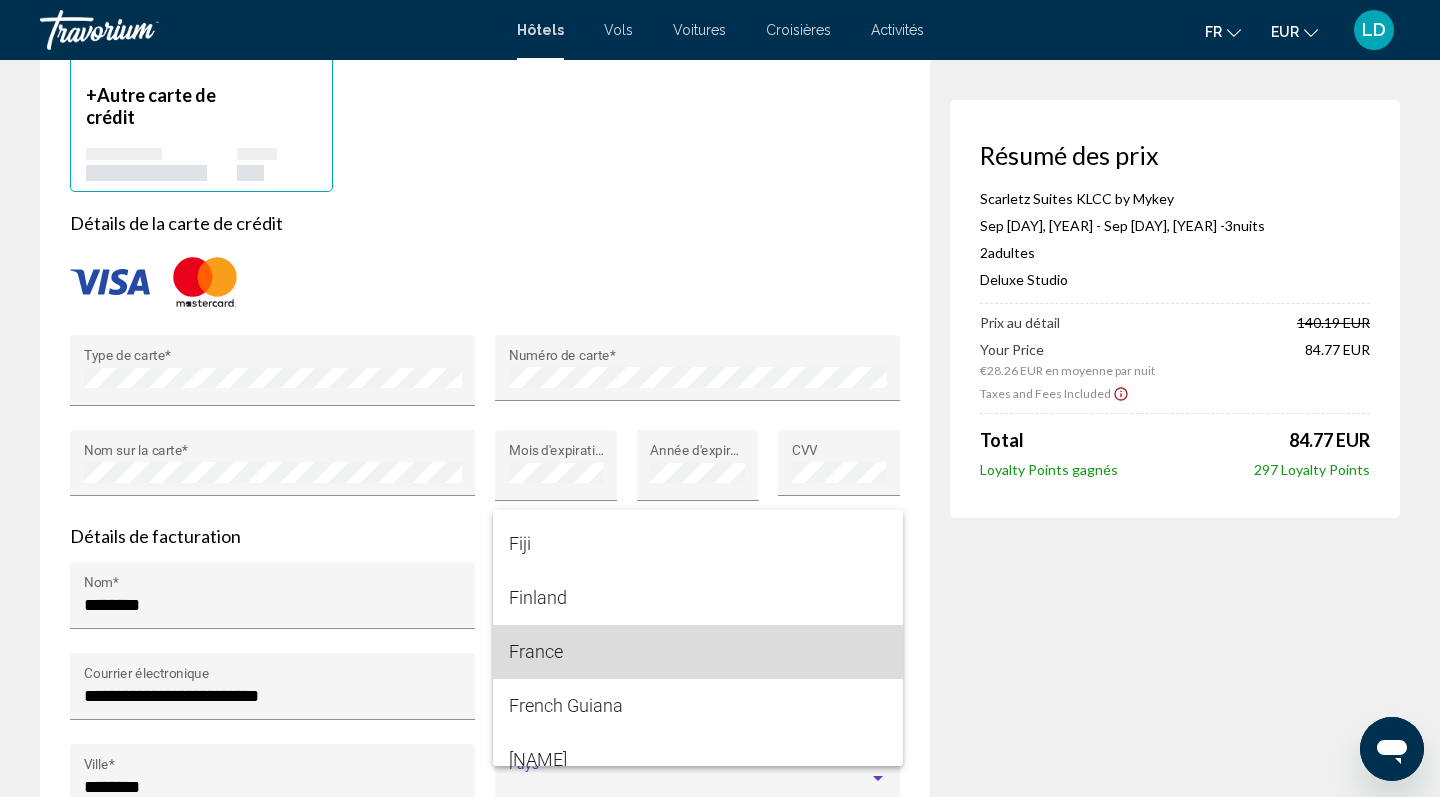 click on "France" at bounding box center (698, 652) 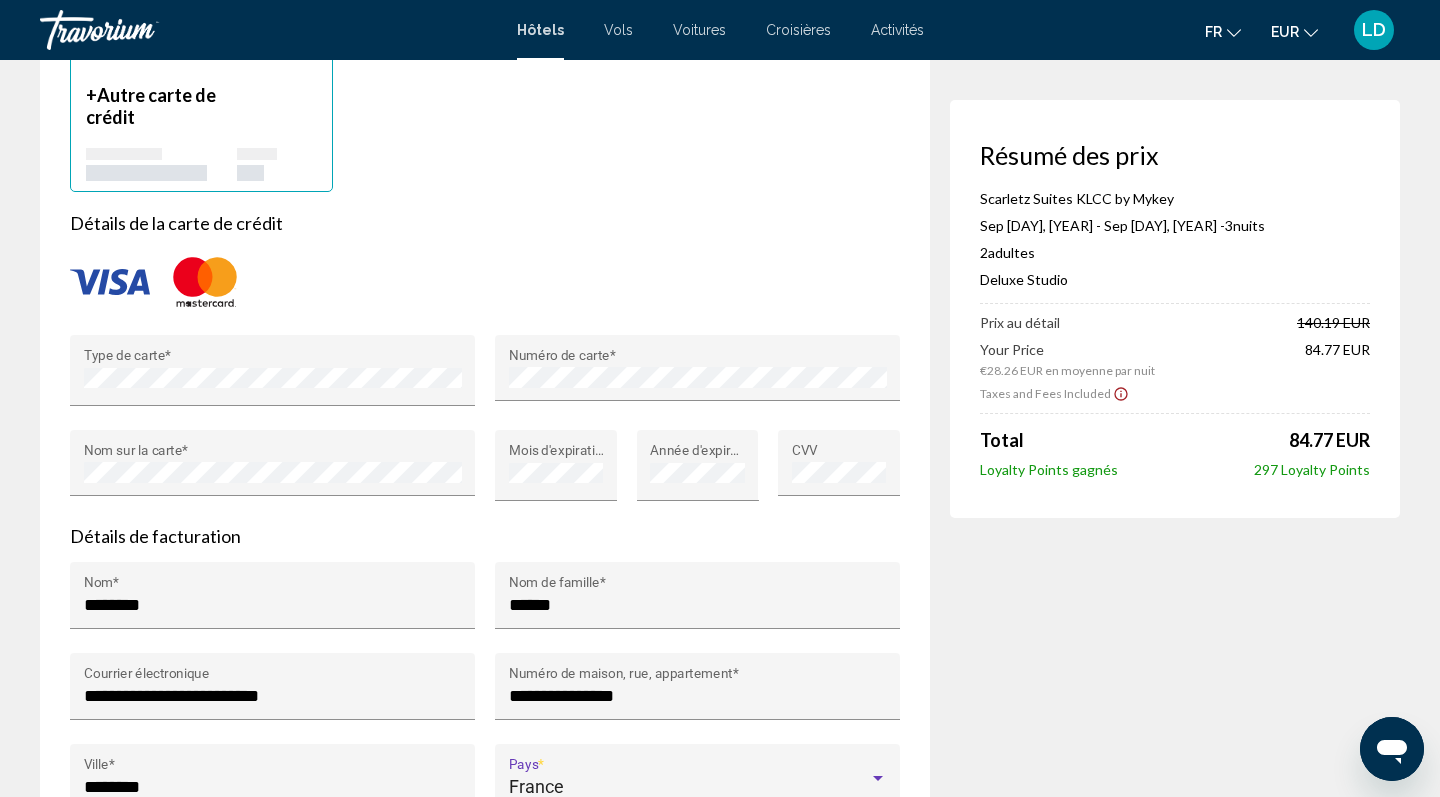 click on "Résumé des prix [NAME] by Mykey Sep [DAY], [YEAR] - Sep [DAY], [YEAR] - [NUMBER] nuit nuits [NUMBER] Adulte Adultes , [NUMBER] Enfant Enfants ( âge ) Deluxe Studio Prix au détail [NUMBER] EUR Your Price €[NUMBER] EUR en moyenne par nuit [NUMBER] EUR Taxes and Fees Included Total [NUMBER] EUR Loyalty Points gagnés [NUMBER] Loyalty Points" at bounding box center (1175, 168) 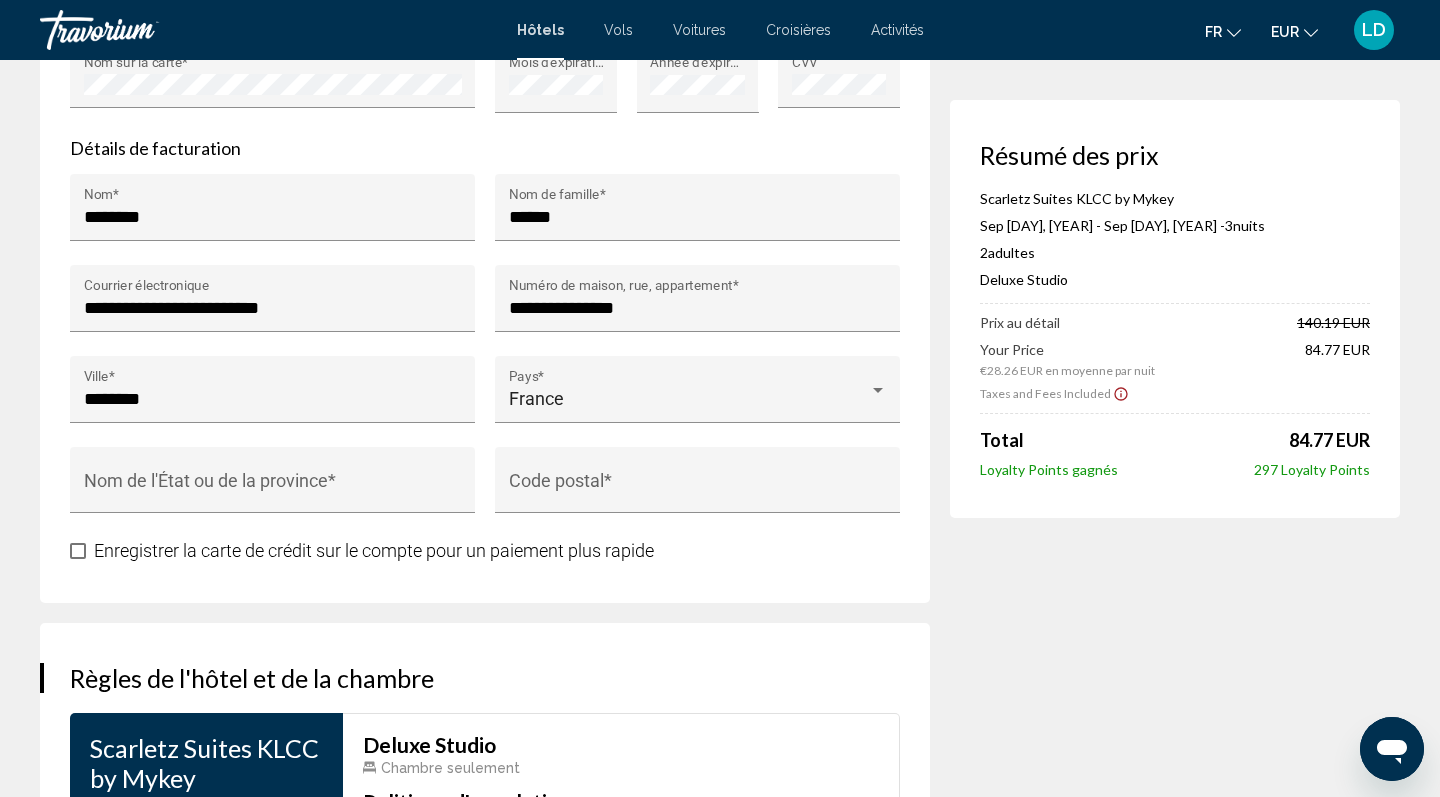 scroll, scrollTop: 2039, scrollLeft: 0, axis: vertical 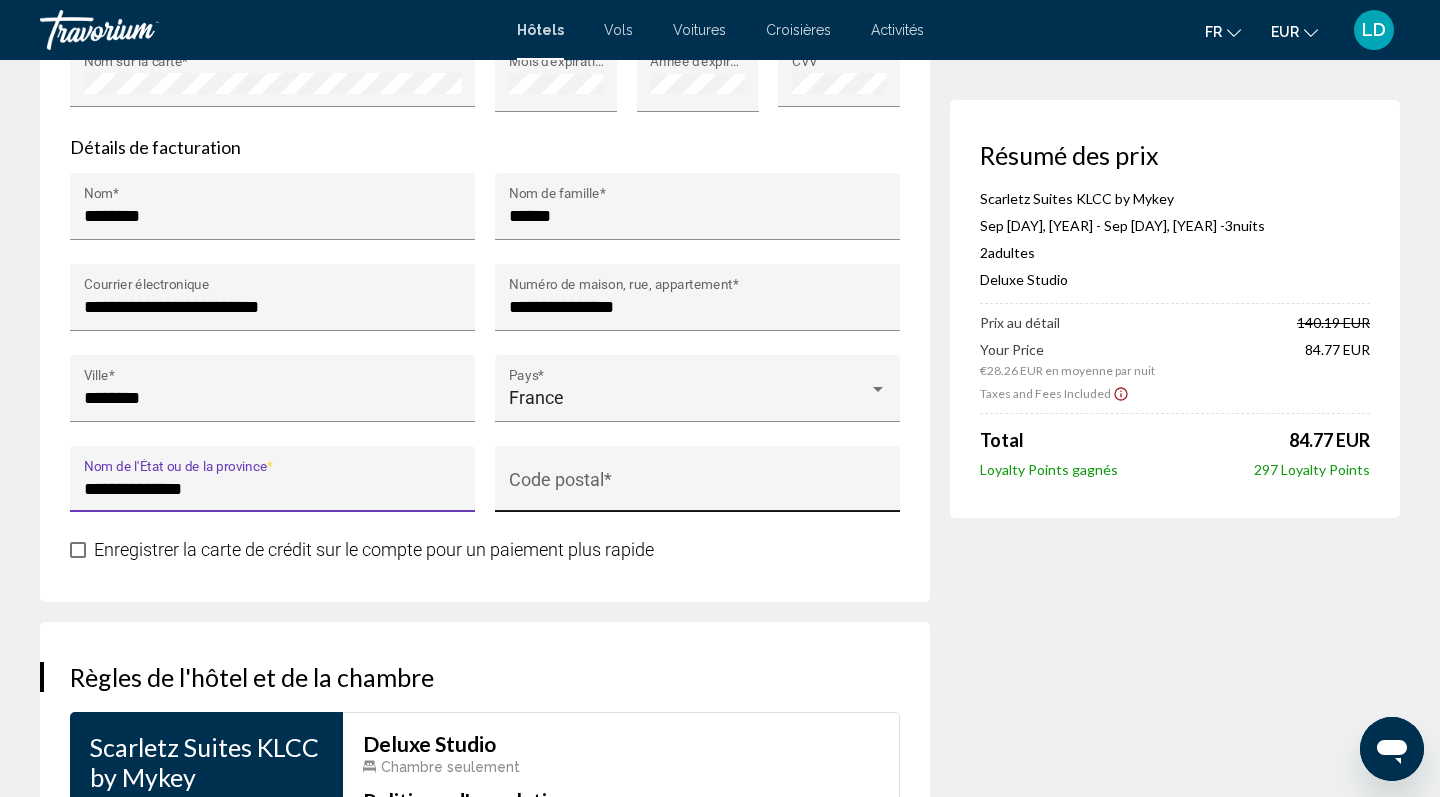 type on "**********" 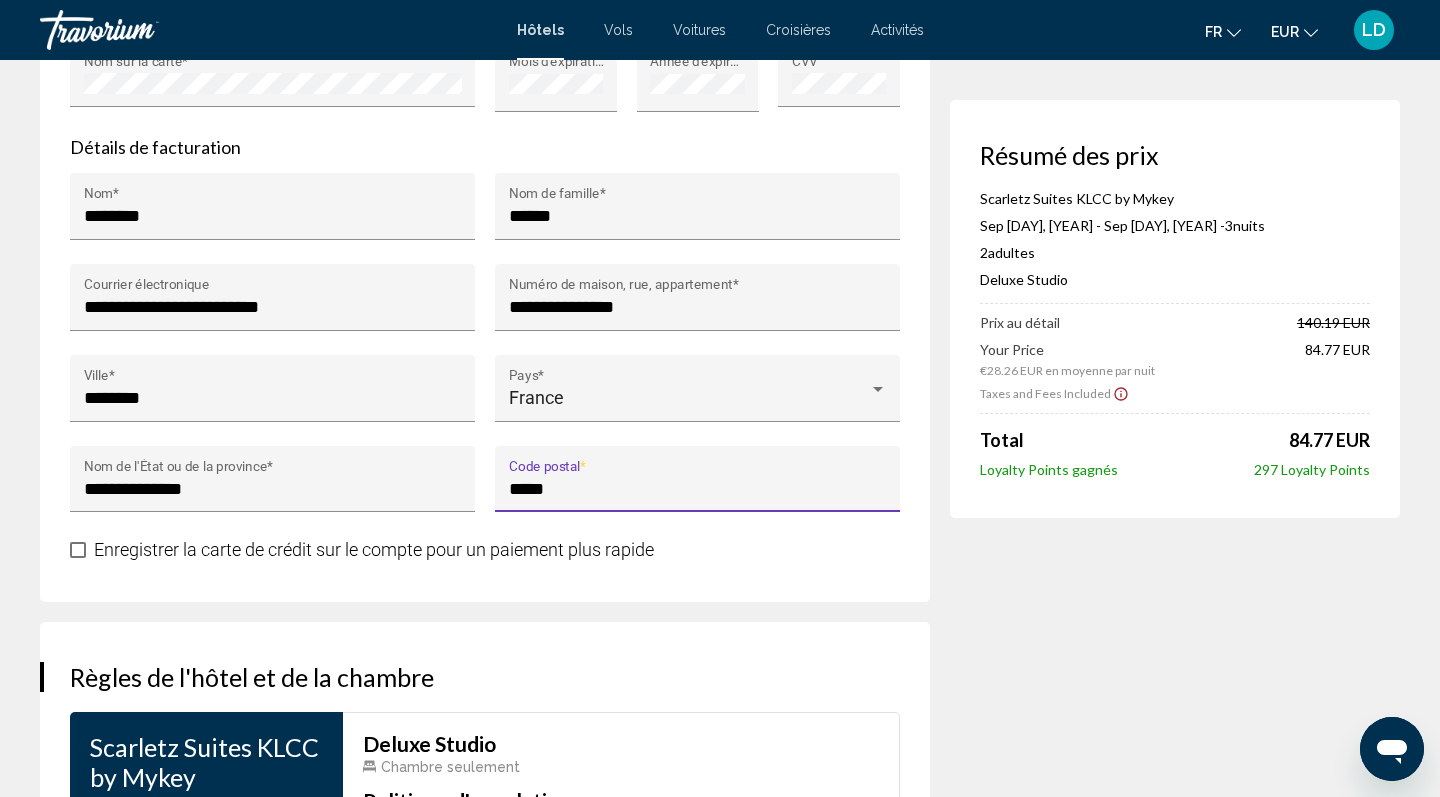 type on "*****" 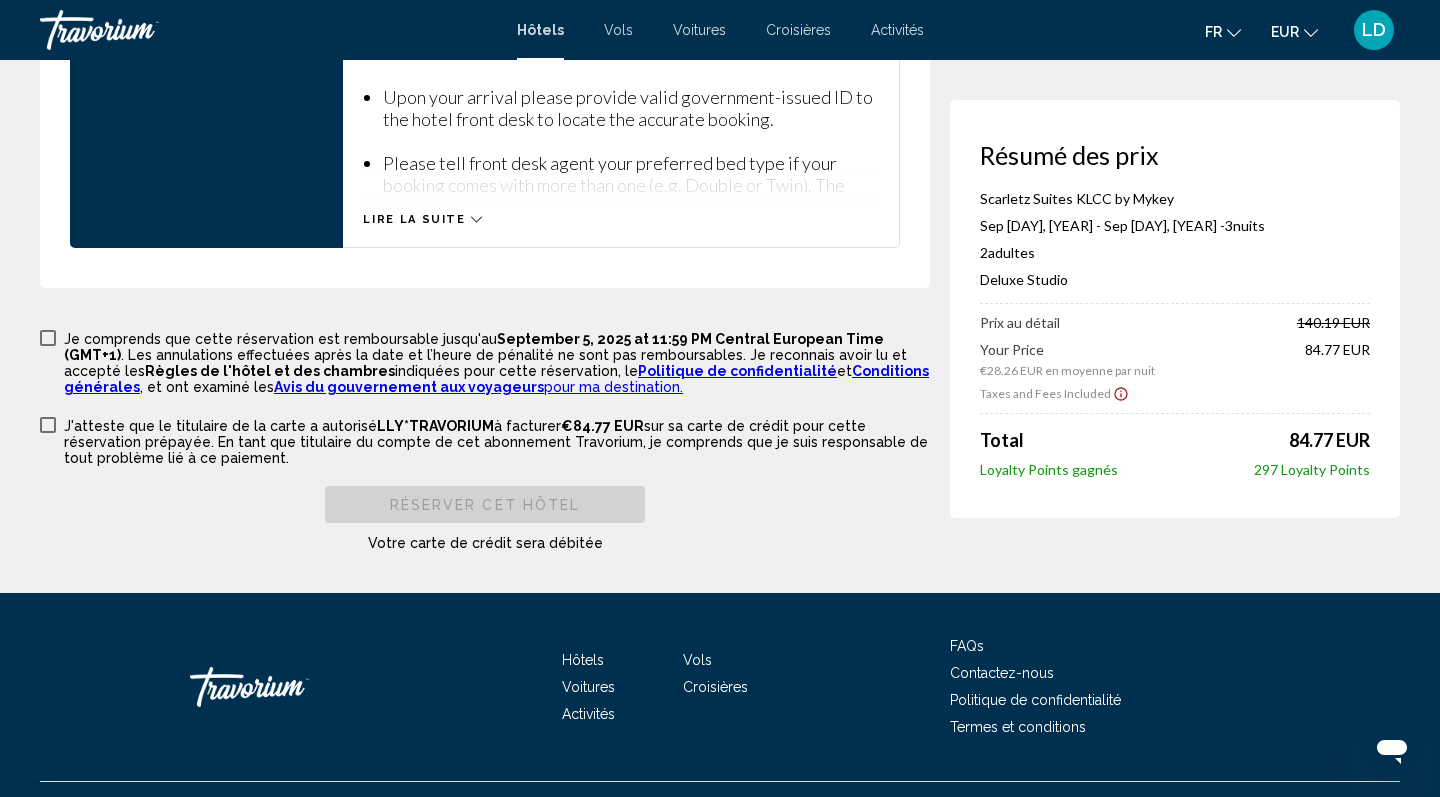 scroll, scrollTop: 2934, scrollLeft: 0, axis: vertical 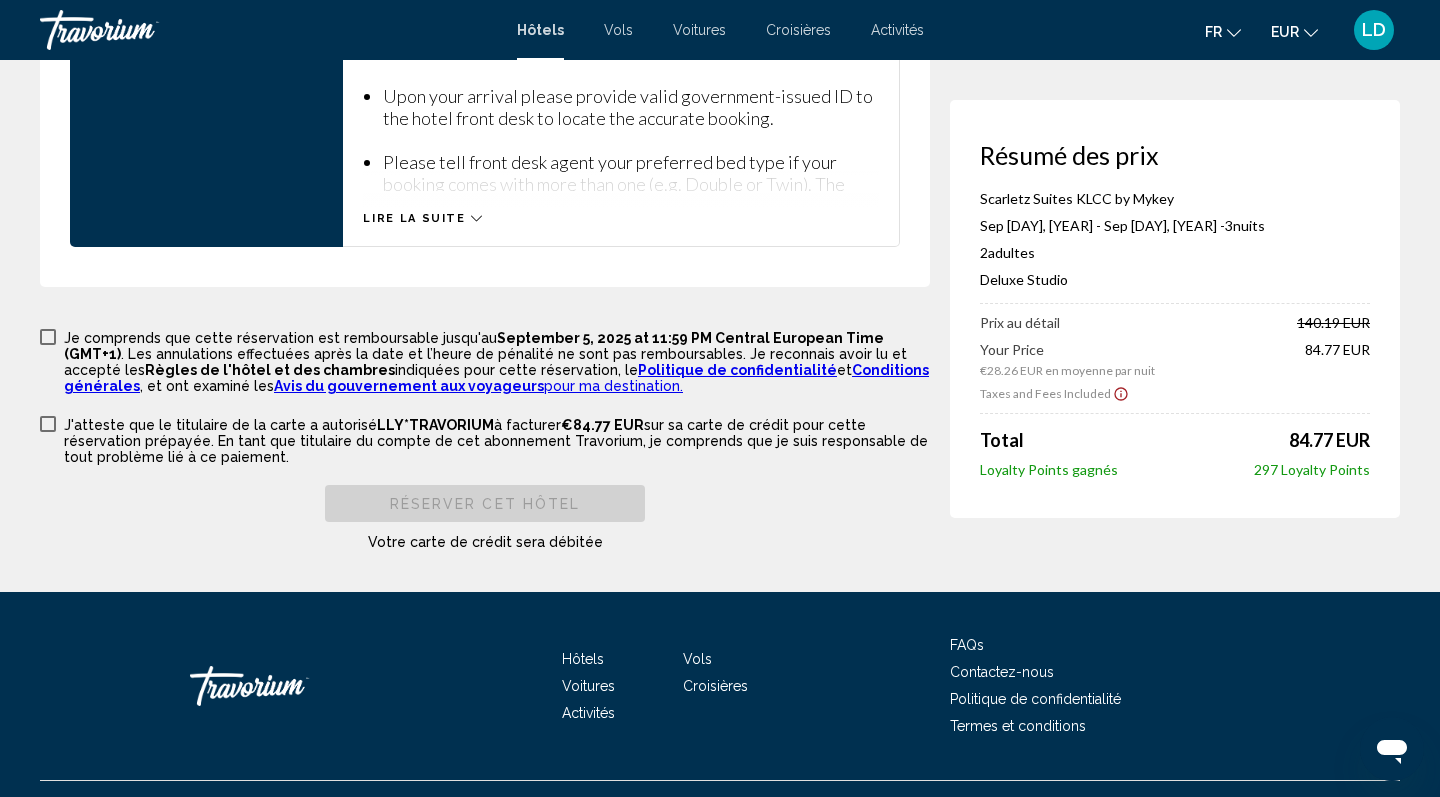 click at bounding box center (48, 337) 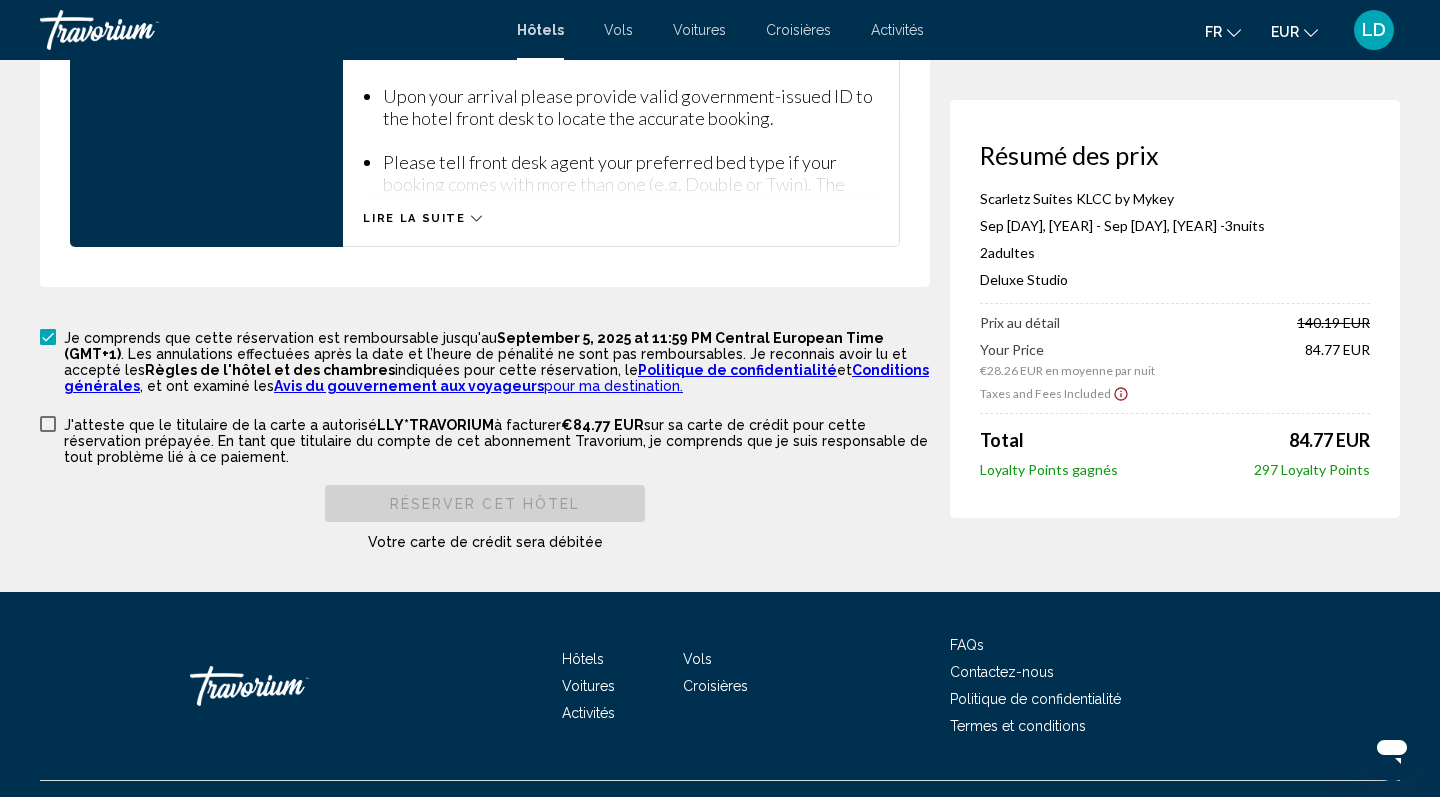 click at bounding box center (48, 424) 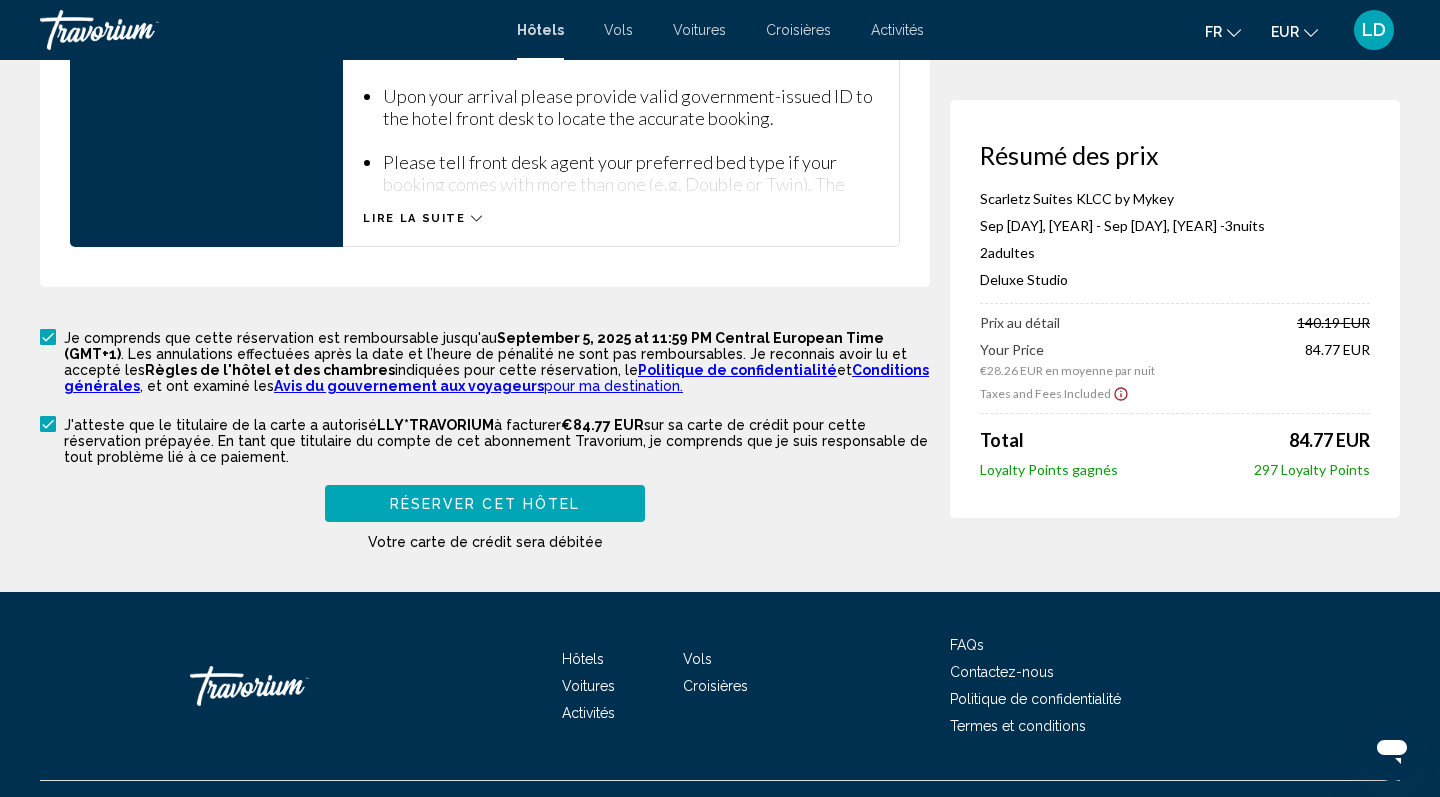 click on "Réserver cet hôtel" at bounding box center (485, 503) 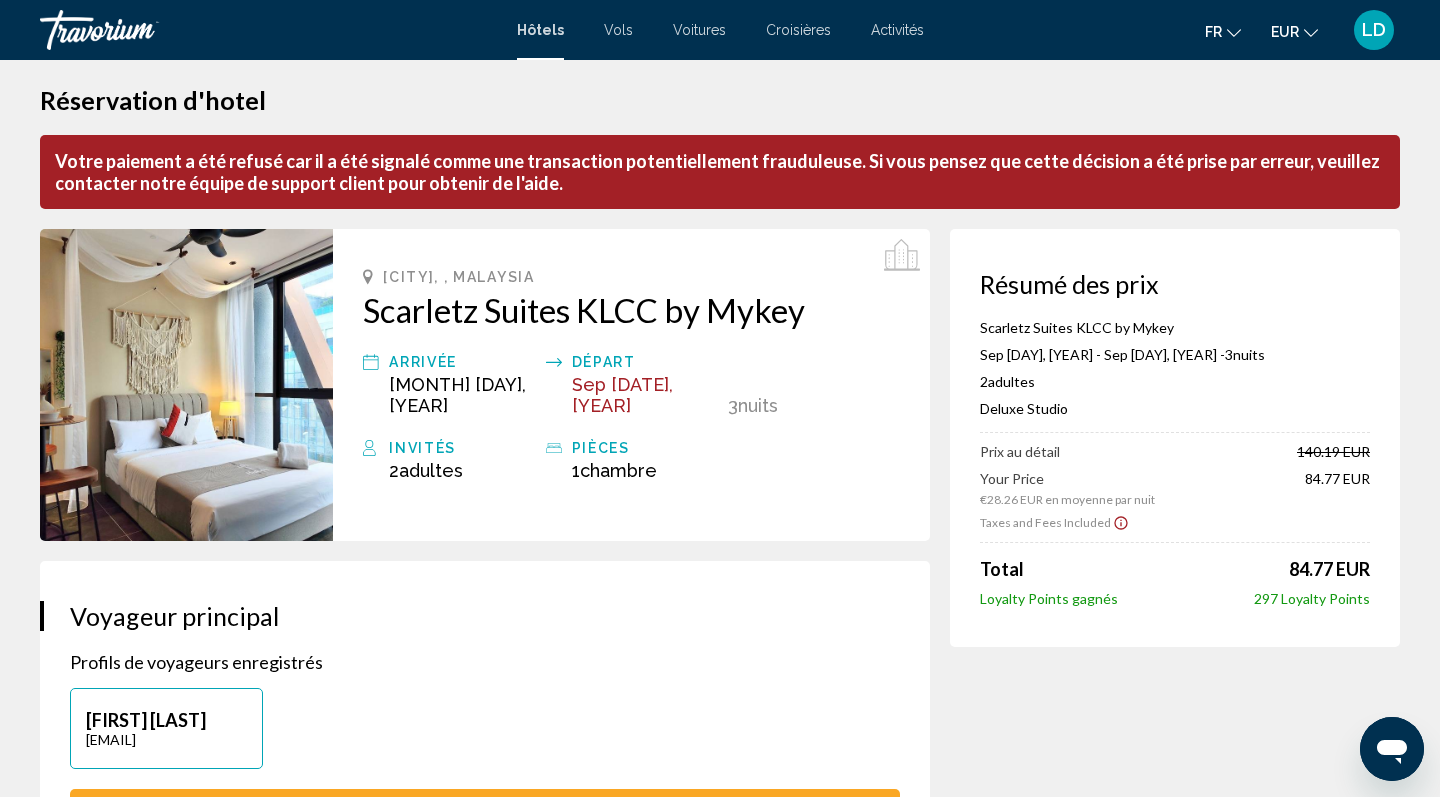scroll, scrollTop: 0, scrollLeft: 0, axis: both 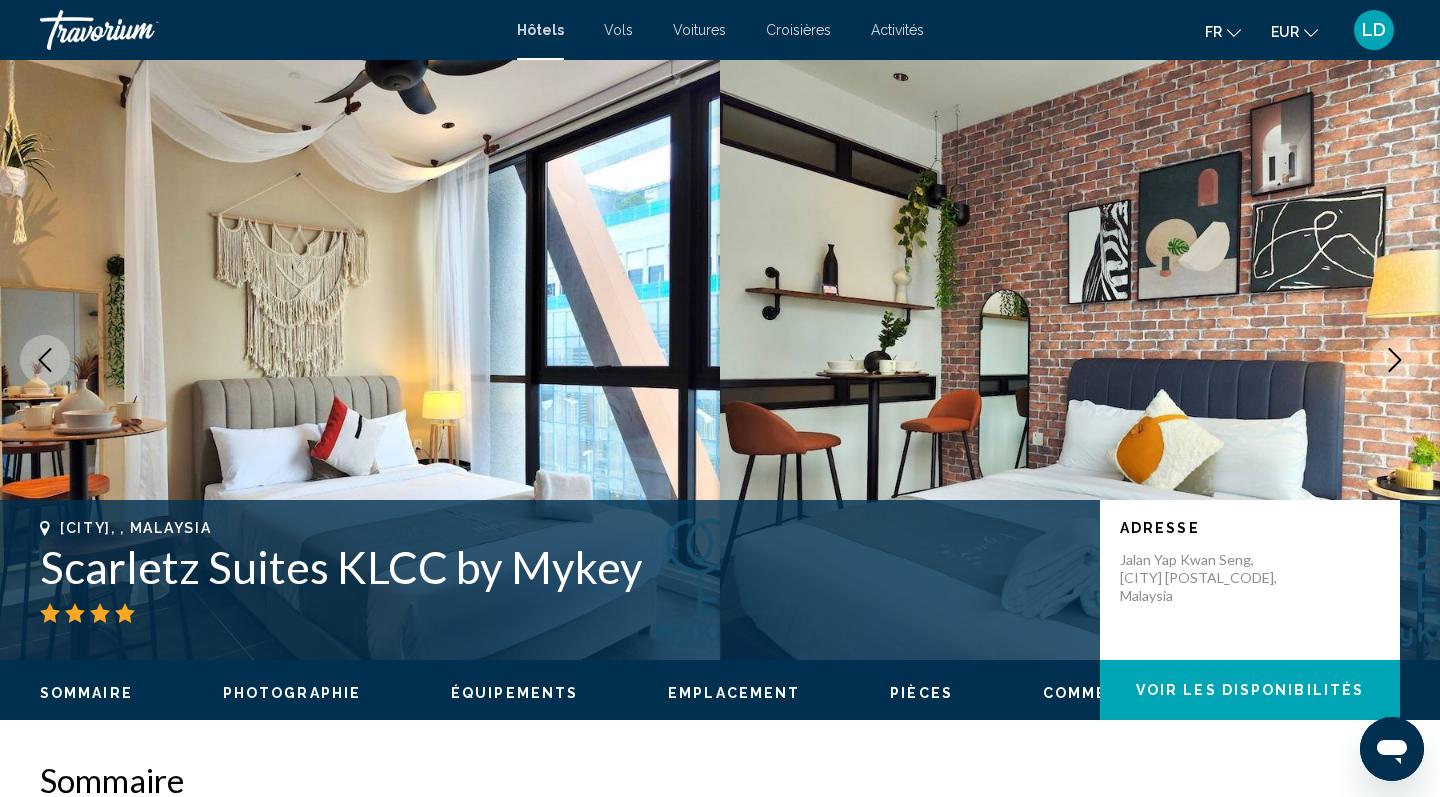 type 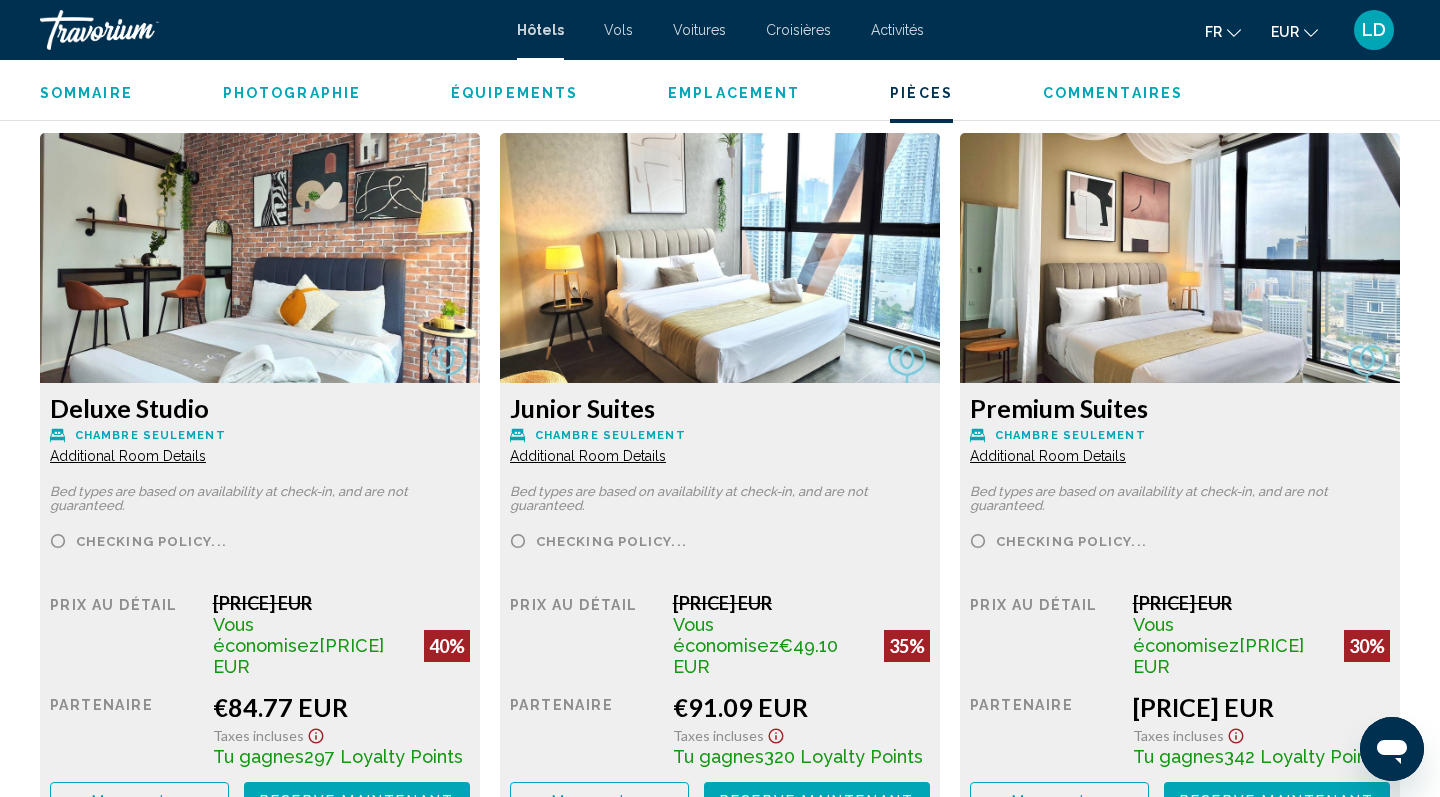 scroll, scrollTop: 2729, scrollLeft: 0, axis: vertical 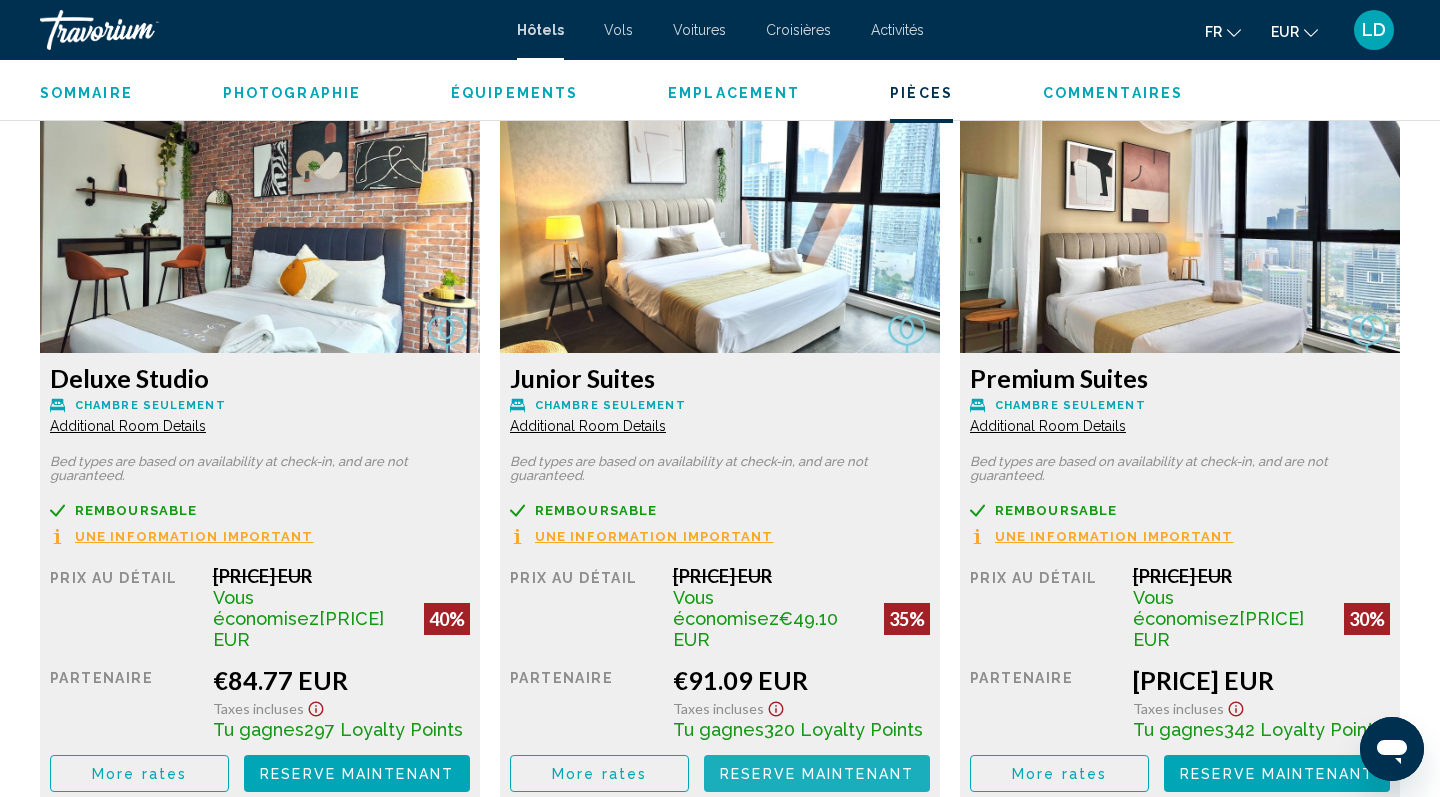 click on "Reserve maintenant Plus disponible" at bounding box center (817, 773) 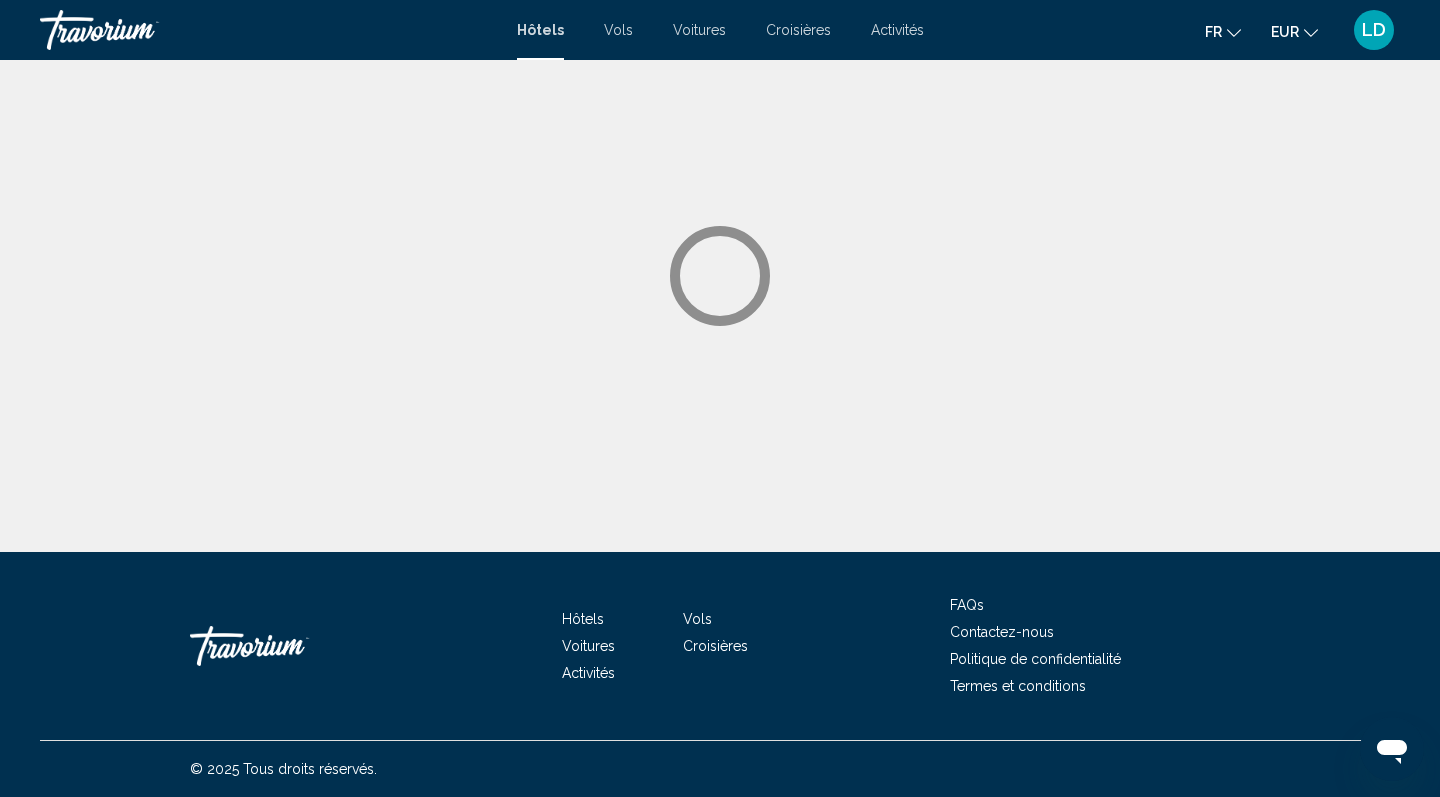 scroll, scrollTop: 0, scrollLeft: 0, axis: both 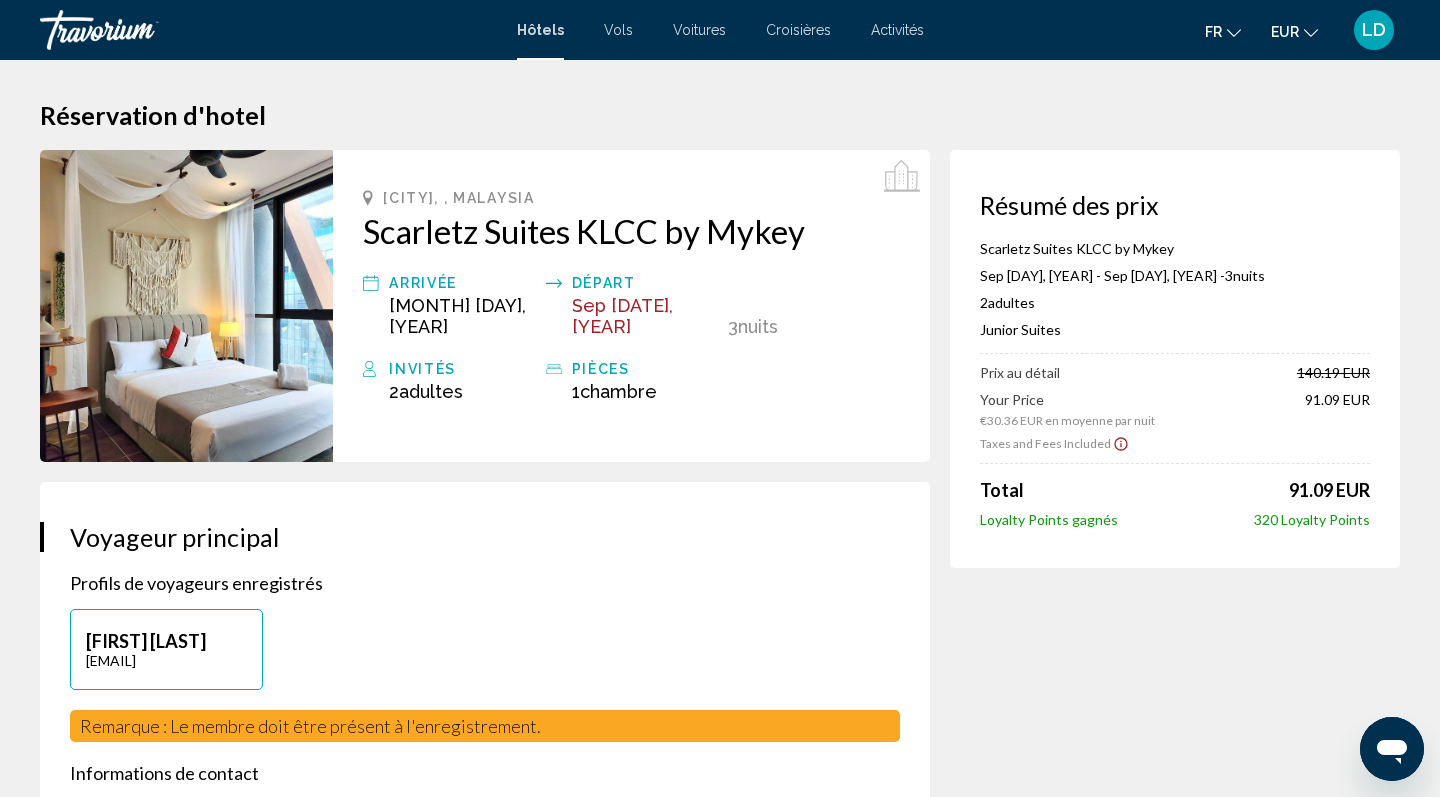 click on "[NAME] [NAME] [EMAIL]" at bounding box center (485, 659) 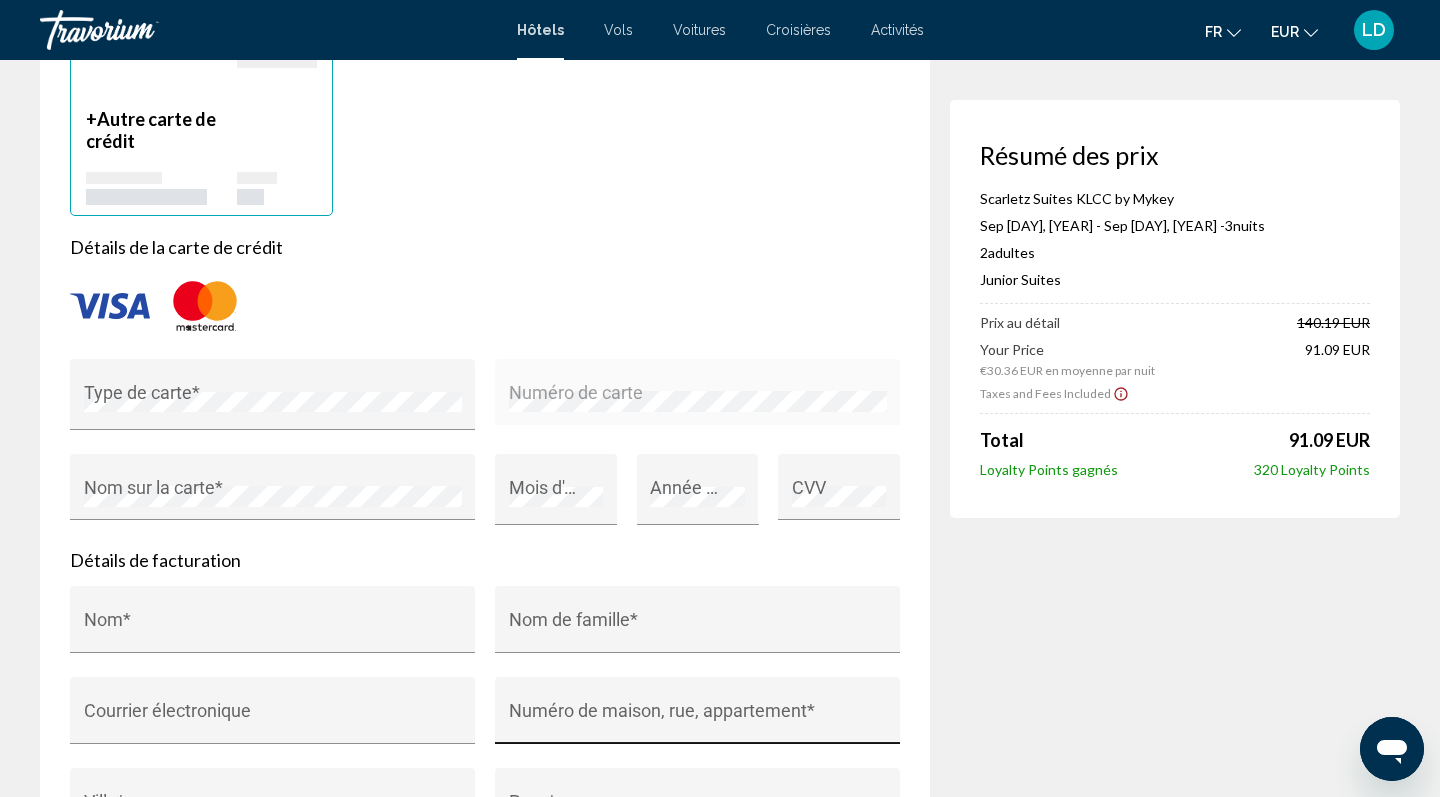 scroll, scrollTop: 1632, scrollLeft: 0, axis: vertical 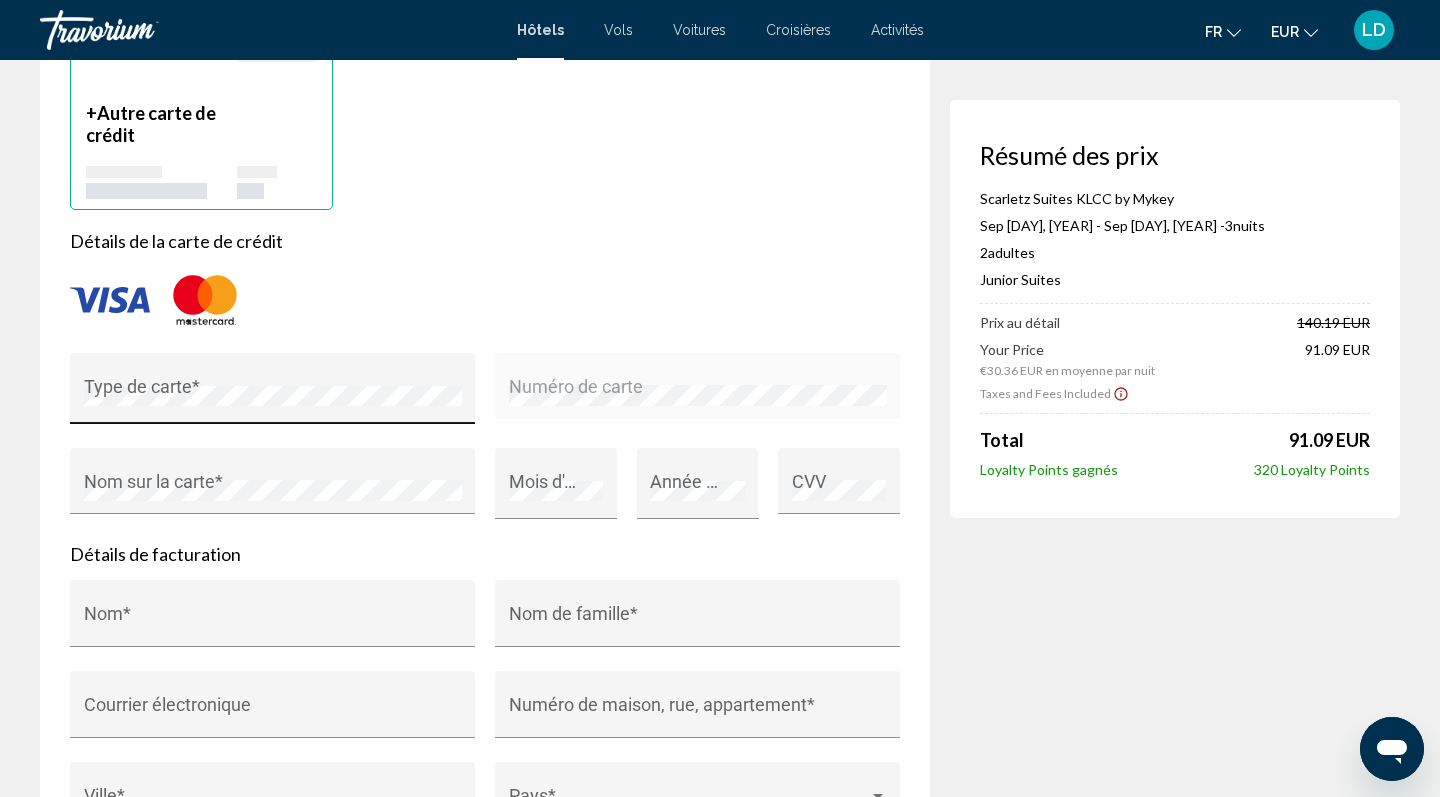 click on "Type de carte  *" at bounding box center (273, 395) 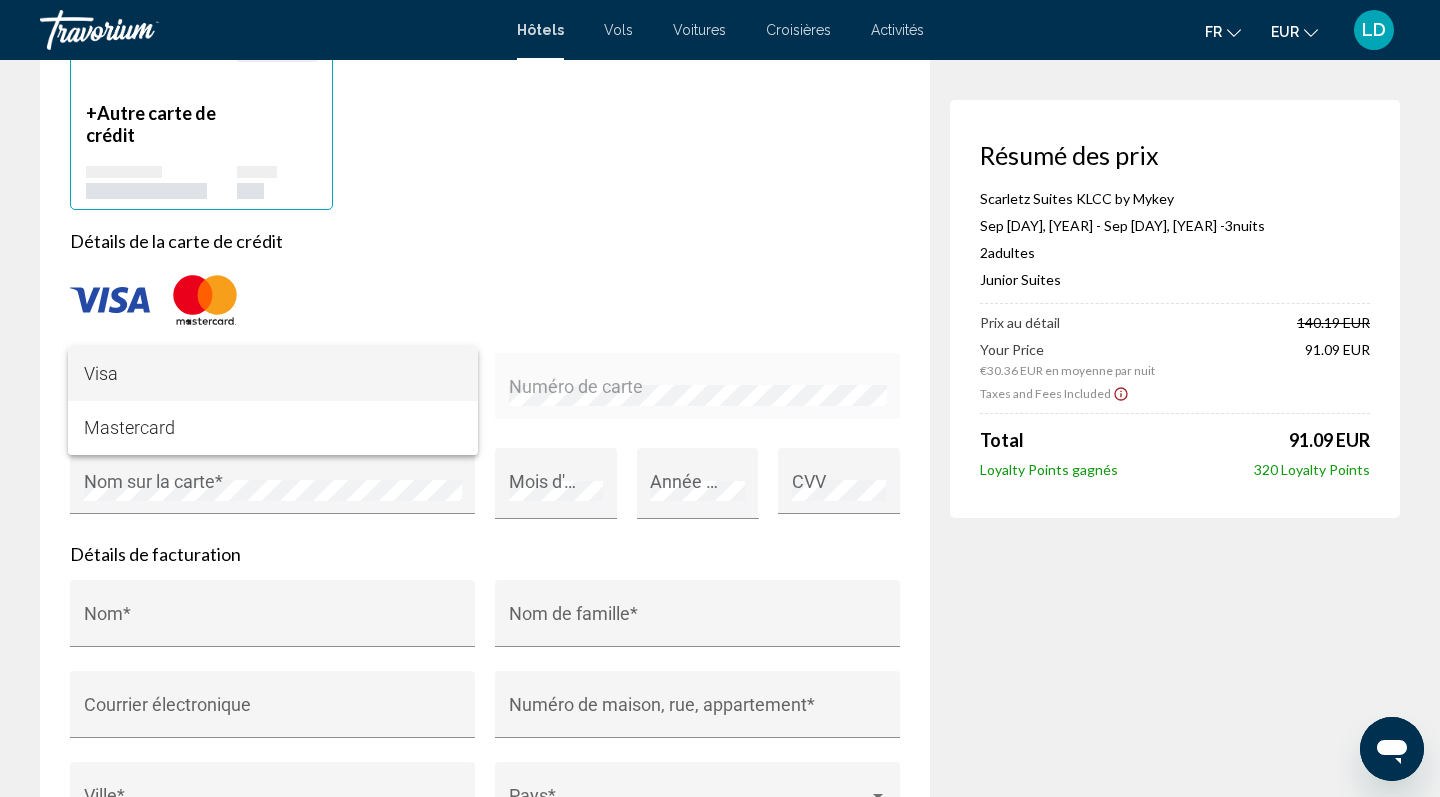 click on "Visa" at bounding box center [273, 374] 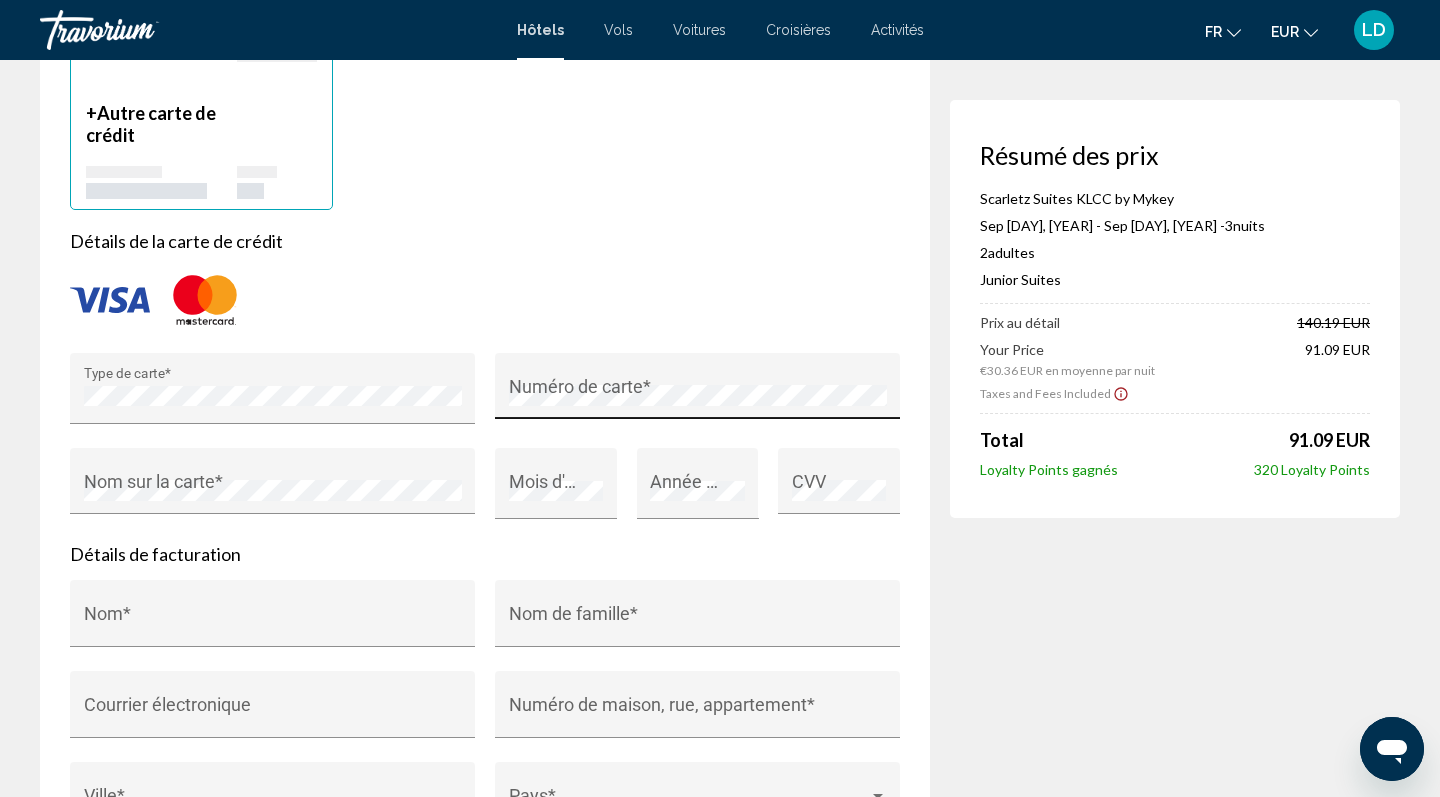 click on "Numéro de carte  [*]" at bounding box center (698, 392) 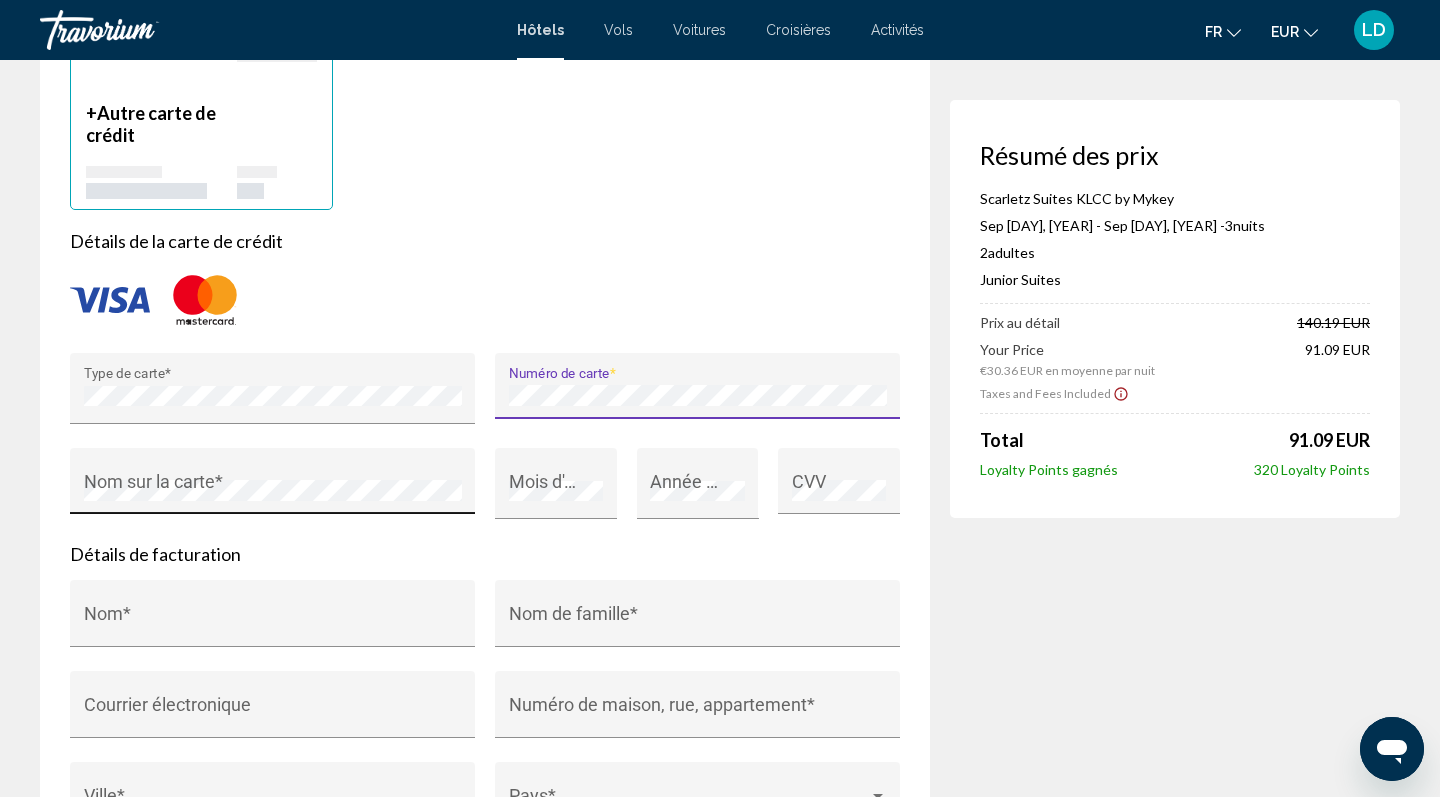 click on "Nom sur la carte *" at bounding box center (273, 487) 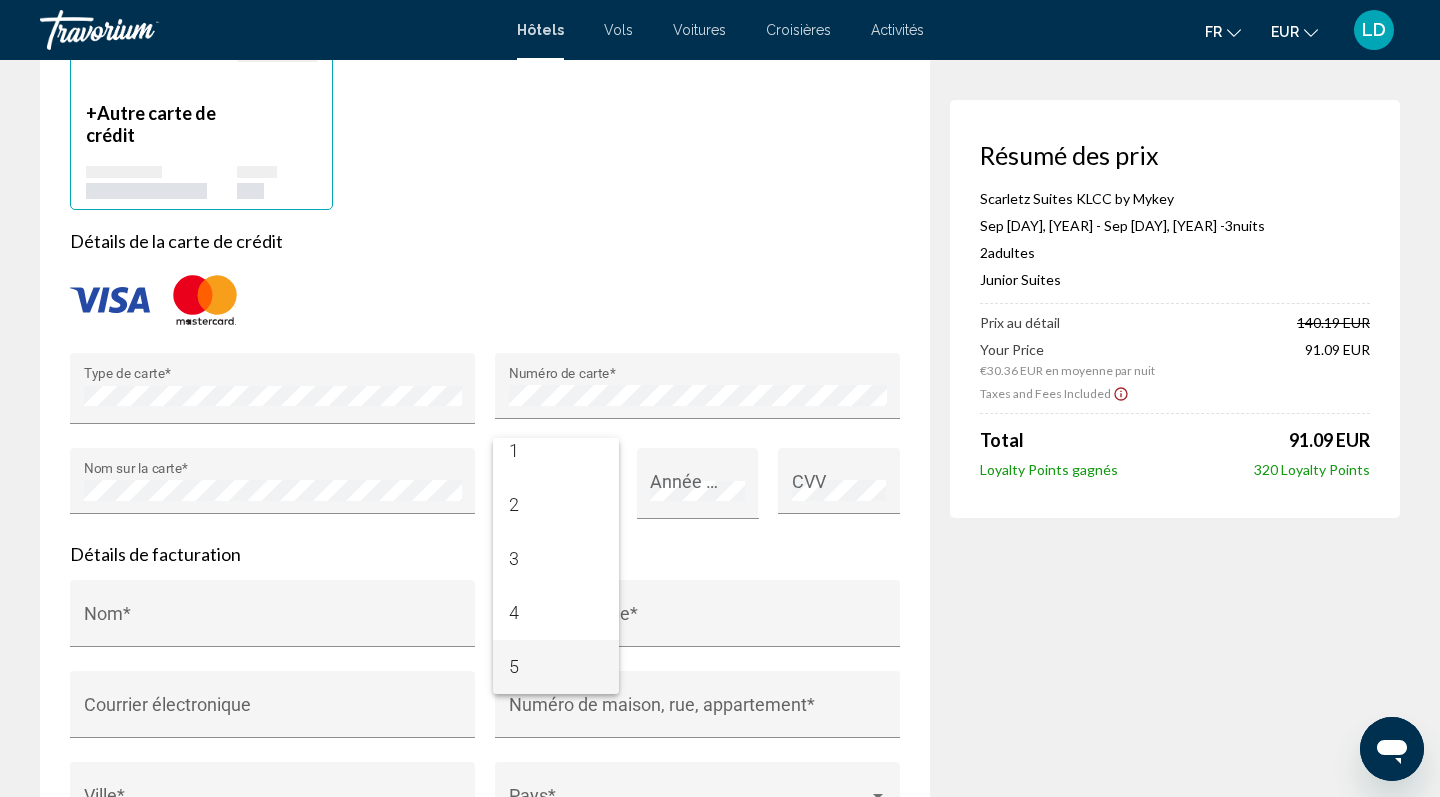 scroll, scrollTop: 68, scrollLeft: 0, axis: vertical 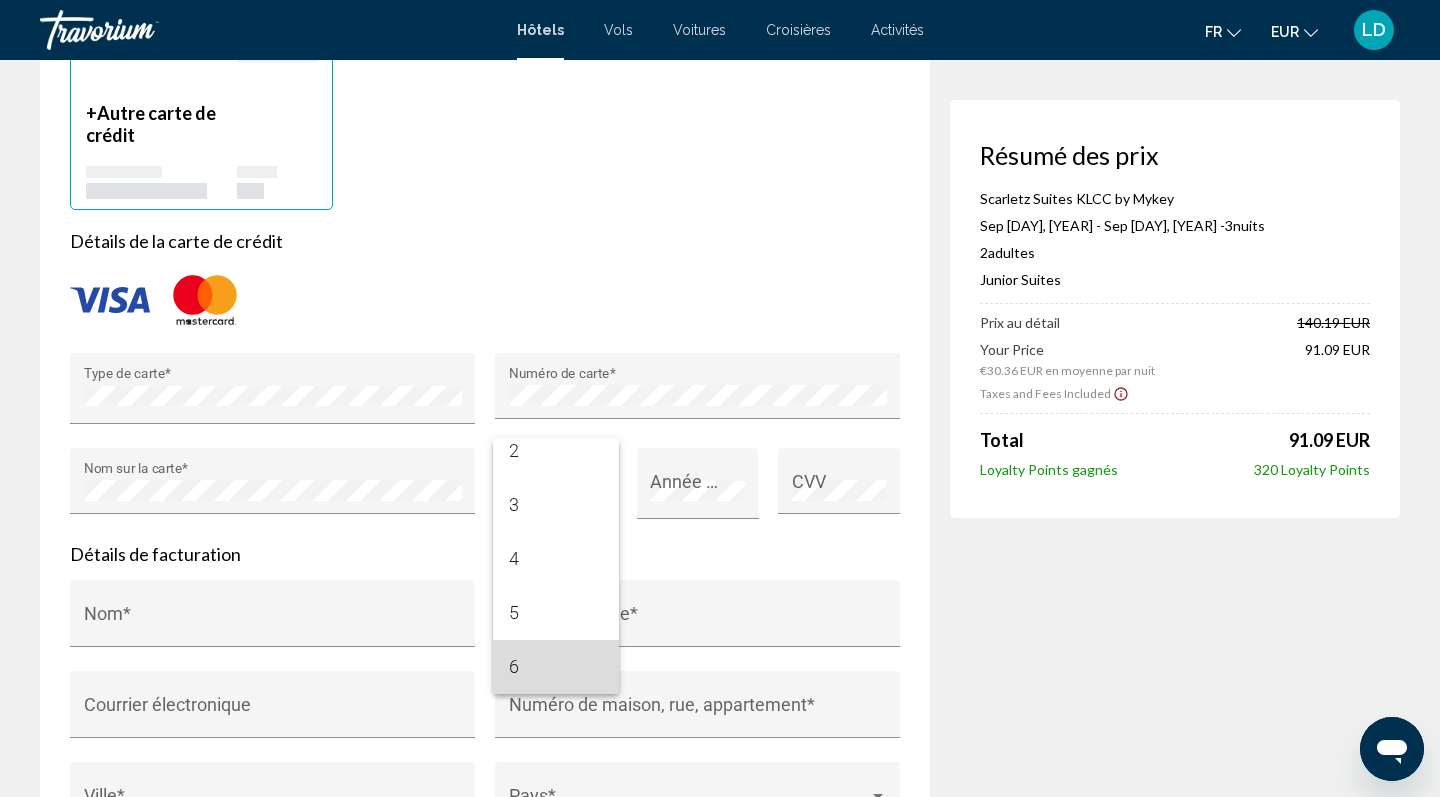 click on "6" at bounding box center (556, 667) 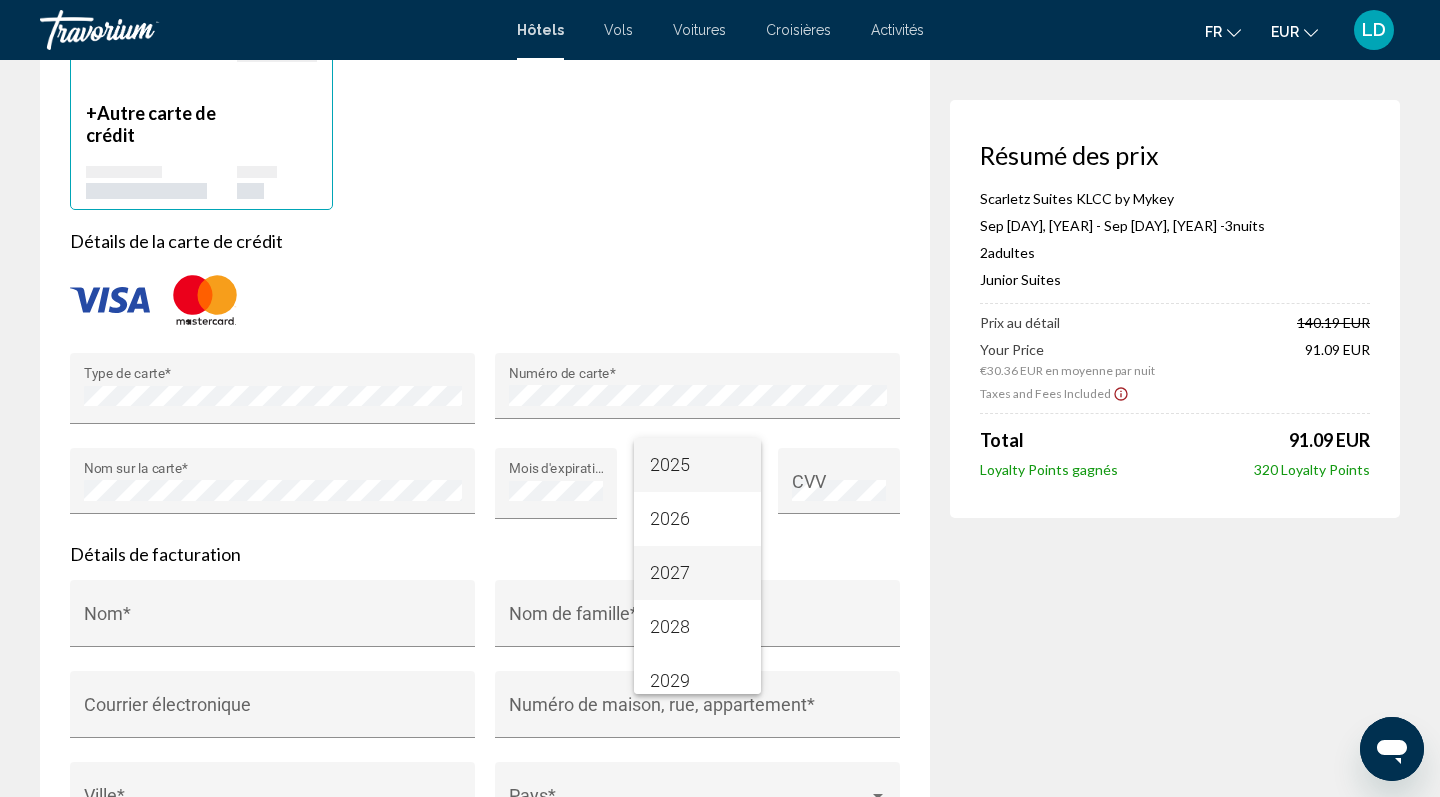 click on "2027" at bounding box center [697, 573] 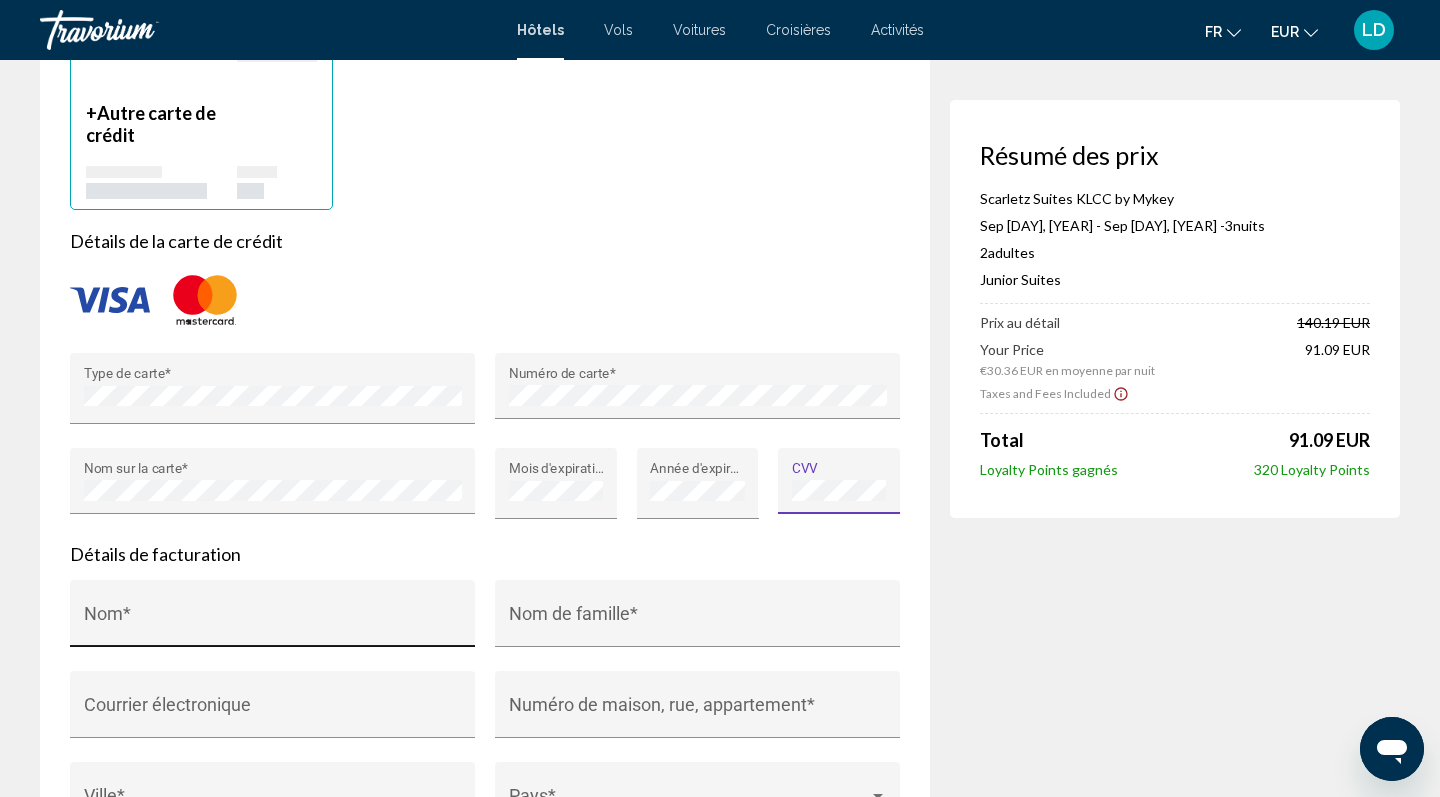 click on "Nom [*]" at bounding box center (273, 623) 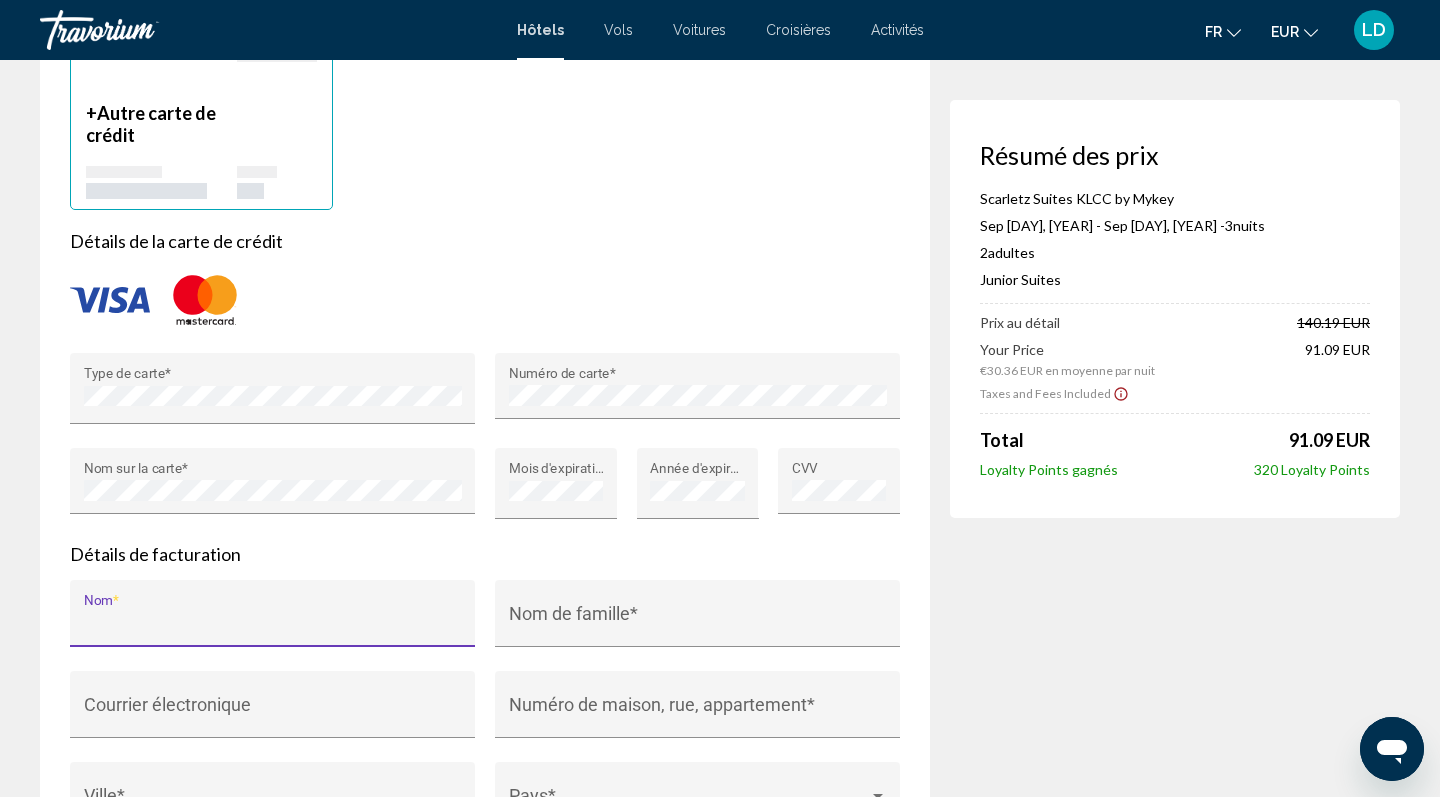 type on "*" 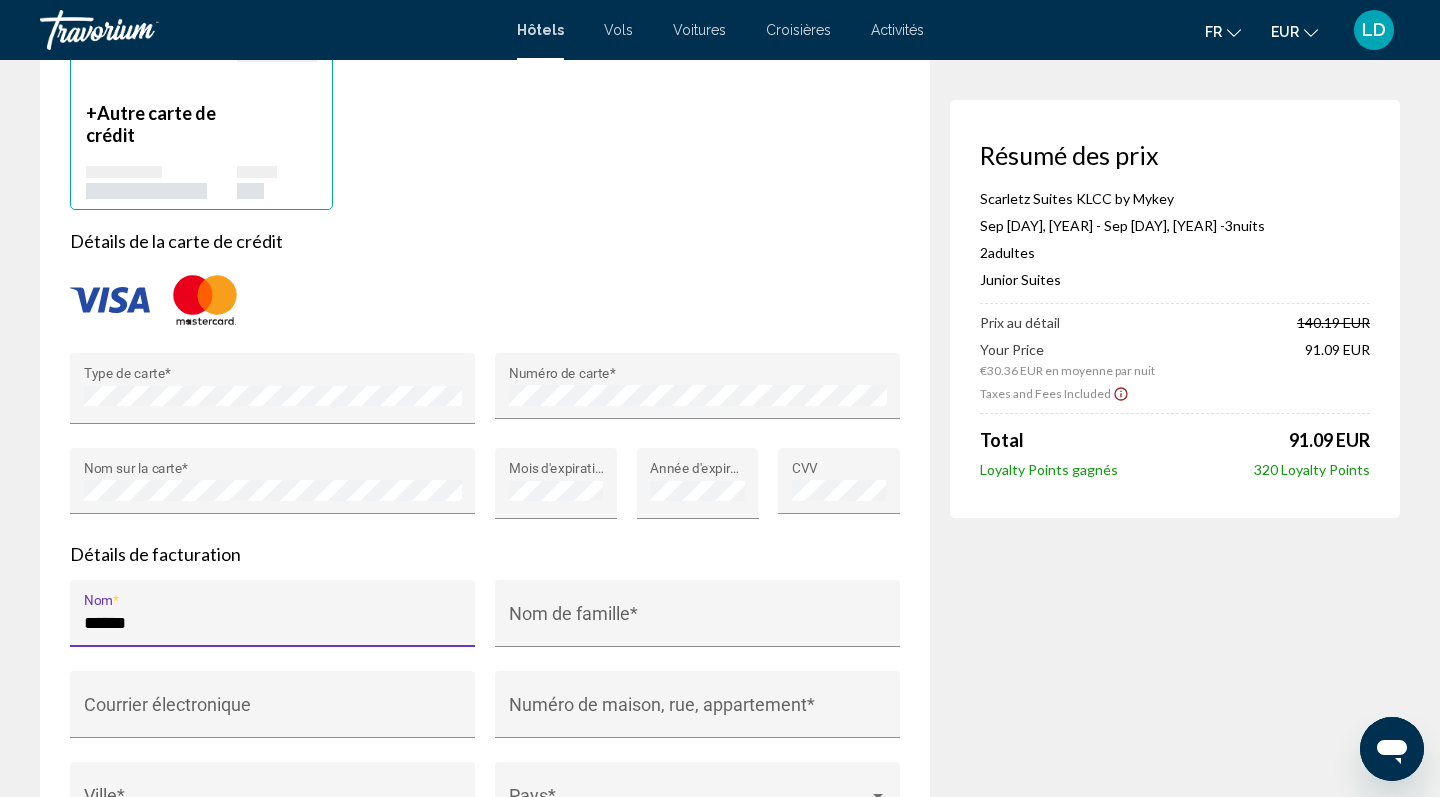 drag, startPoint x: 252, startPoint y: 597, endPoint x: 0, endPoint y: 593, distance: 252.03174 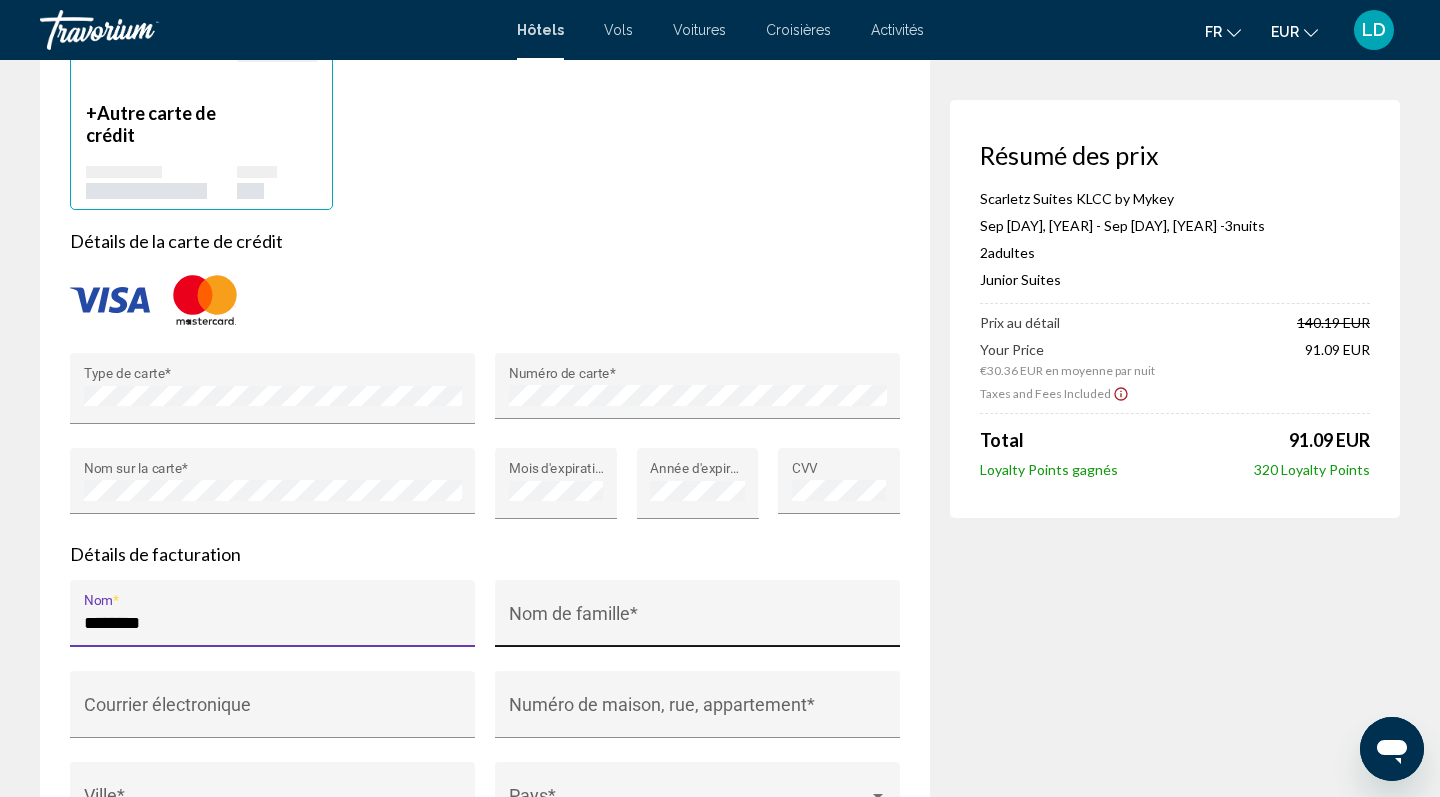 type on "********" 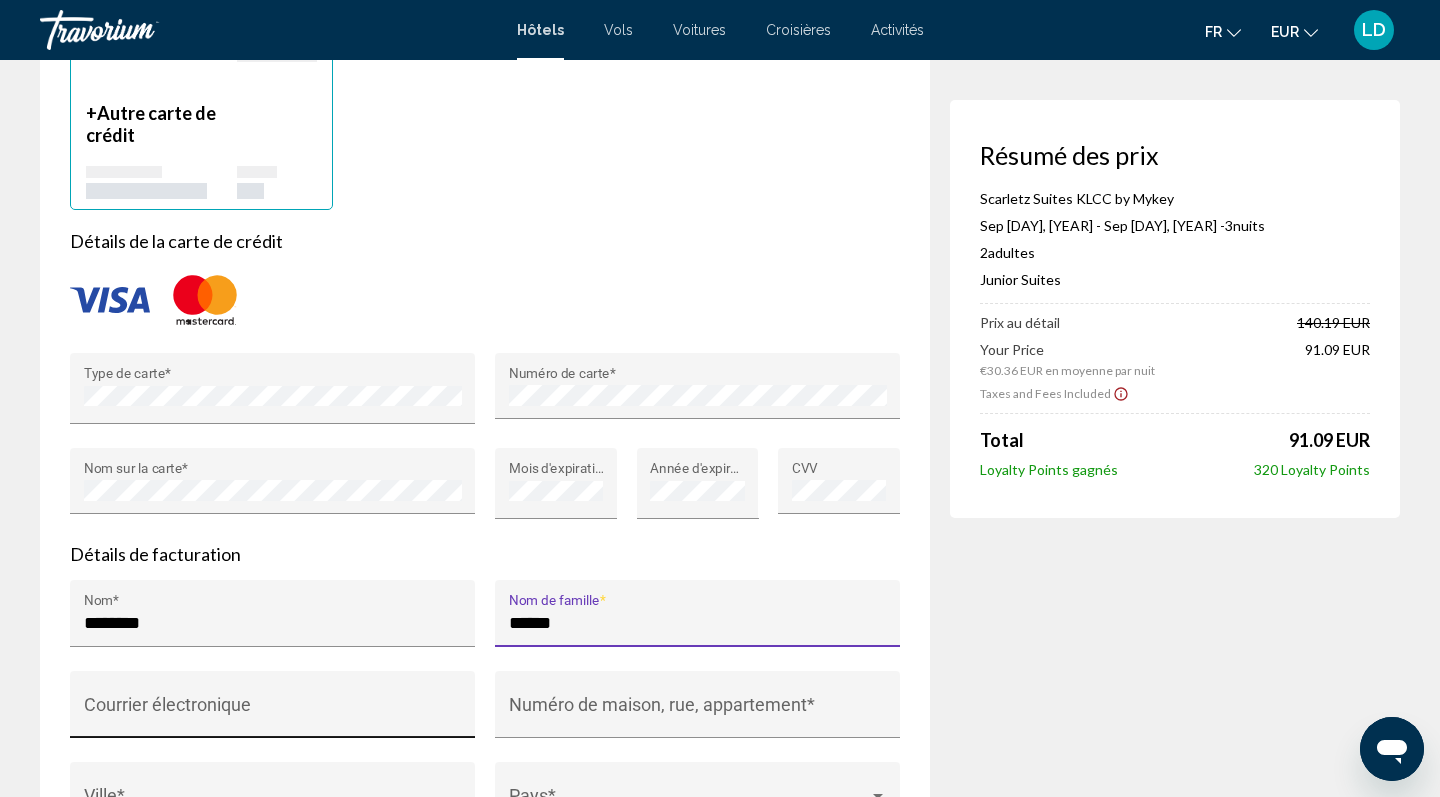 type on "******" 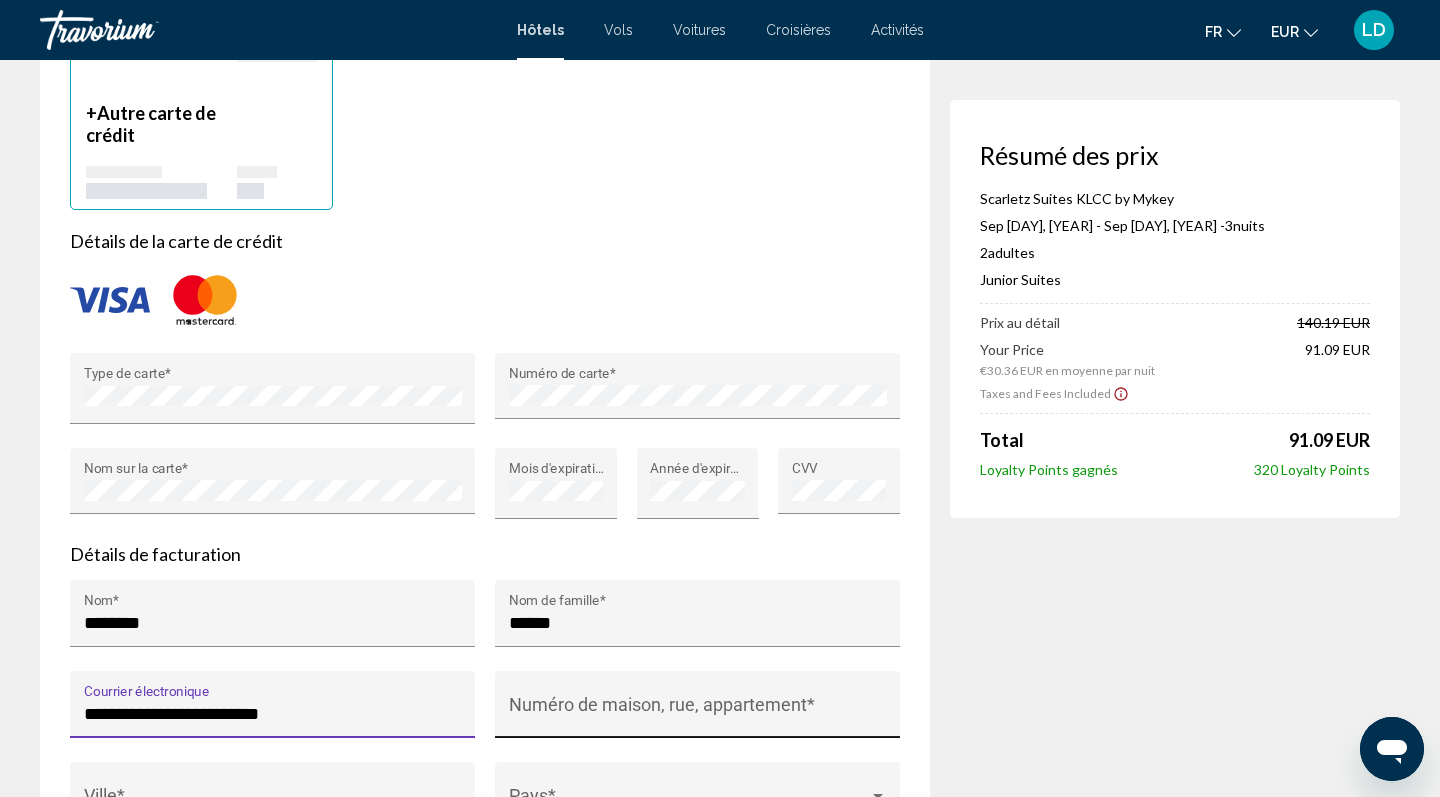 type on "**********" 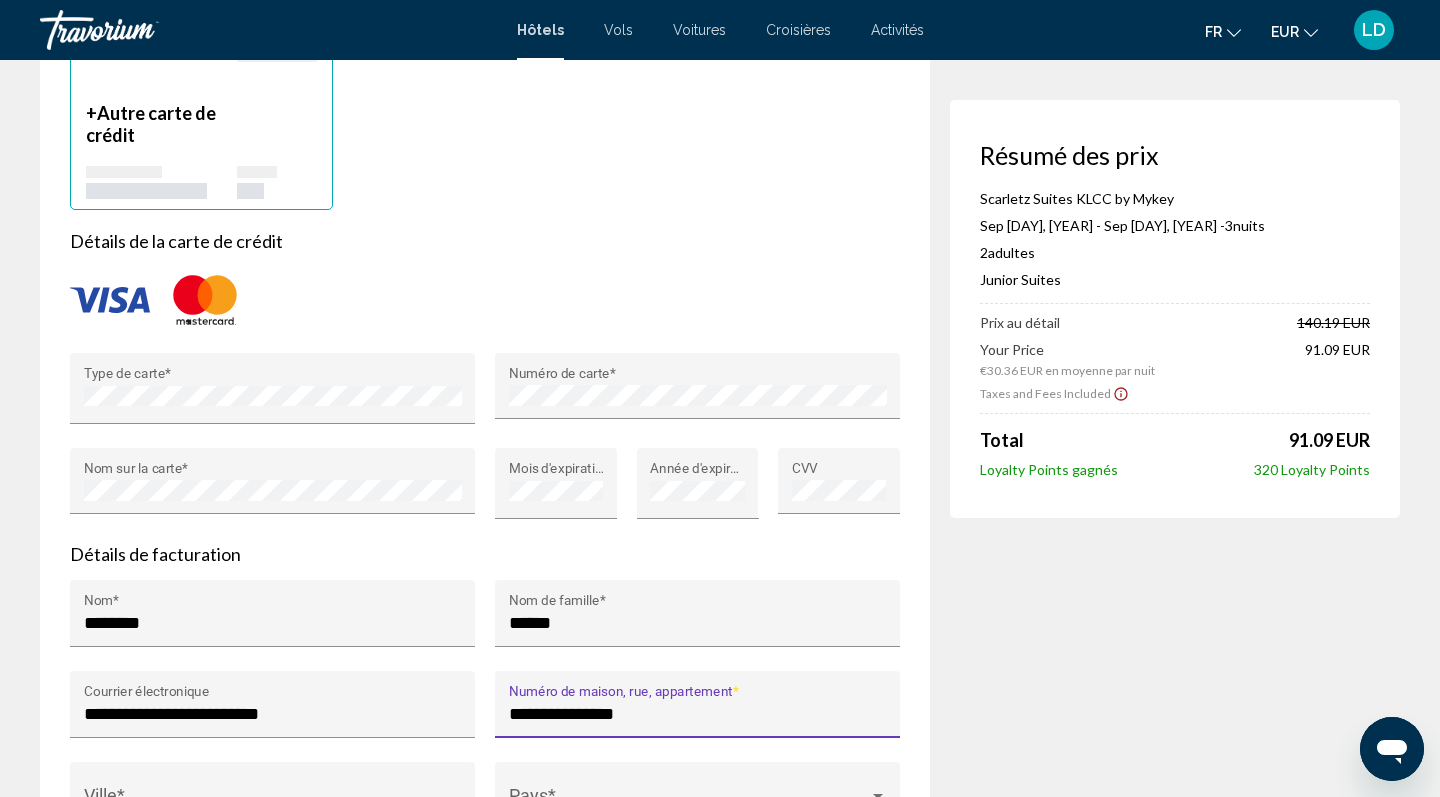 type on "**********" 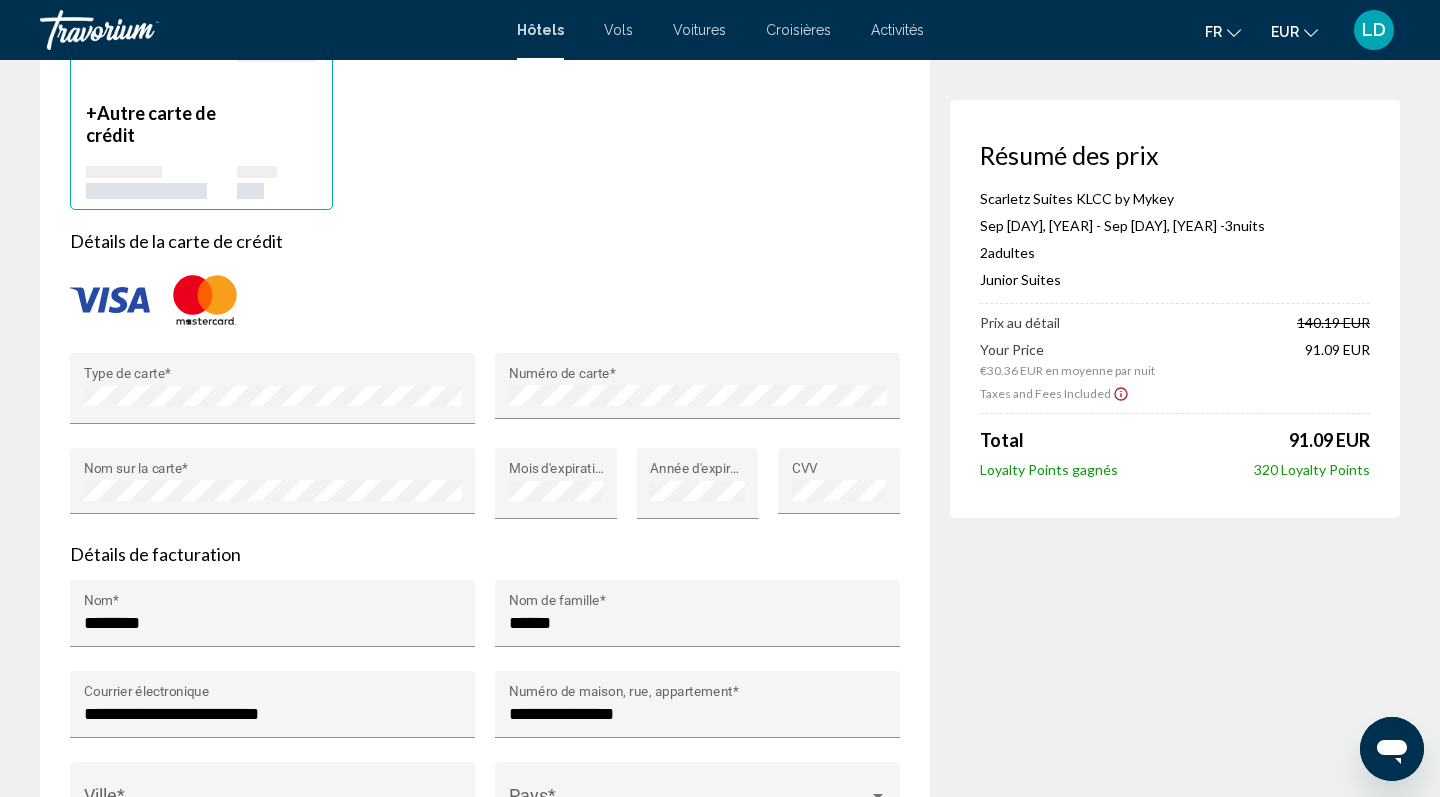click on "Résumé des prix [NAME] by Mykey Sep [DAY], [YEAR] - Sep [DAY], [YEAR] - [NUMBER] nuit nuits [NUMBER] Adulte Adultes , [NUMBER] Enfant Enfants ( âge ) Junior Suites Prix au détail [NUMBER] EUR Your Price €[NUMBER] EUR en moyenne par nuit [NUMBER] EUR Taxes and Fees Included Total [NUMBER] EUR Loyalty Points gagnés [NUMBER] Loyalty Points" at bounding box center (1175, 186) 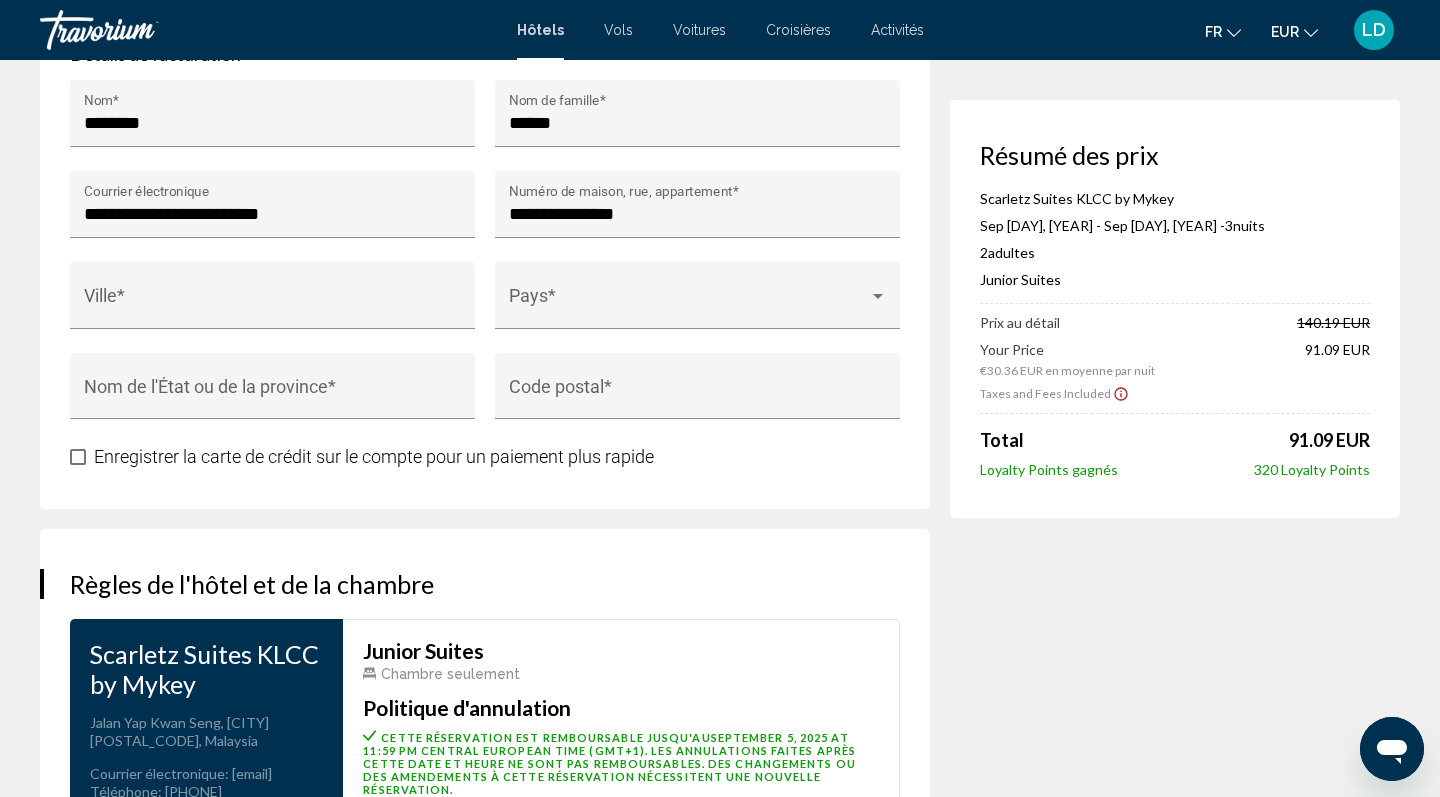scroll, scrollTop: 2140, scrollLeft: 0, axis: vertical 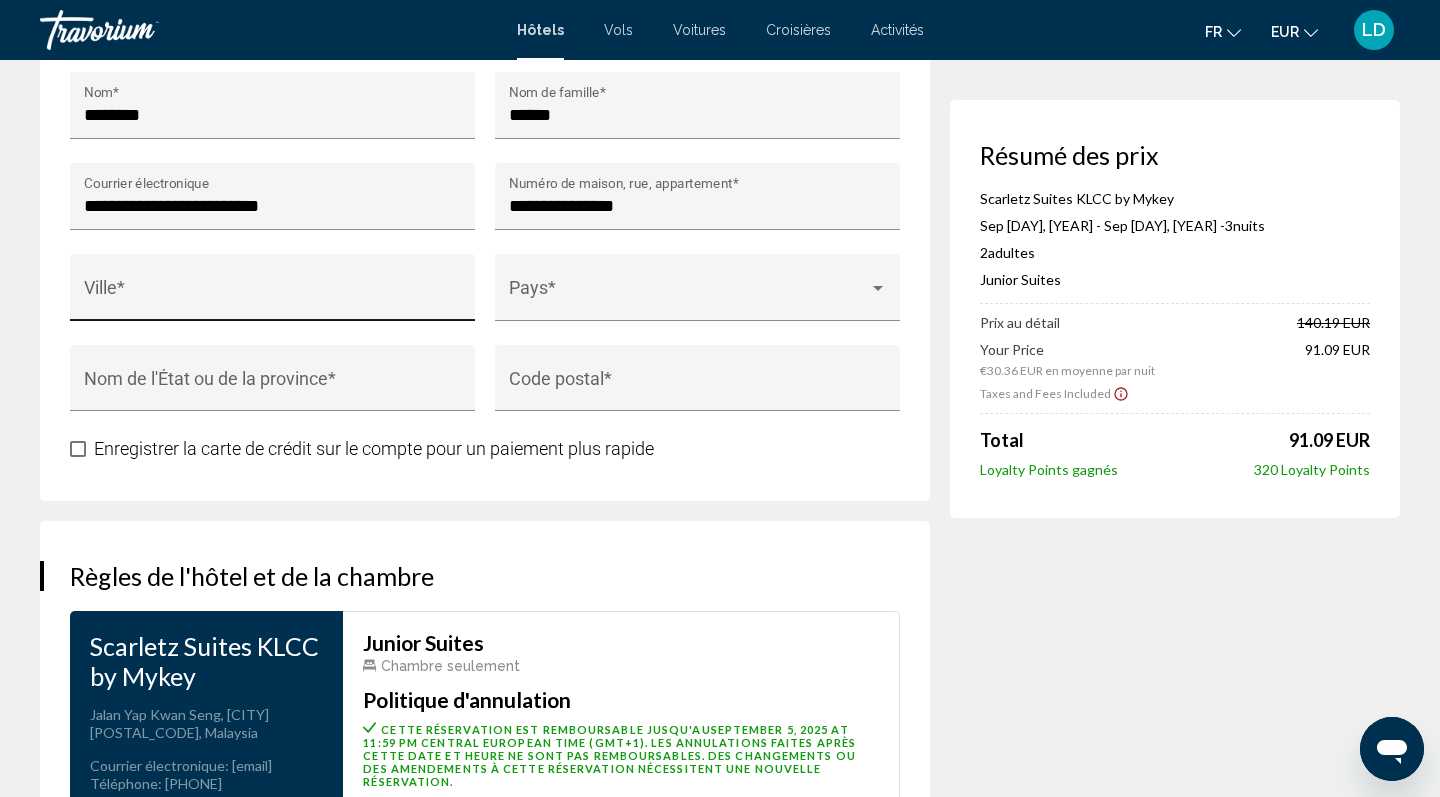 click on "Ville  *" at bounding box center [273, 293] 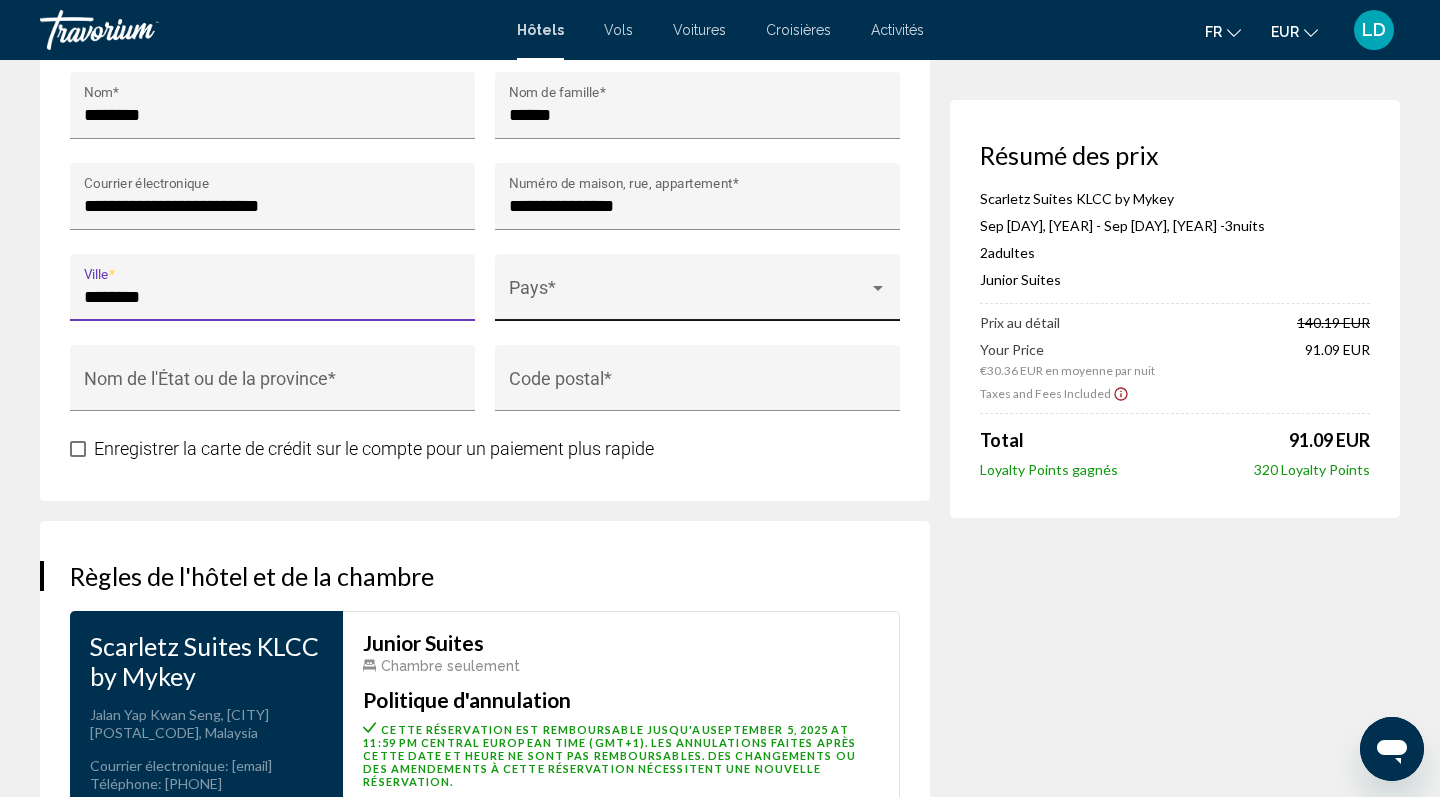 type on "********" 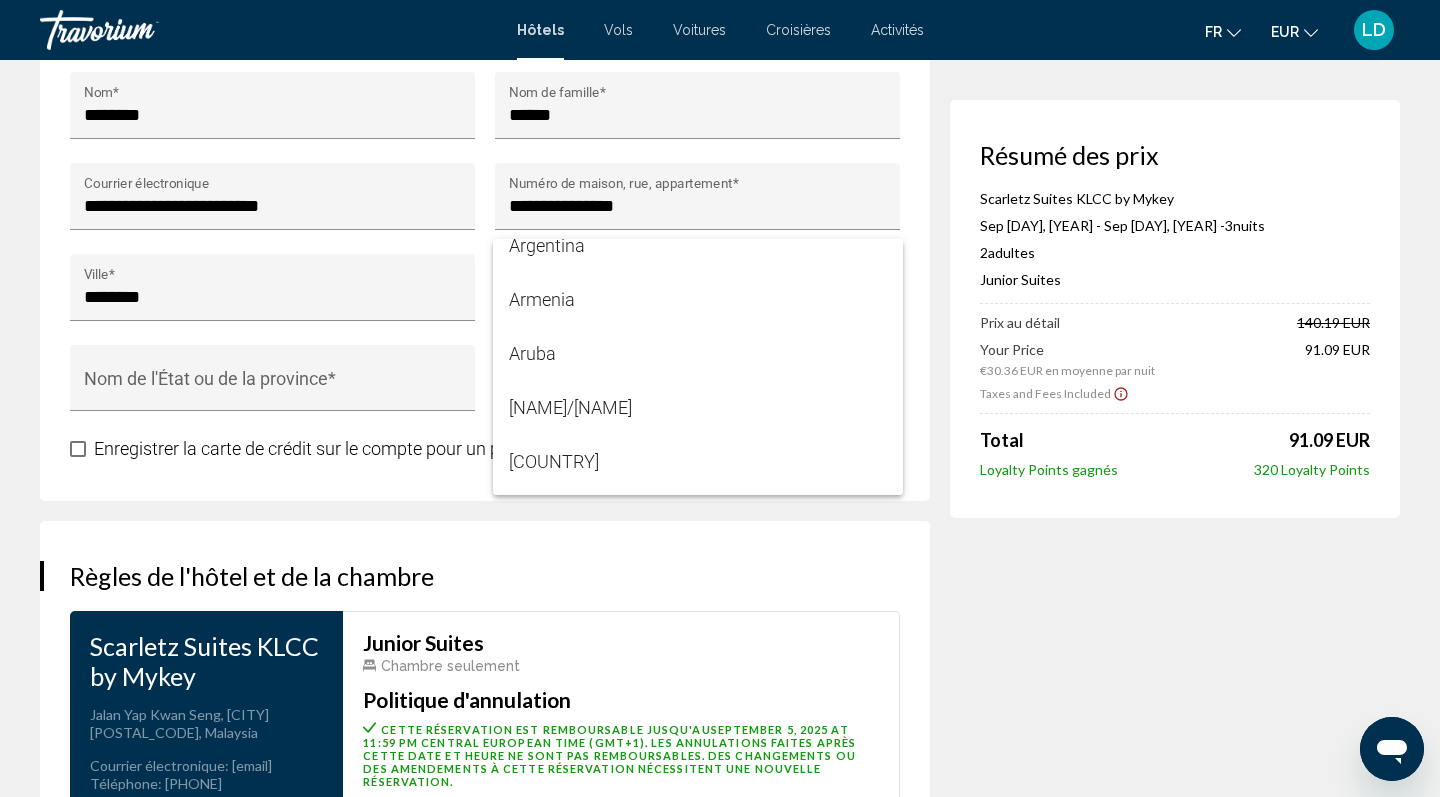 drag, startPoint x: 677, startPoint y: 333, endPoint x: 675, endPoint y: 511, distance: 178.01123 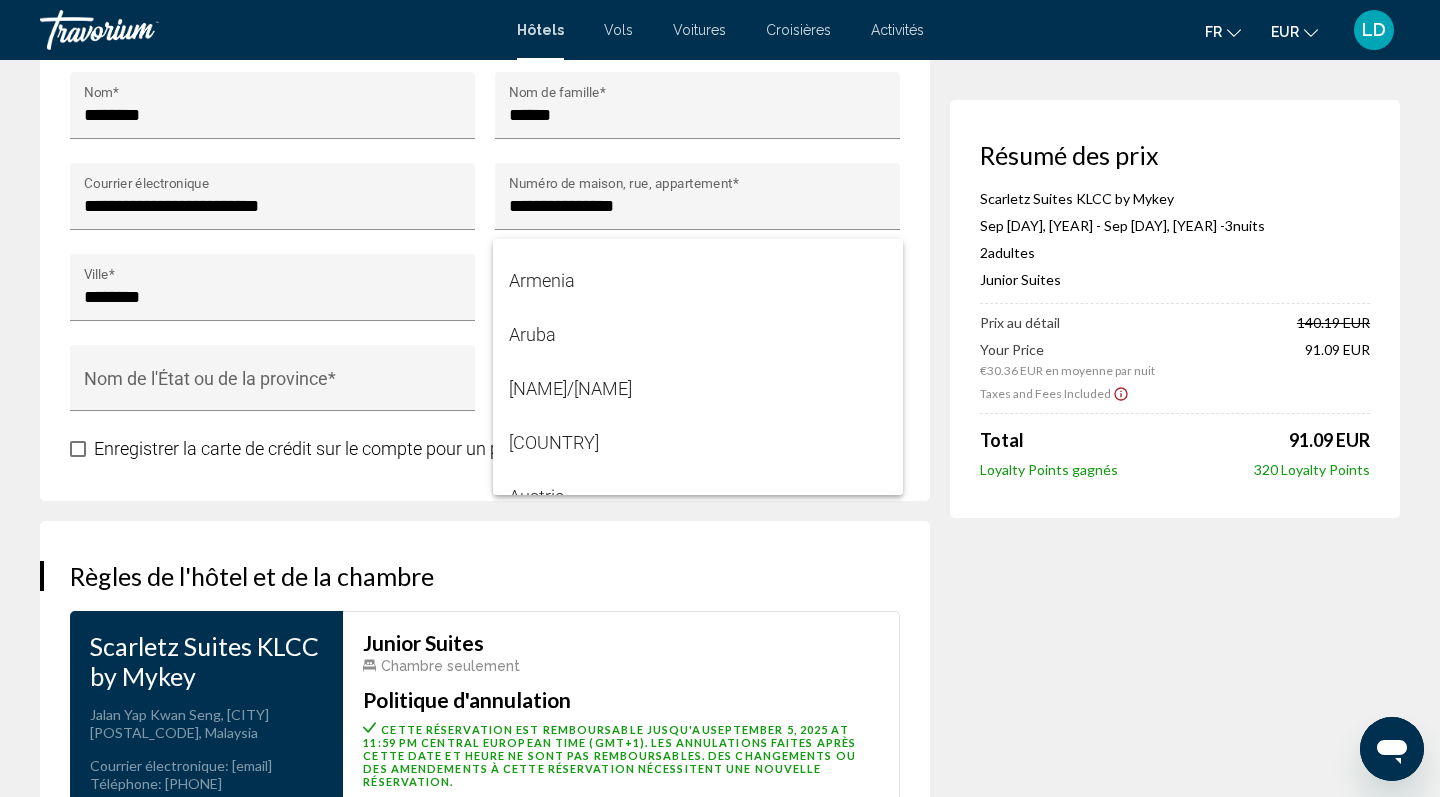 scroll, scrollTop: 3956, scrollLeft: 0, axis: vertical 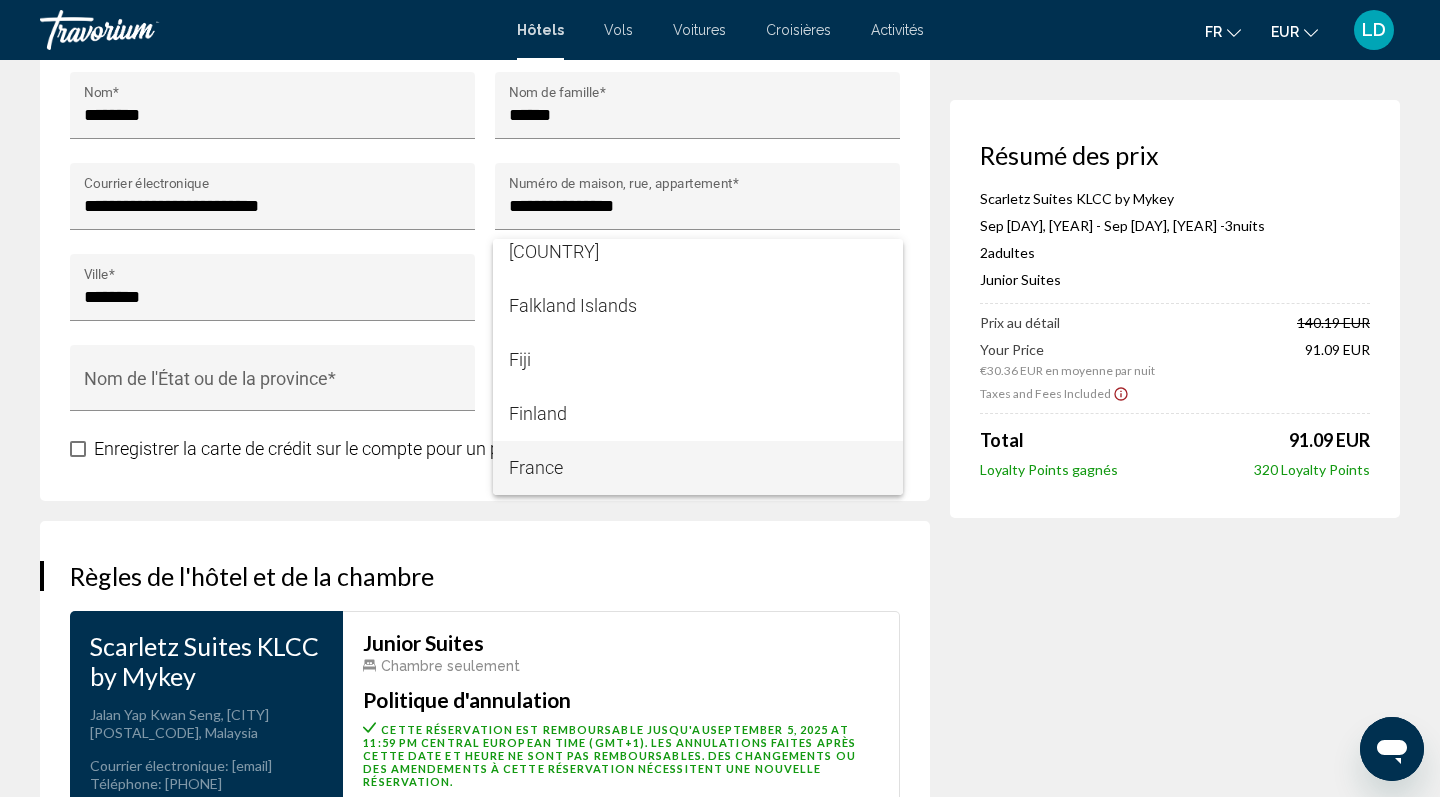 click on "France" at bounding box center [698, 468] 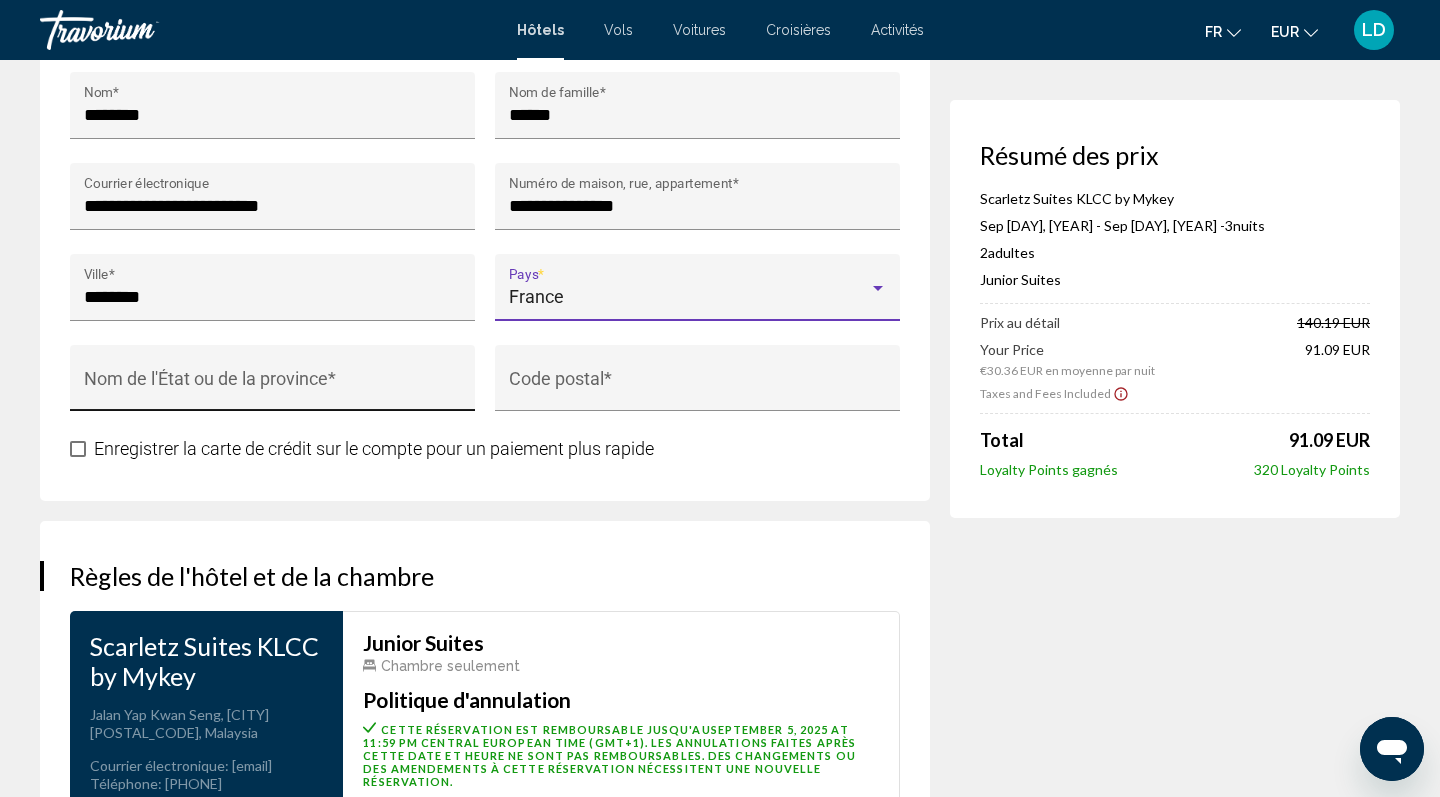 click on "Nom de l'État ou de la province  *" at bounding box center [273, 384] 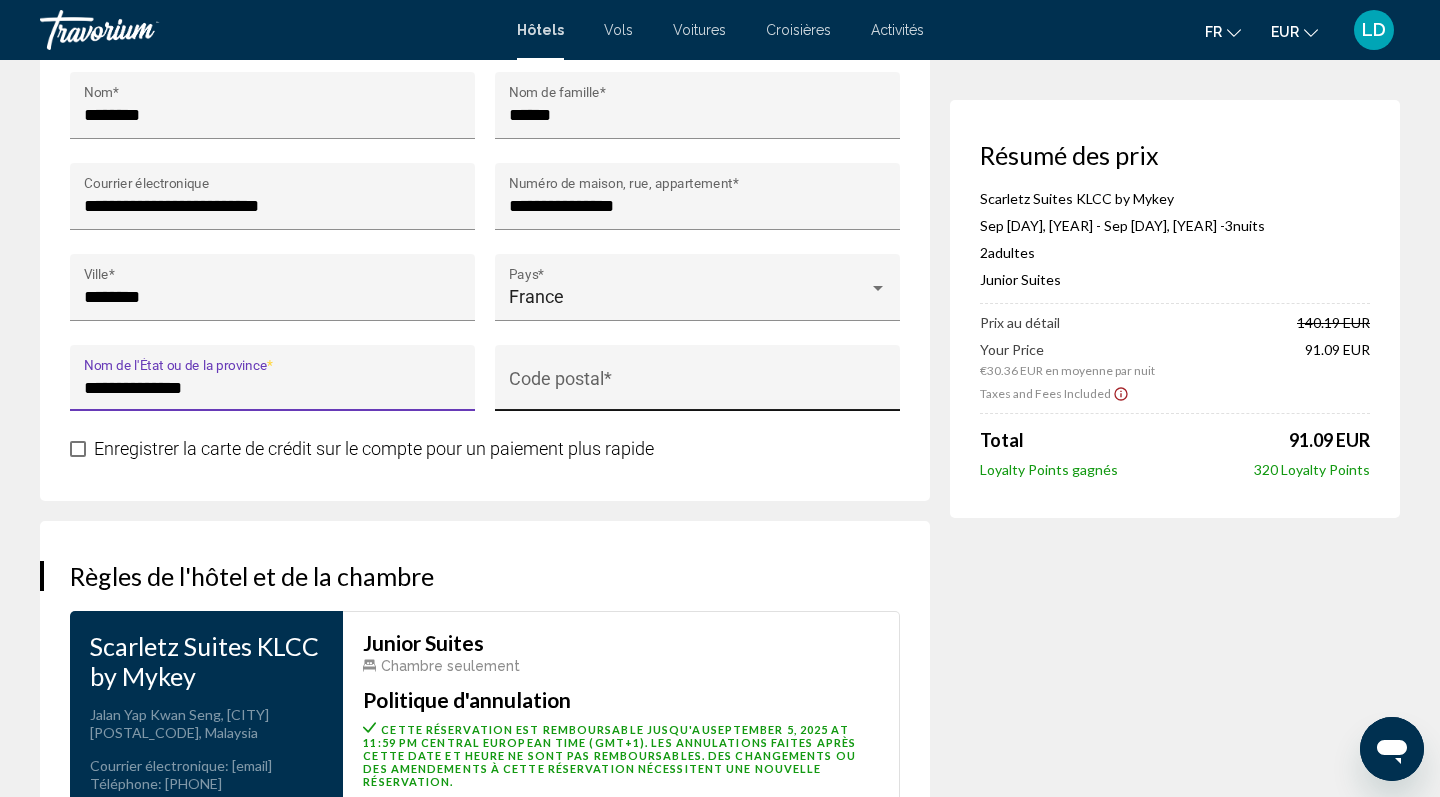 type on "**********" 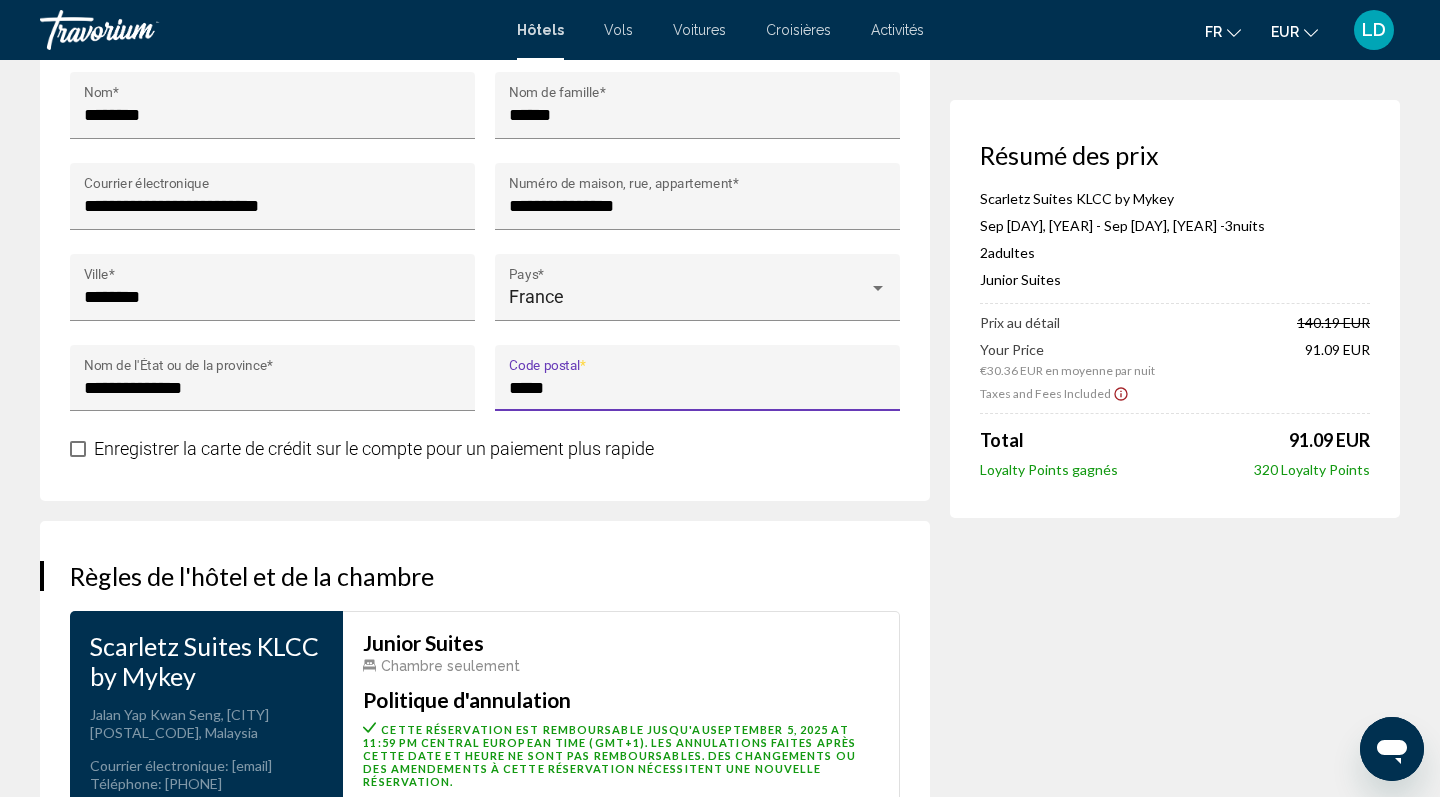 type on "*****" 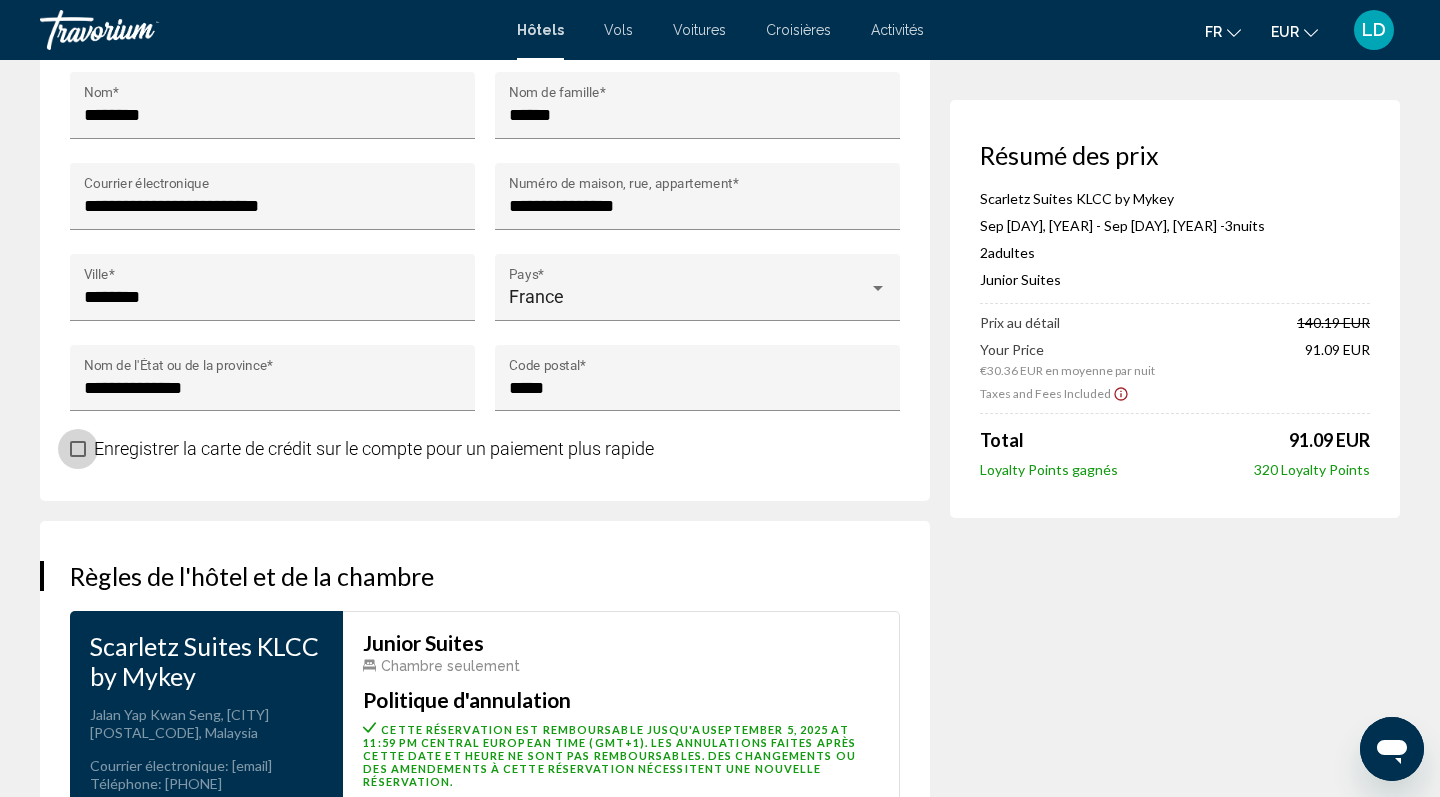 click on "Enregistrer la carte de crédit sur le compte pour un paiement plus rapide" at bounding box center [362, 449] 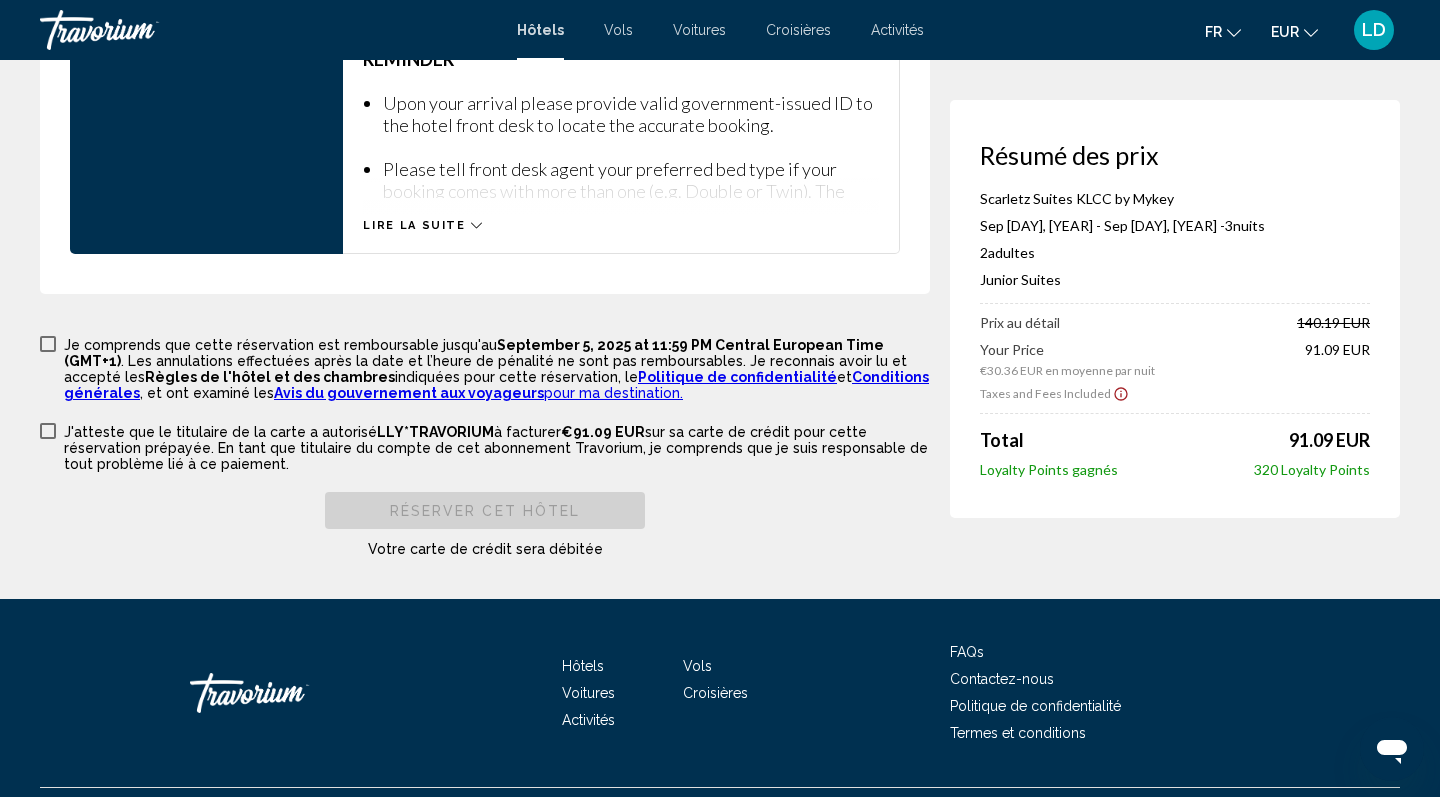 scroll, scrollTop: 2947, scrollLeft: 0, axis: vertical 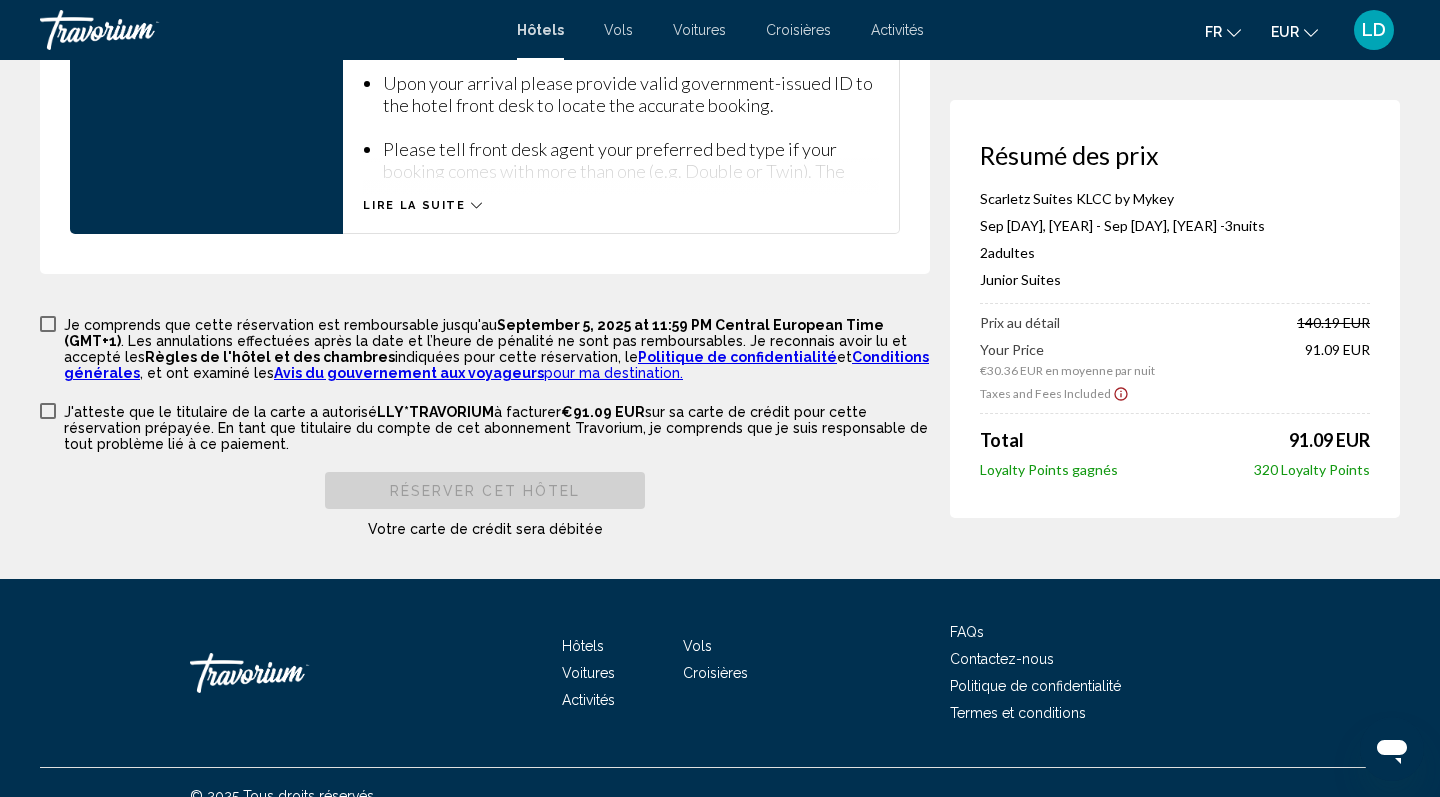 click on "Je comprends que cette réservation est remboursable jusqu'au  September 5, 2025 at 11:59 PM Central European Time (GMT+1)  . Les annulations effectuées après la date et l’heure de pénalité ne sont pas remboursables. Je reconnais avoir lu et accepté les  Règles de l'hôtel et des chambres  indiquées pour cette réservation, le  Politique de confidentialité  et  Conditions générales , et ont examiné les  Avis du gouvernement aux voyageurs  pour ma destination." at bounding box center (485, 347) 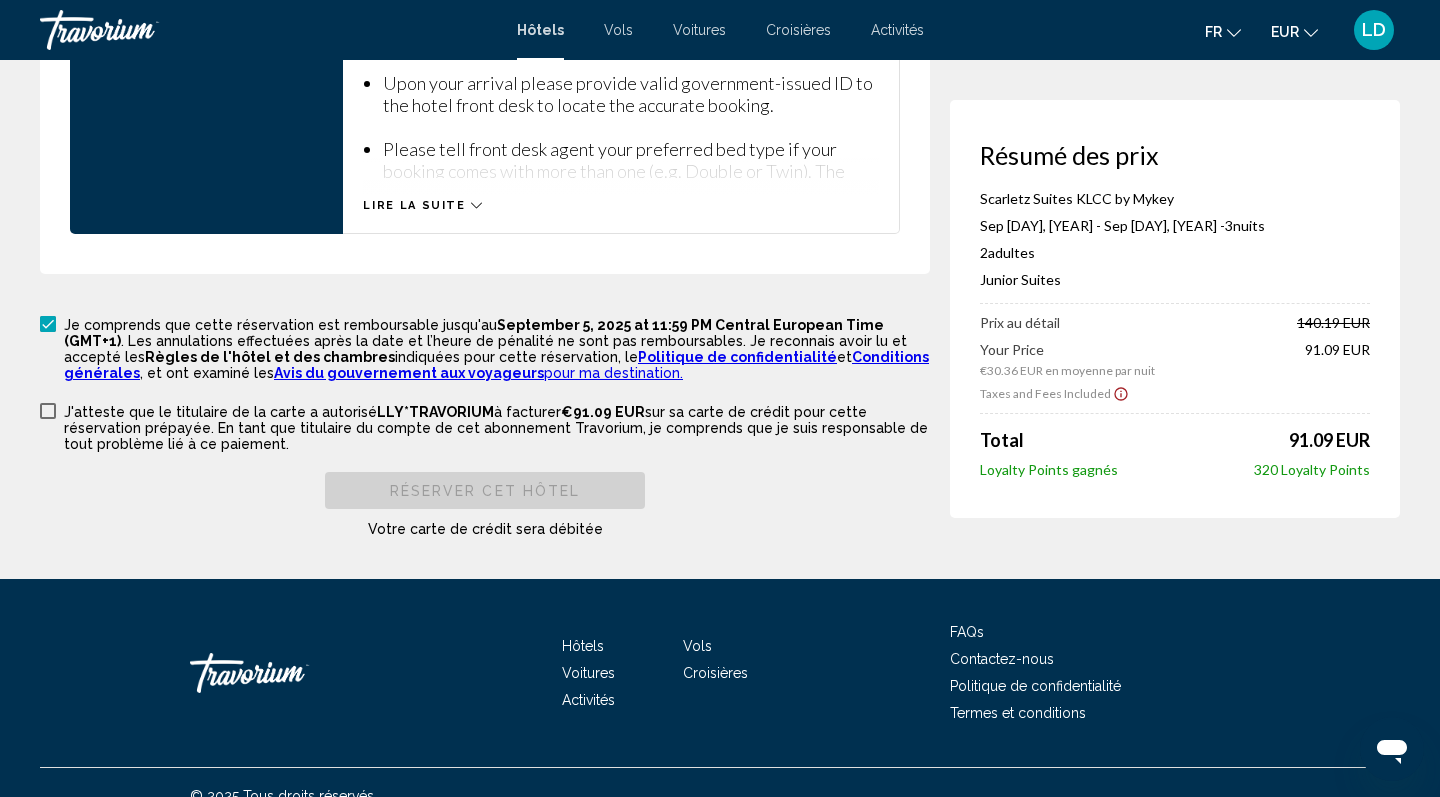 click on "J'atteste que le titulaire de la carte a autorisé LLY*TRAVORIUM à facturer €[NUMBER] EUR sur sa carte de crédit pour cette réservation prépayée. En tant que titulaire du compte de cet abonnement Travorium, je comprends que je suis responsable de tout problème lié à ce paiement." at bounding box center (485, 426) 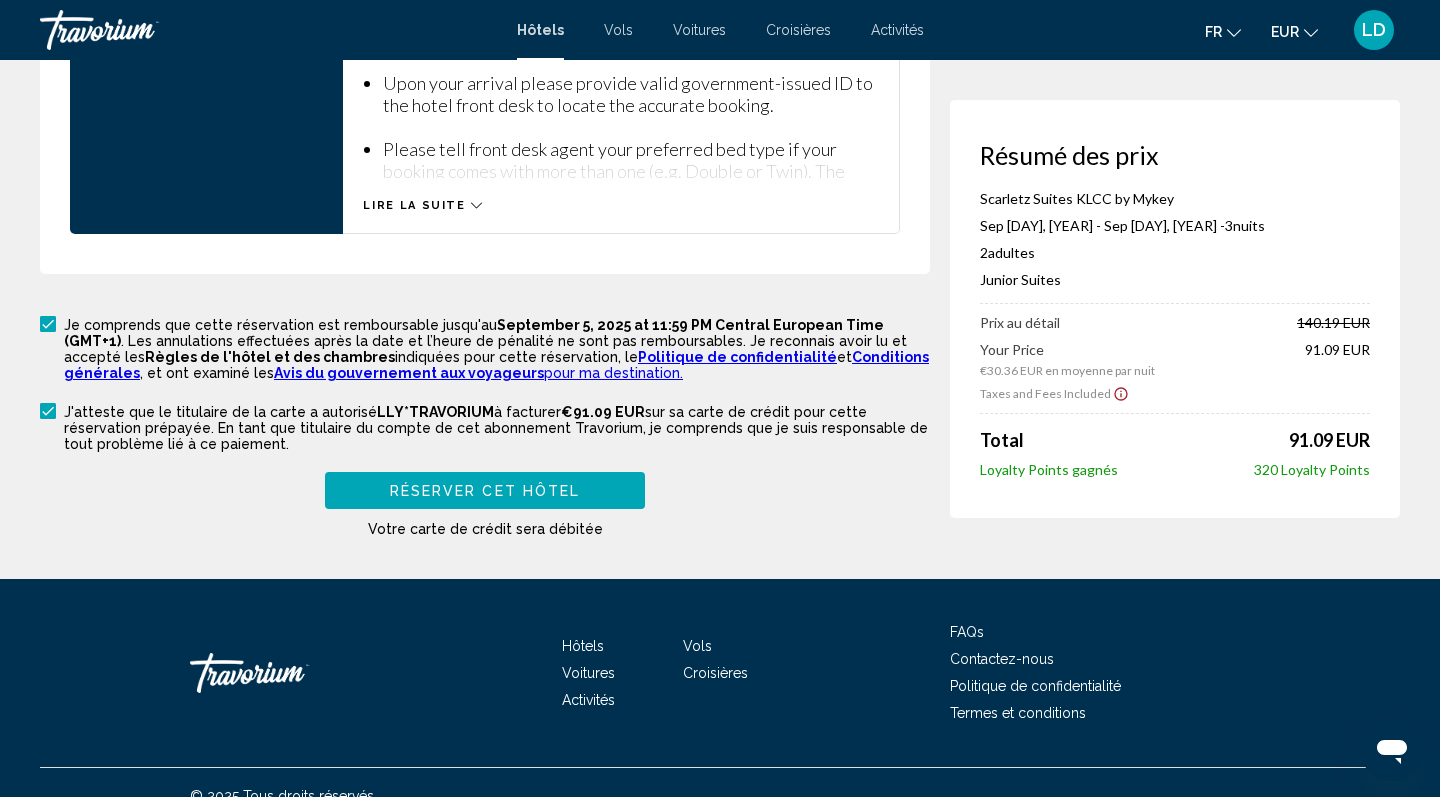 click on "Réserver cet hôtel" at bounding box center [485, 490] 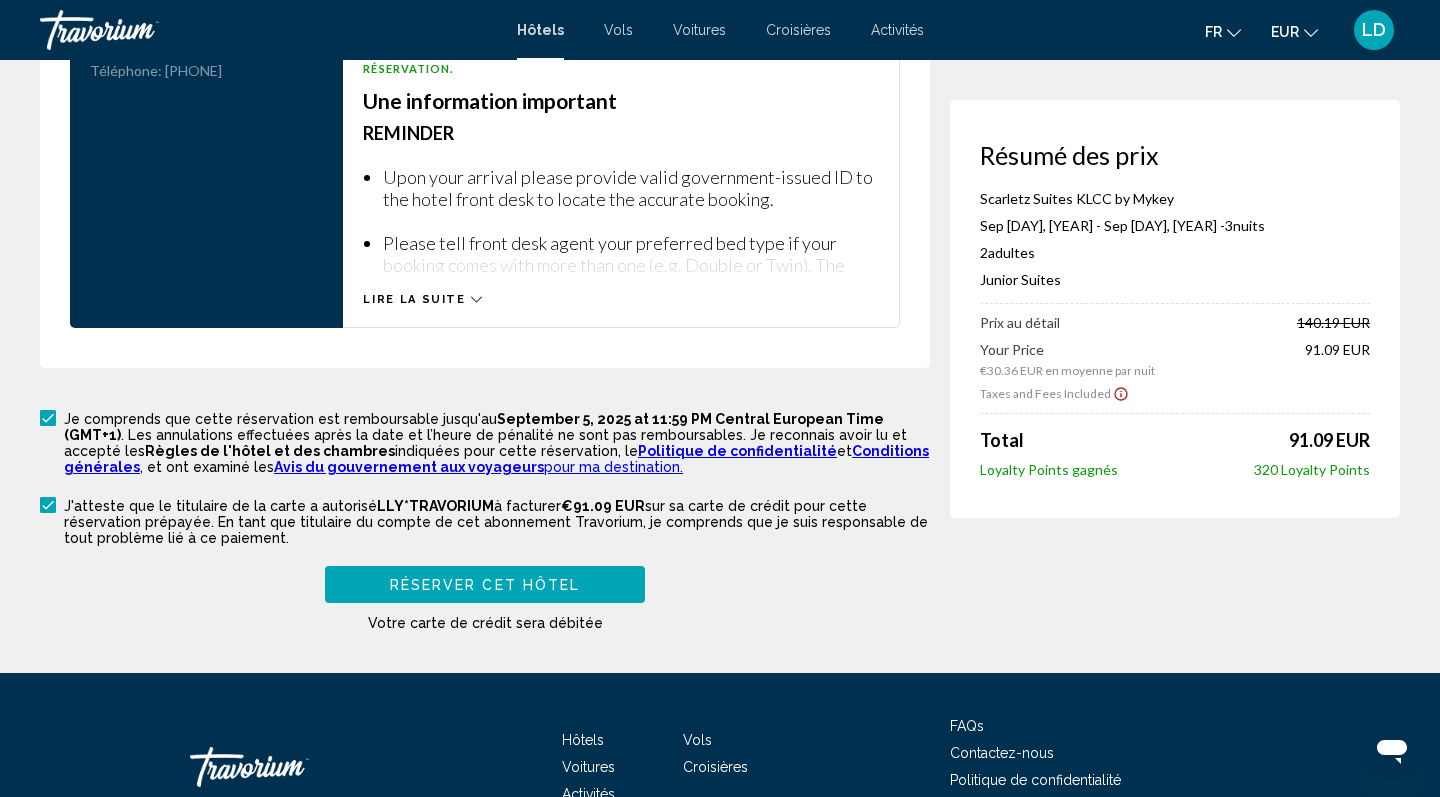 scroll, scrollTop: 0, scrollLeft: 0, axis: both 